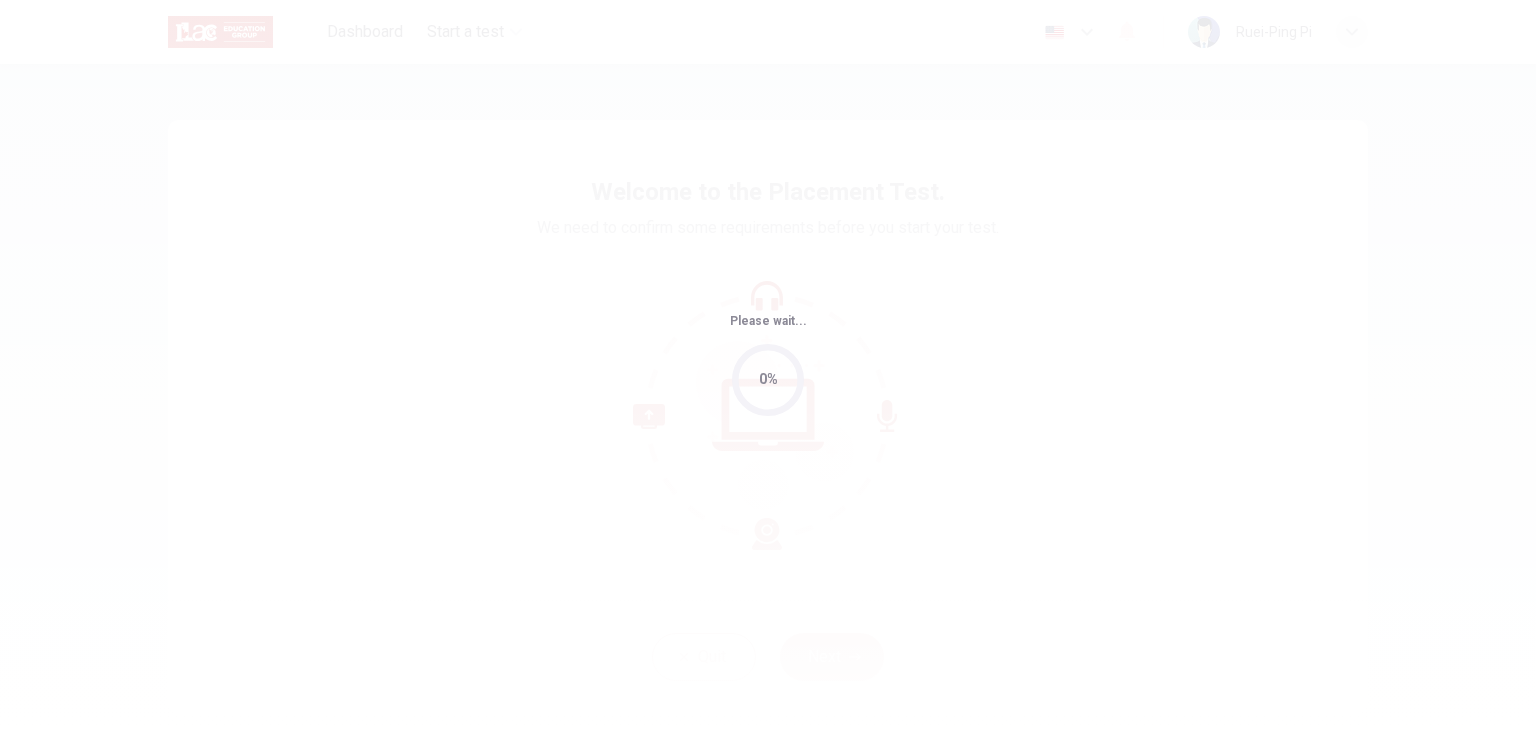 scroll, scrollTop: 0, scrollLeft: 0, axis: both 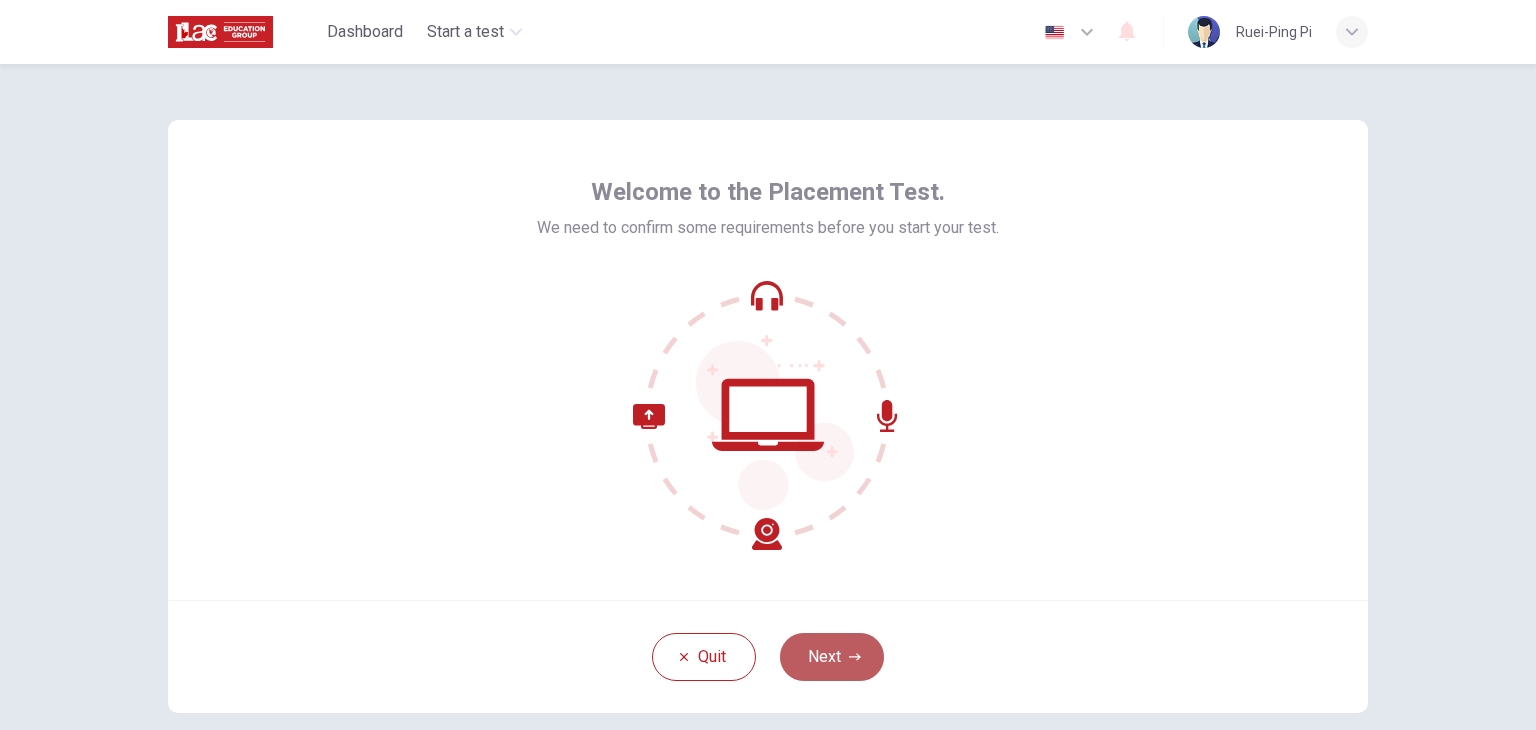 click on "Next" at bounding box center (832, 657) 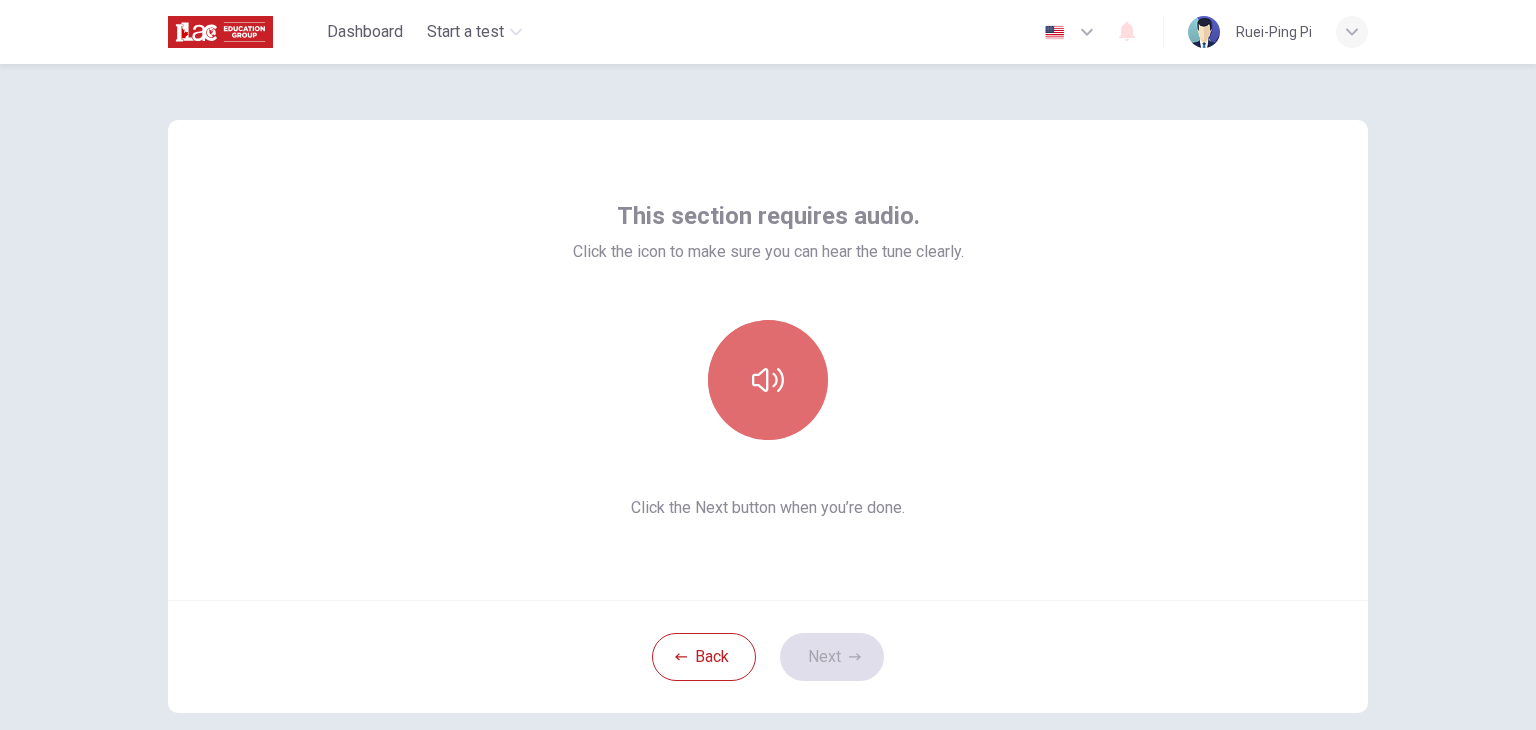click 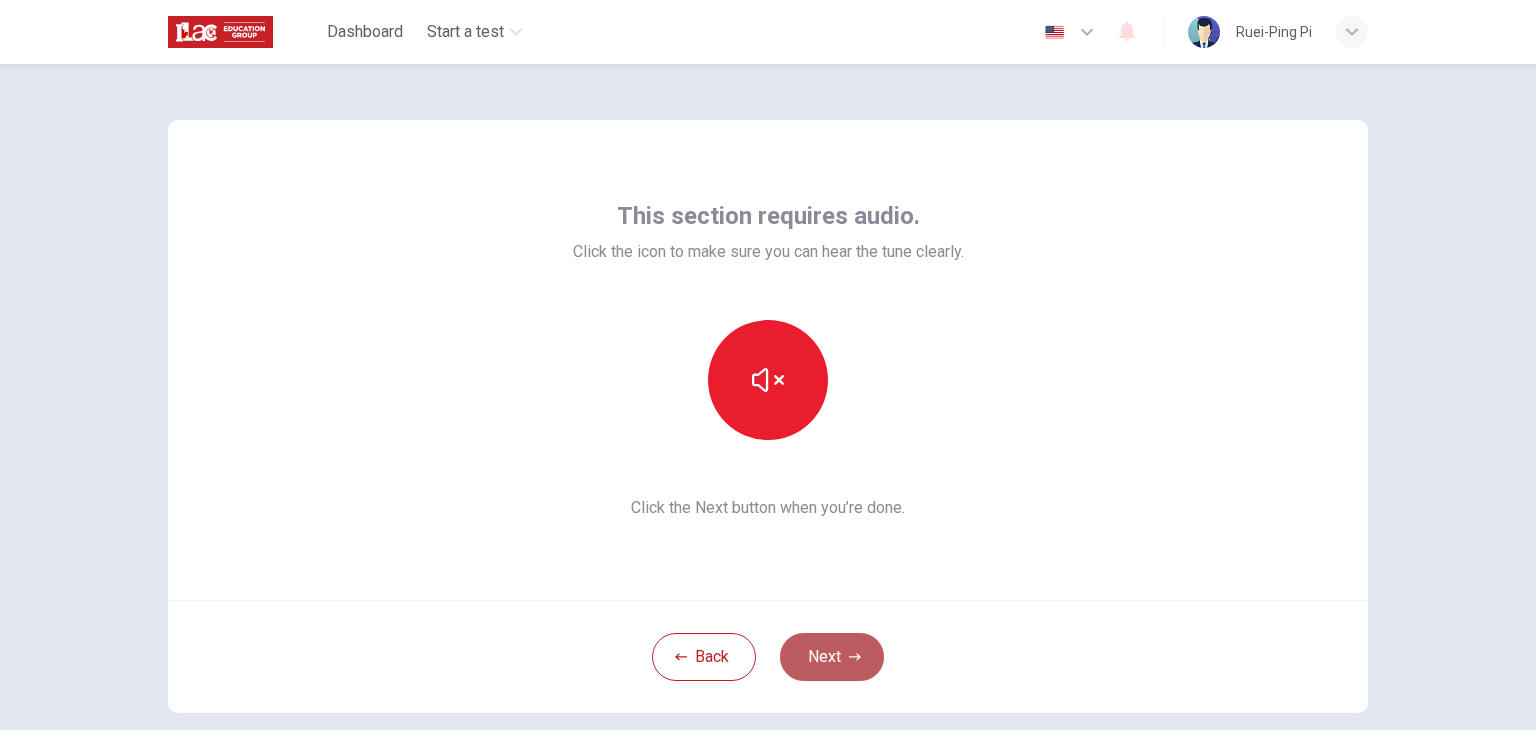 click on "Next" at bounding box center (832, 657) 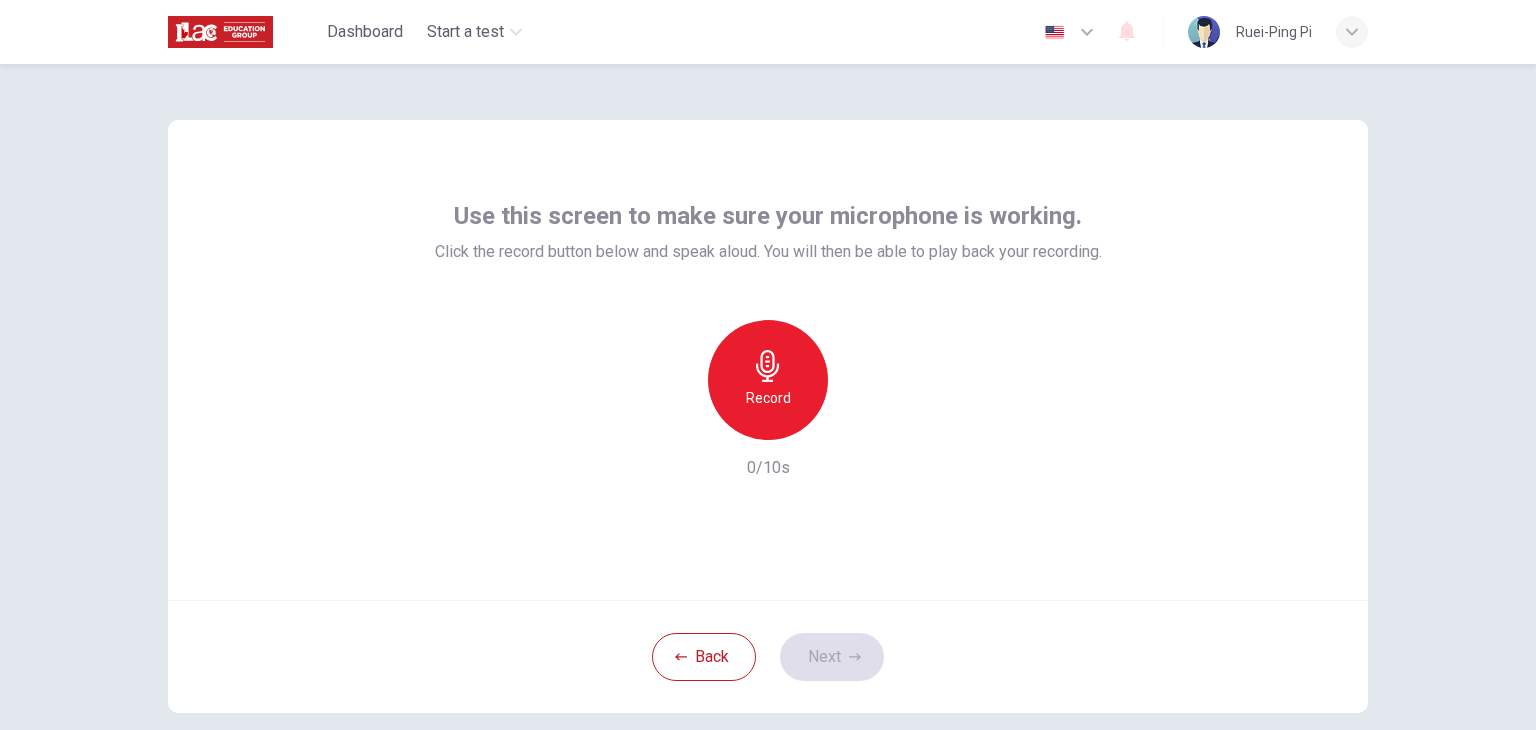 click on "Record" at bounding box center [768, 380] 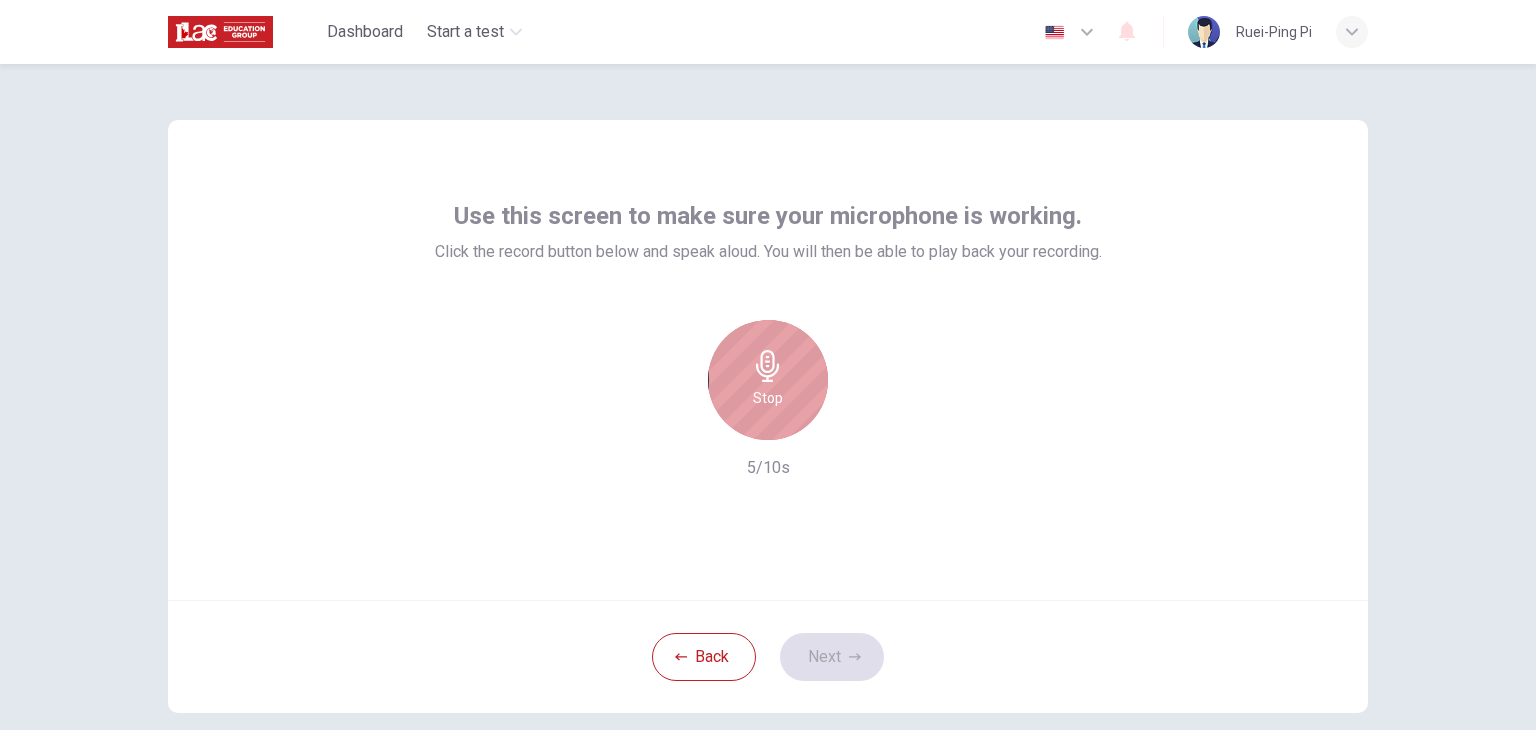 click on "Stop" at bounding box center (768, 380) 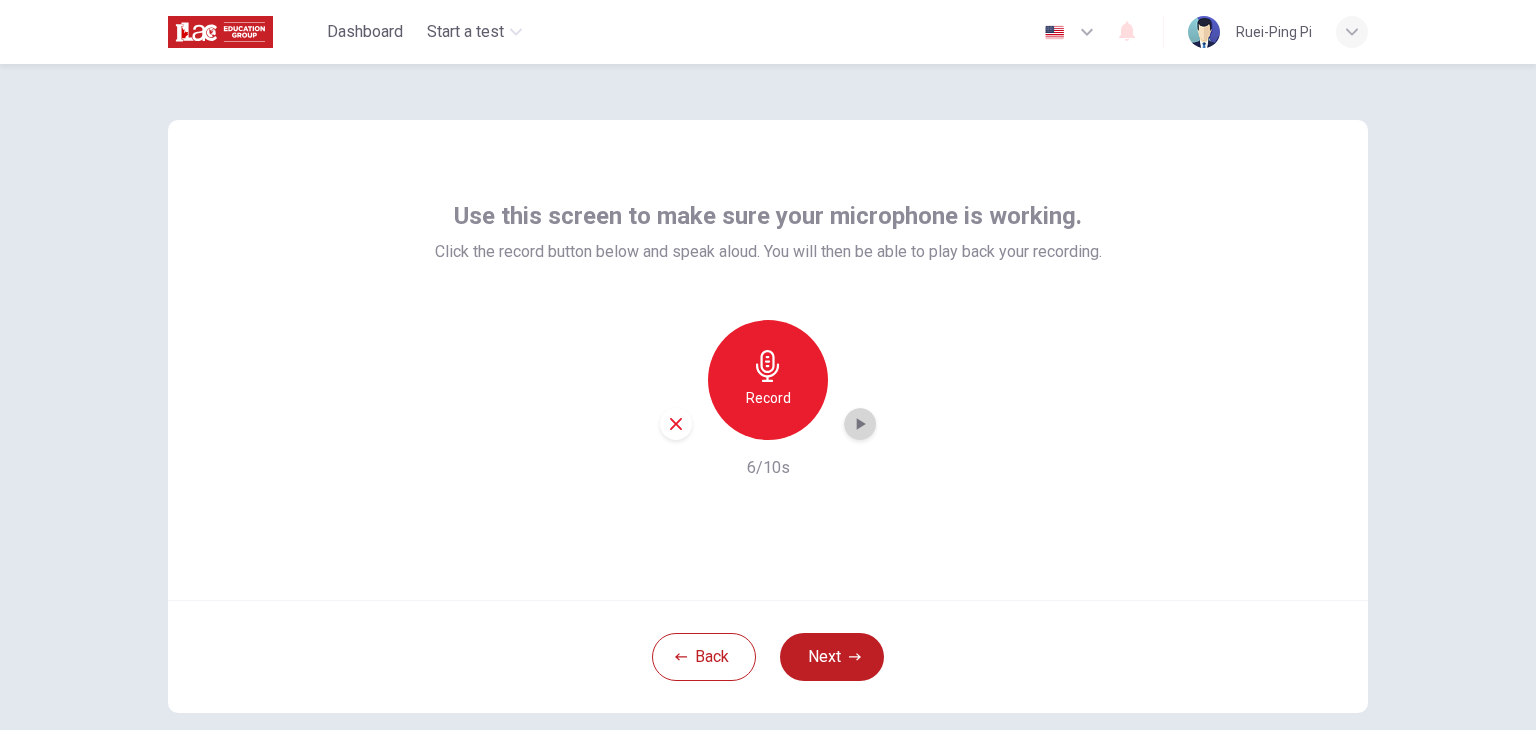 click 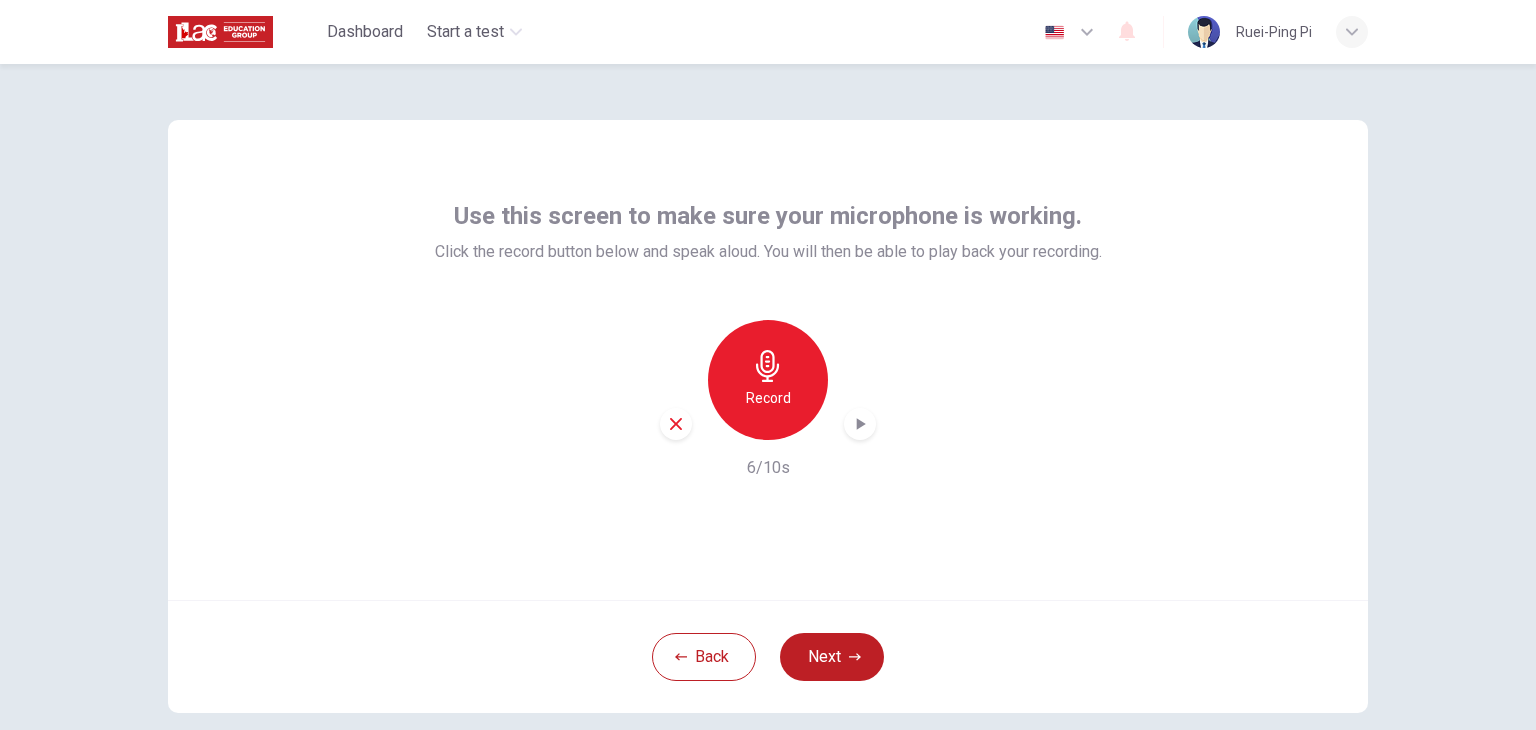 click 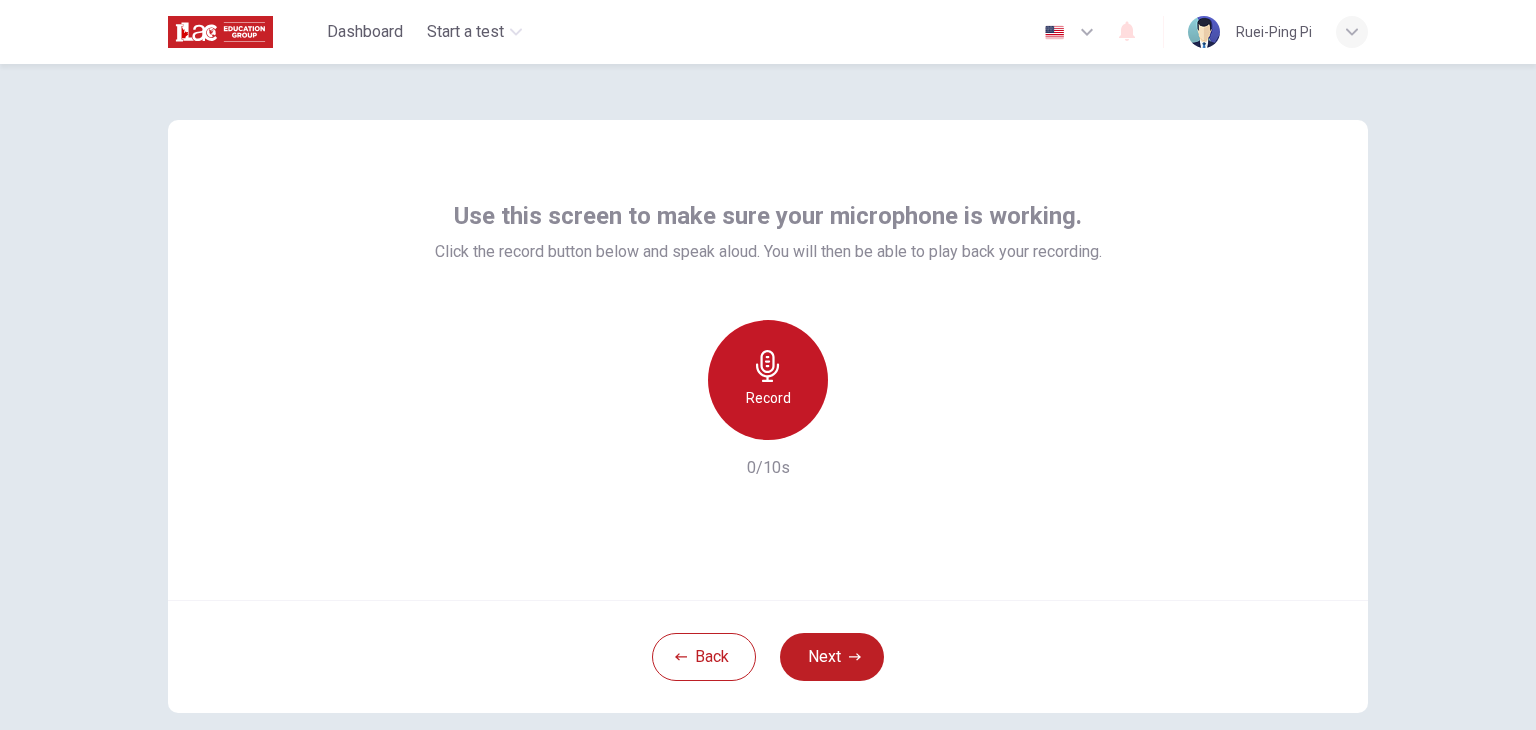 click 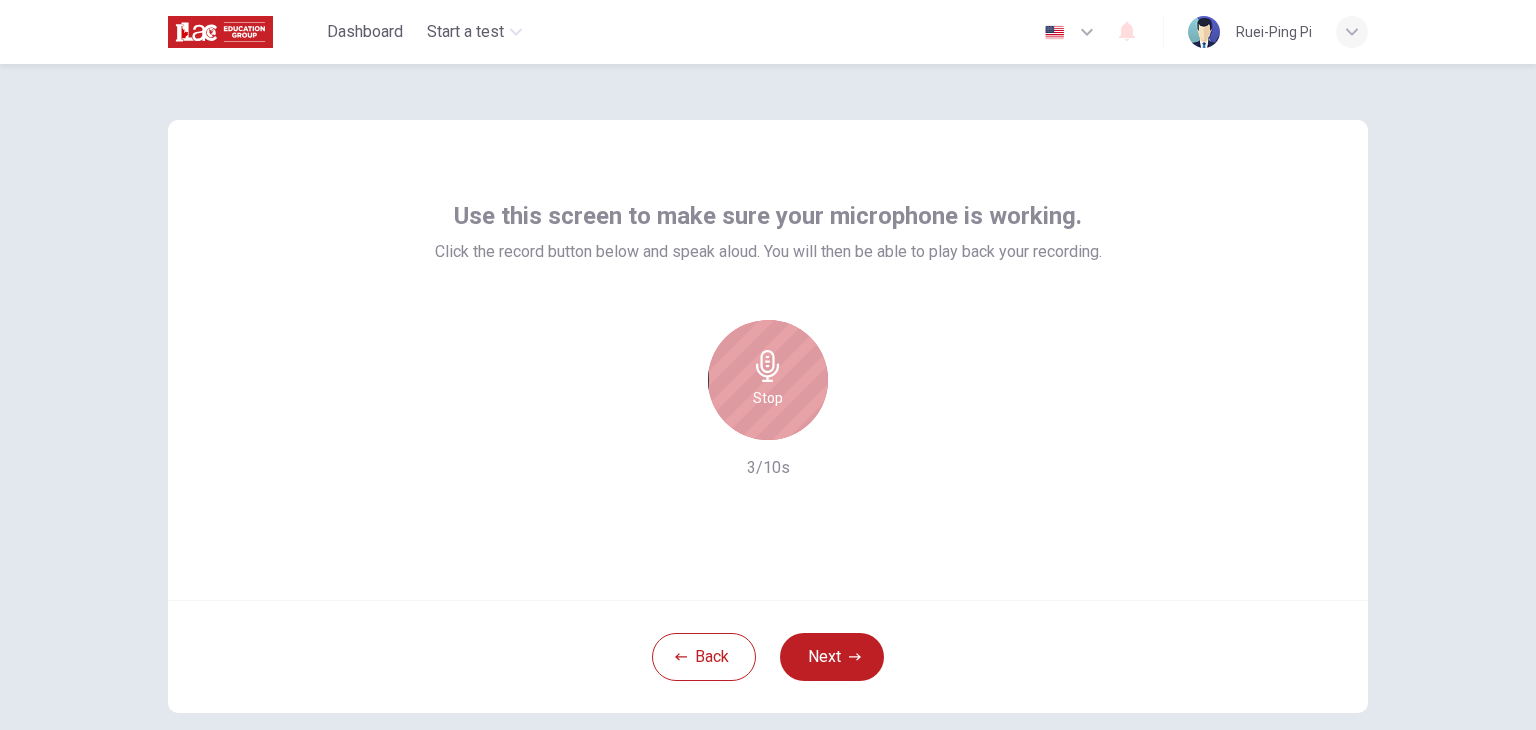 click 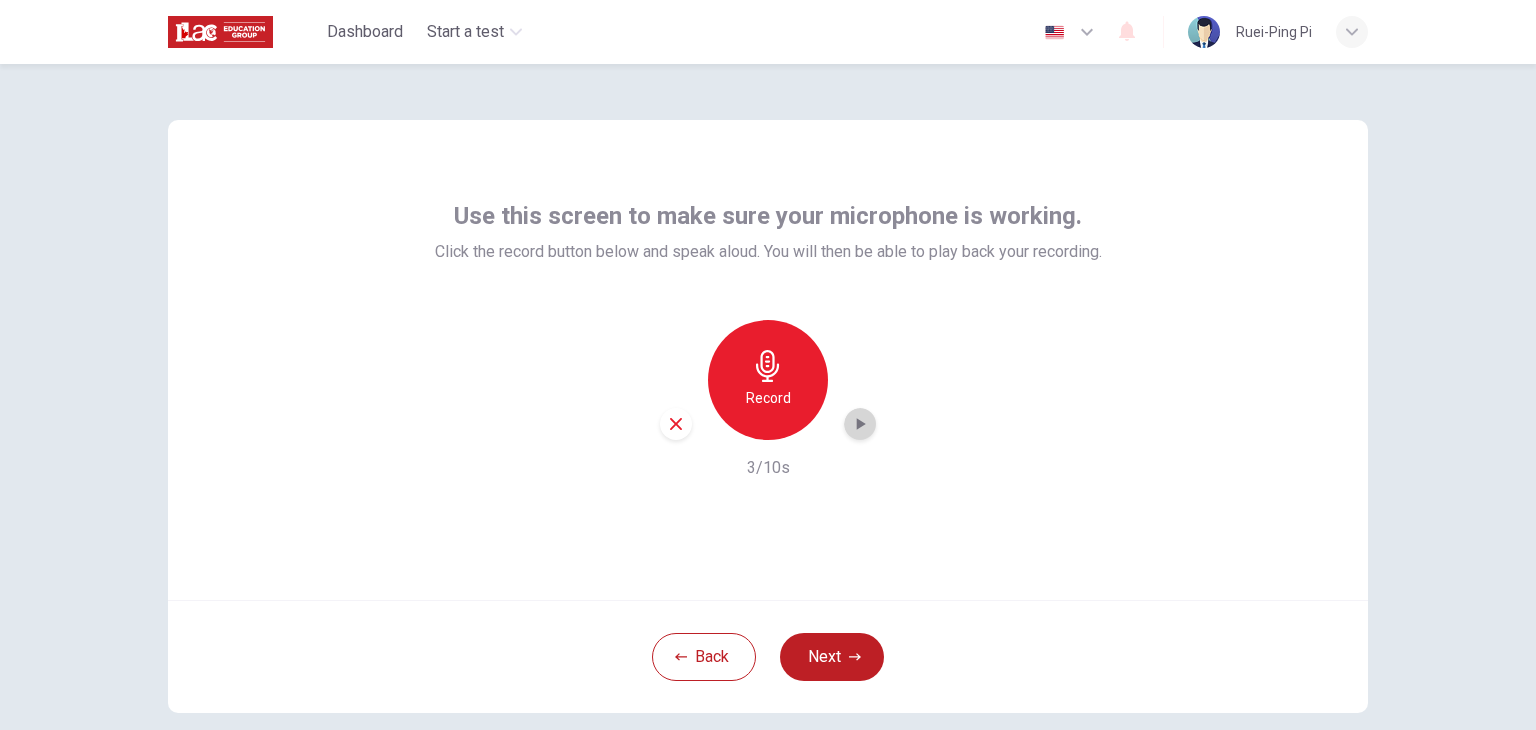 click 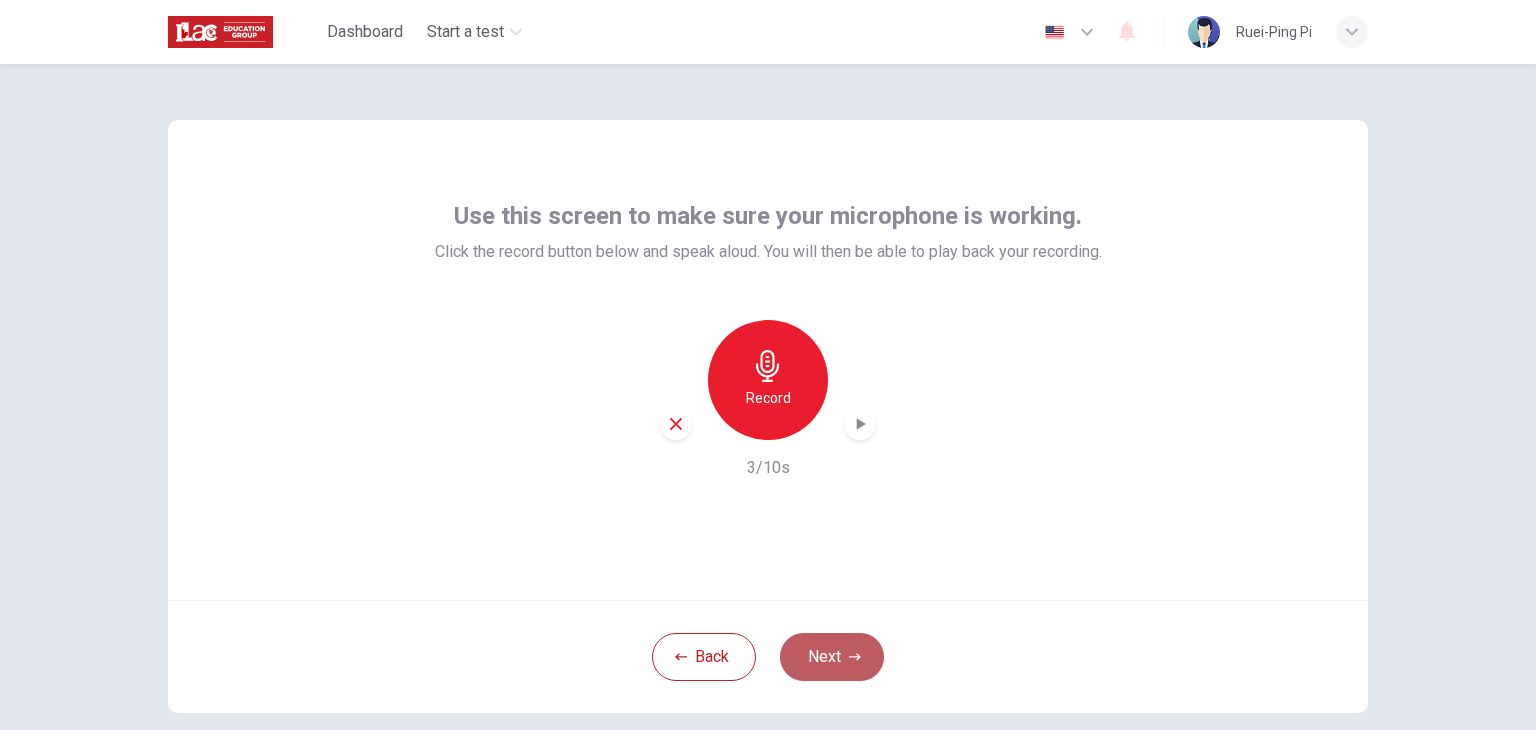click on "Next" at bounding box center (832, 657) 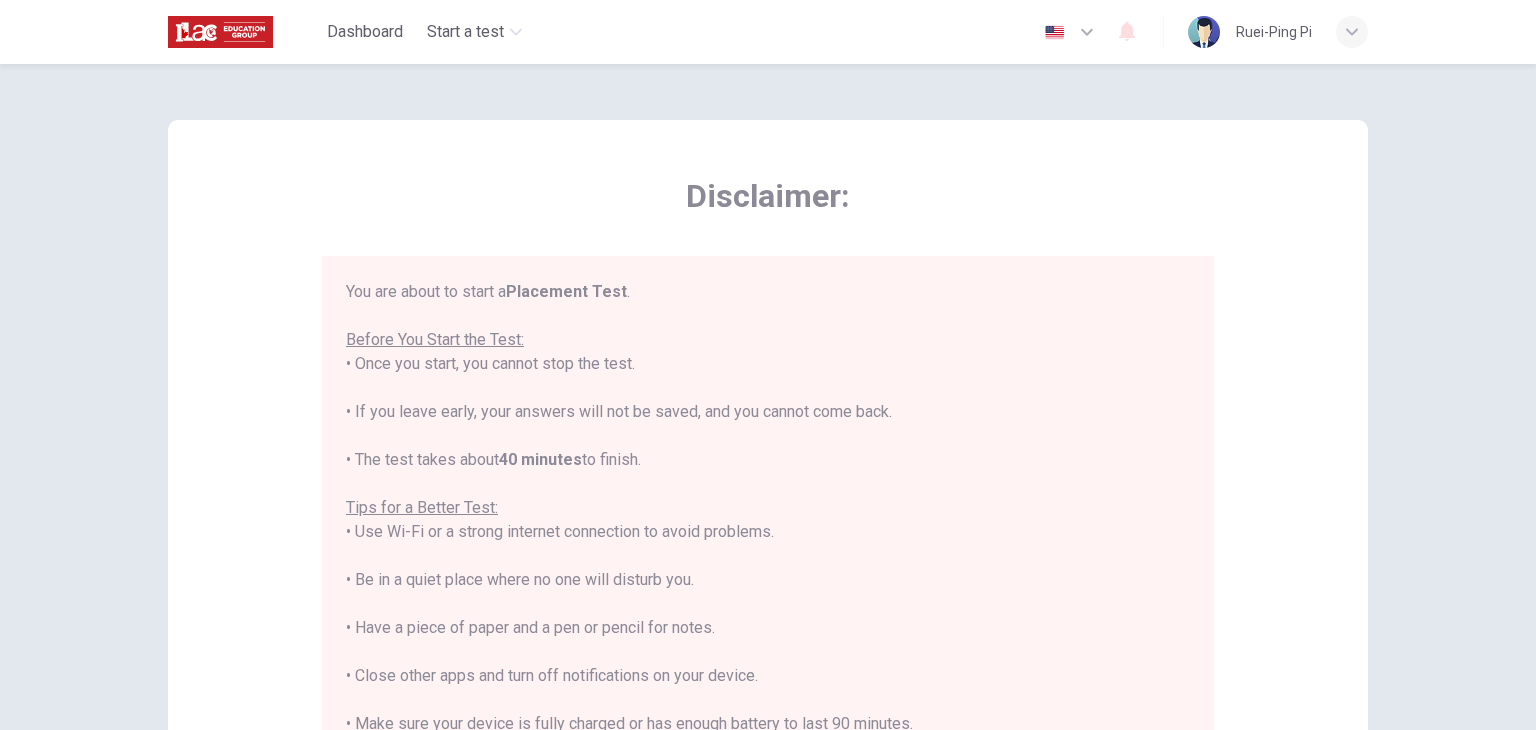 click on "Disclaimer: You are about to start a  Placement Test .
Before You Start the Test:
• Once you start, you cannot stop the test.
• If you leave early, your answers will not be saved, and you cannot come back.
• The test takes about  40 minutes  to finish.
Tips for a Better Test:
• Use Wi-Fi or a strong internet connection to avoid problems.
• Be in a quiet place where no one will disturb you.
• Have a piece of paper and a pen or pencil for notes.
• Close other apps and turn off notifications on your device.
• Make sure your device is fully charged or has enough battery to last 90 minutes.
By clicking the button below, you agree to follow these instructions.
Good luck! Back Next © Copyright  2025" at bounding box center [768, 397] 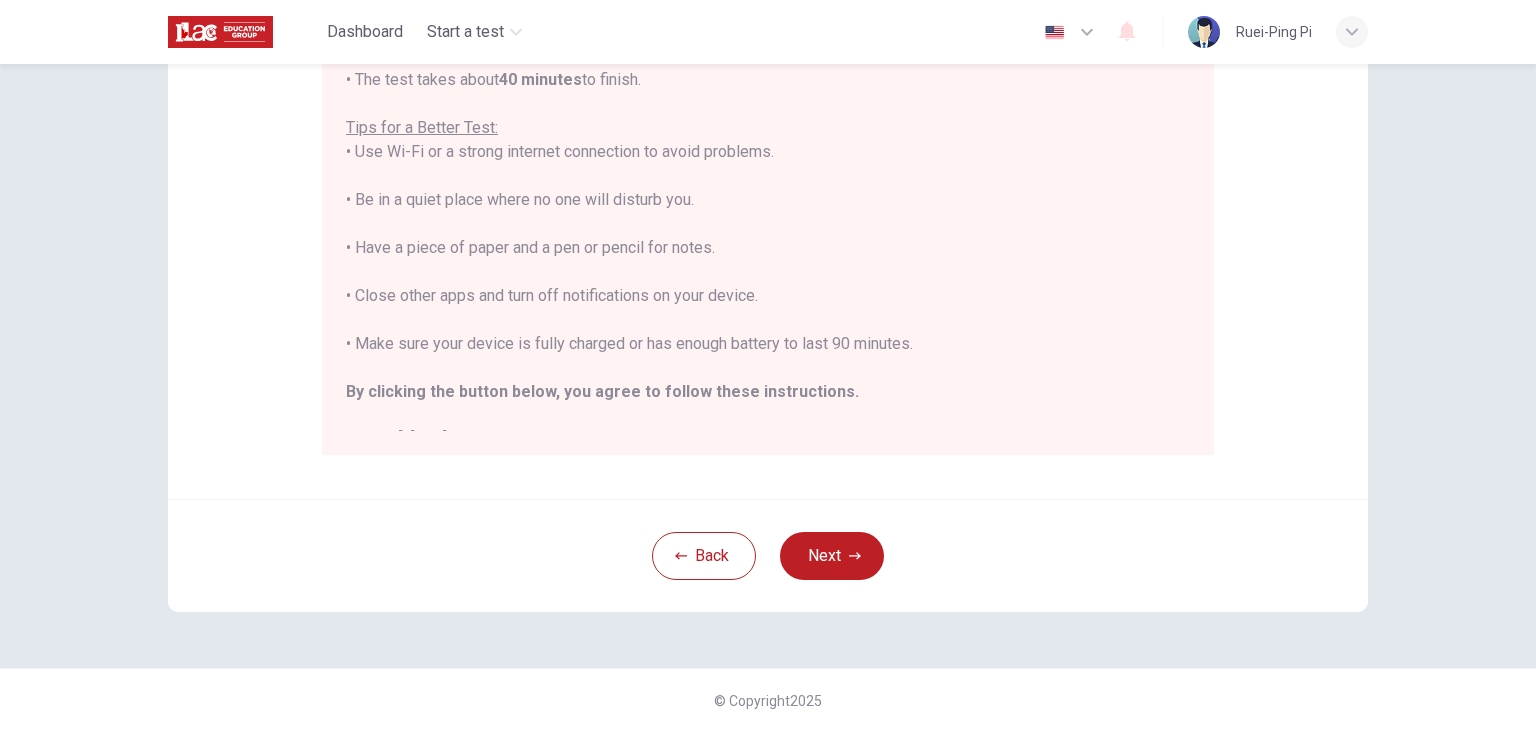 scroll, scrollTop: 382, scrollLeft: 0, axis: vertical 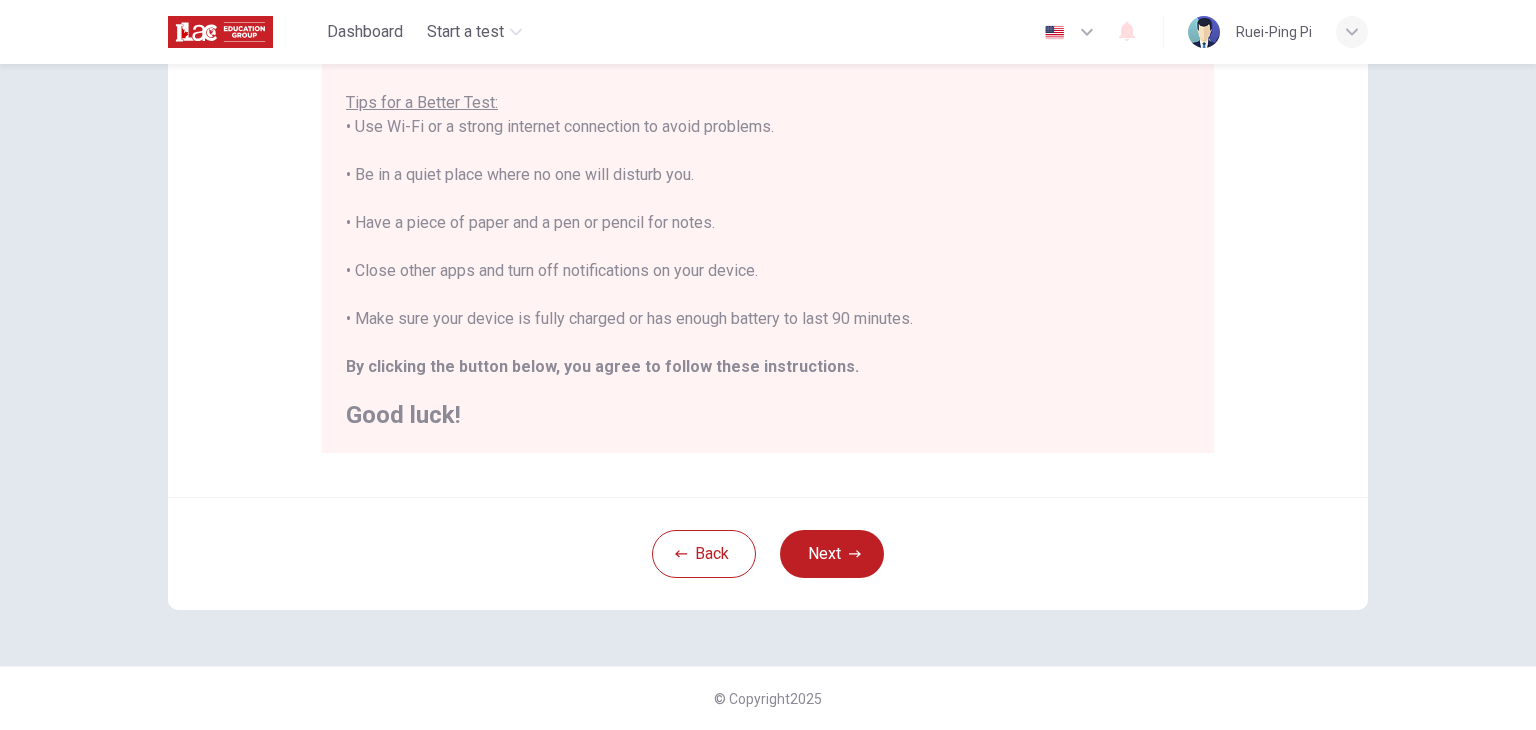 click on "Disclaimer: You are about to start a  Placement Test .
Before You Start the Test:
• Once you start, you cannot stop the test.
• If you leave early, your answers will not be saved, and you cannot come back.
• The test takes about  40 minutes  to finish.
Tips for a Better Test:
• Use Wi-Fi or a strong internet connection to avoid problems.
• Be in a quiet place where no one will disturb you.
• Have a piece of paper and a pen or pencil for notes.
• Close other apps and turn off notifications on your device.
• Make sure your device is fully charged or has enough battery to last 90 minutes.
By clicking the button below, you agree to follow these instructions.
Good luck! Back Next © Copyright  2025" at bounding box center (768, 397) 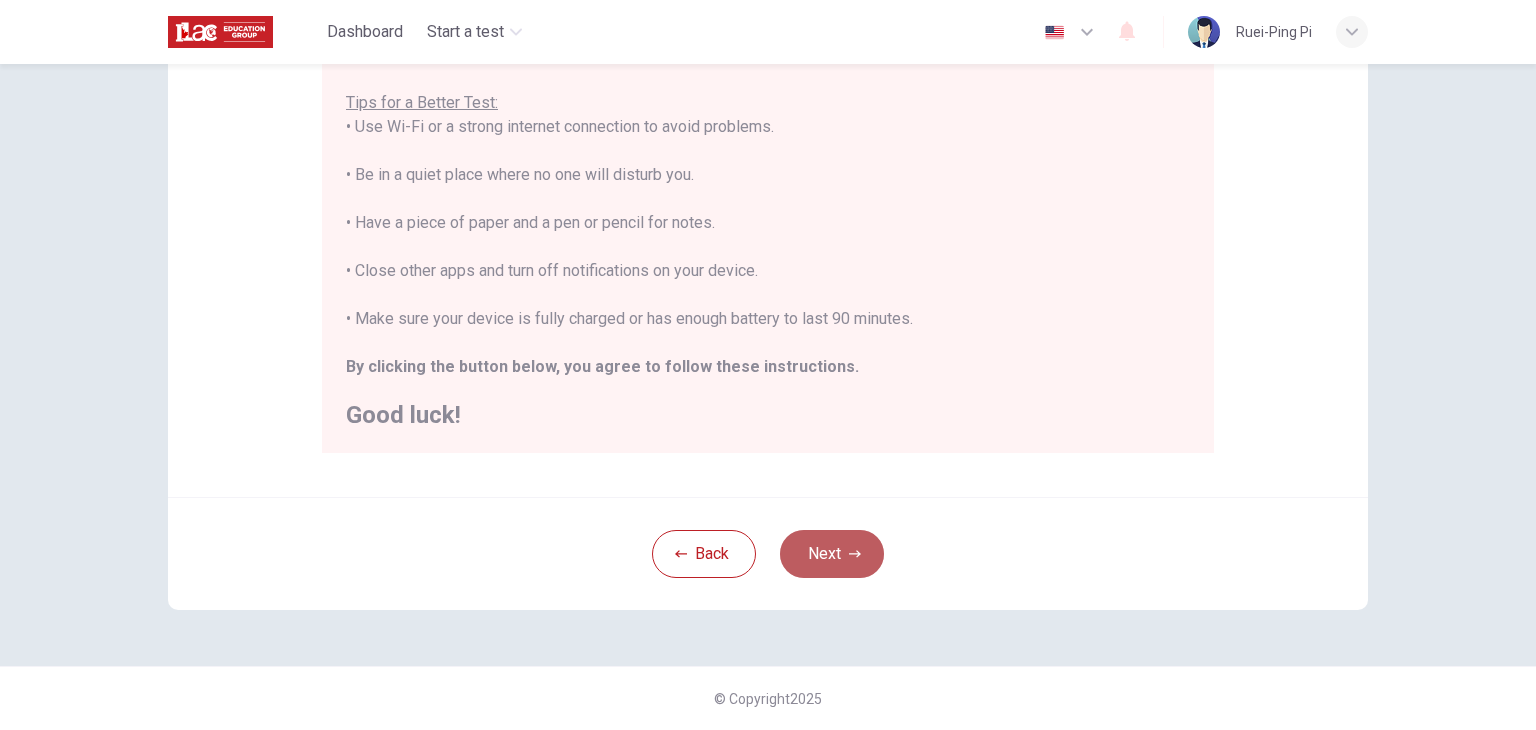 click on "Next" at bounding box center [832, 554] 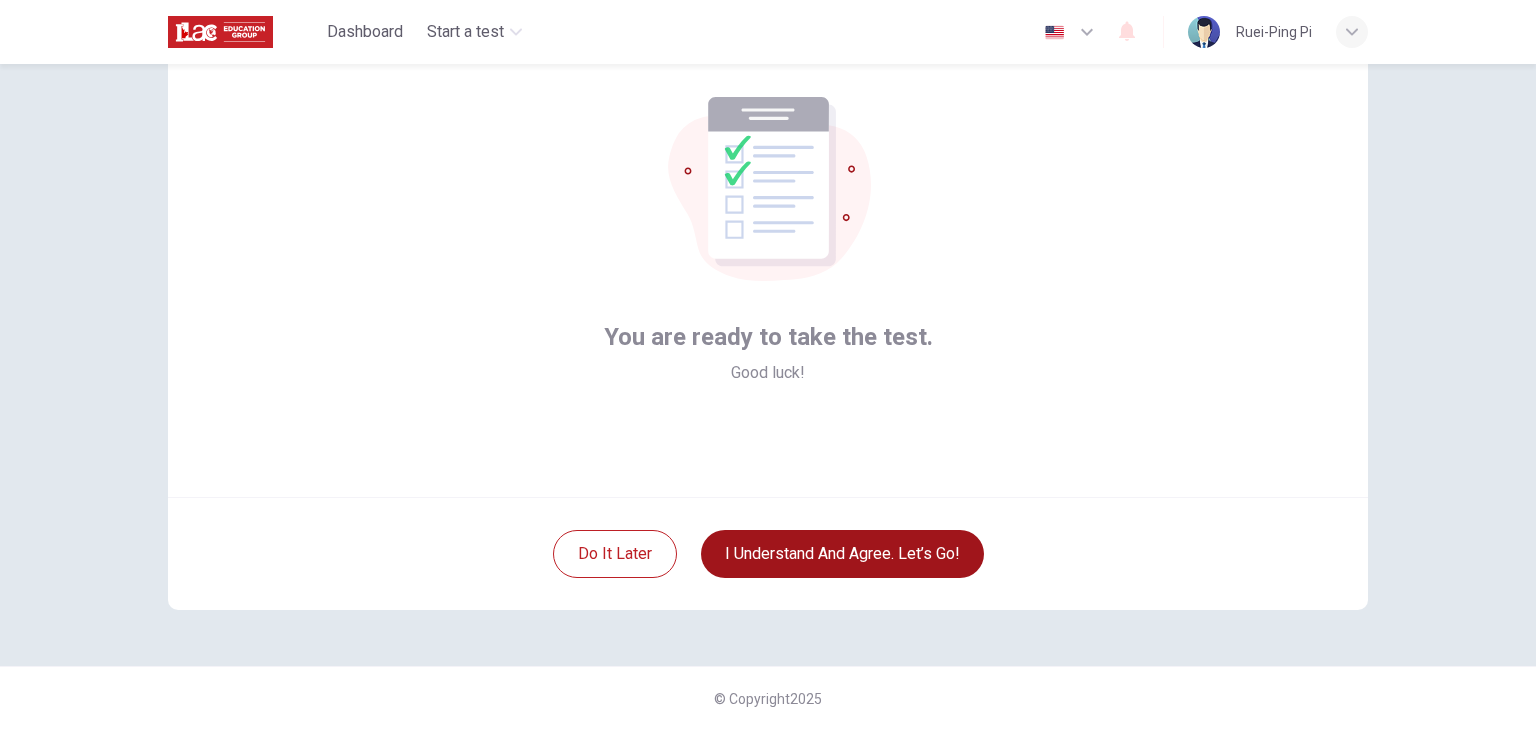 scroll, scrollTop: 103, scrollLeft: 0, axis: vertical 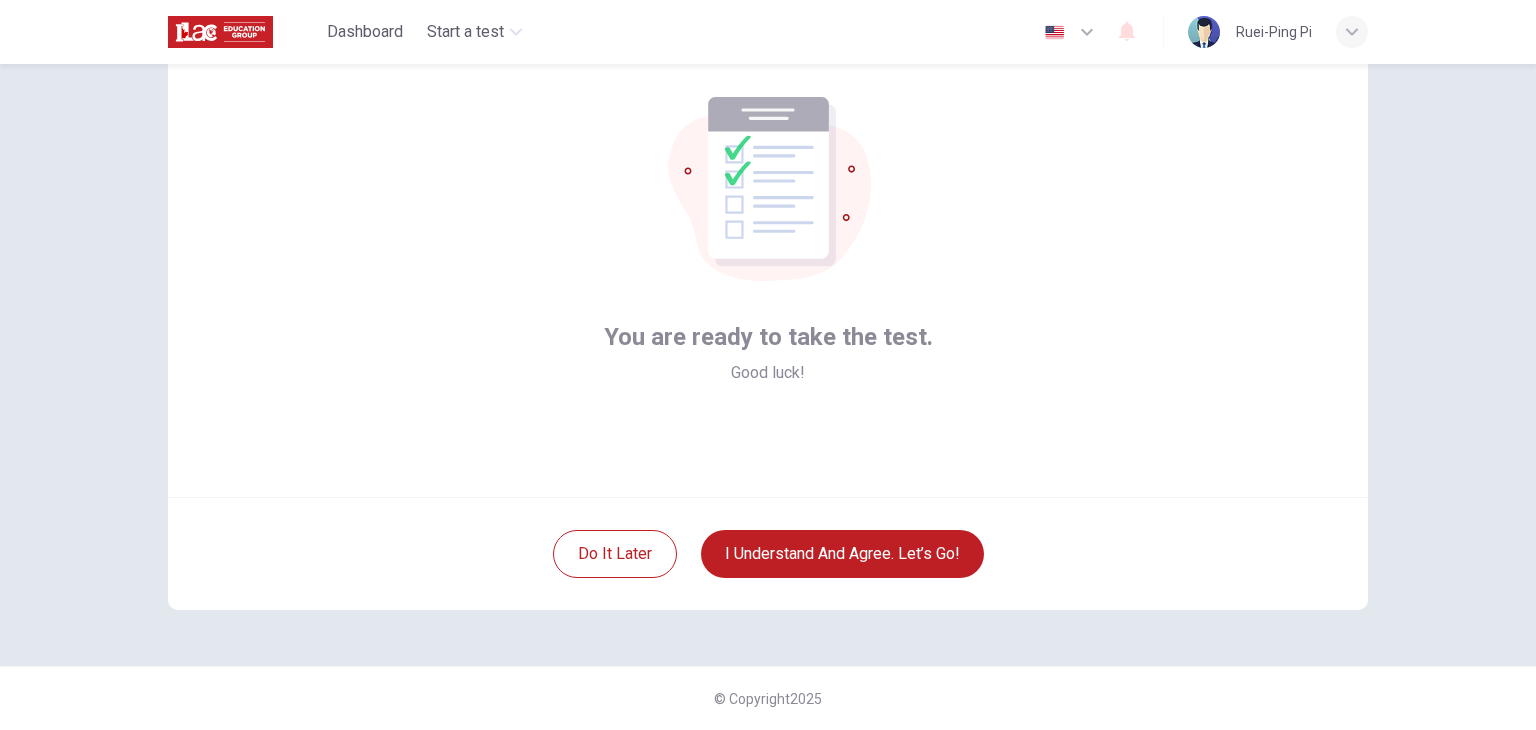 click on "You are ready to take the test. Good luck! Do it later I understand and agree. Let’s go! © Copyright  2025" at bounding box center (768, 397) 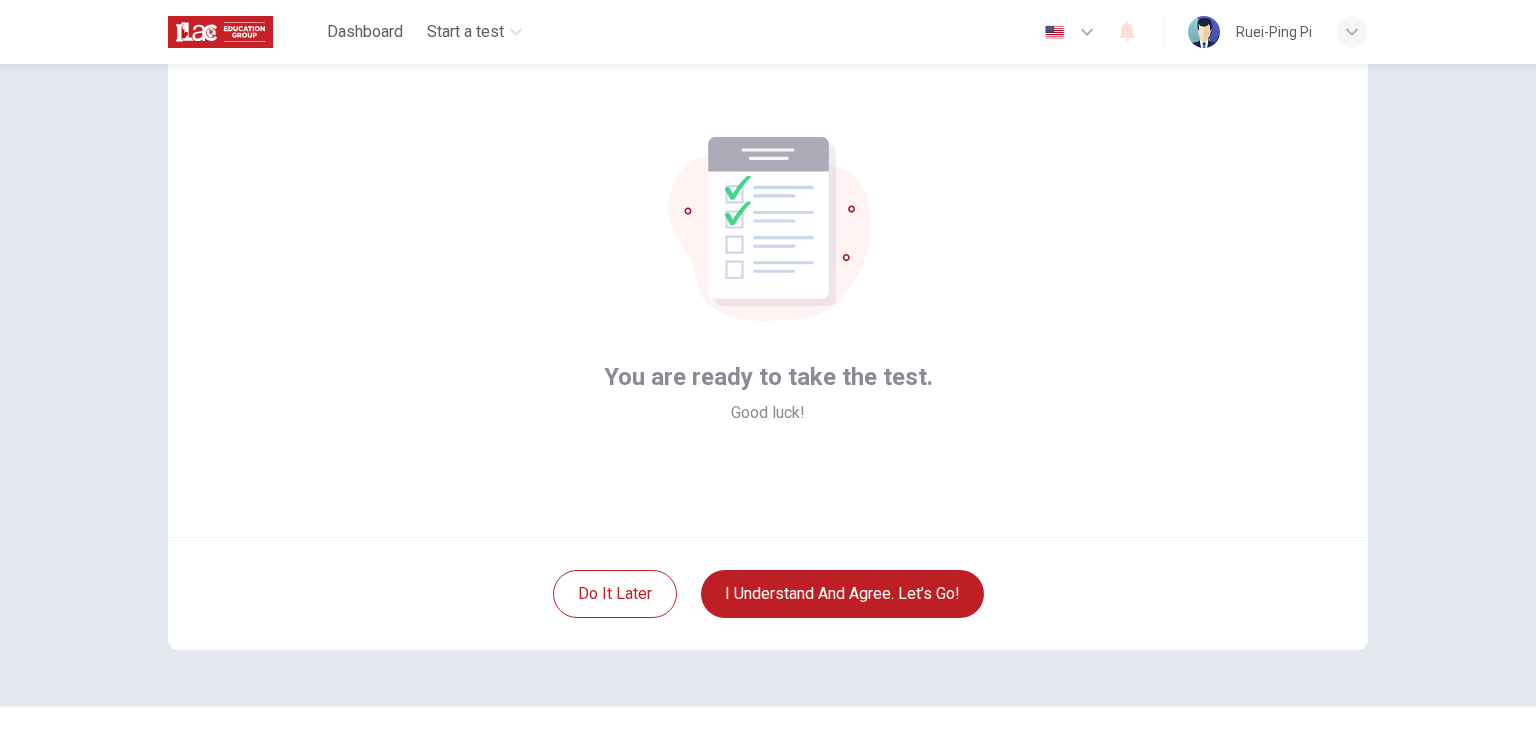 scroll, scrollTop: 0, scrollLeft: 0, axis: both 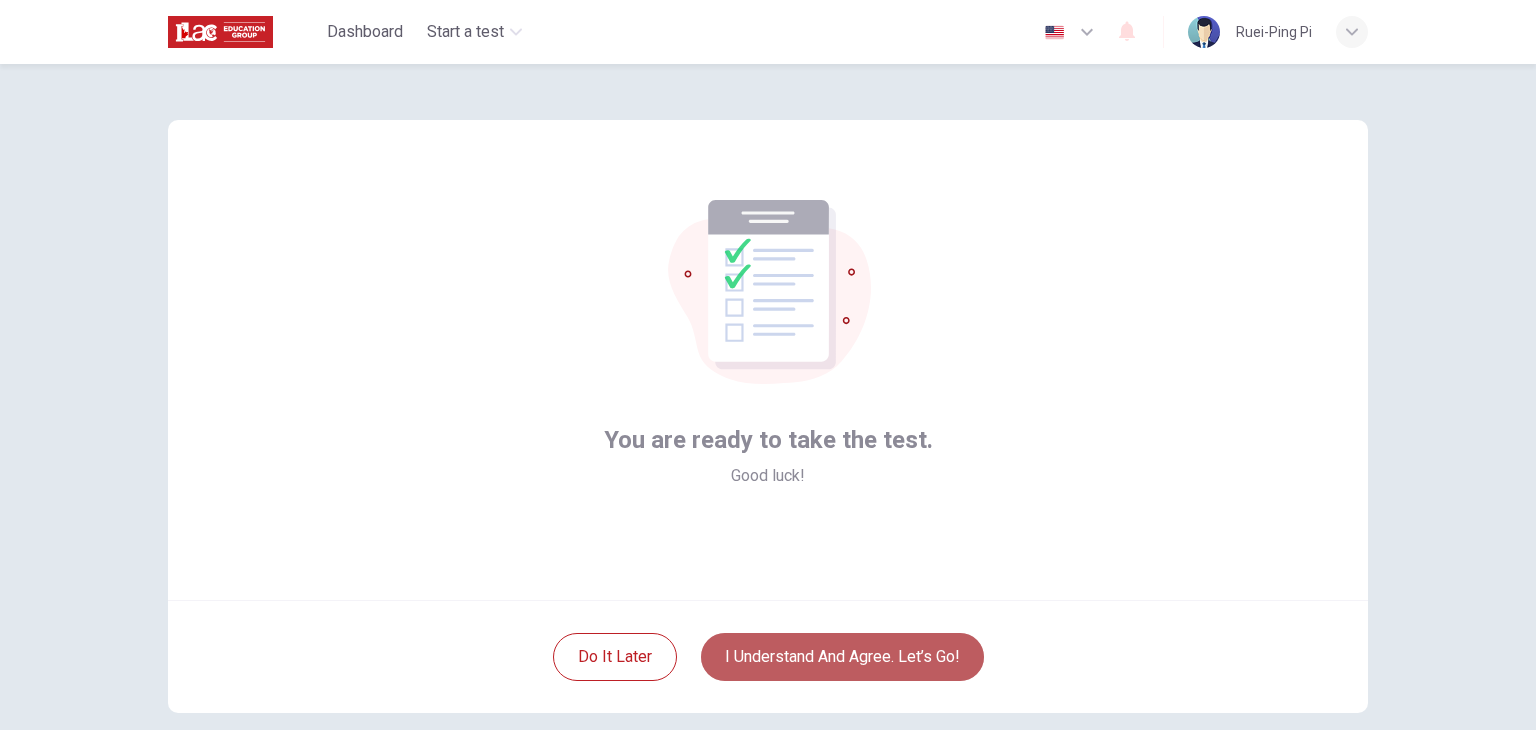click on "I understand and agree. Let’s go!" at bounding box center [842, 657] 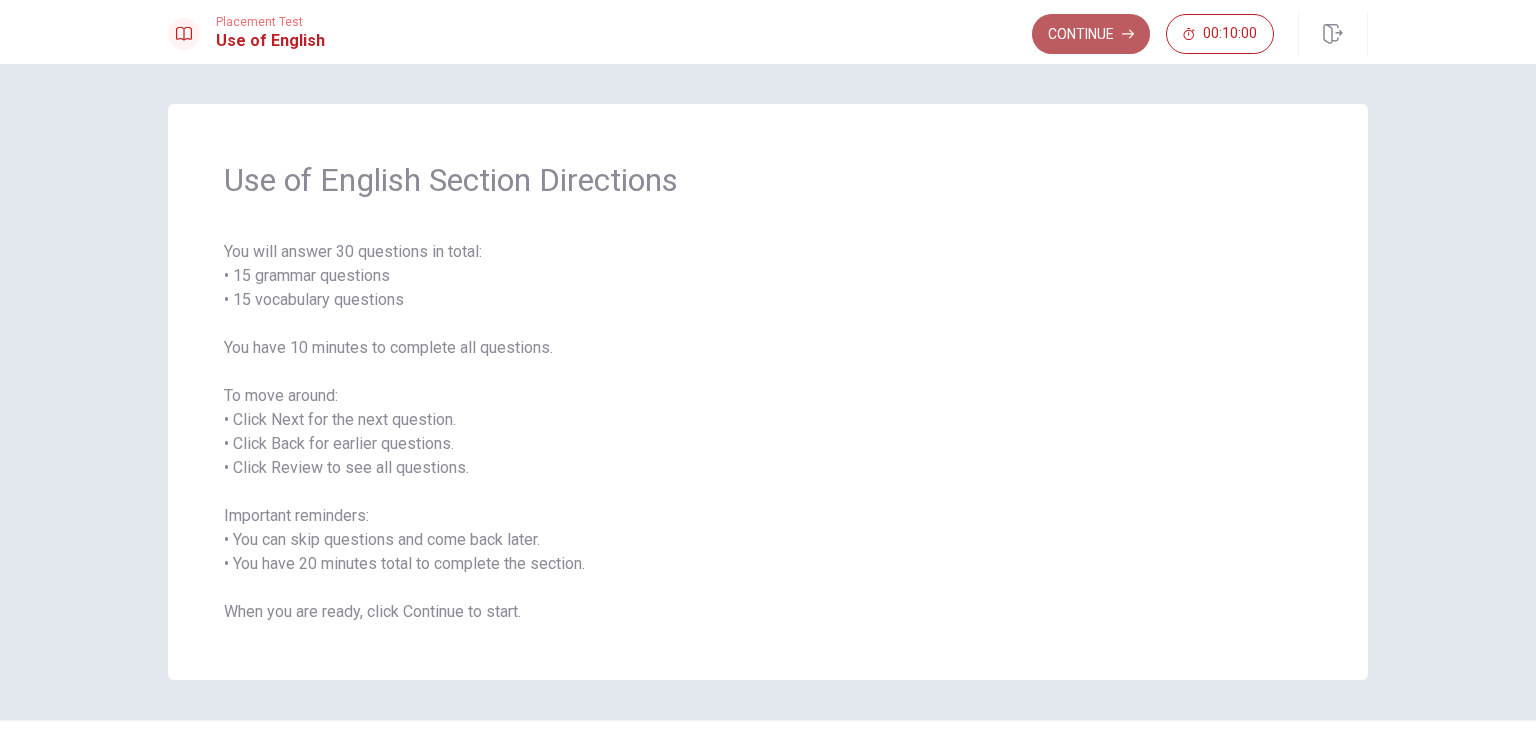 click on "Continue" at bounding box center [1091, 34] 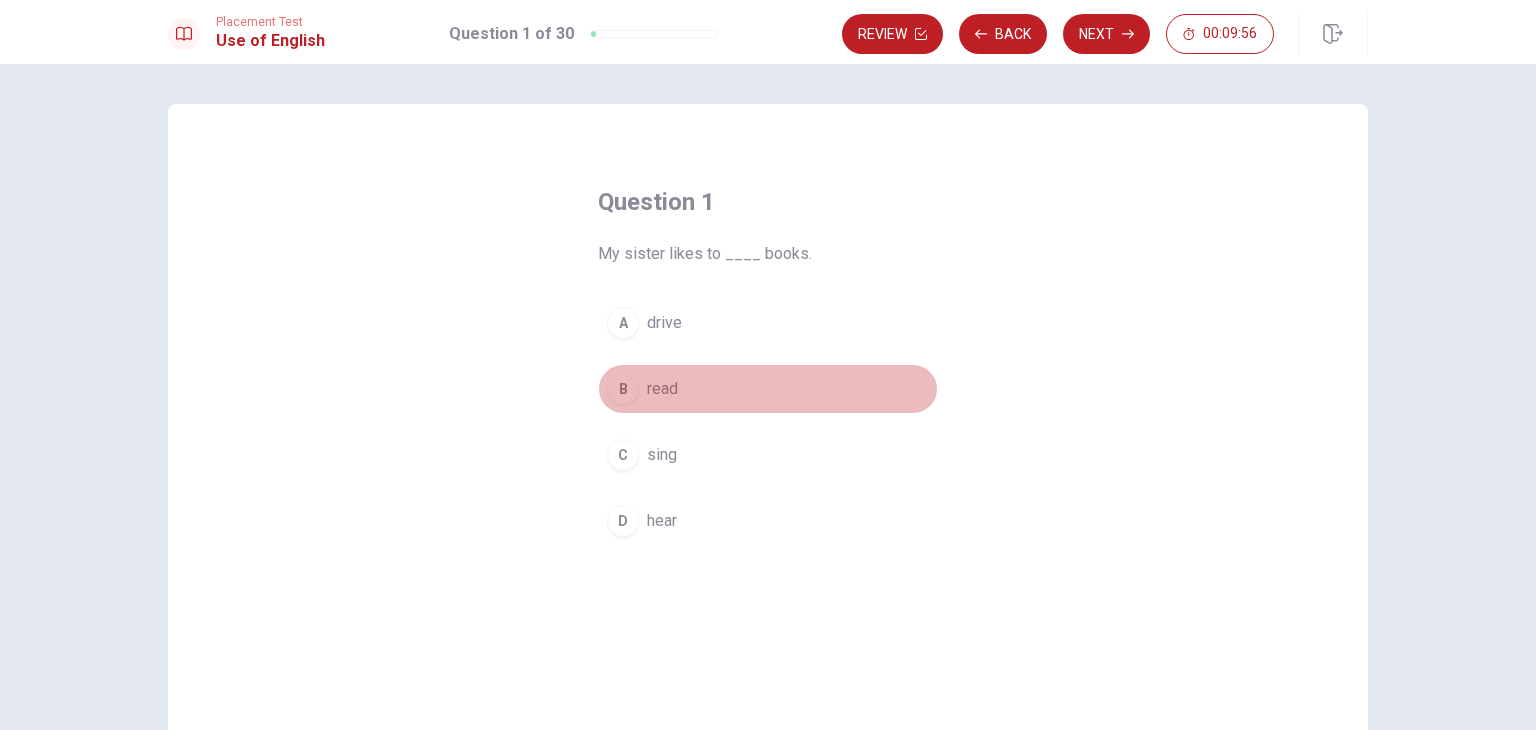 click on "B" at bounding box center (623, 389) 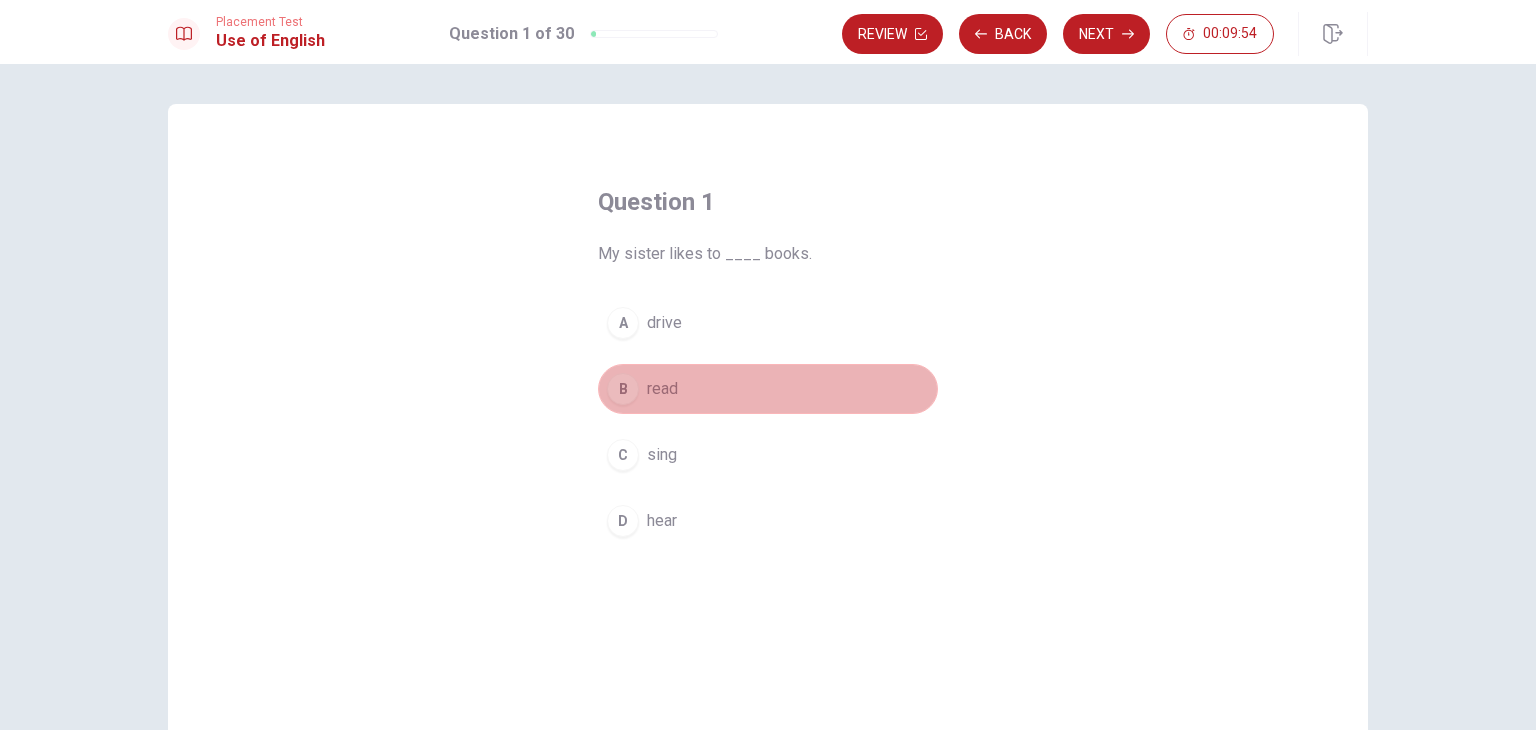 click on "B read" at bounding box center [768, 389] 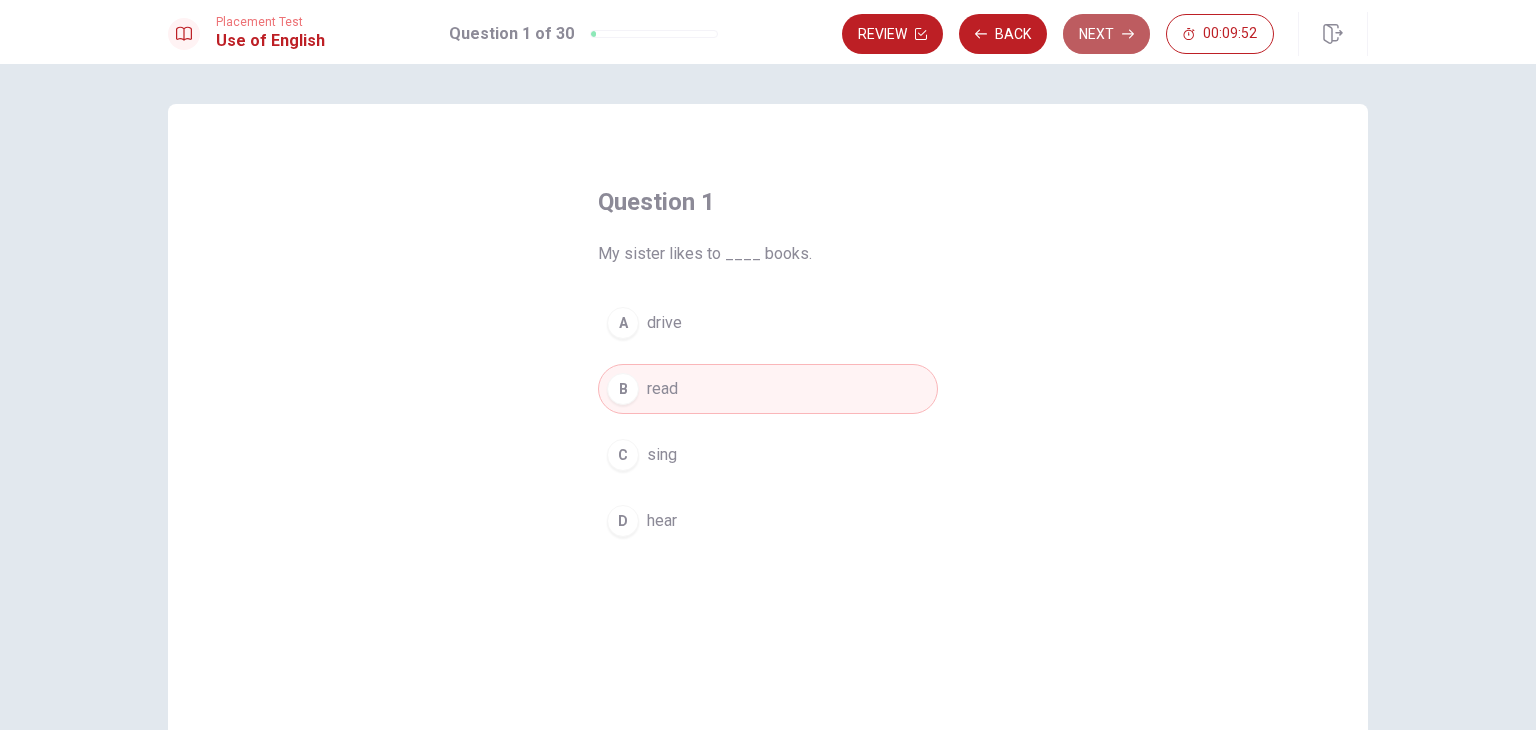 click on "Next" at bounding box center (1106, 34) 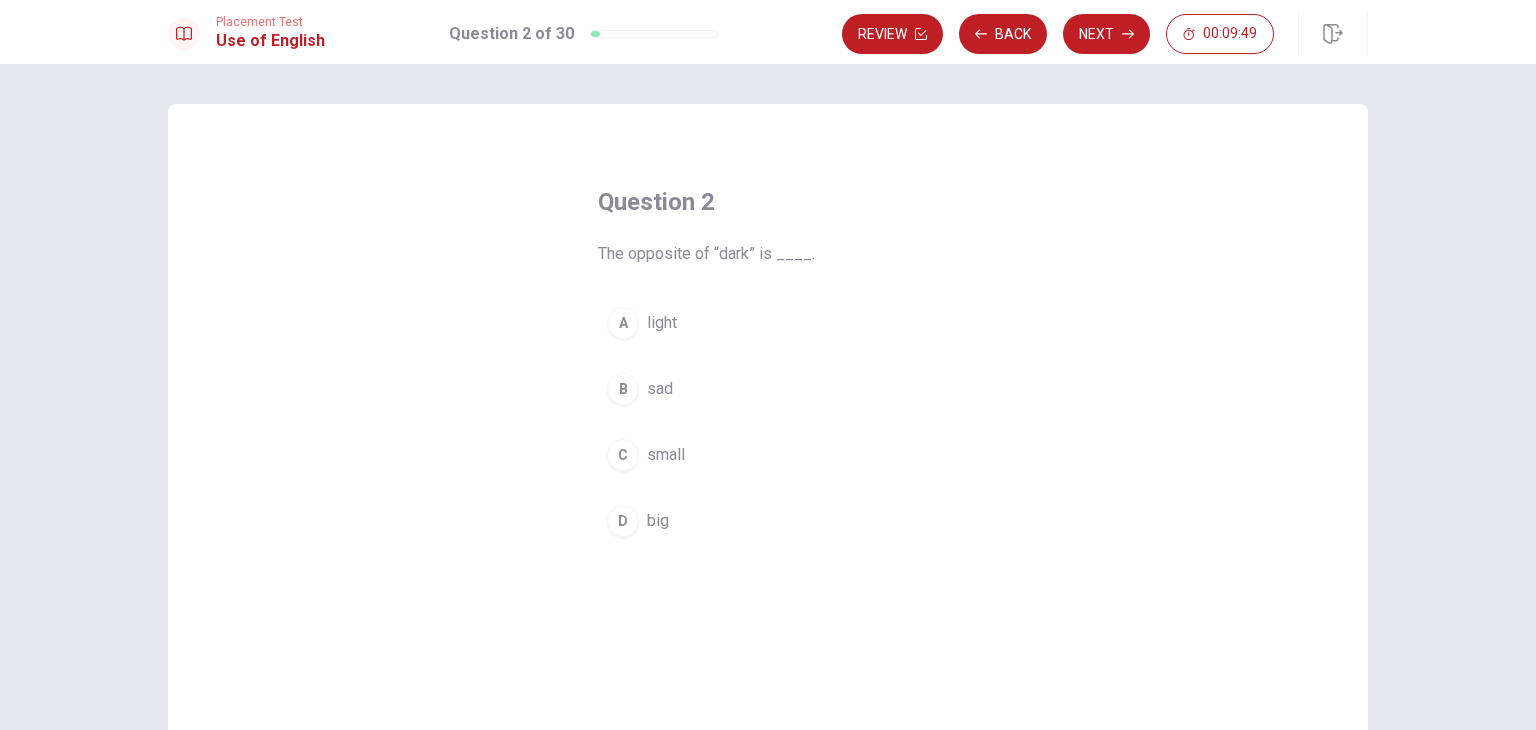 click on "A" at bounding box center (623, 323) 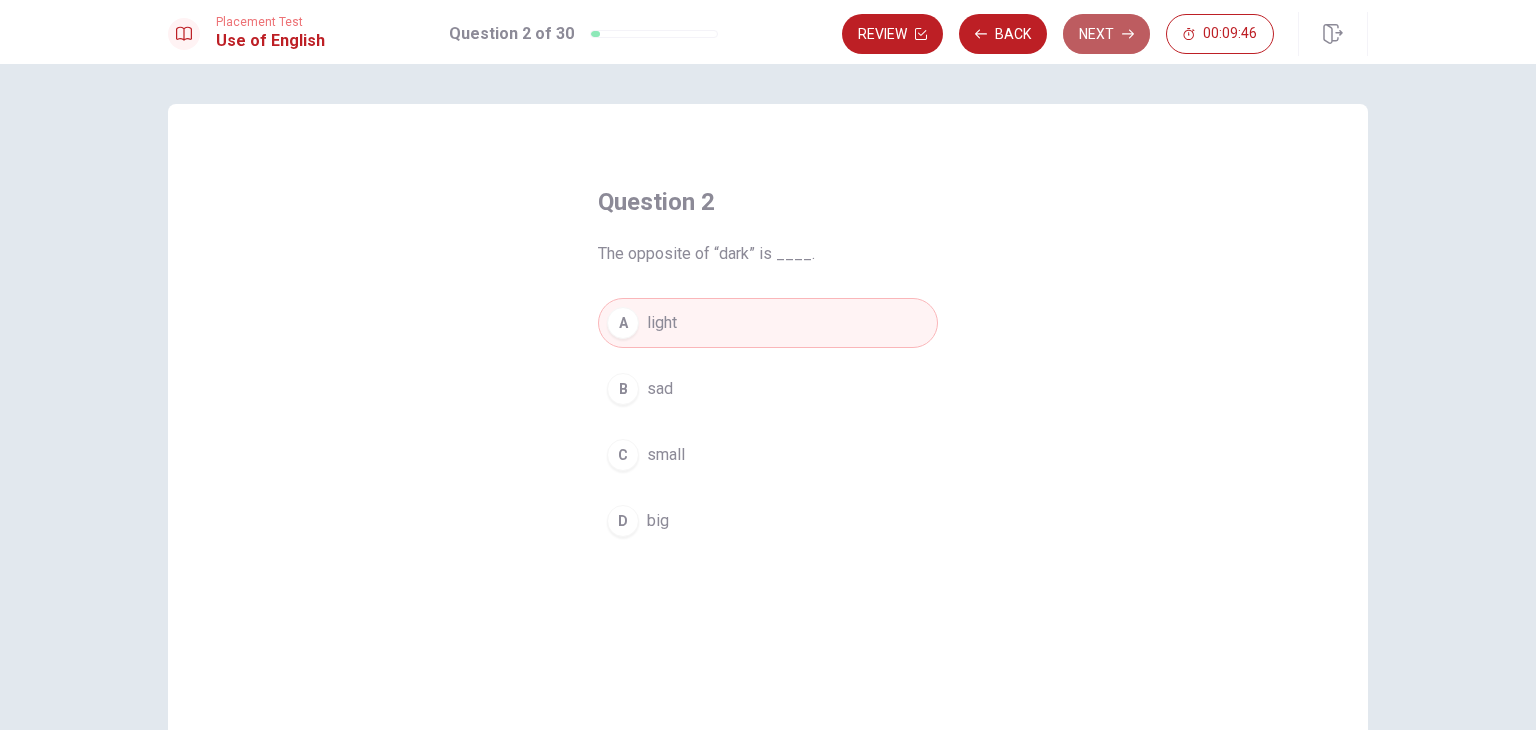 click on "Next" at bounding box center (1106, 34) 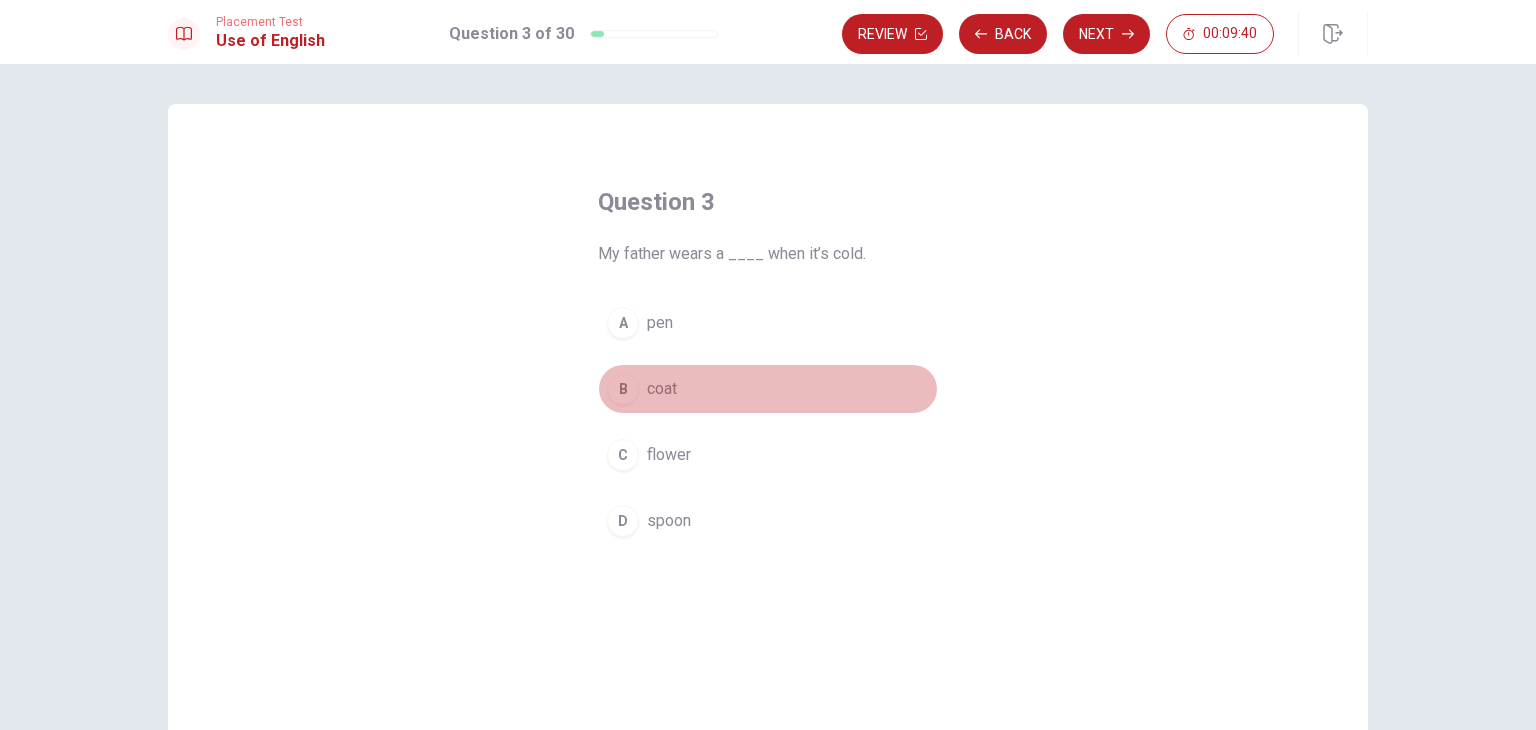 click on "B coat" at bounding box center [768, 389] 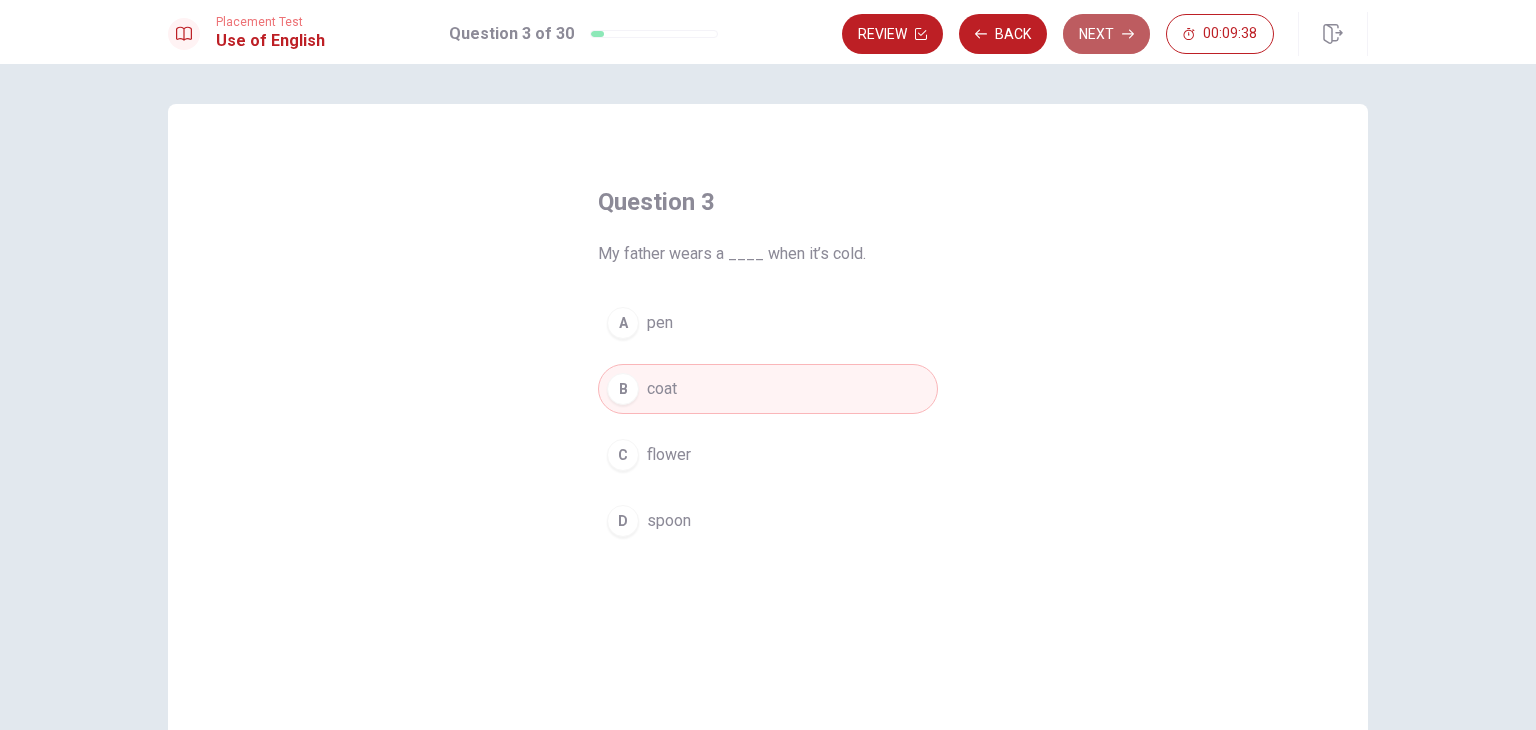 click on "Next" at bounding box center [1106, 34] 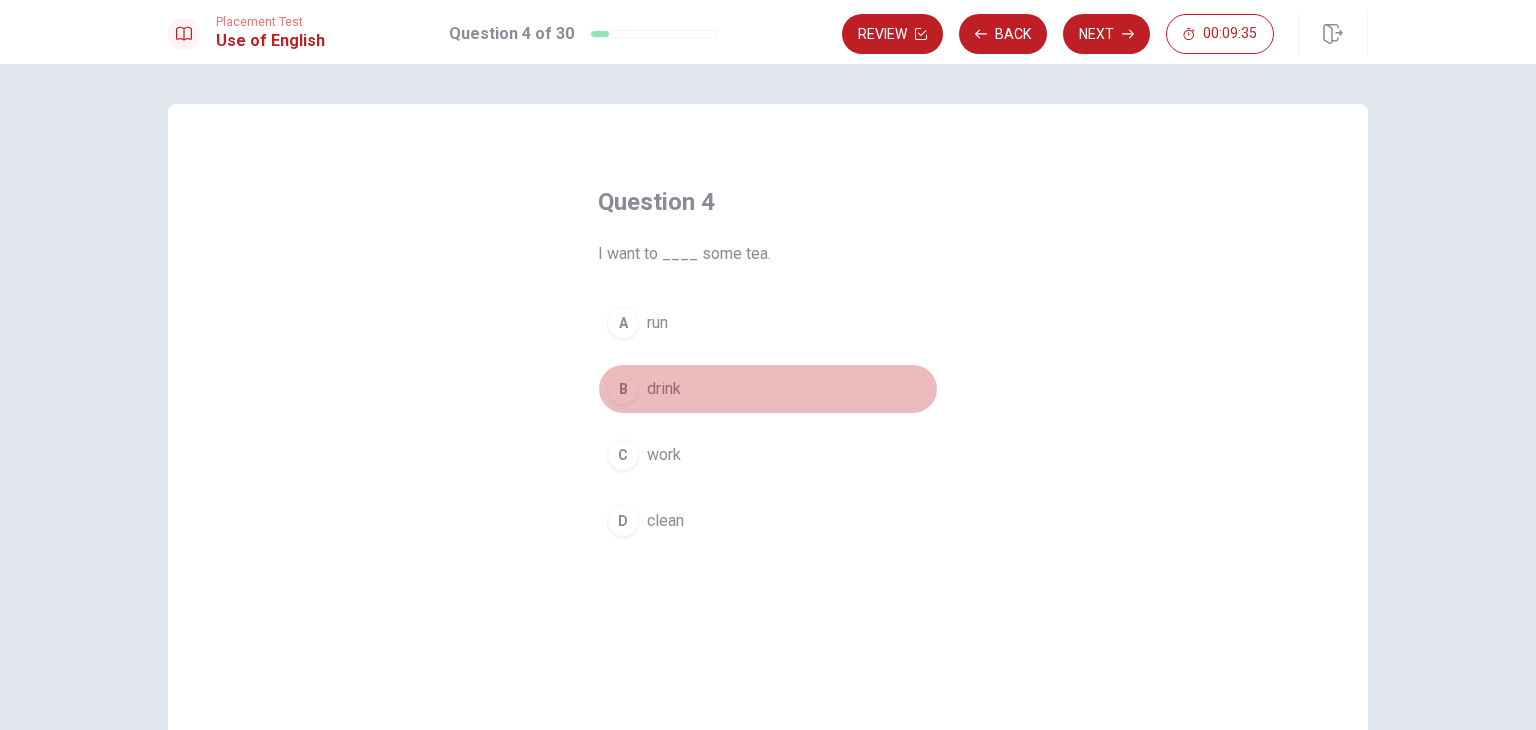 click on "drink" at bounding box center [664, 389] 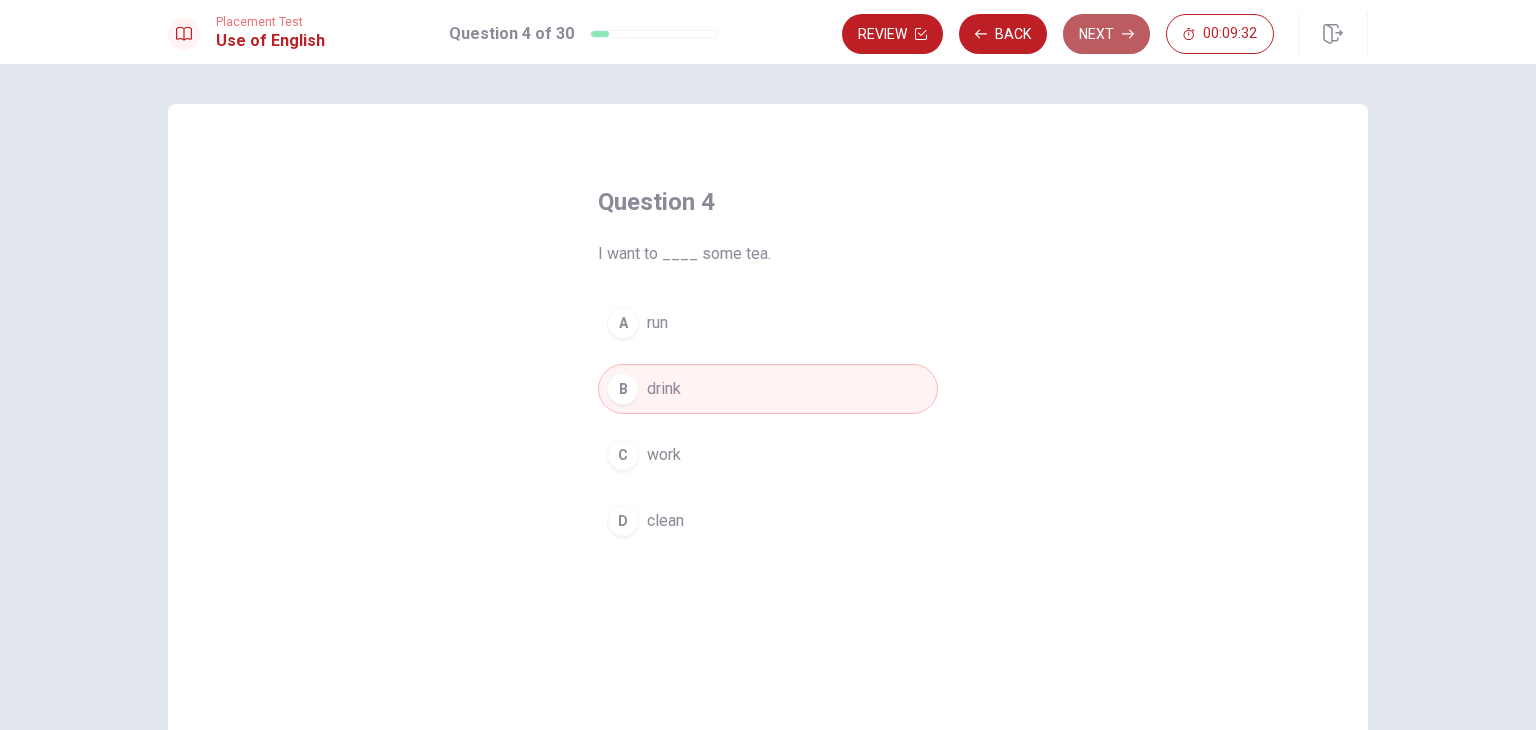 click on "Next" at bounding box center (1106, 34) 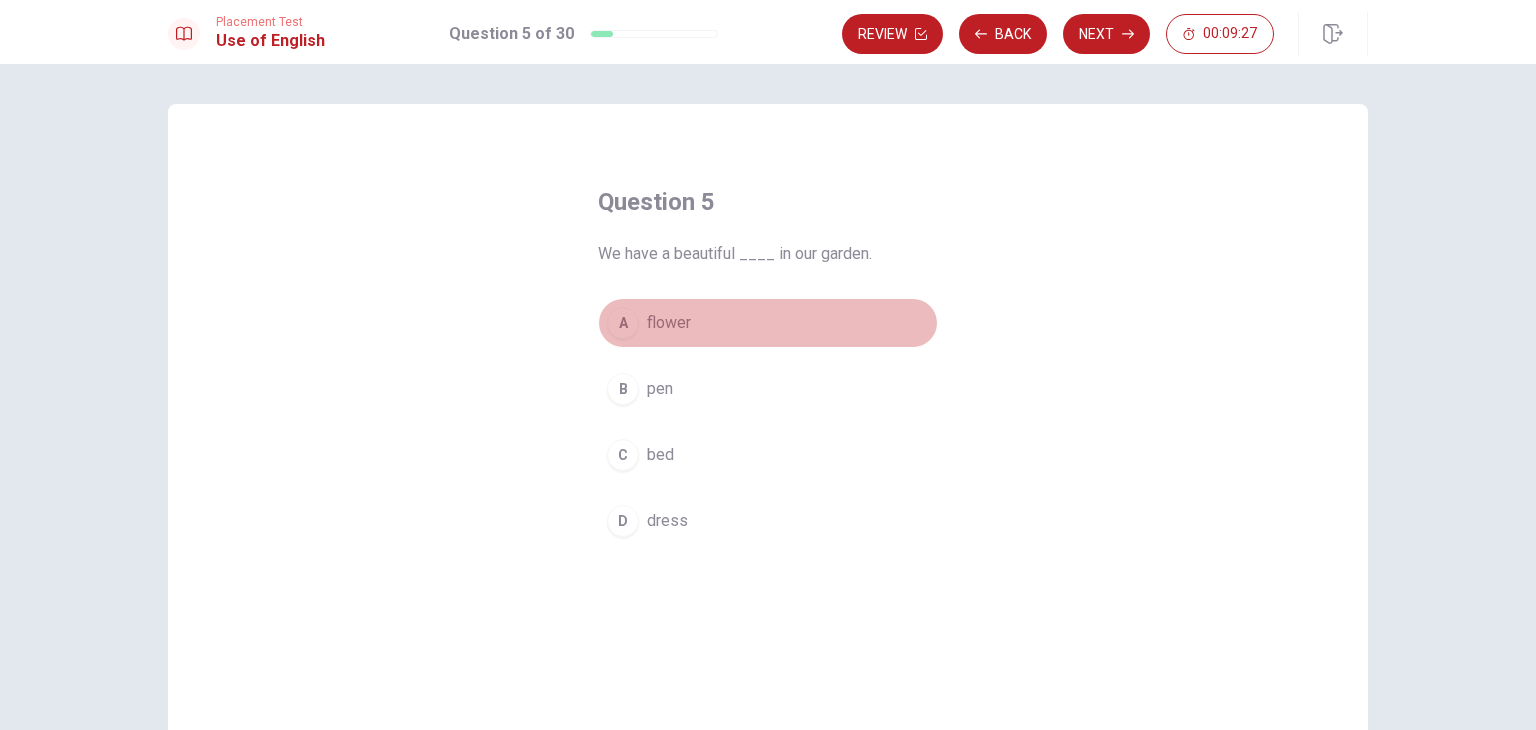 click on "A flower" at bounding box center (768, 323) 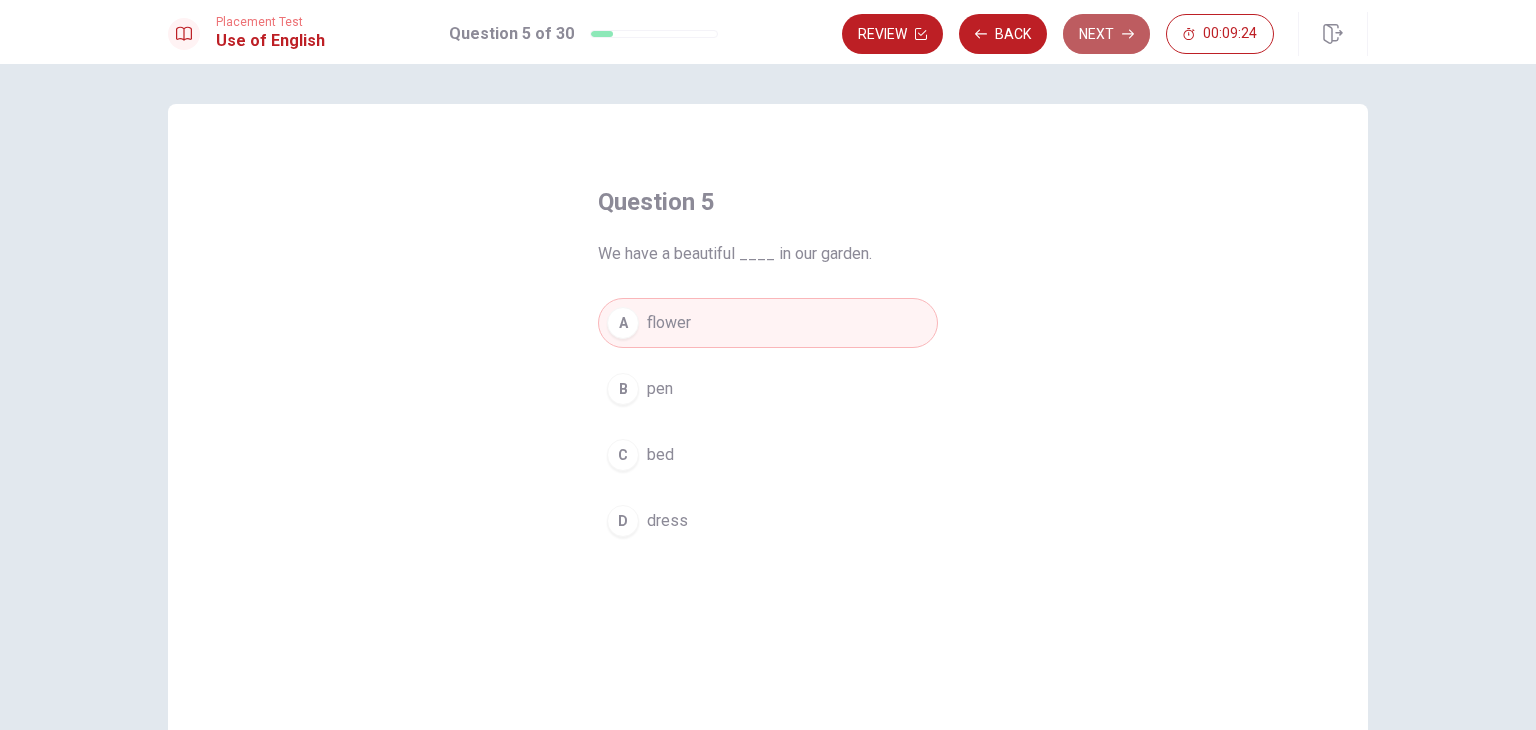 click on "Next" at bounding box center [1106, 34] 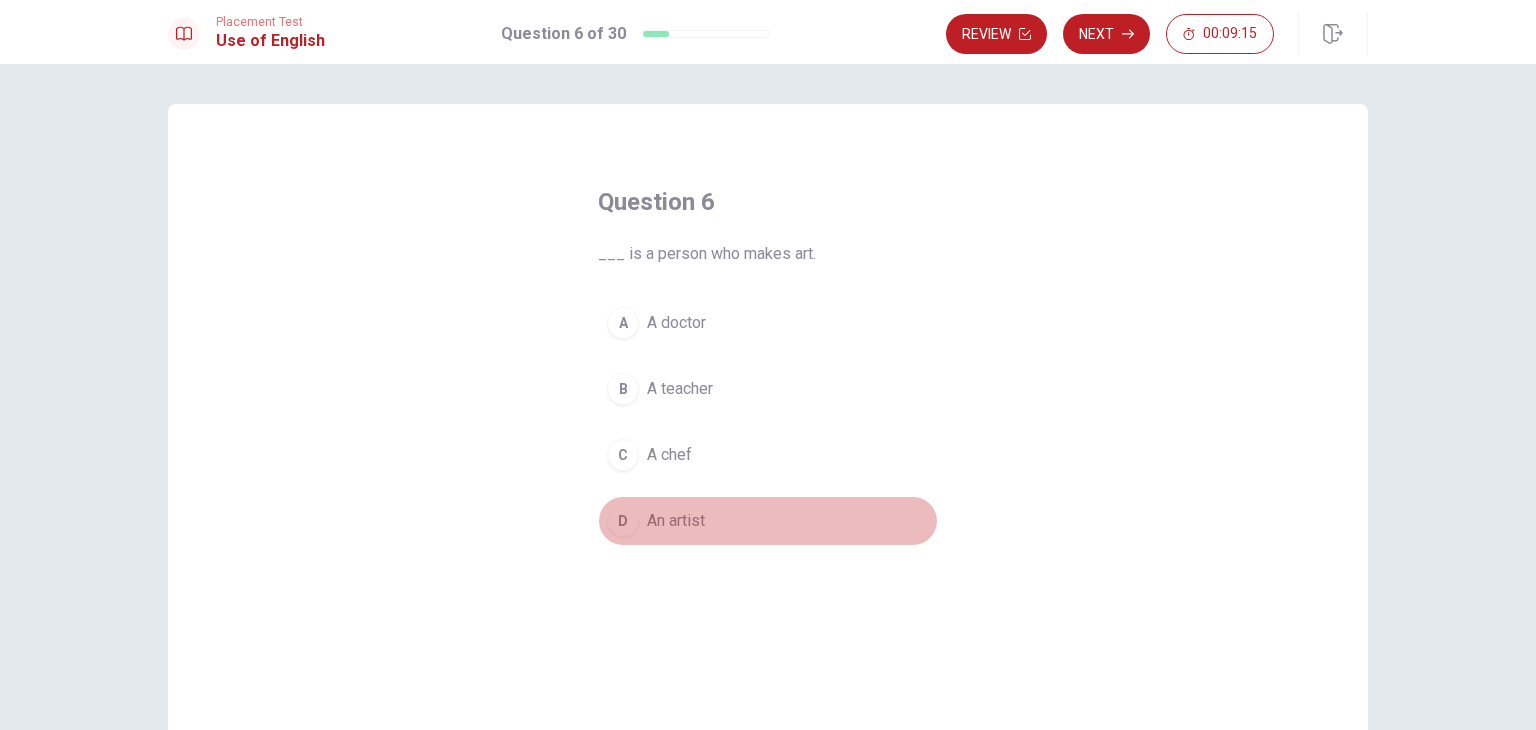 click on "An artist" at bounding box center (676, 521) 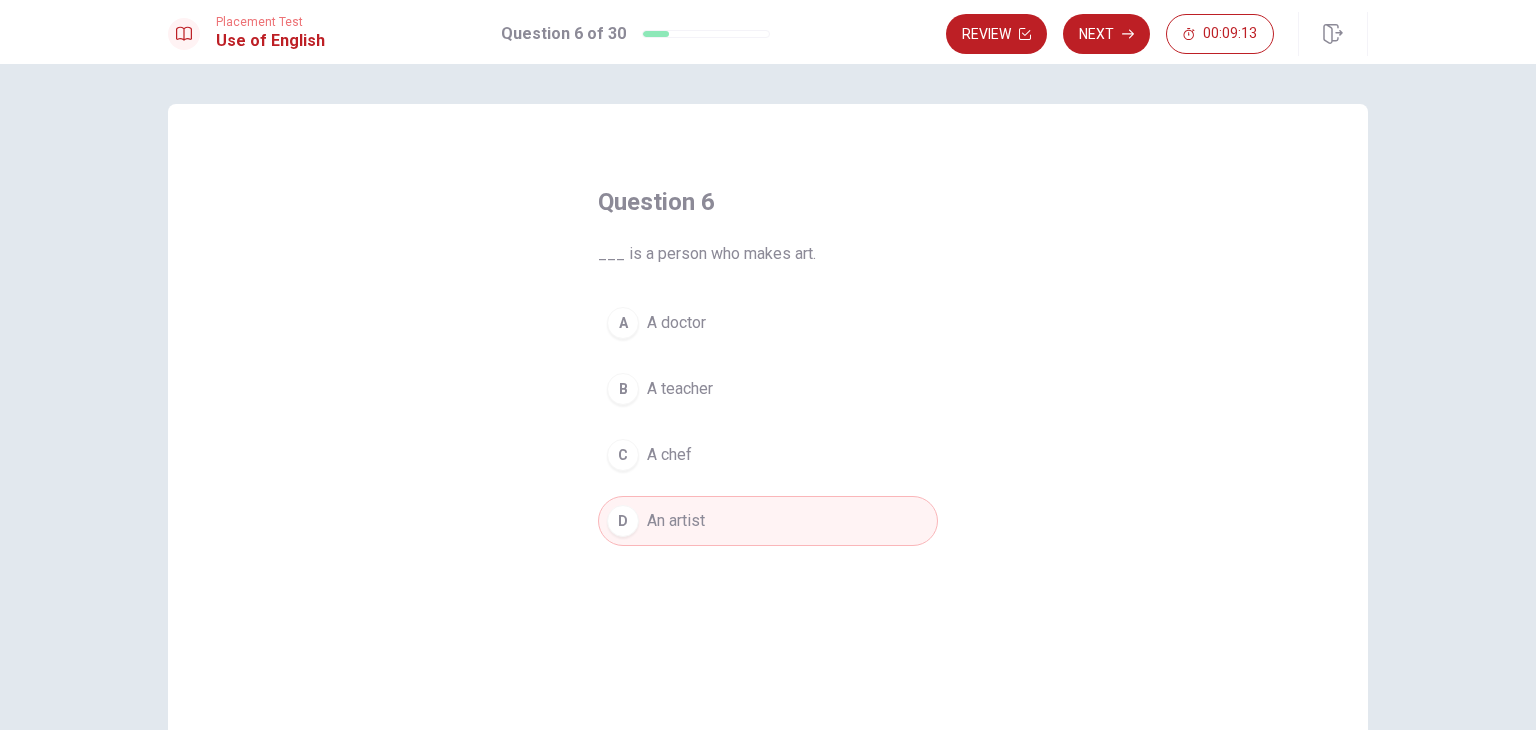 click on "D An artist" at bounding box center [768, 521] 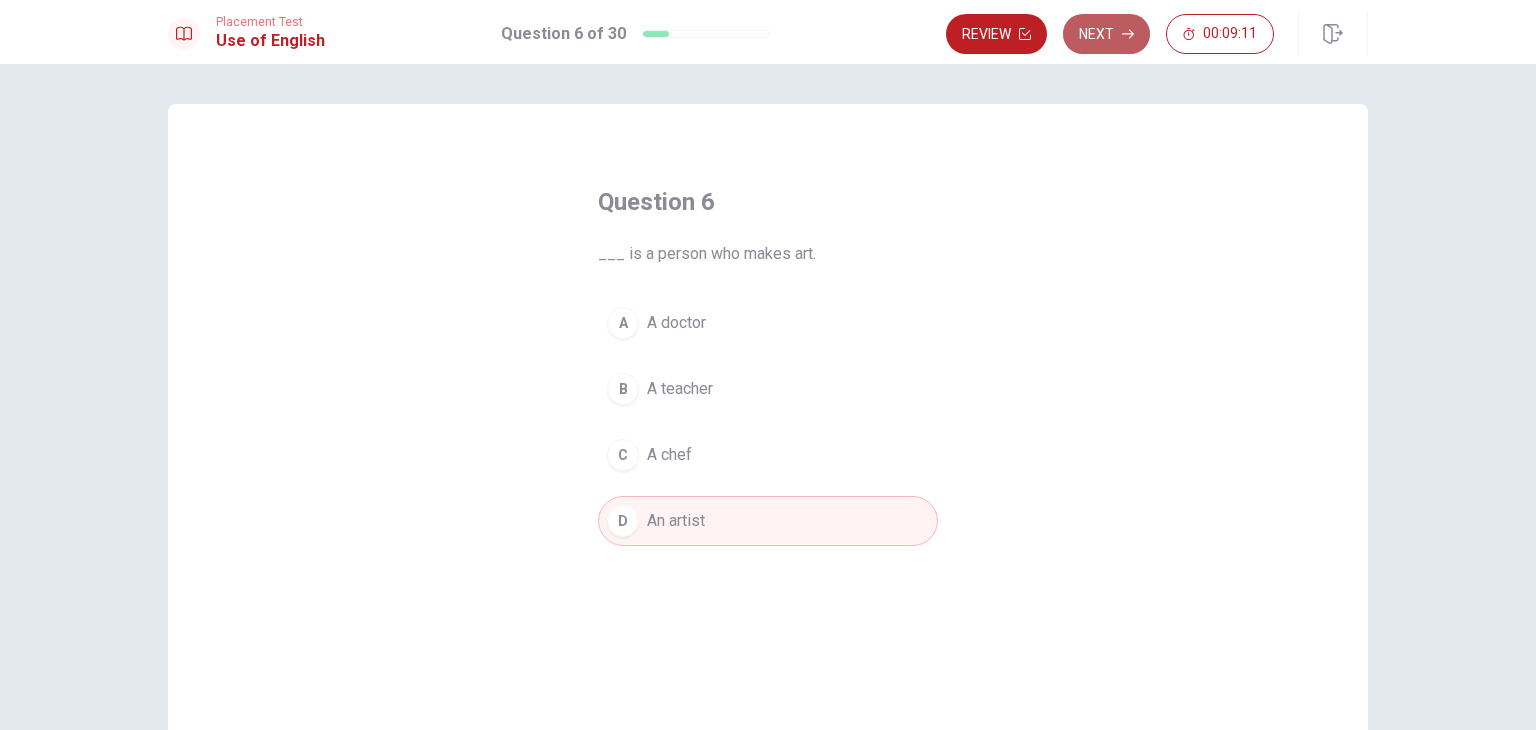 click on "Next" at bounding box center (1106, 34) 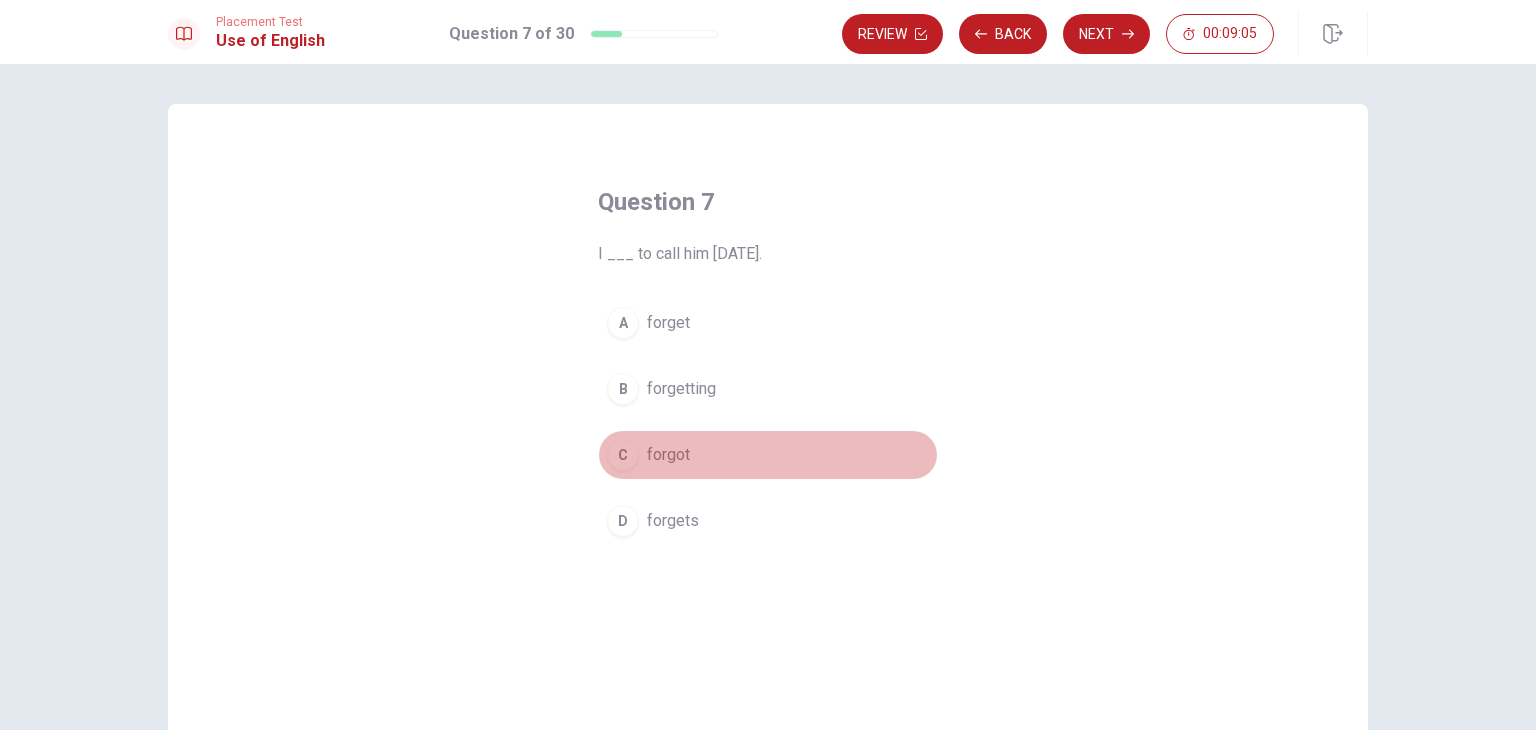 click on "C forgot" at bounding box center (768, 455) 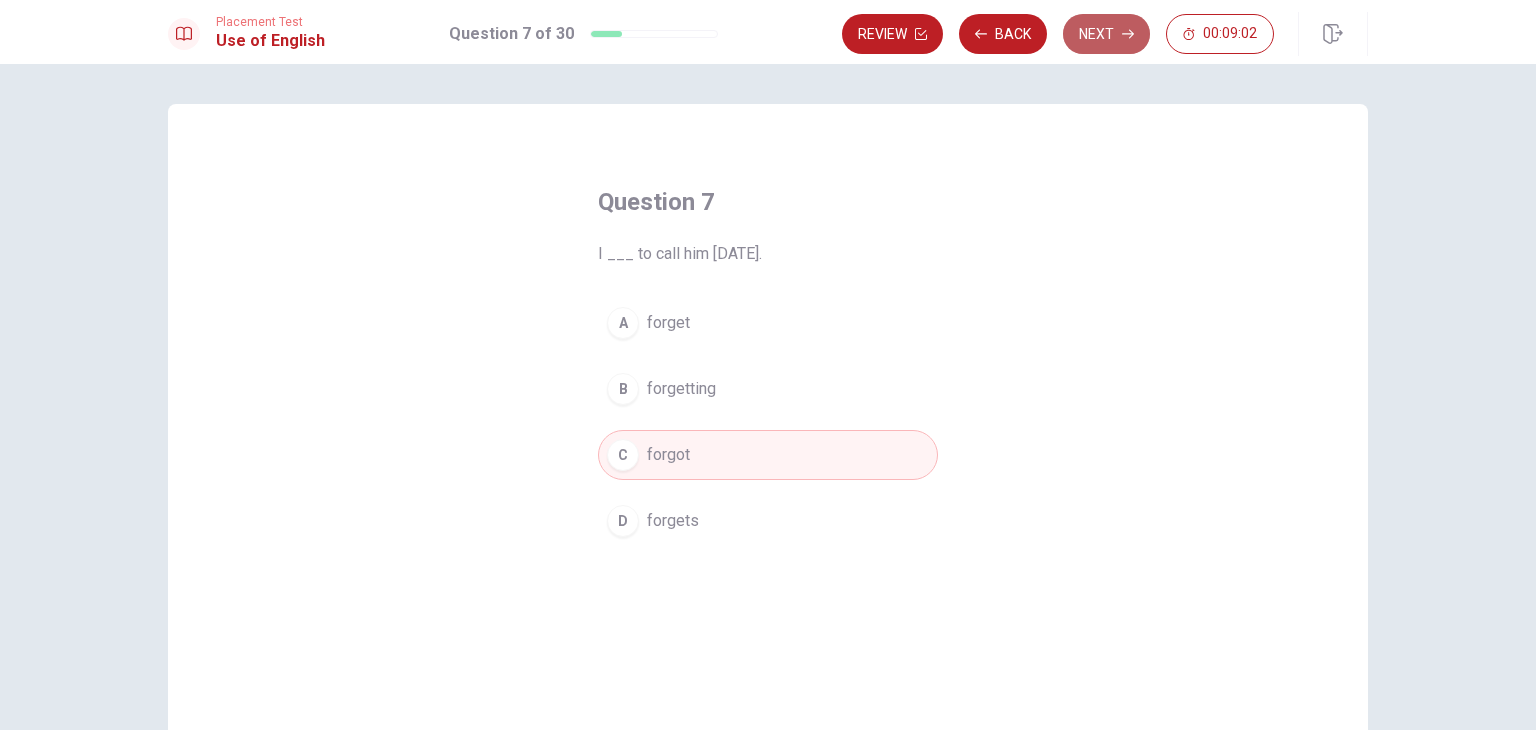 click on "Next" at bounding box center [1106, 34] 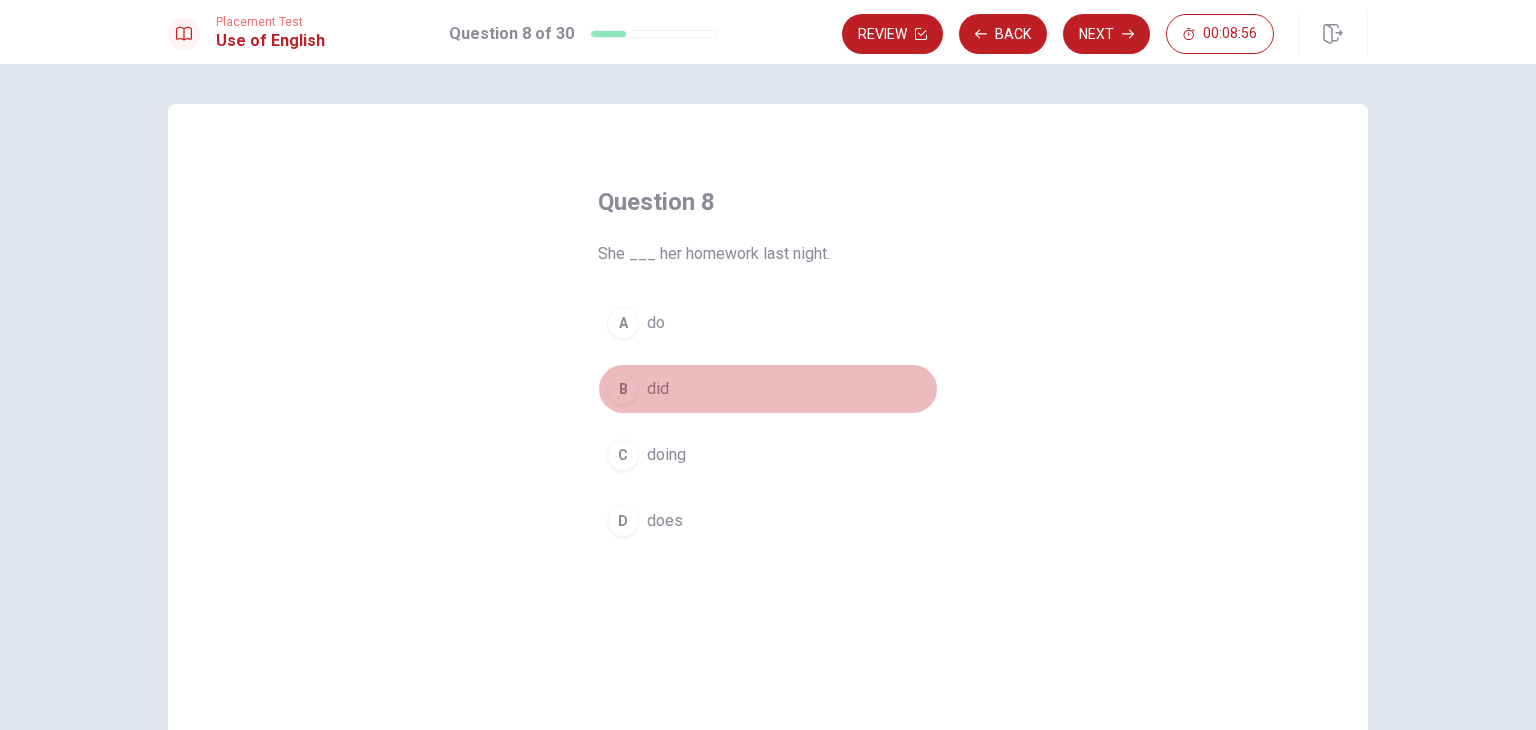 click on "did" at bounding box center (658, 389) 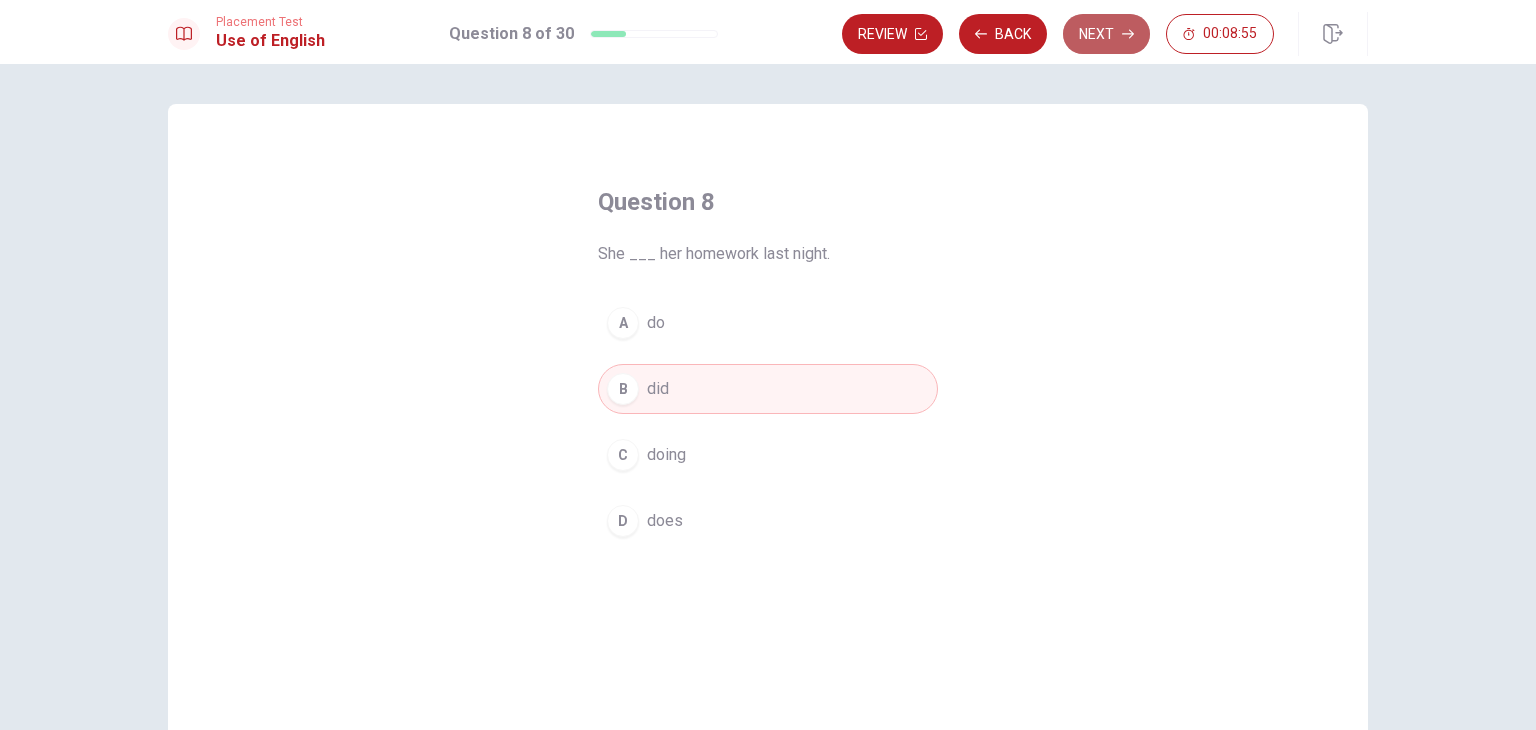 click on "Next" at bounding box center [1106, 34] 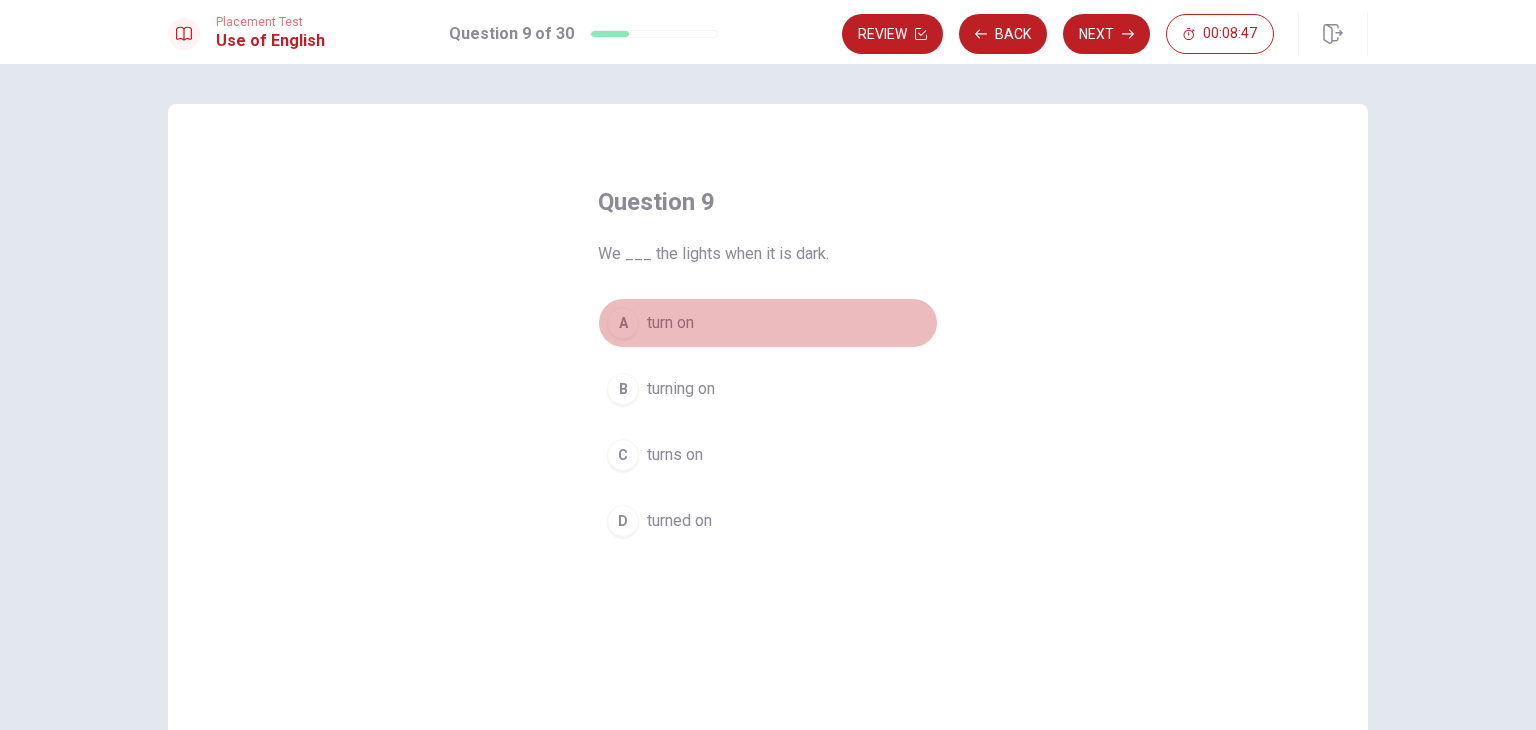 click on "A turn on" at bounding box center (768, 323) 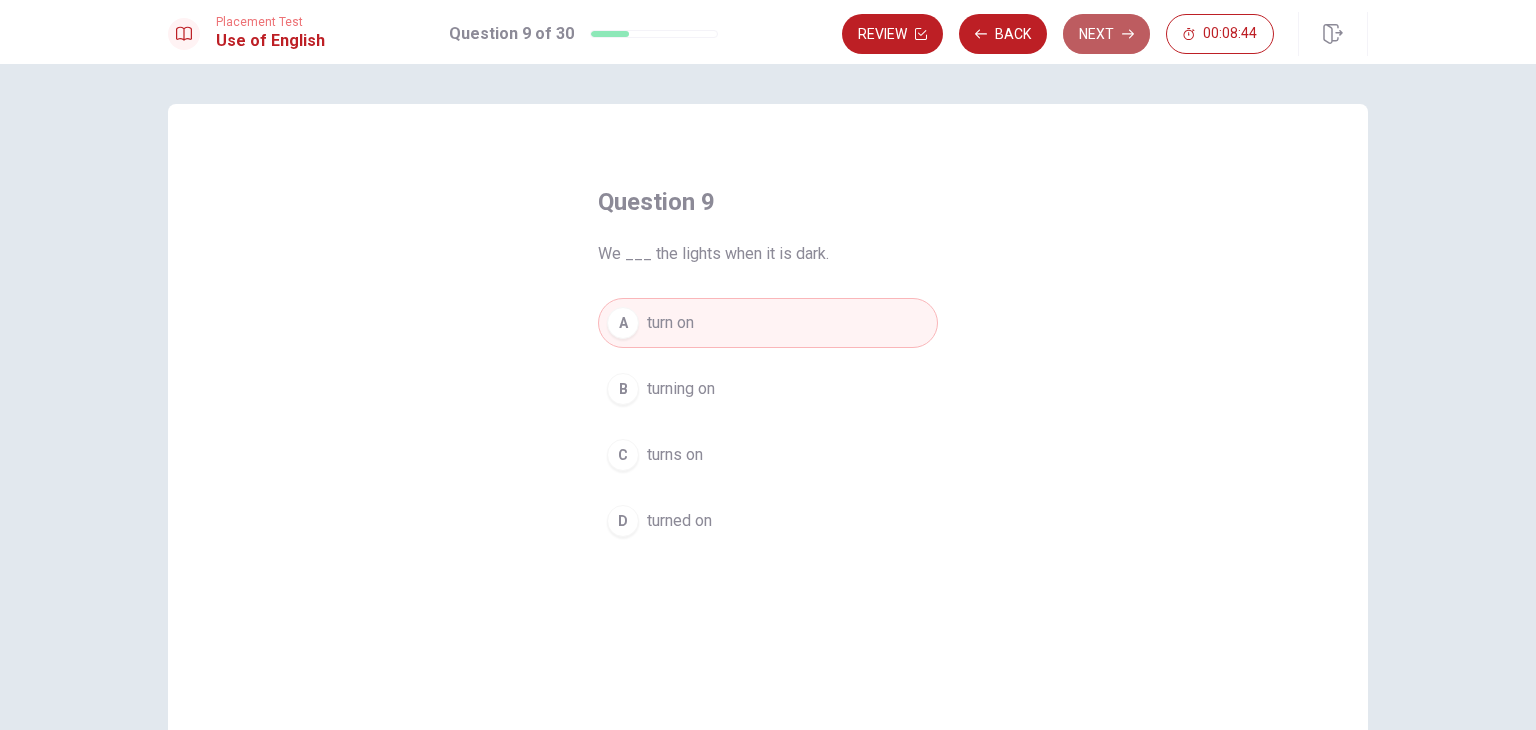 click on "Next" at bounding box center [1106, 34] 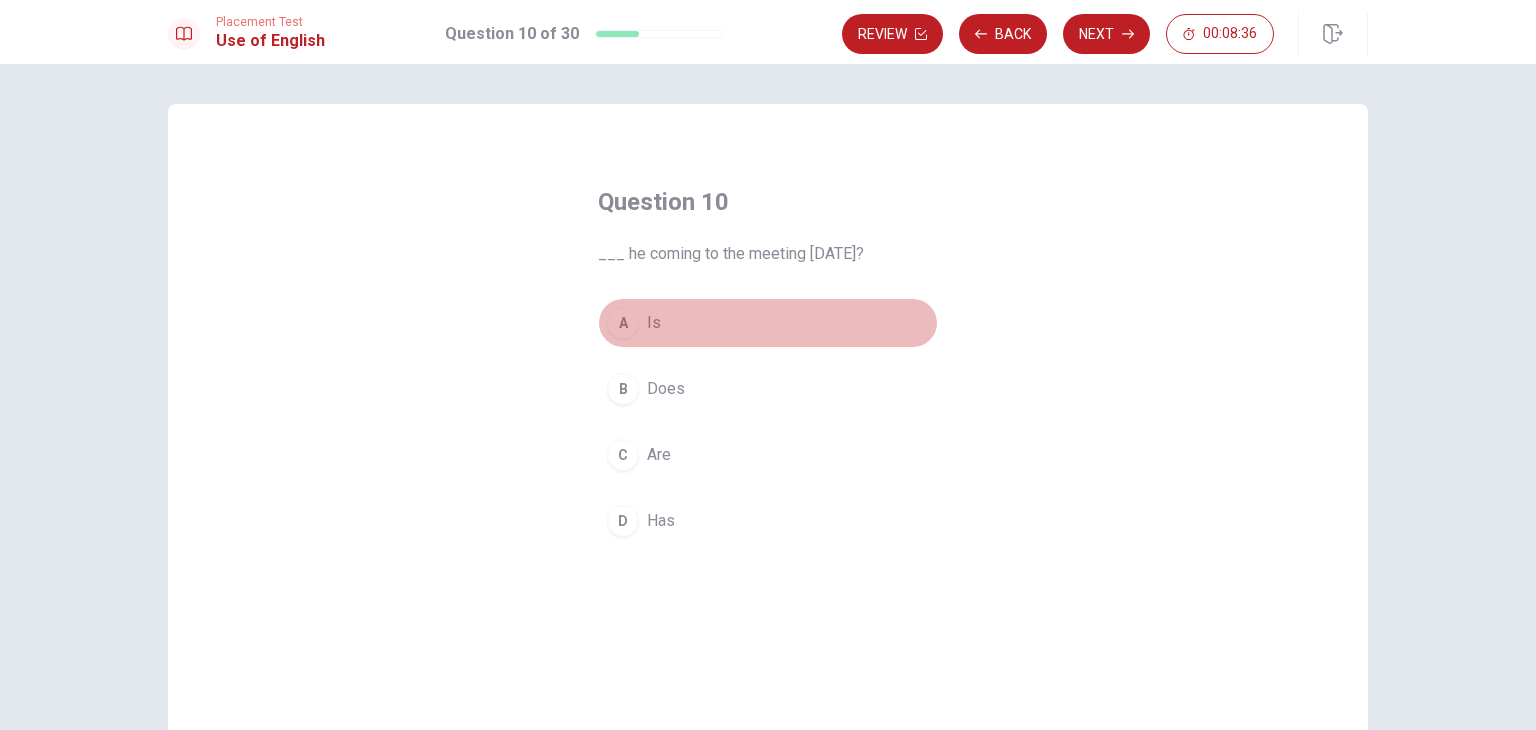 click on "A Is" at bounding box center (768, 323) 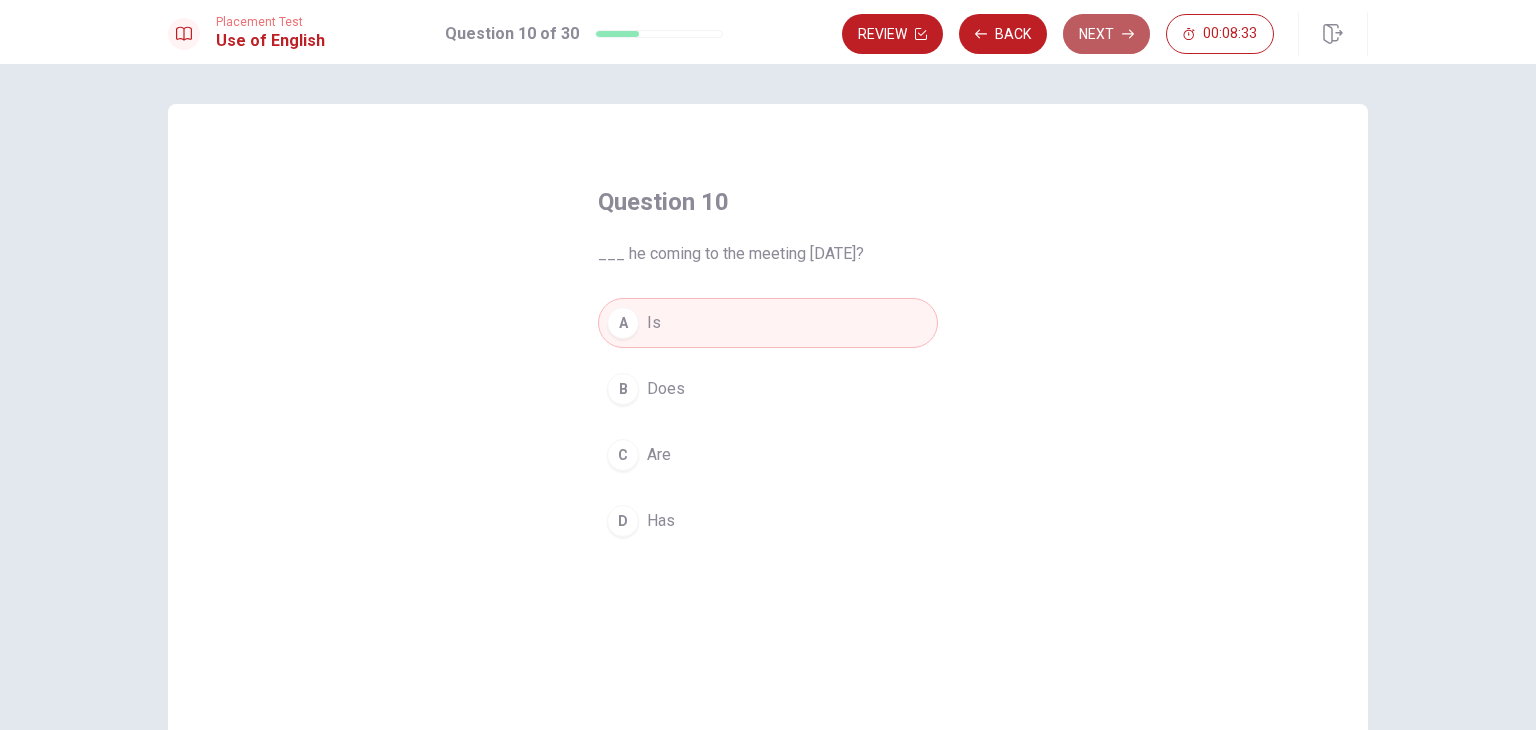 click on "Next" at bounding box center [1106, 34] 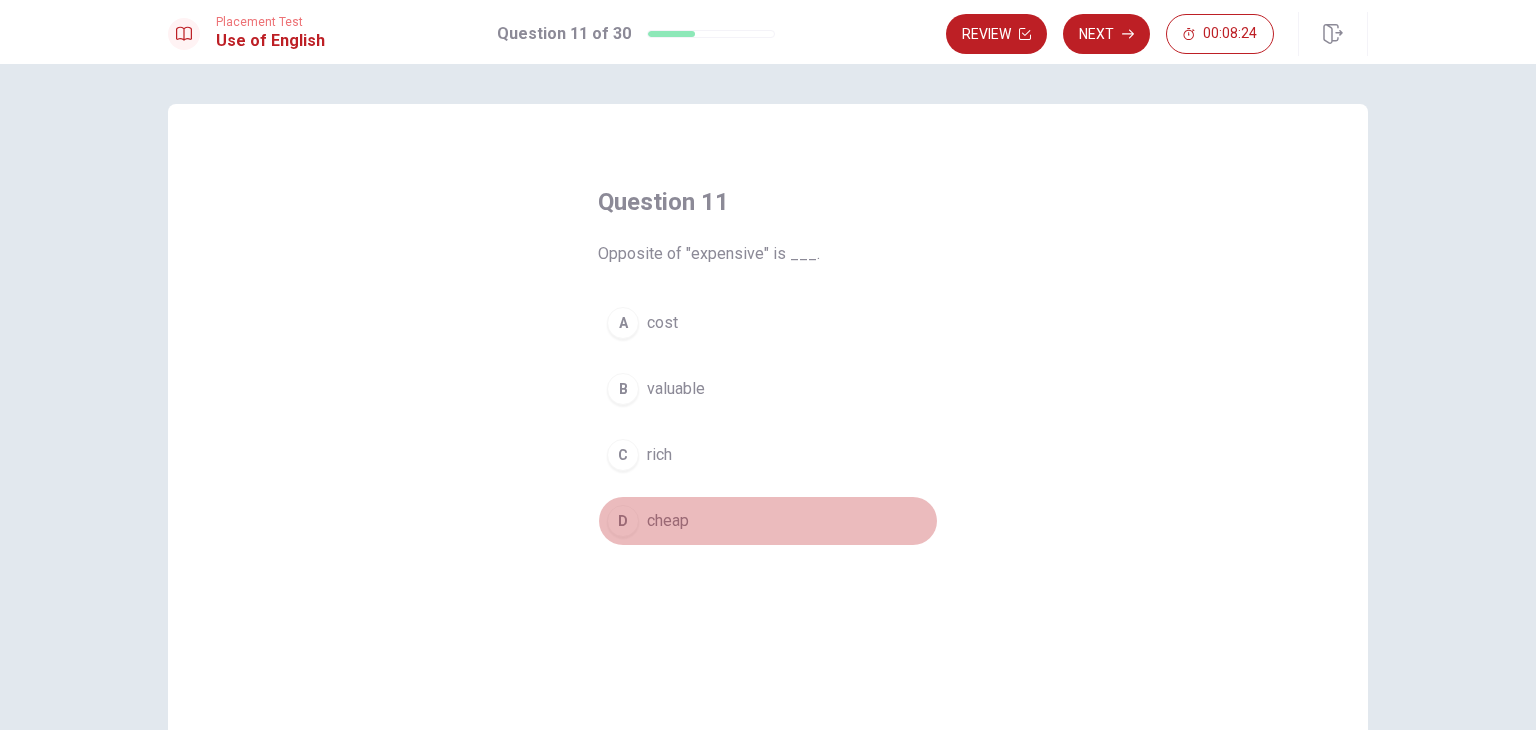 click on "D cheap" at bounding box center [768, 521] 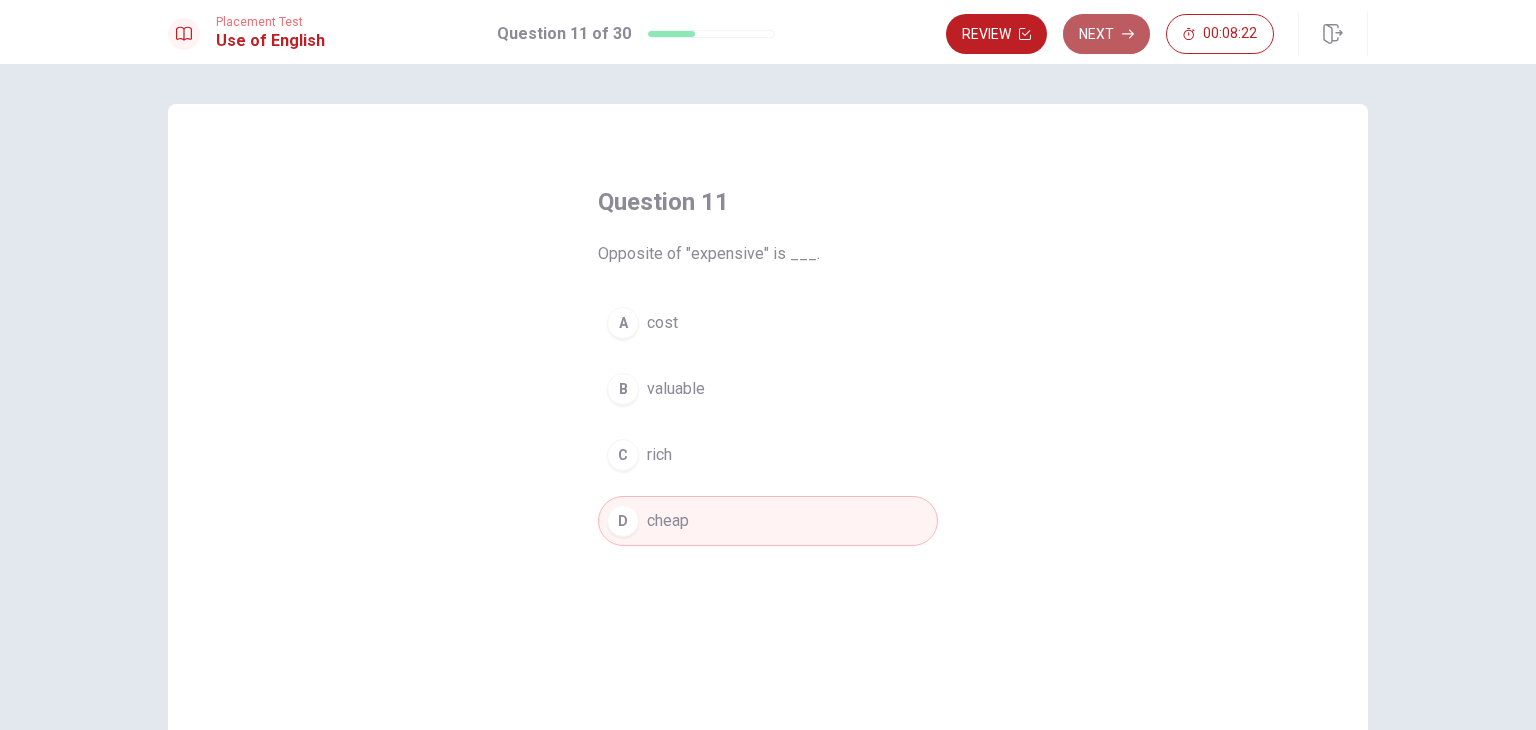 click on "Next" at bounding box center (1106, 34) 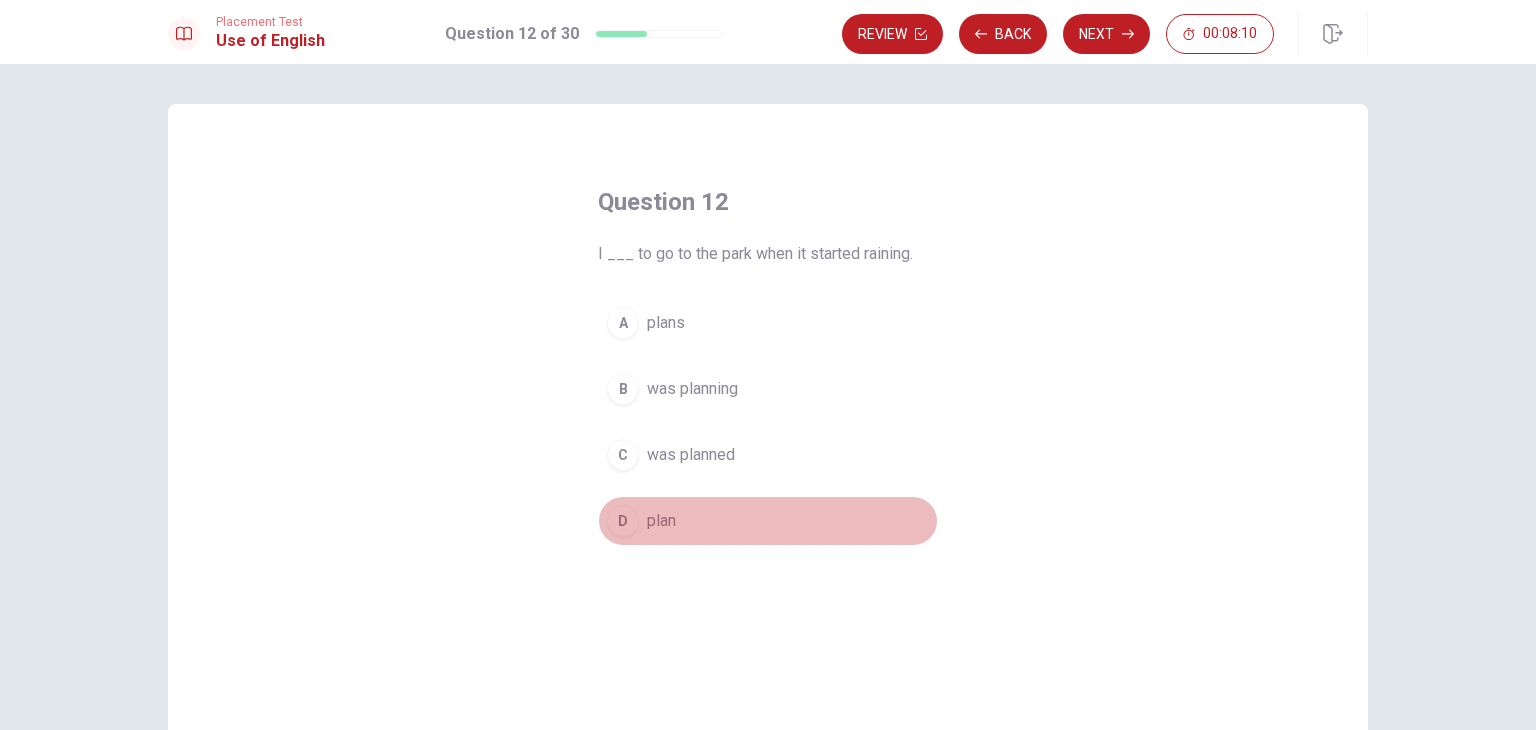 click on "plan" at bounding box center [661, 521] 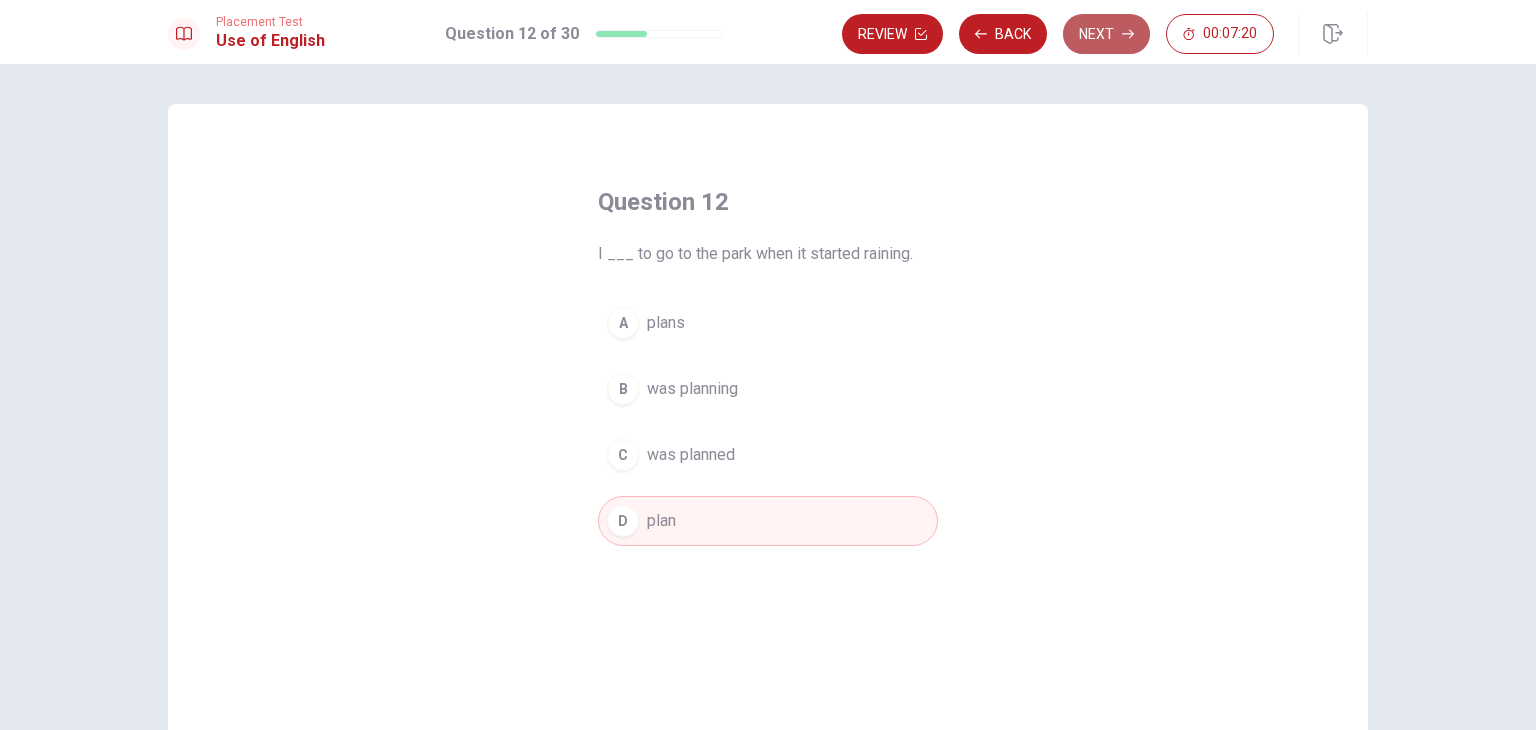 click on "Next" at bounding box center (1106, 34) 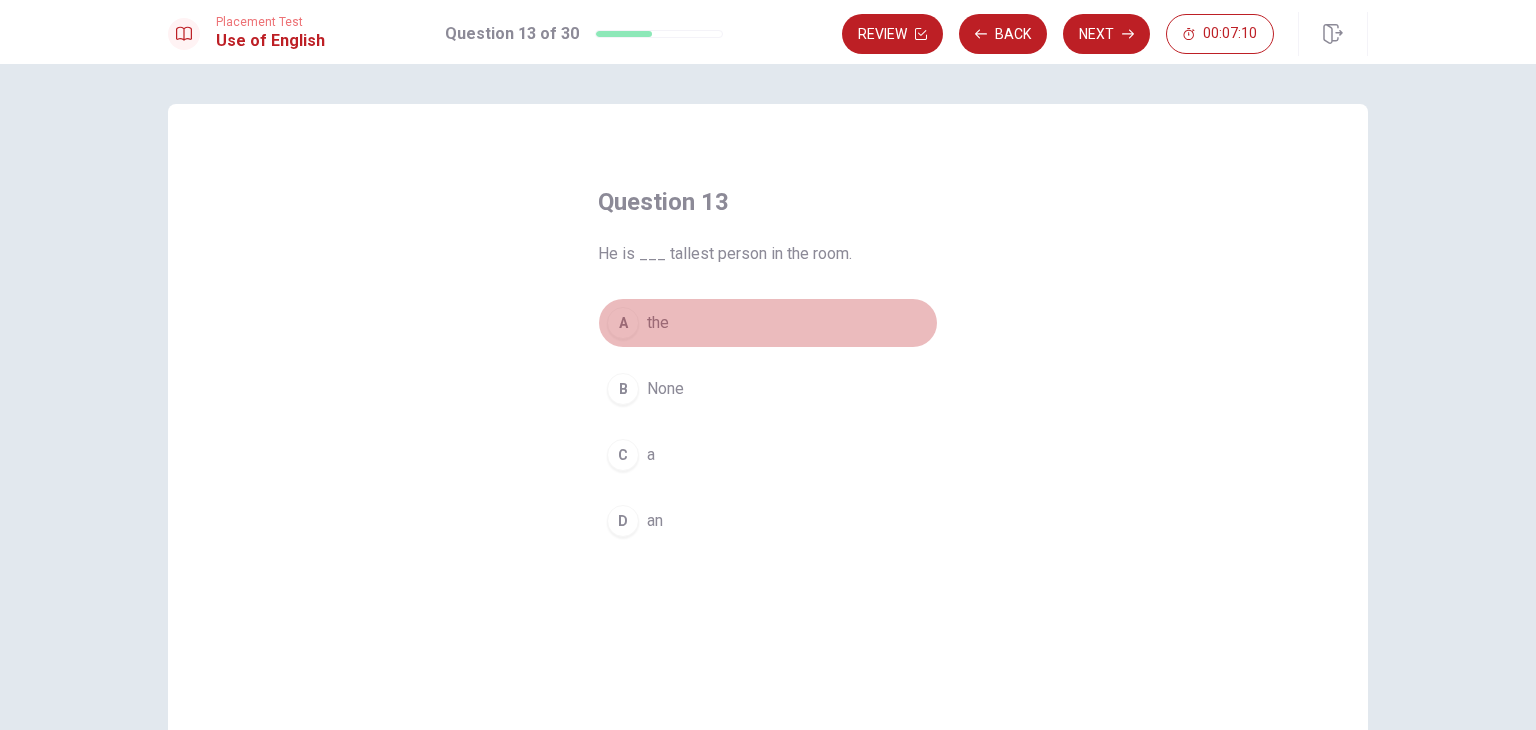 click on "A the" at bounding box center [768, 323] 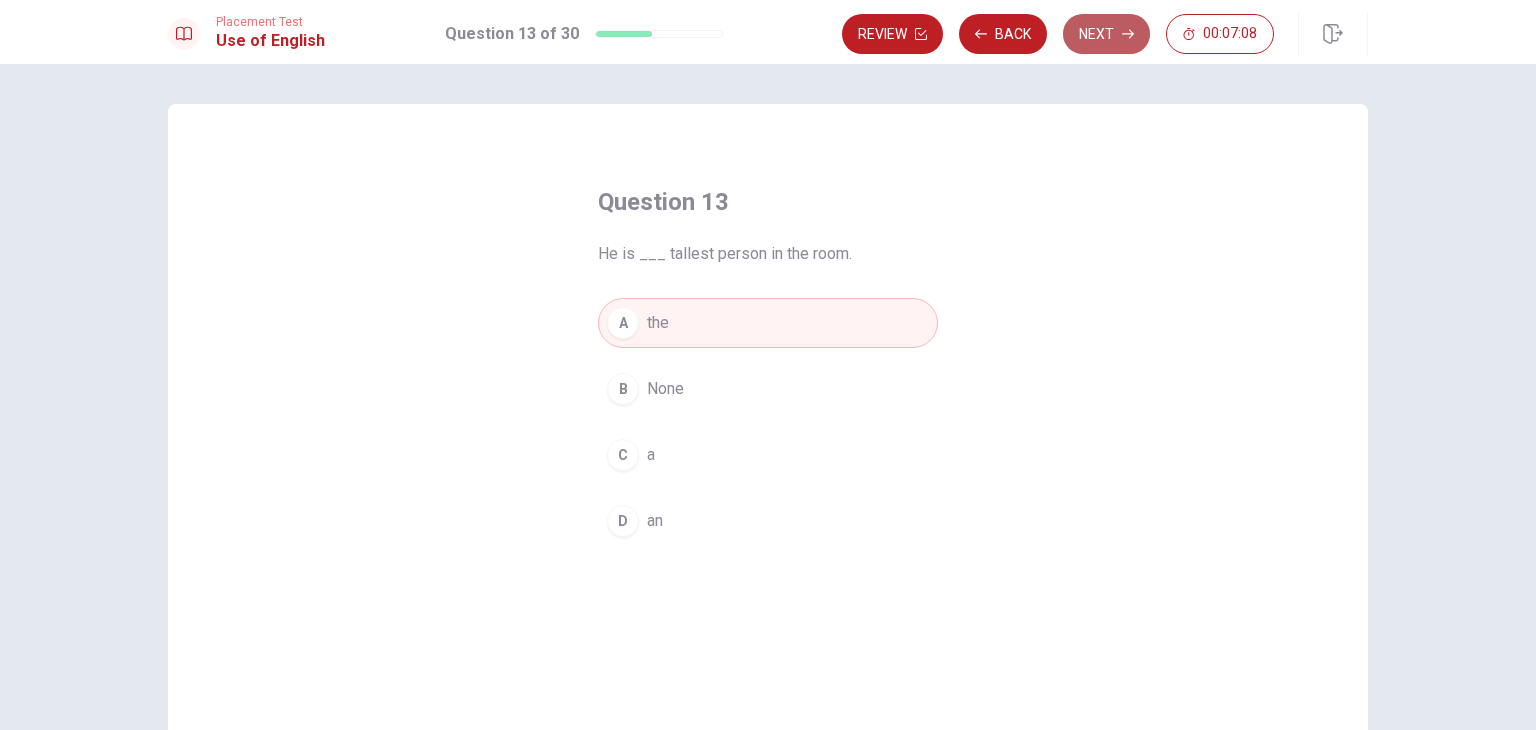 click on "Next" at bounding box center (1106, 34) 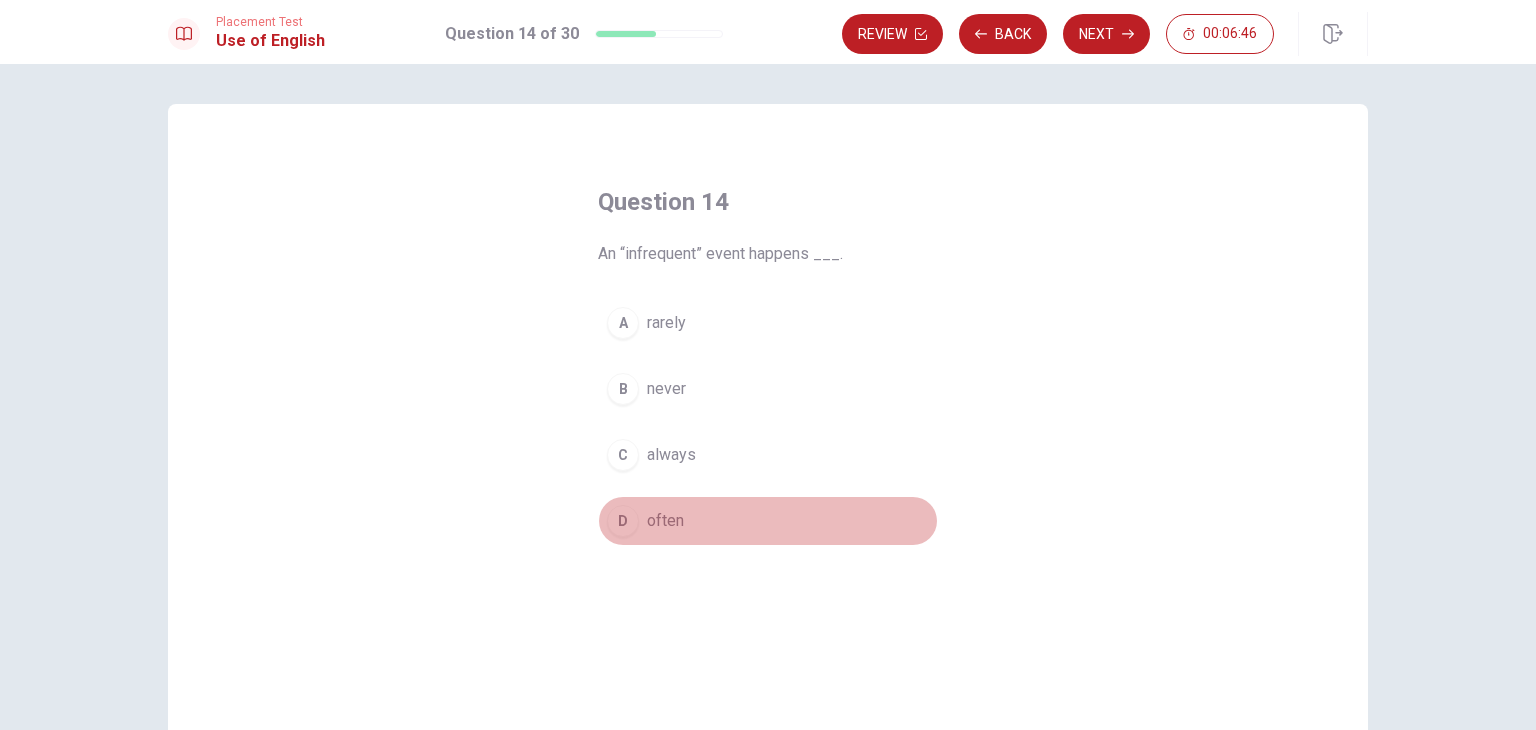click on "D often" at bounding box center [768, 521] 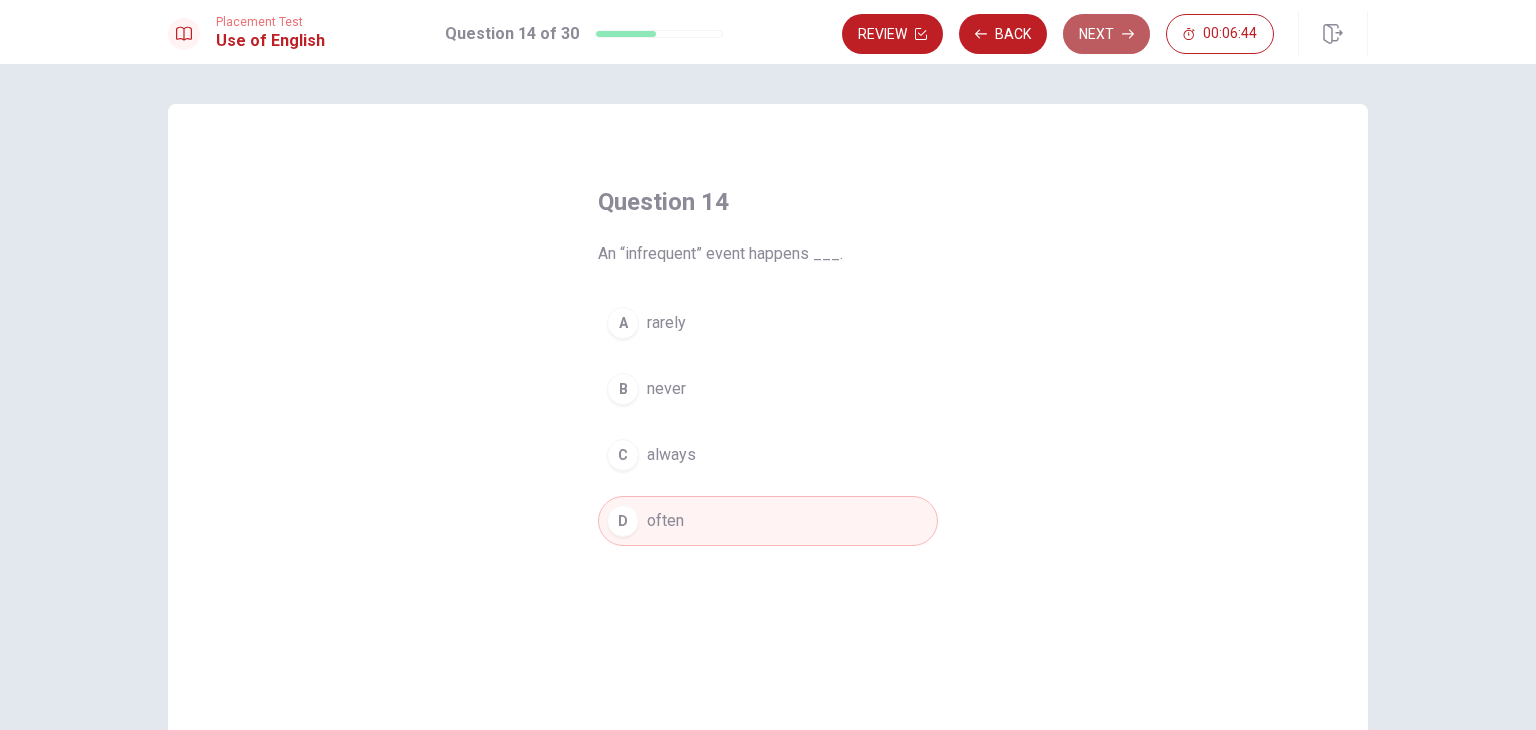 click on "Next" at bounding box center (1106, 34) 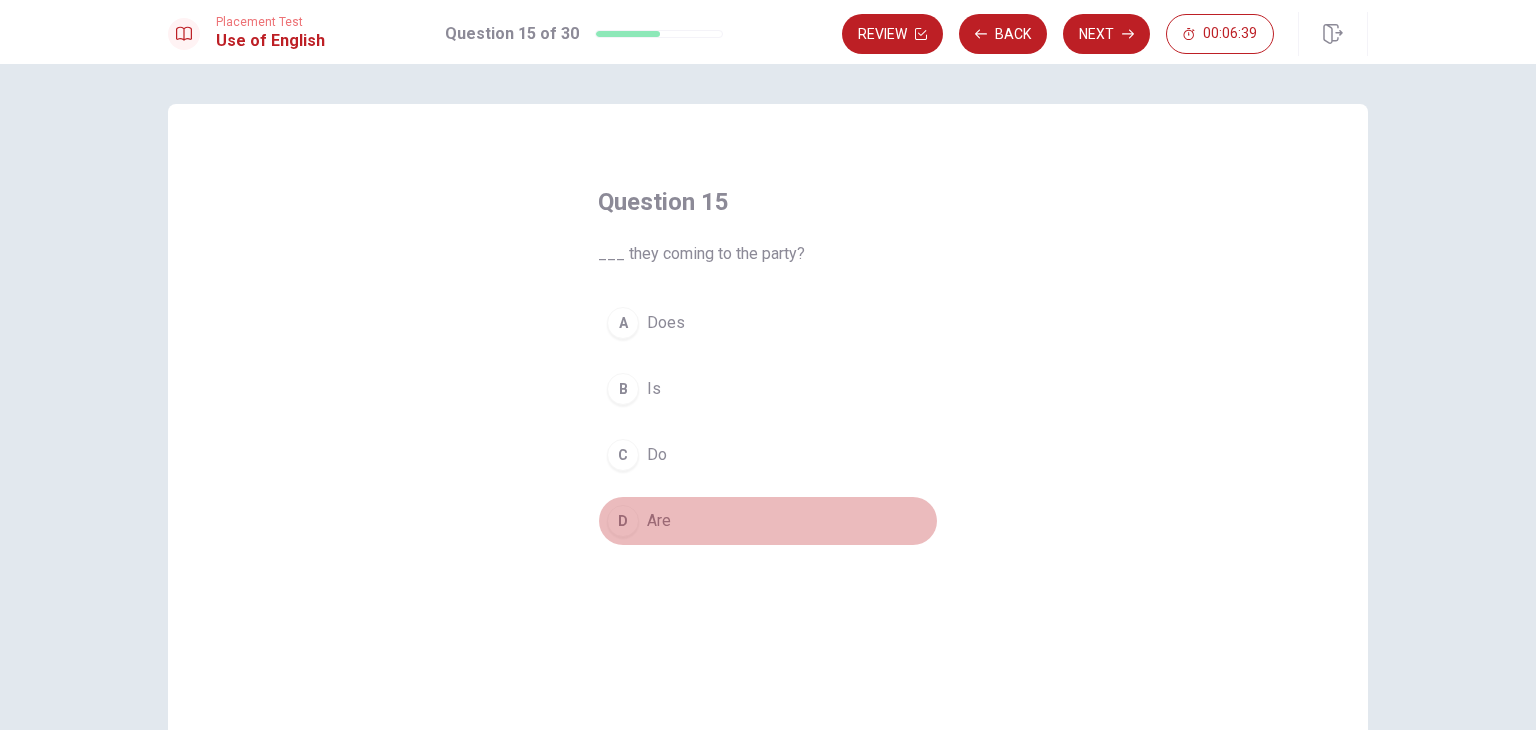 click on "Are" at bounding box center (659, 521) 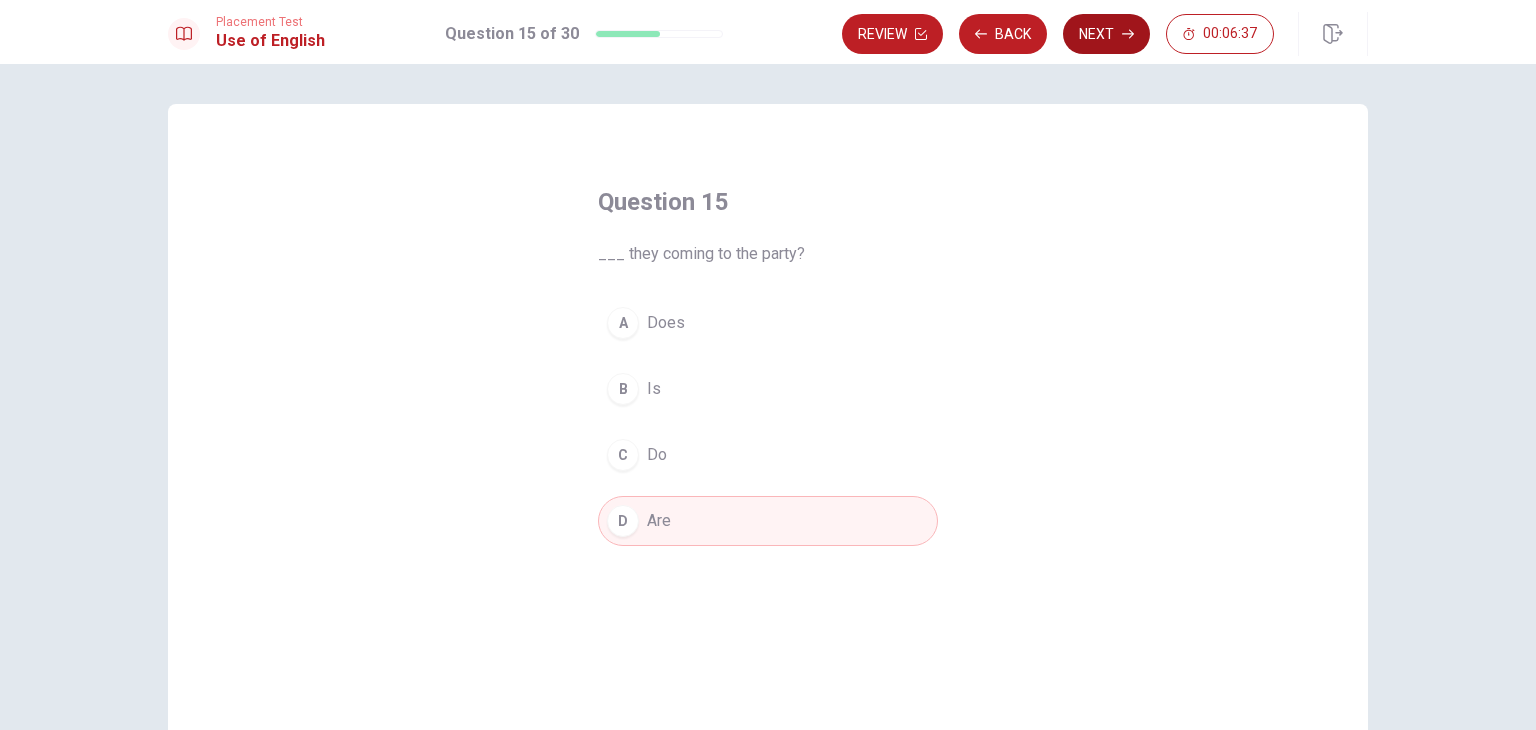 click on "Next" at bounding box center (1106, 34) 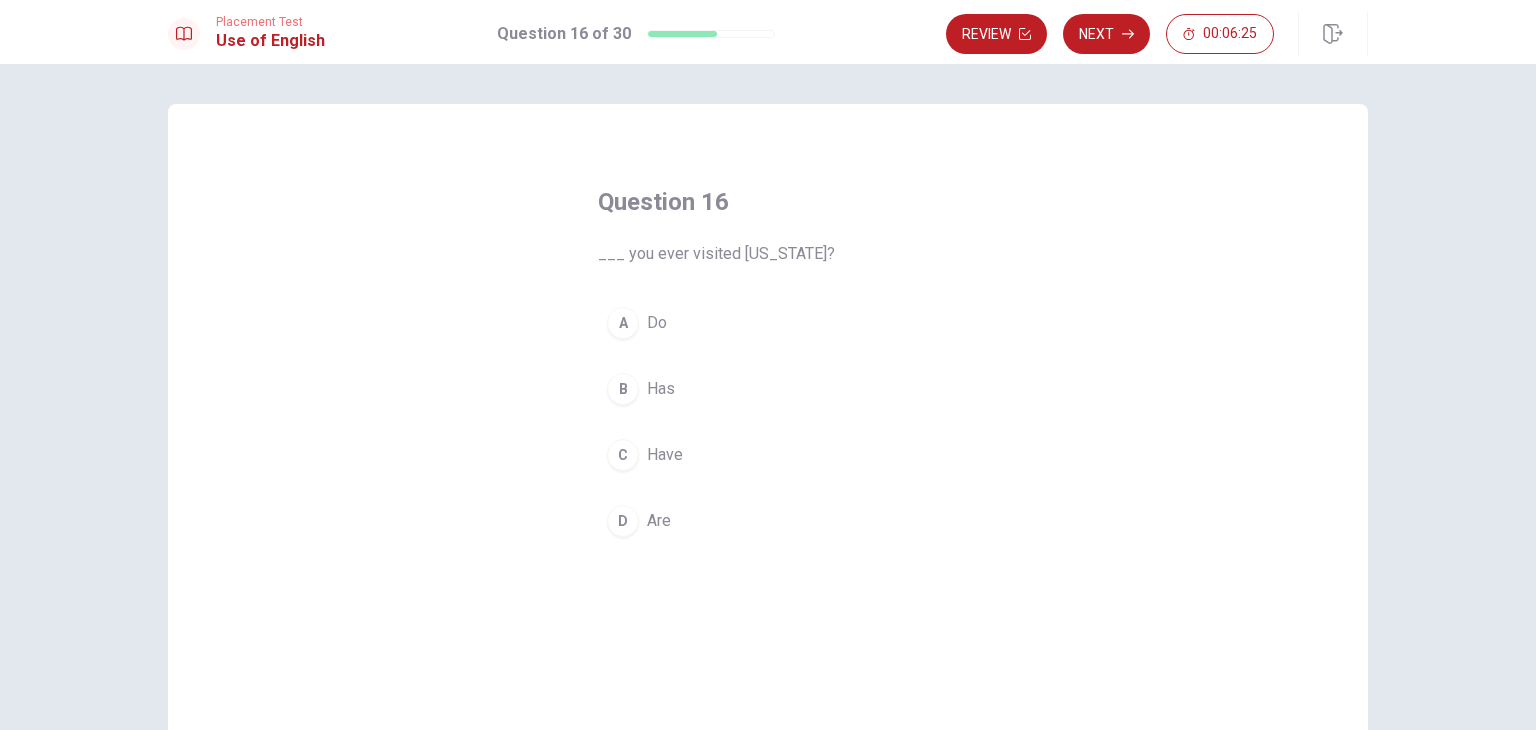 click on "Have" at bounding box center [665, 455] 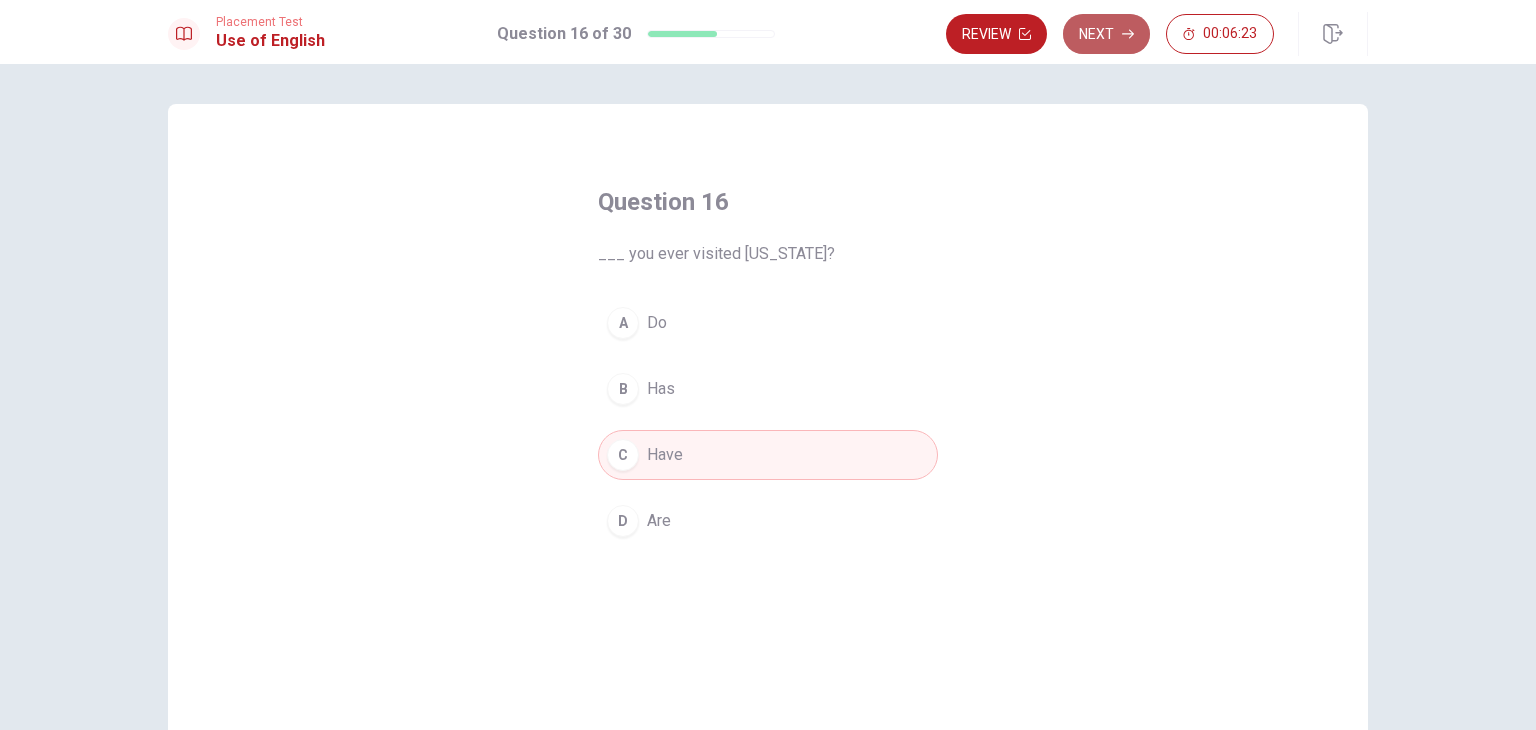 click on "Next" at bounding box center (1106, 34) 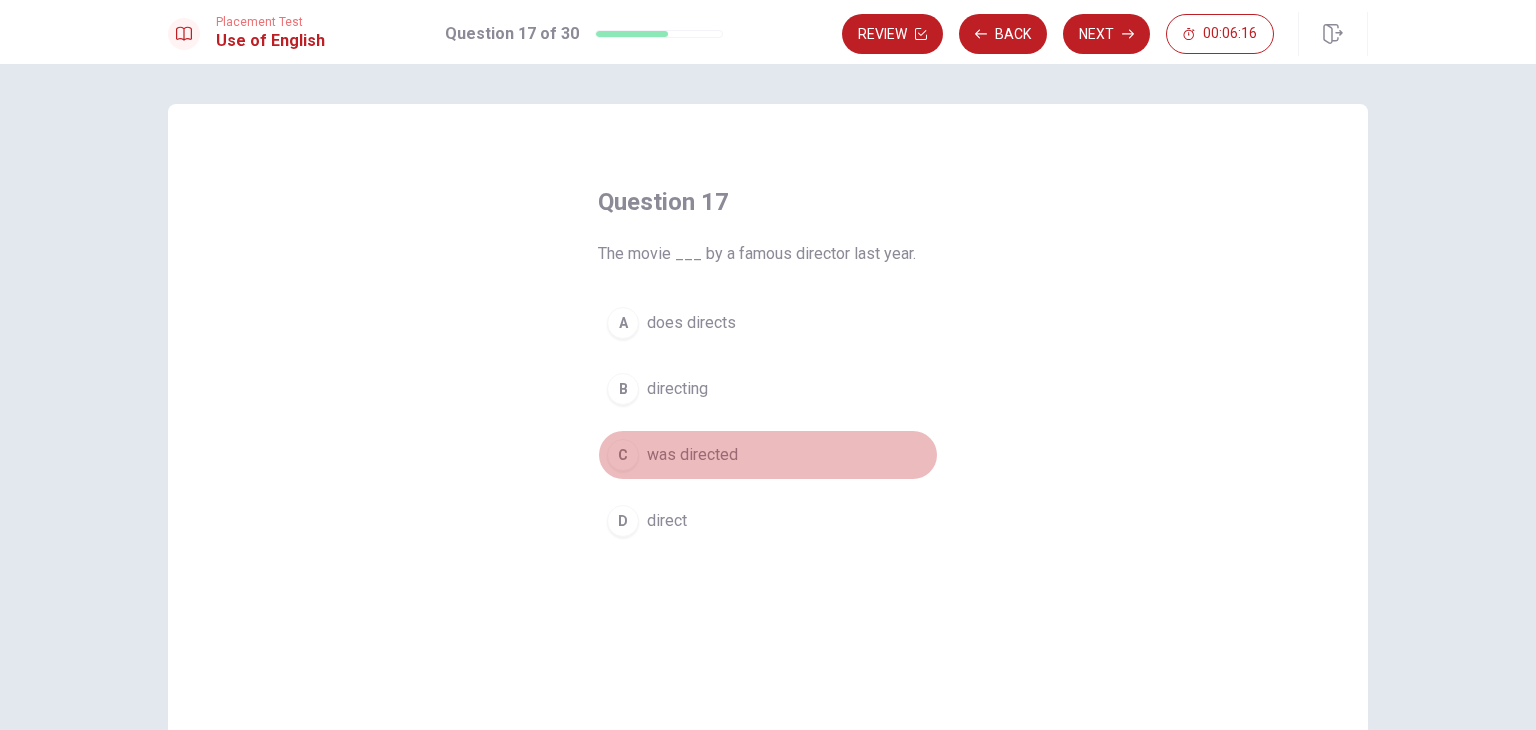 click on "was directed" at bounding box center [692, 455] 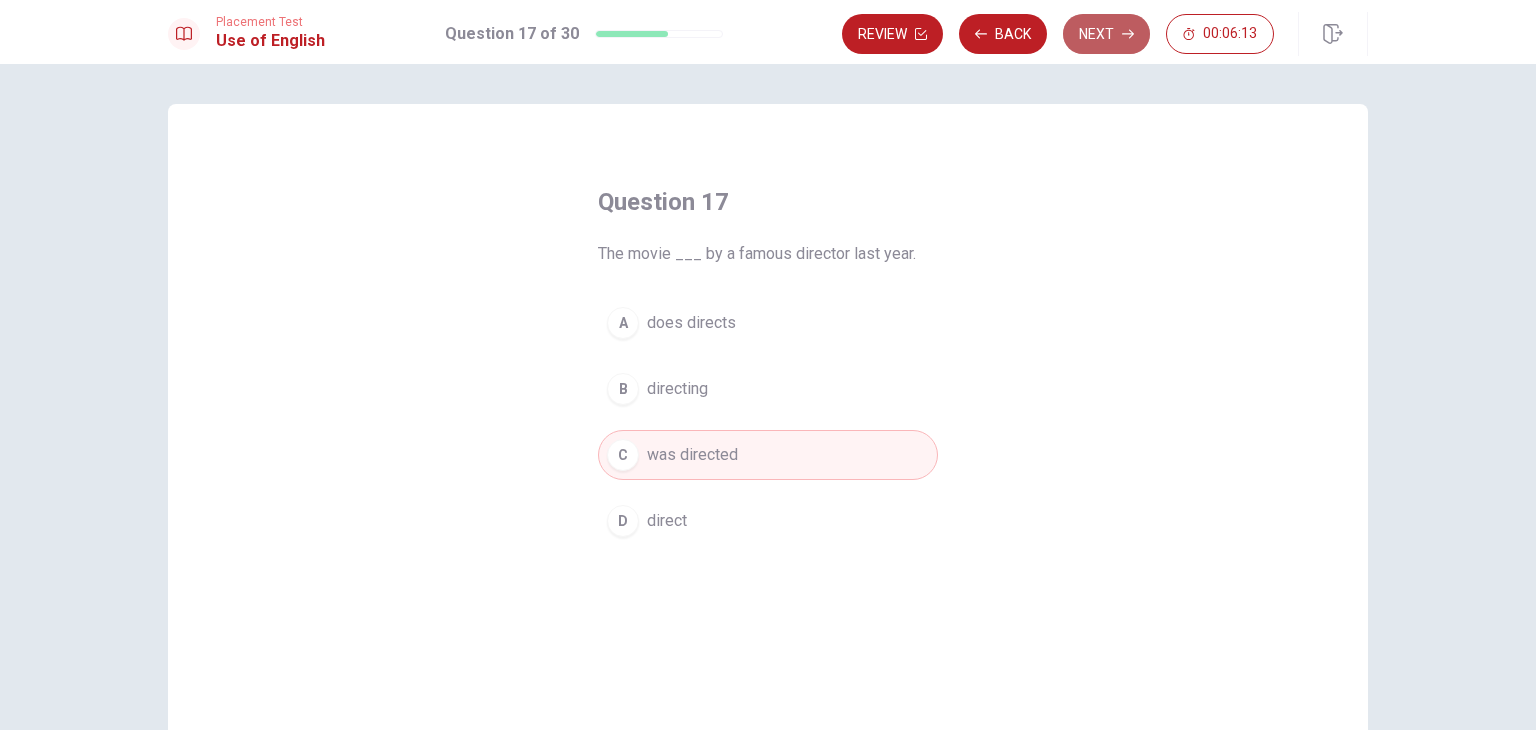 click on "Next" at bounding box center (1106, 34) 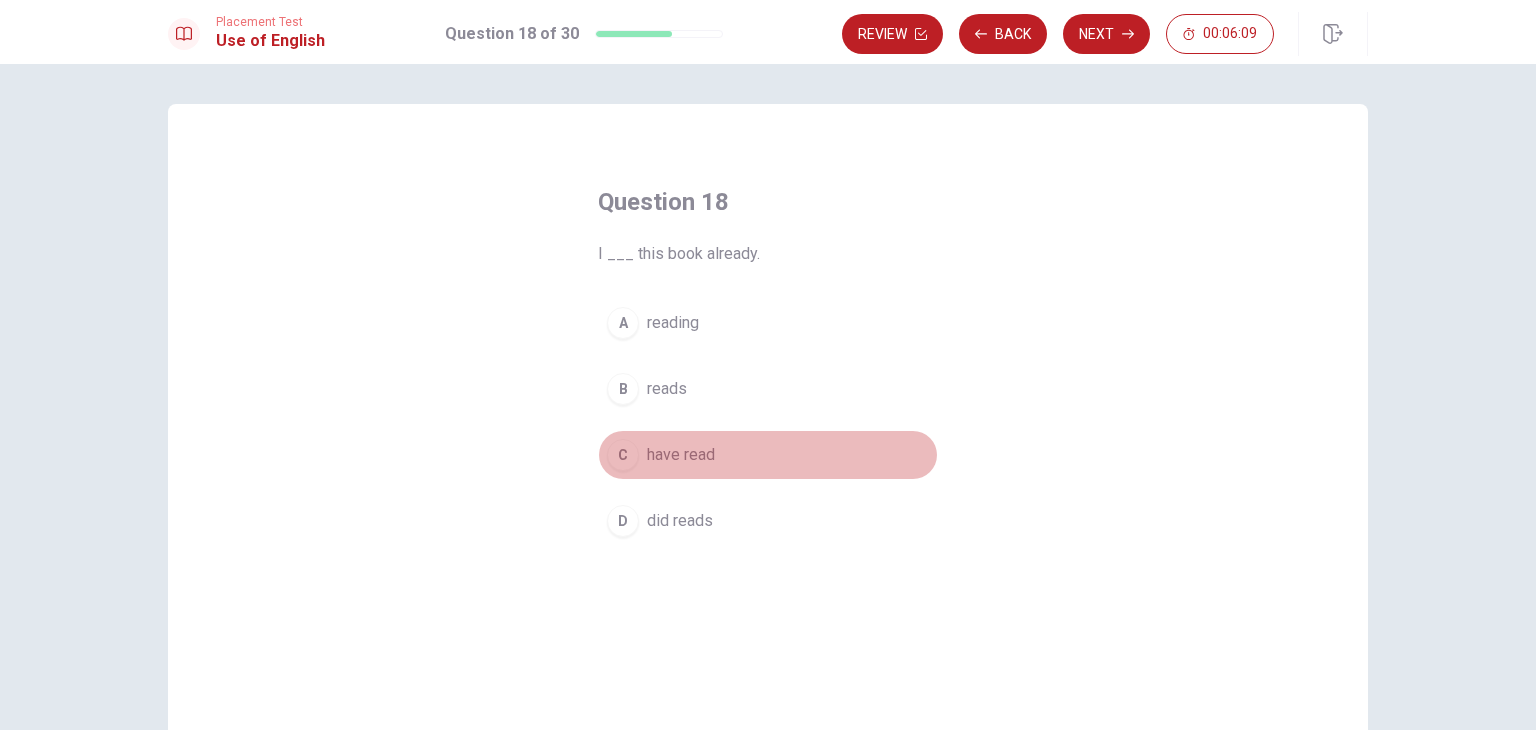 click on "have read" at bounding box center [681, 455] 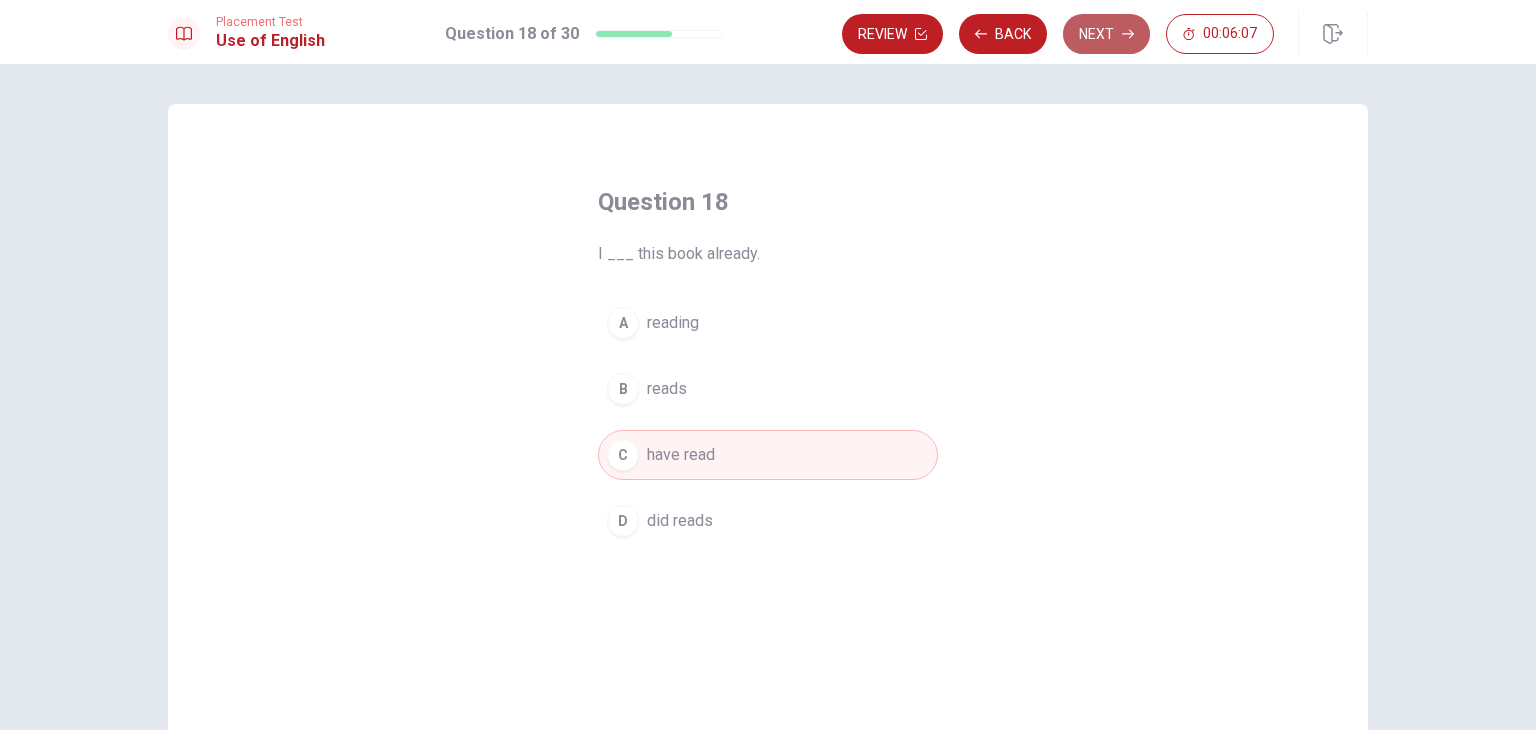 click on "Next" at bounding box center (1106, 34) 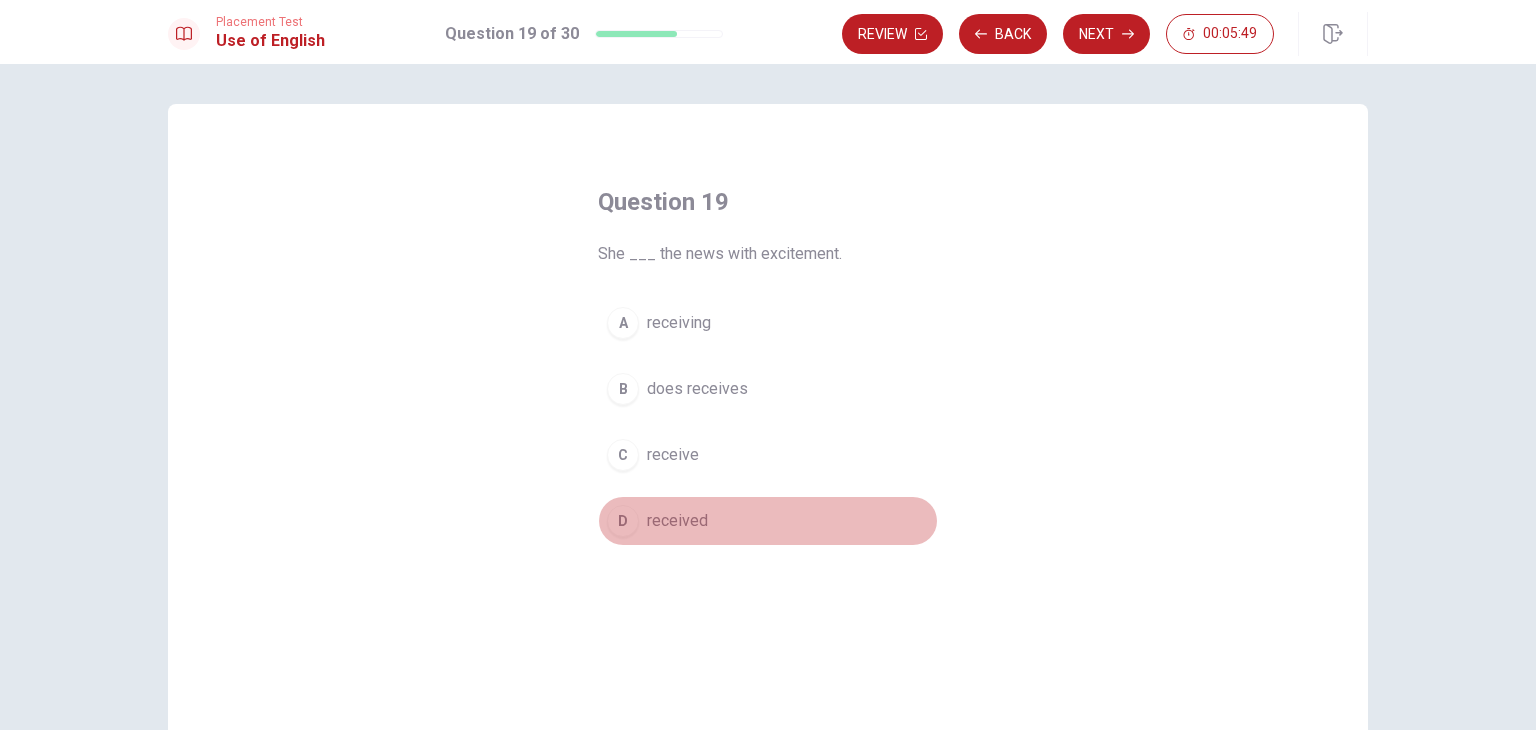 click on "D received" at bounding box center (768, 521) 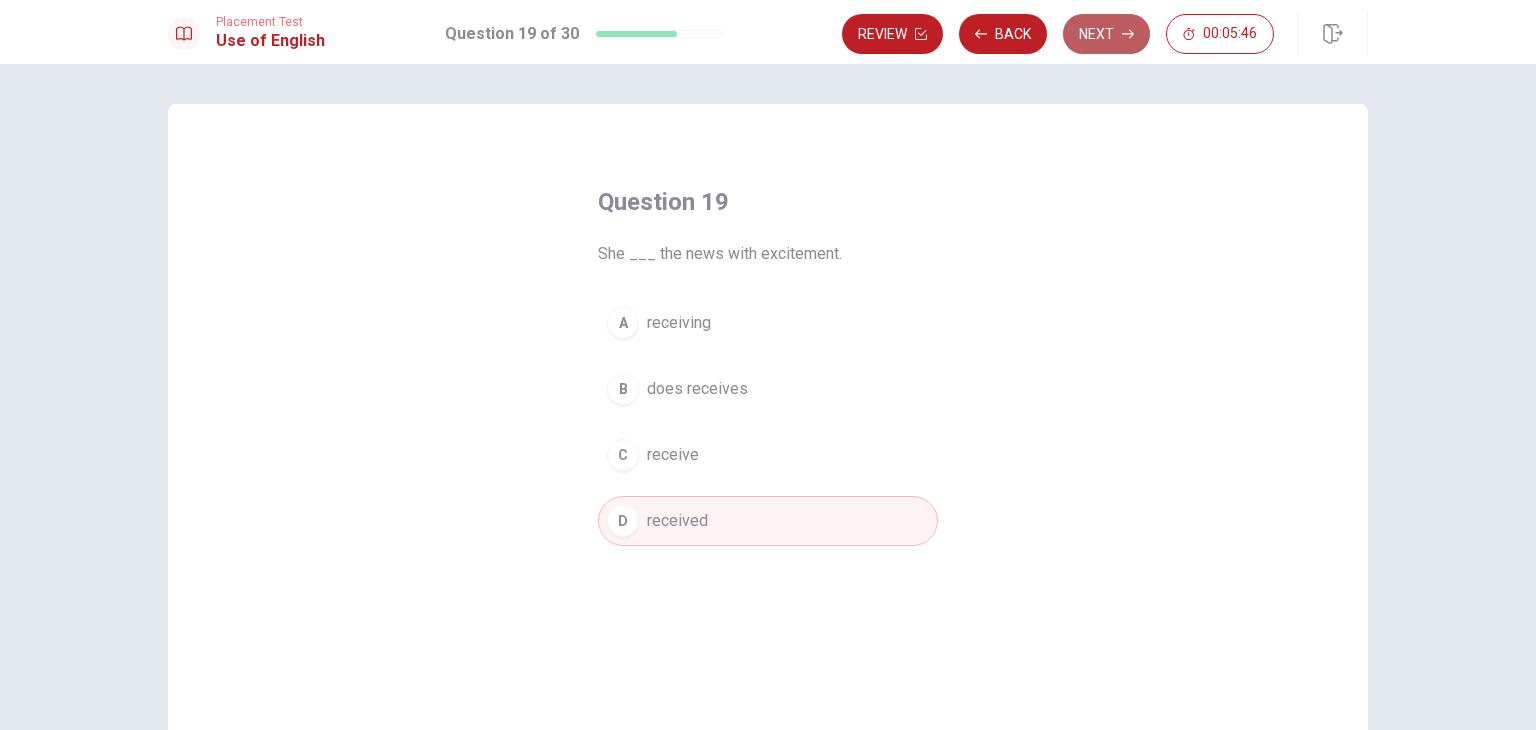 click on "Next" at bounding box center [1106, 34] 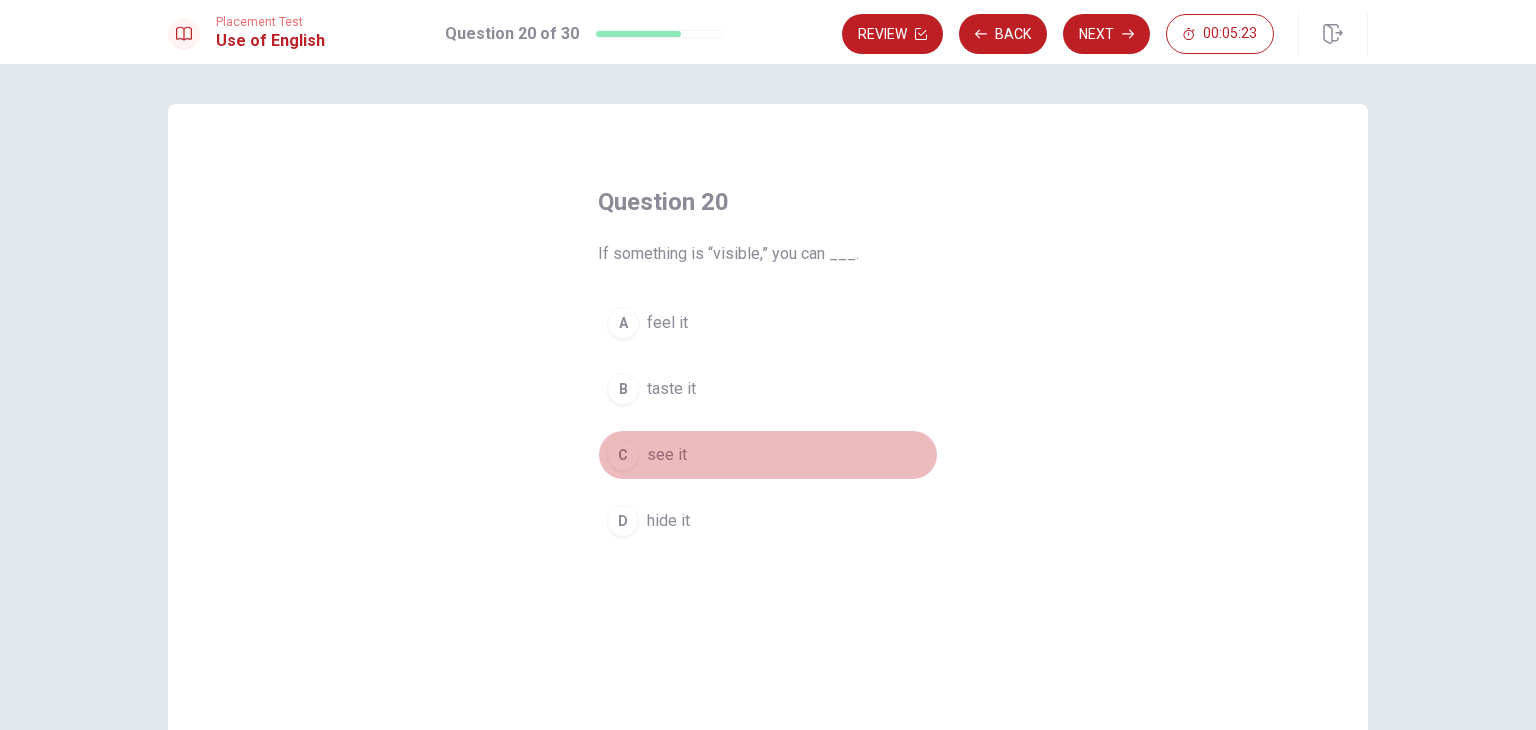 click on "see it" at bounding box center (667, 455) 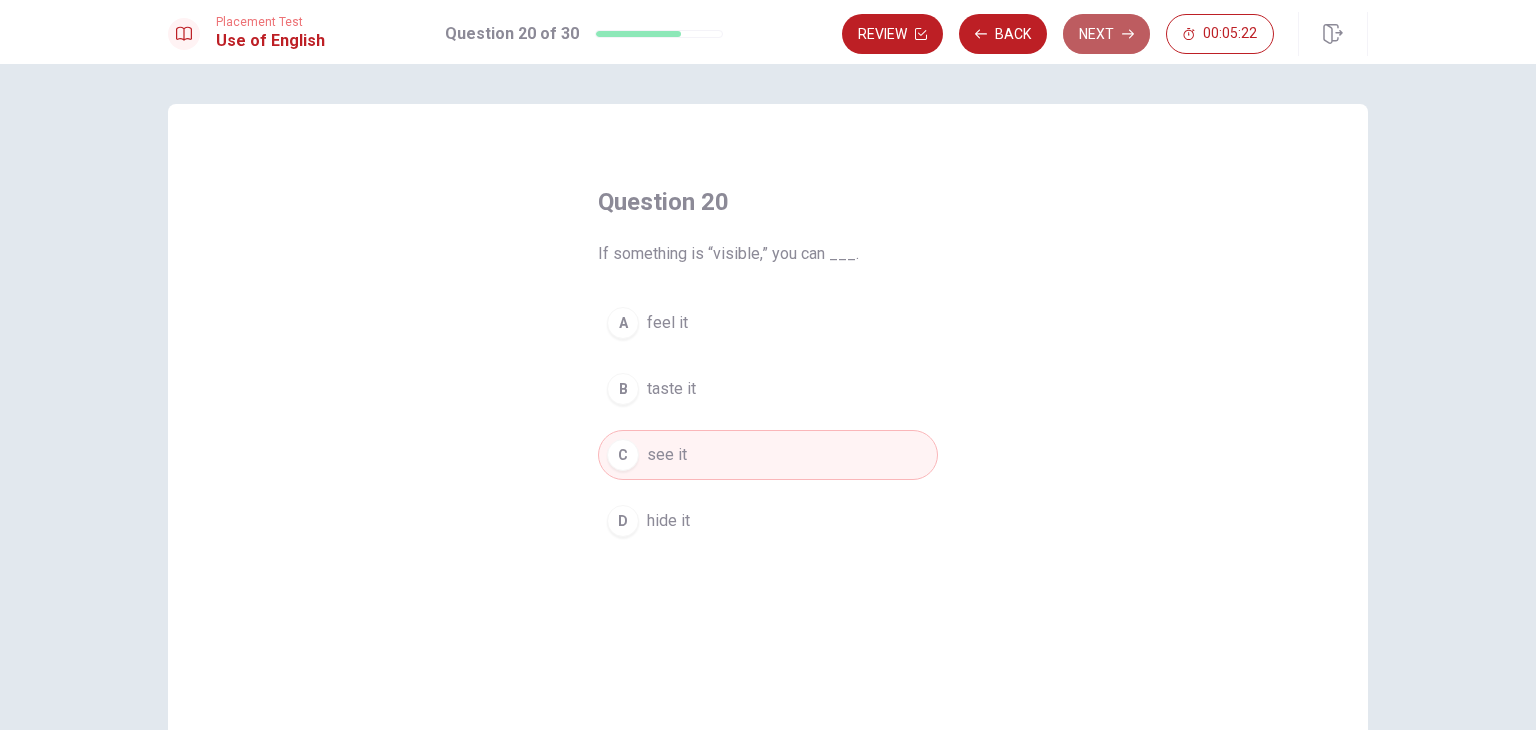 click 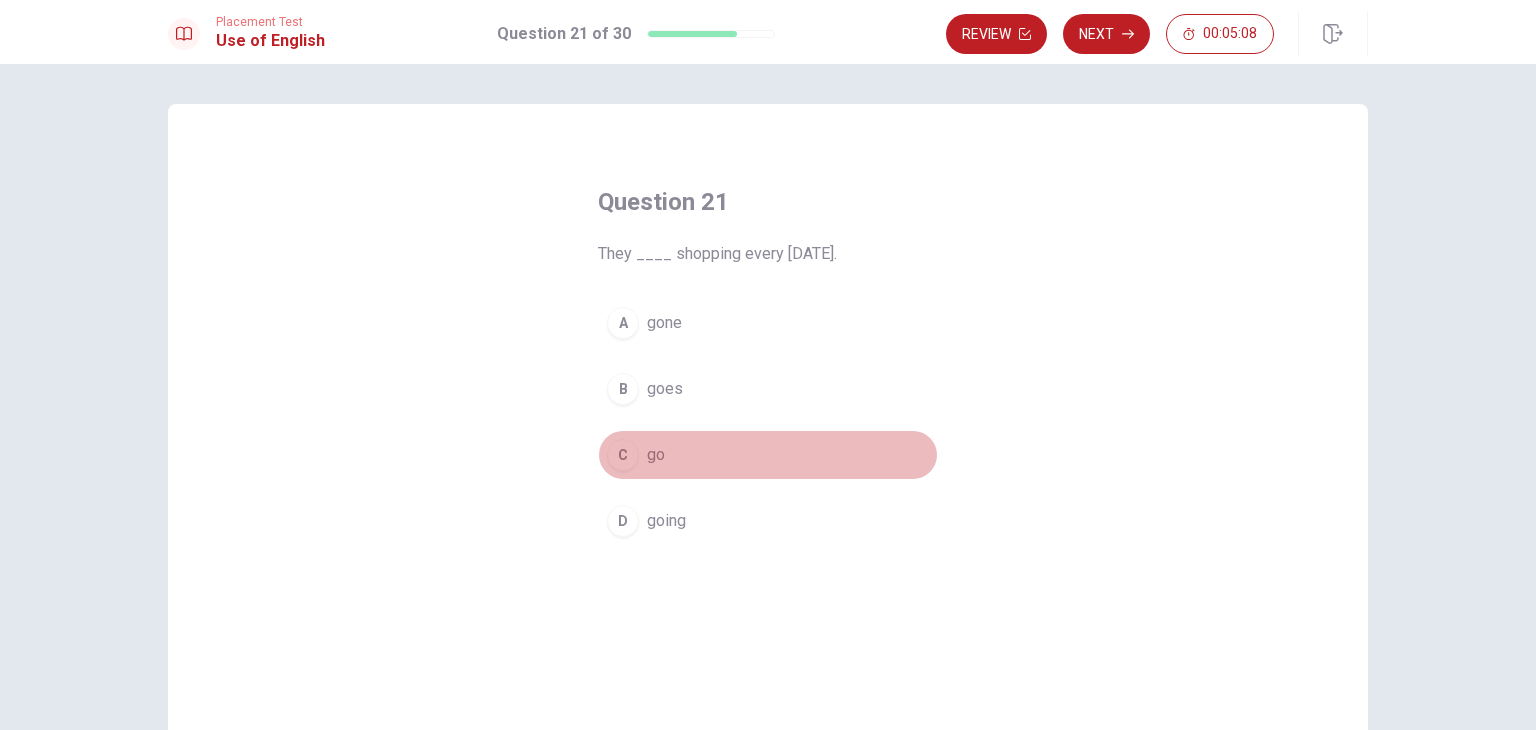 click on "C go" at bounding box center [768, 455] 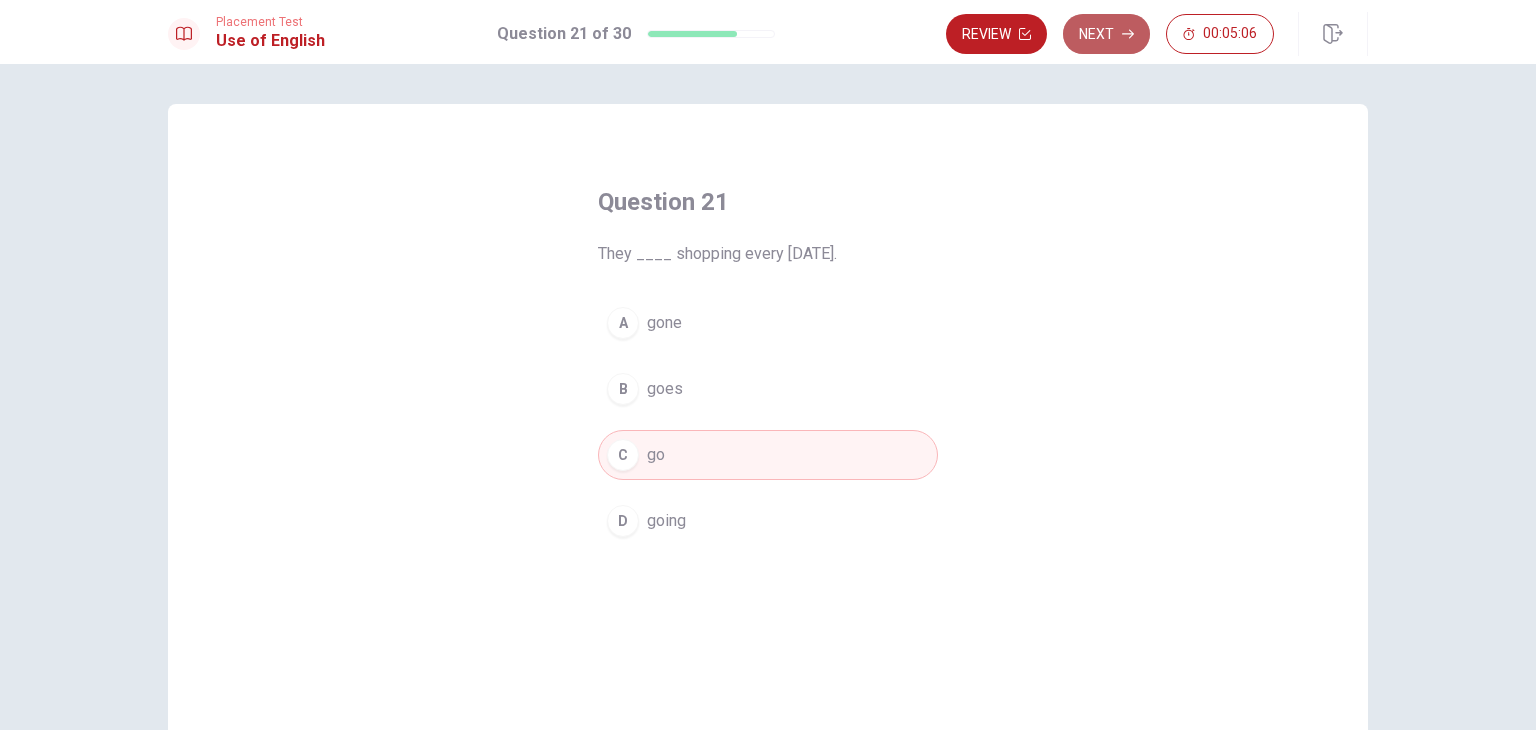 click on "Next" at bounding box center (1106, 34) 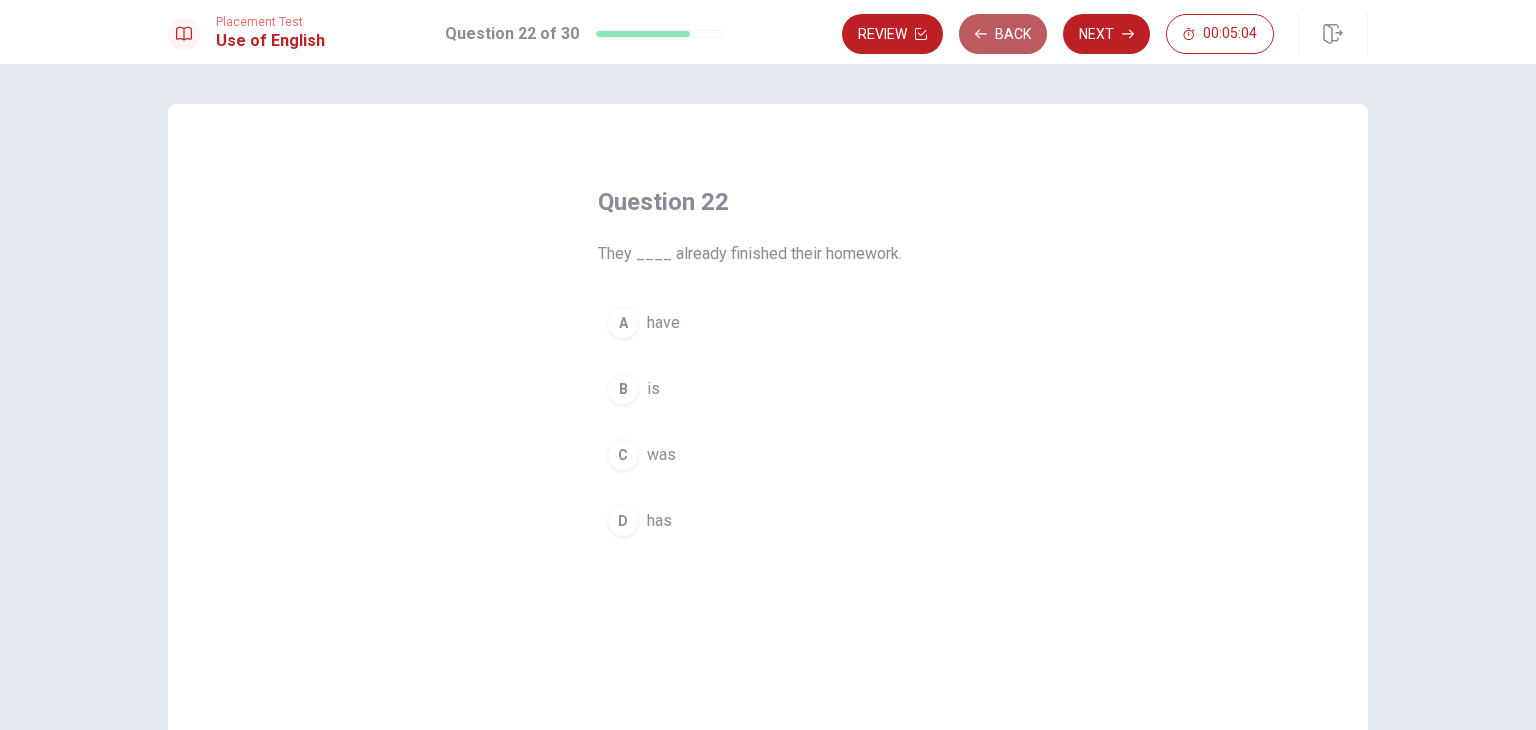 click on "Back" at bounding box center (1003, 34) 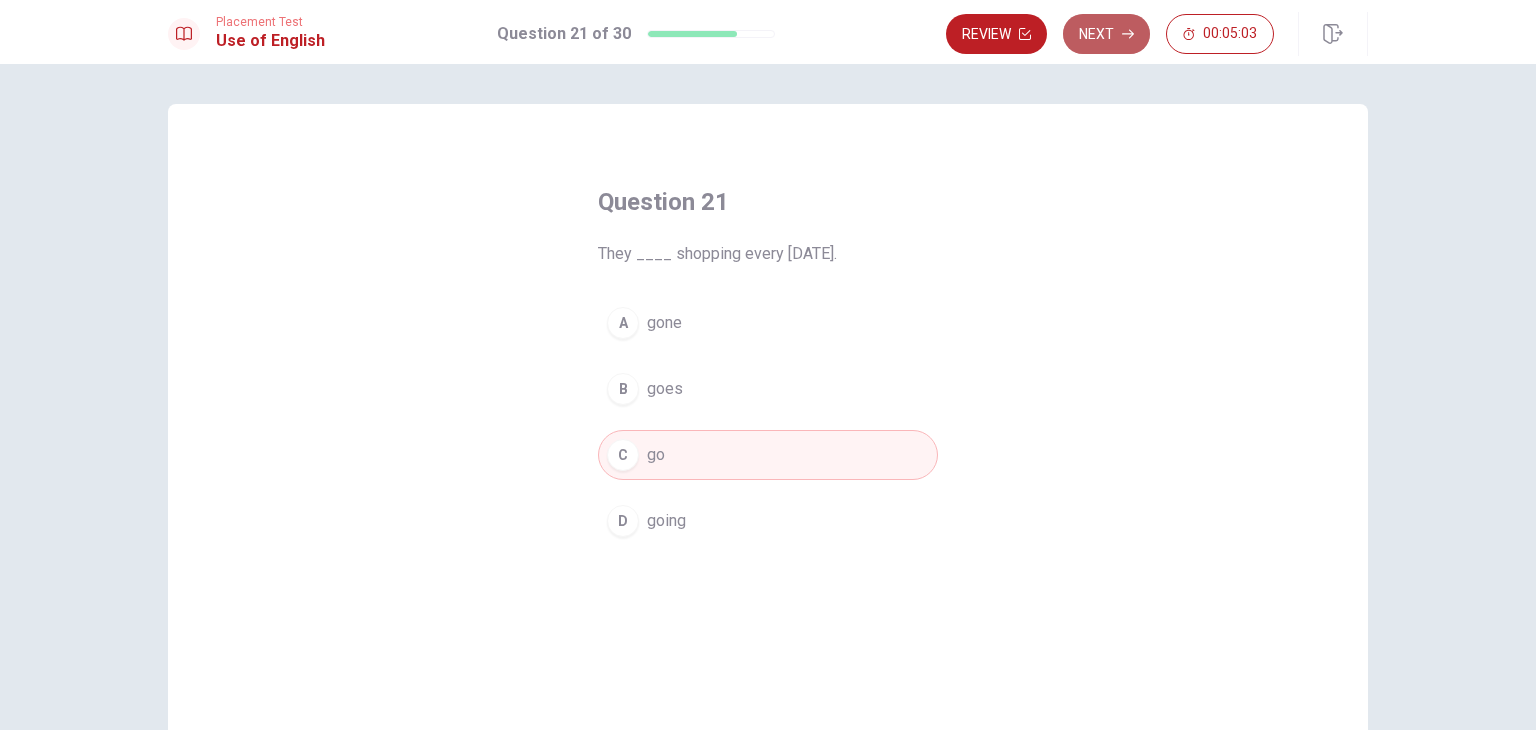 click on "Next" at bounding box center (1106, 34) 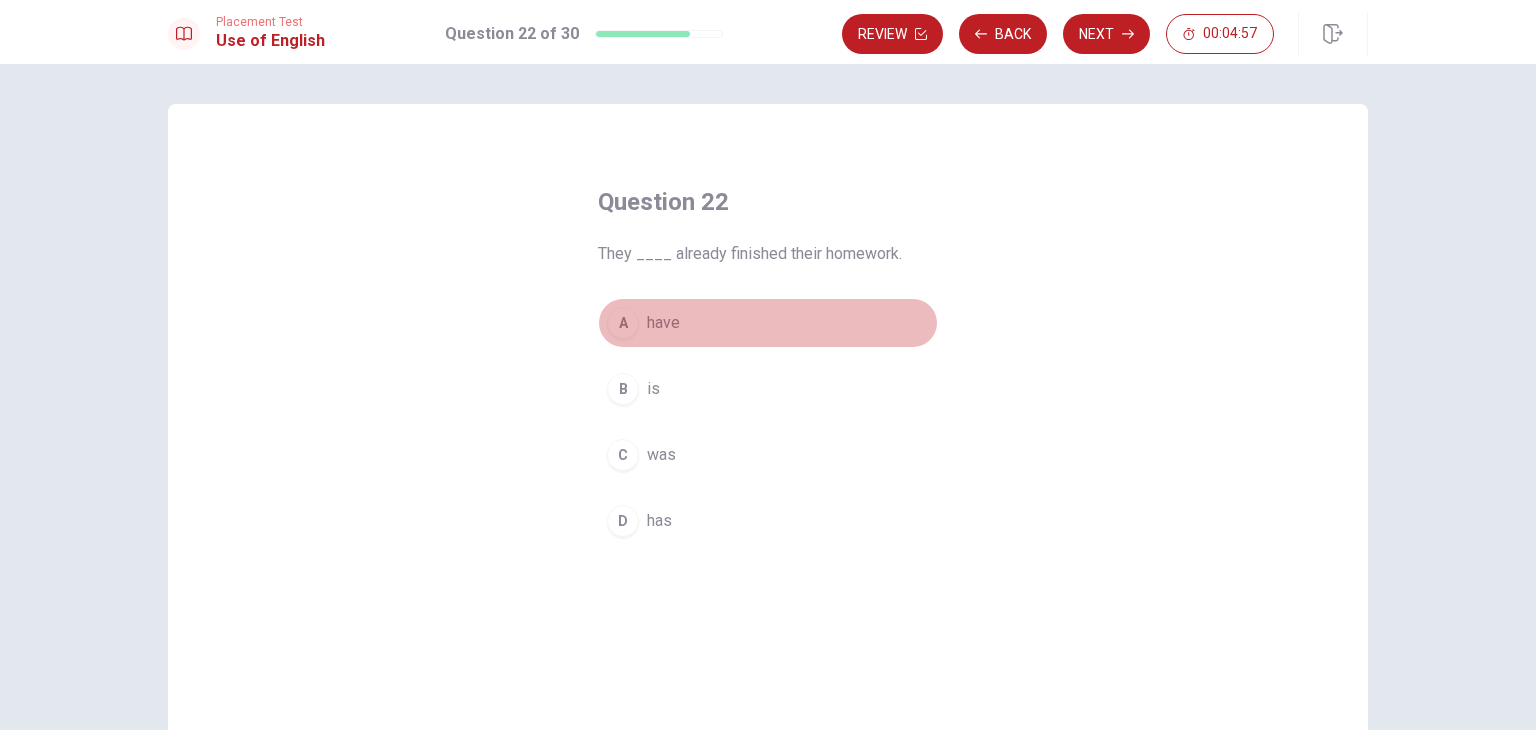 click on "A have" at bounding box center [768, 323] 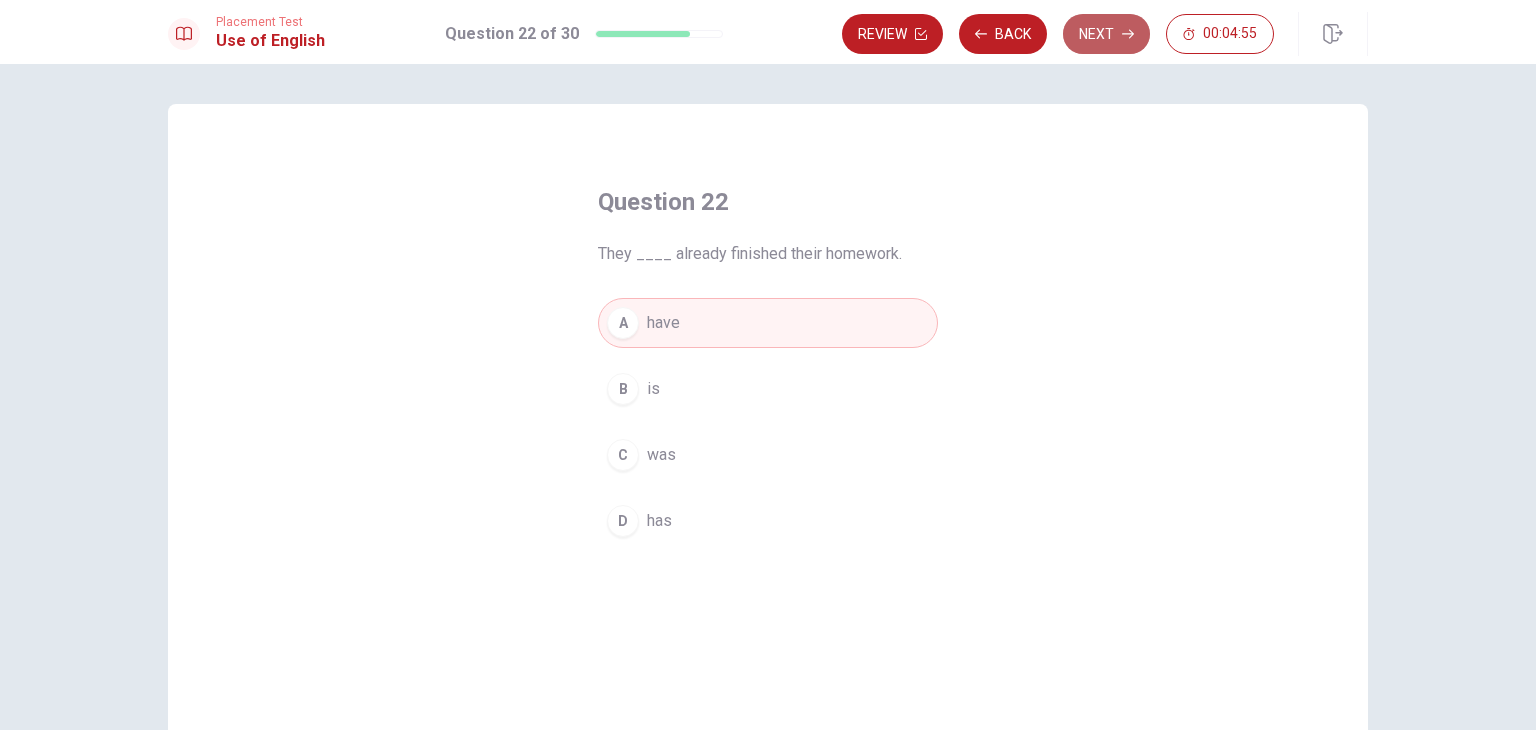 click on "Next" at bounding box center (1106, 34) 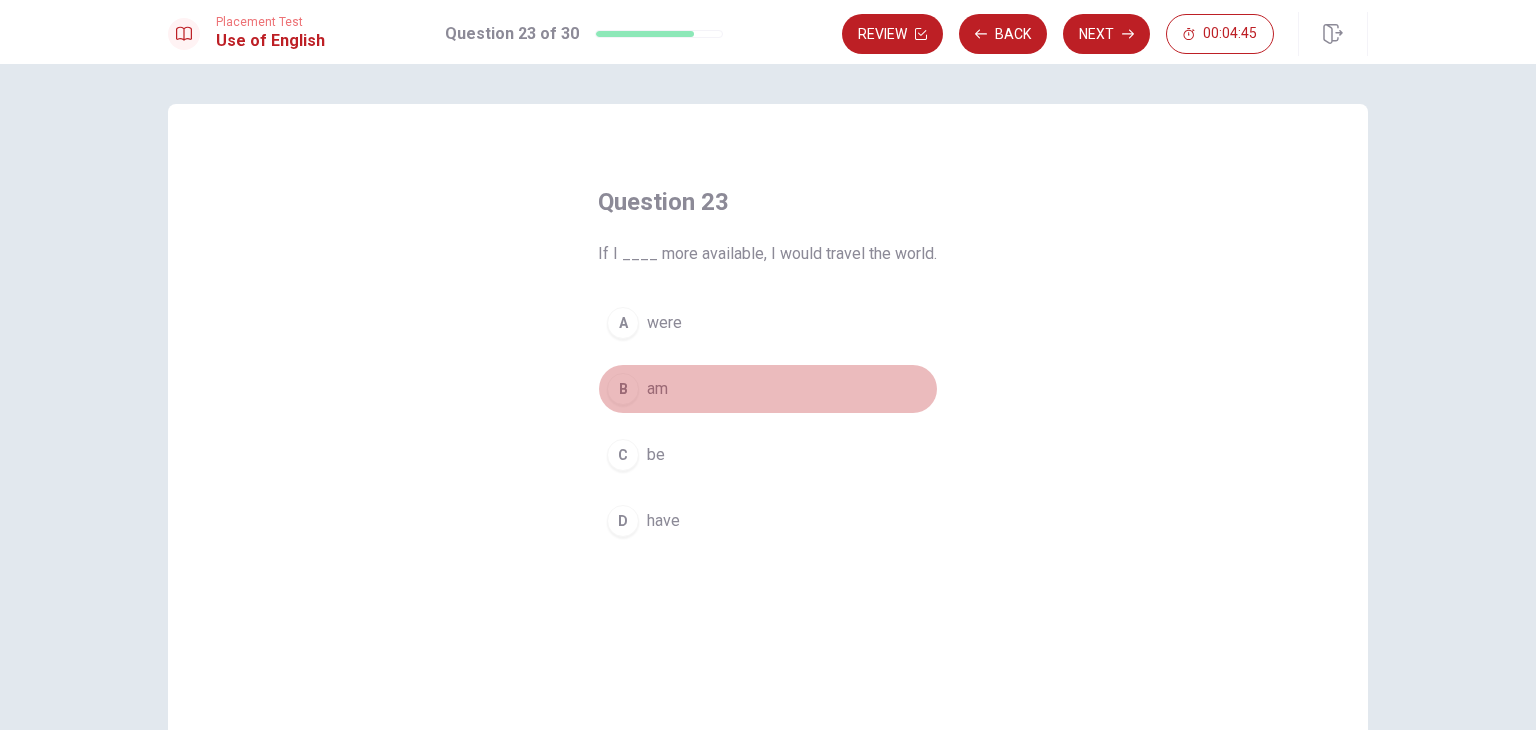 click on "B am" at bounding box center (768, 389) 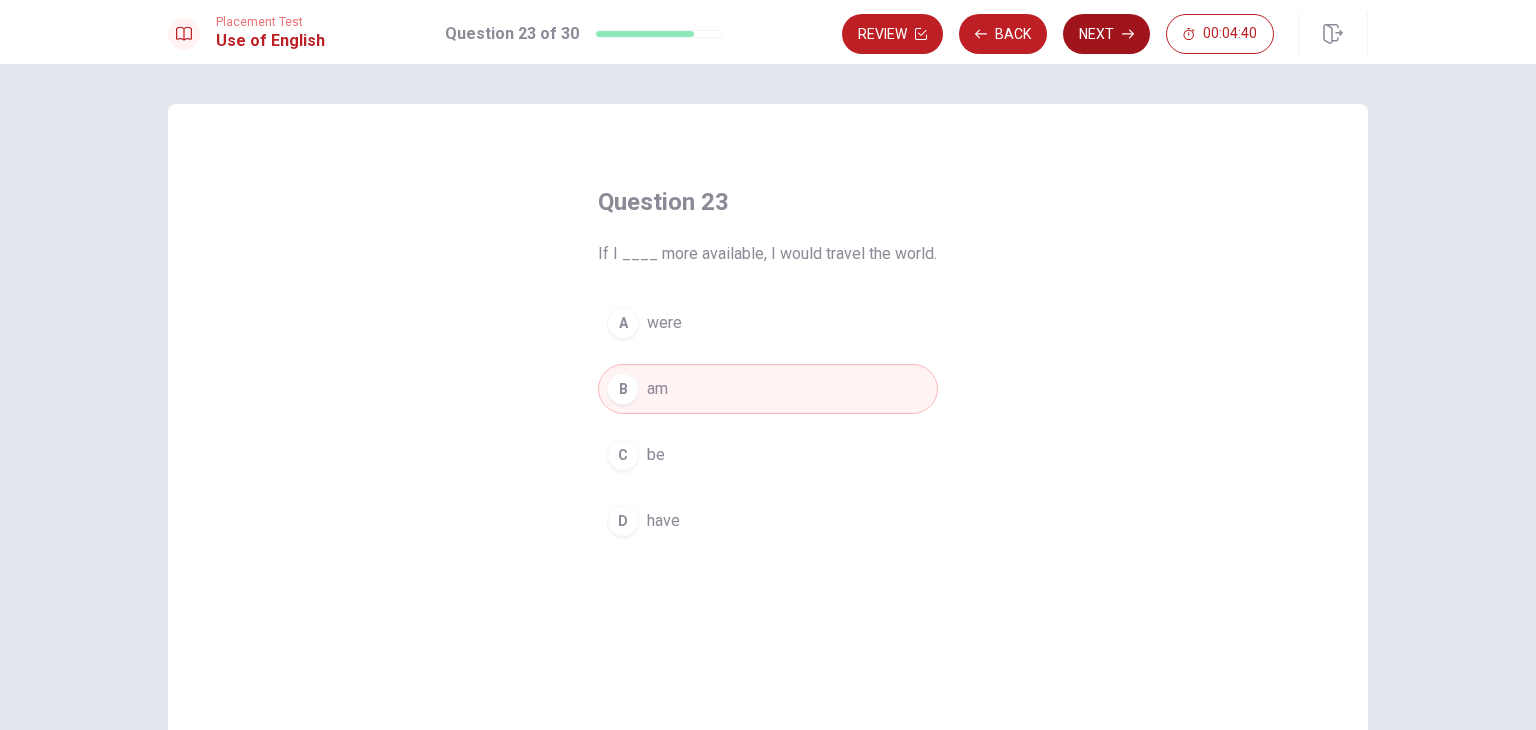 click on "Next" at bounding box center [1106, 34] 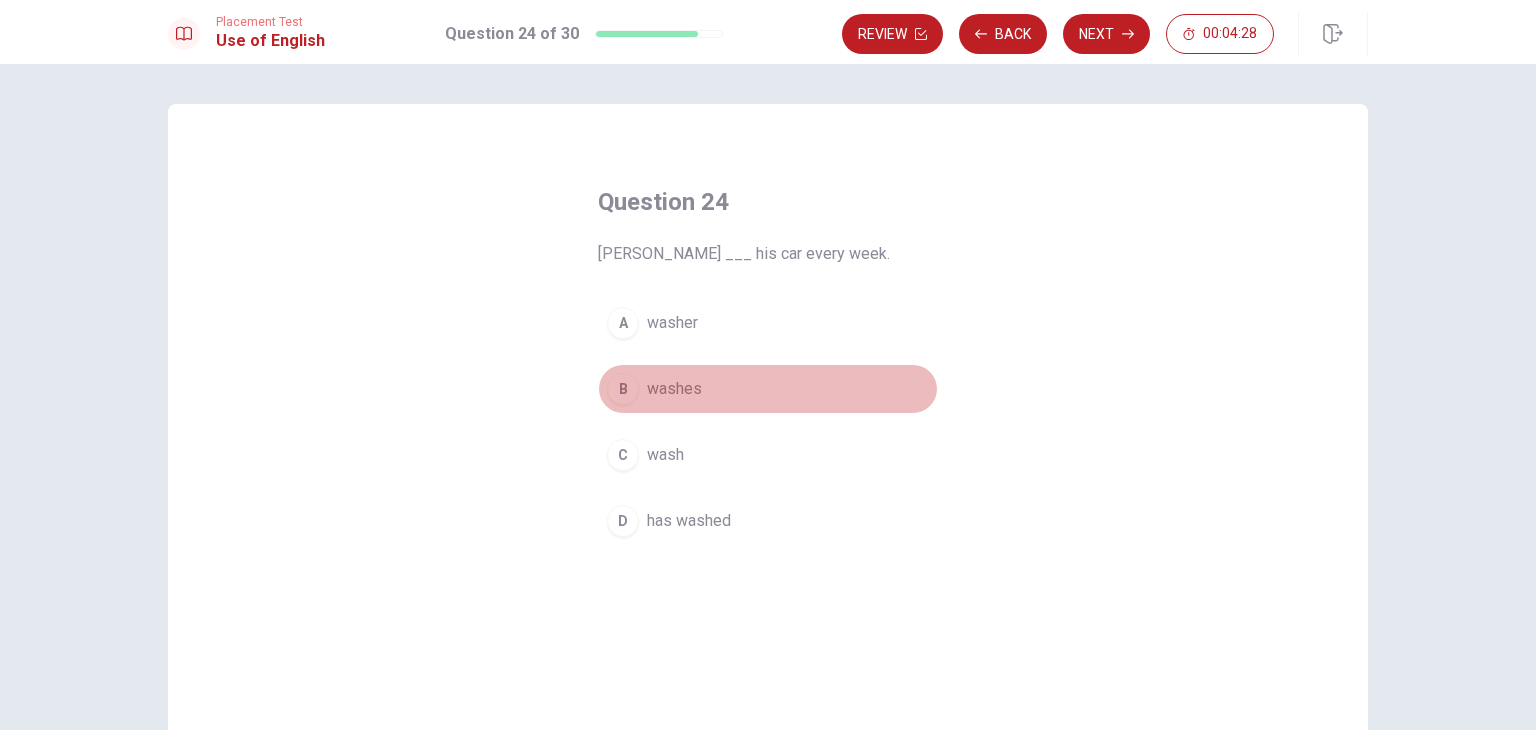 click on "washes" at bounding box center (674, 389) 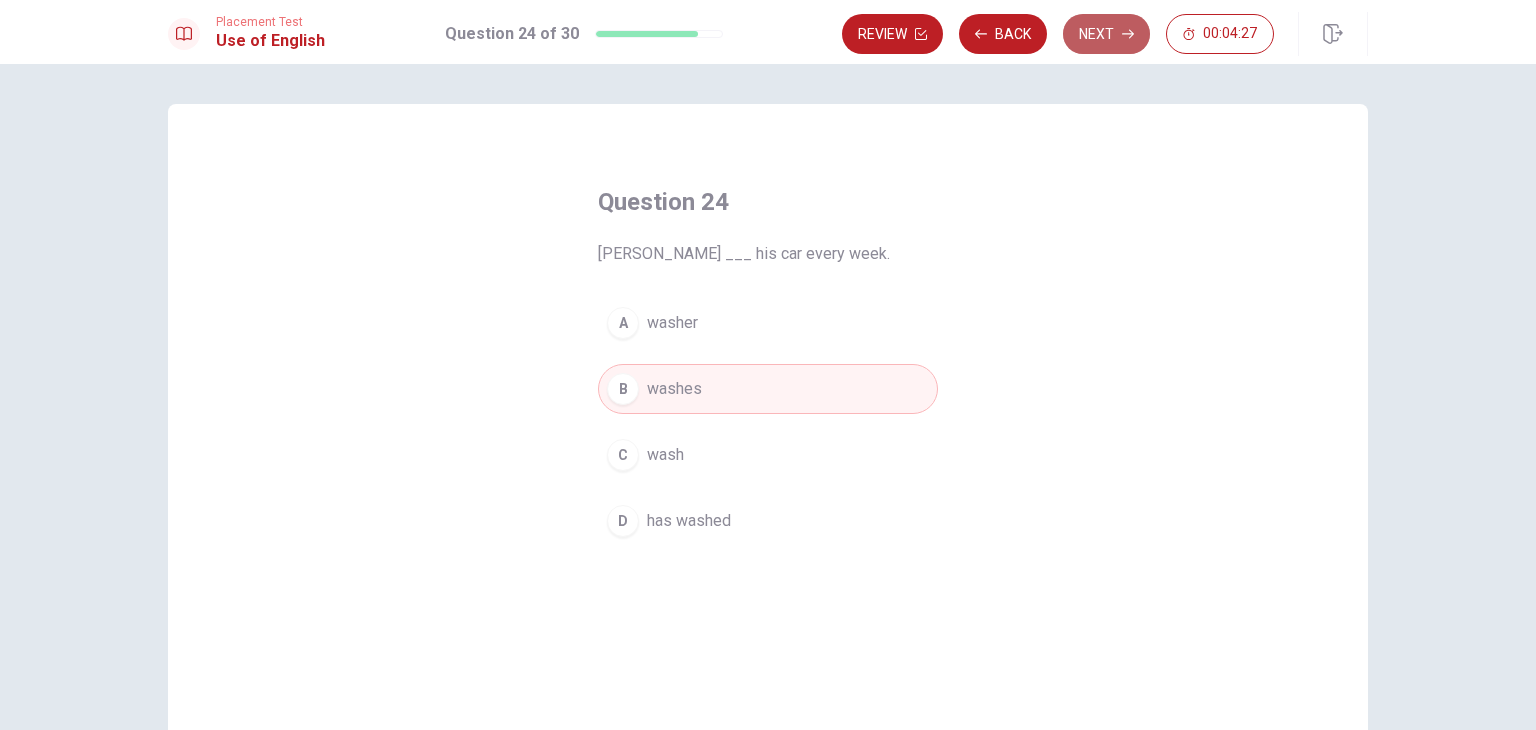 click on "Next" at bounding box center (1106, 34) 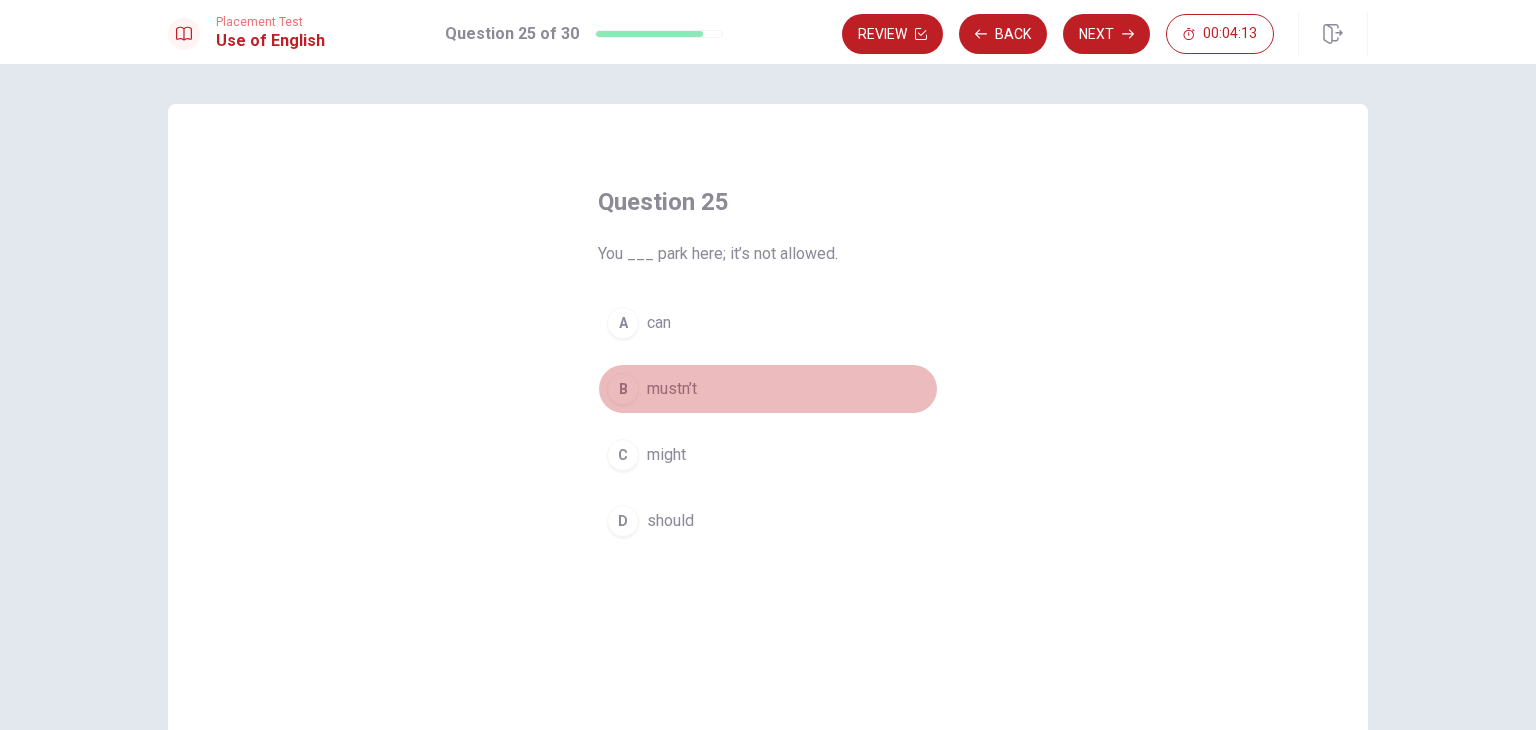 click on "B mustn’t" at bounding box center (768, 389) 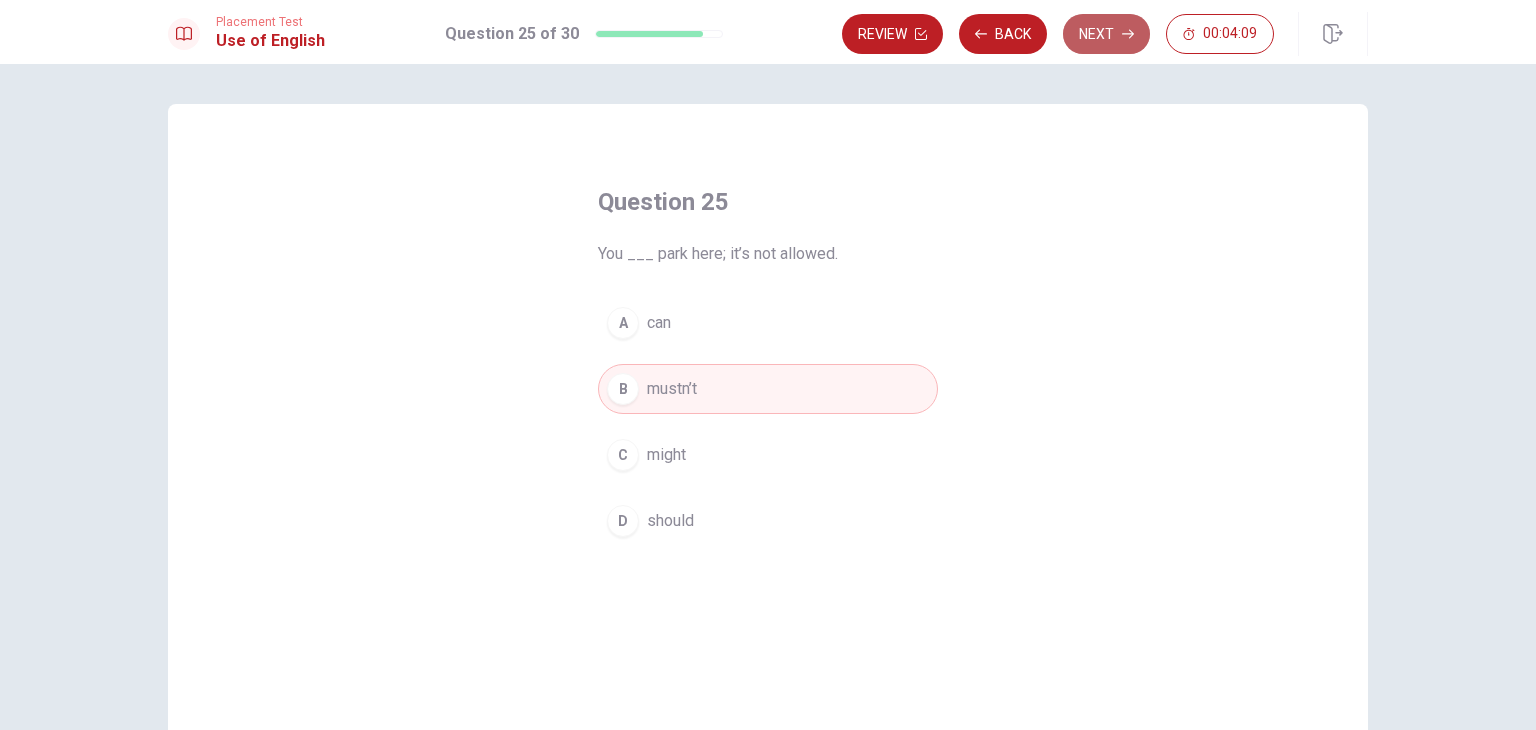 click on "Next" at bounding box center [1106, 34] 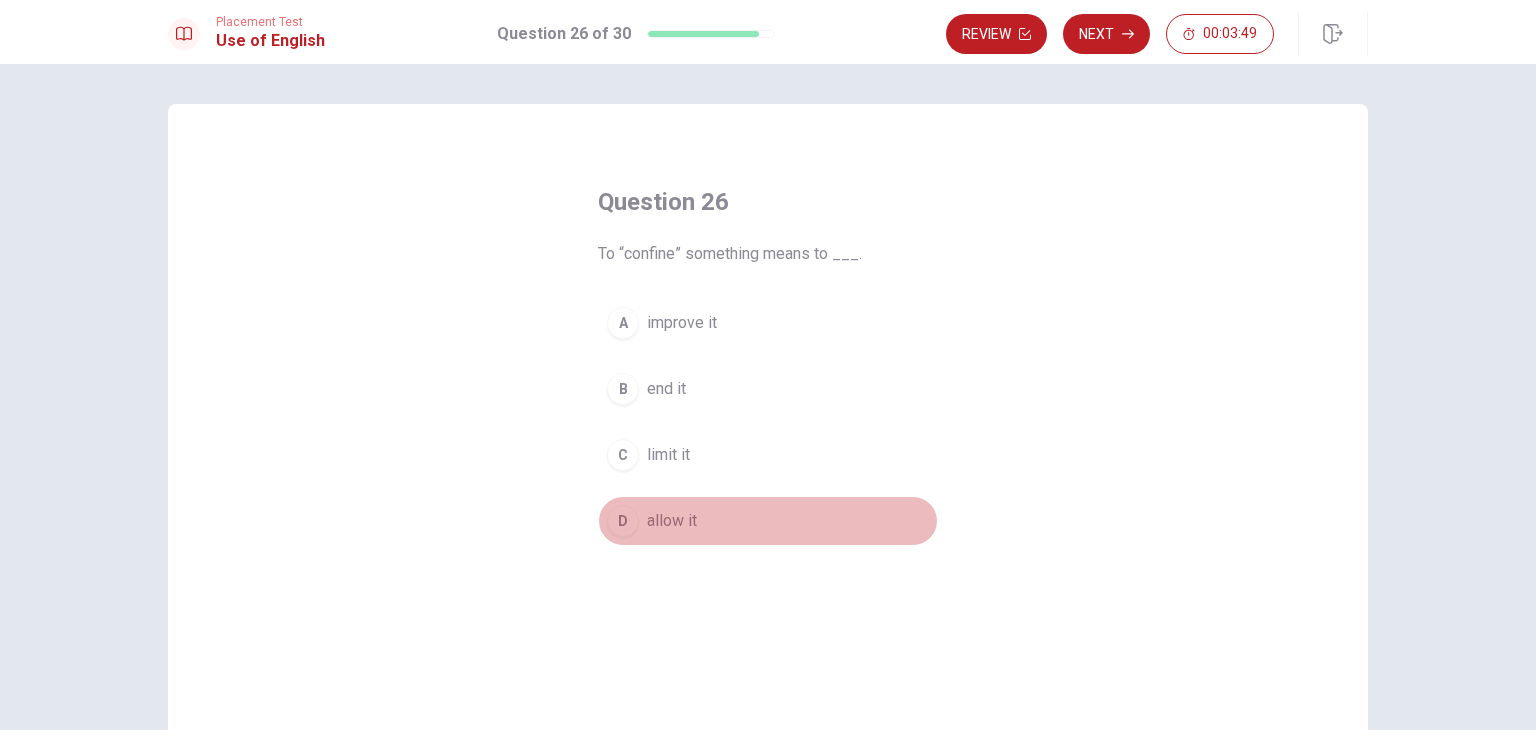 click on "allow it" at bounding box center [672, 521] 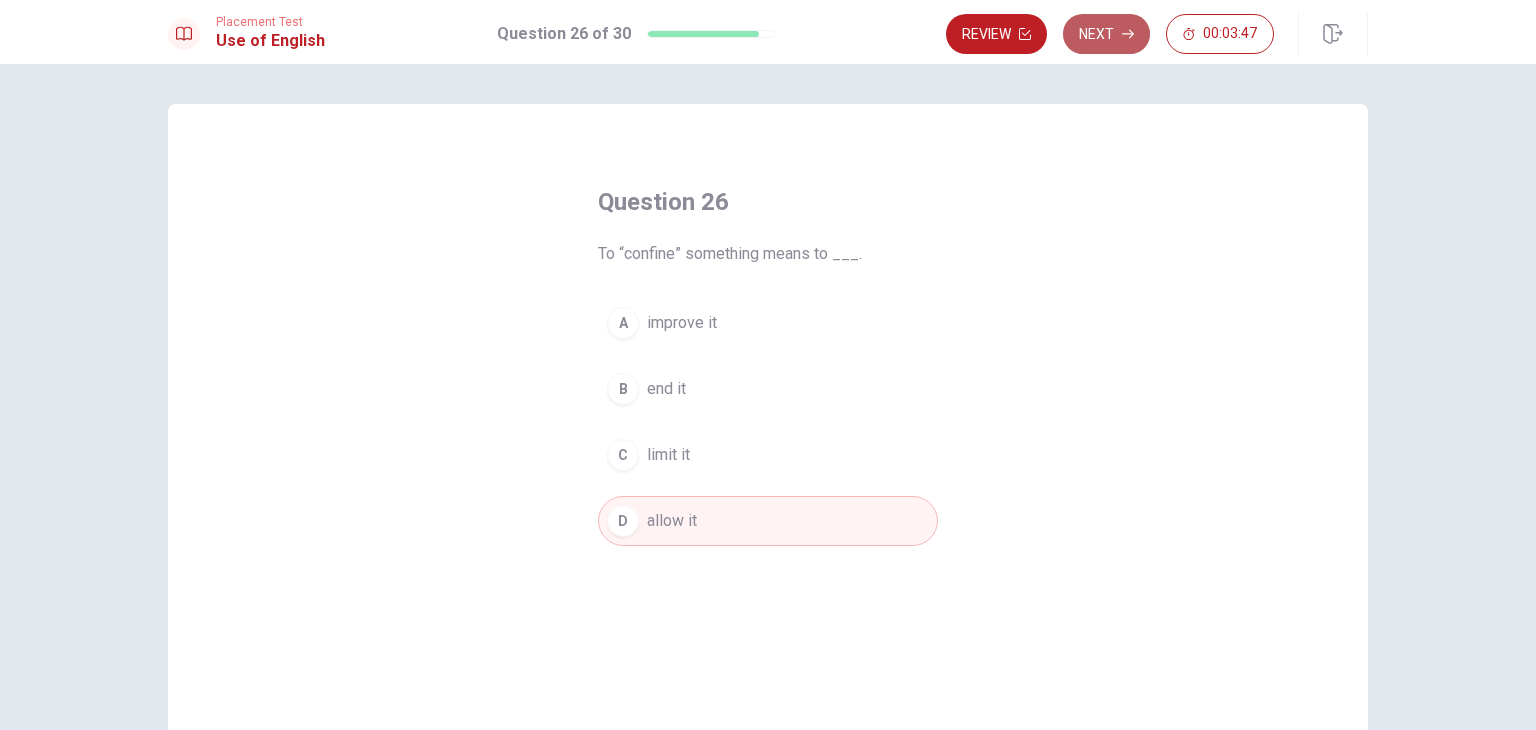 click on "Next" at bounding box center [1106, 34] 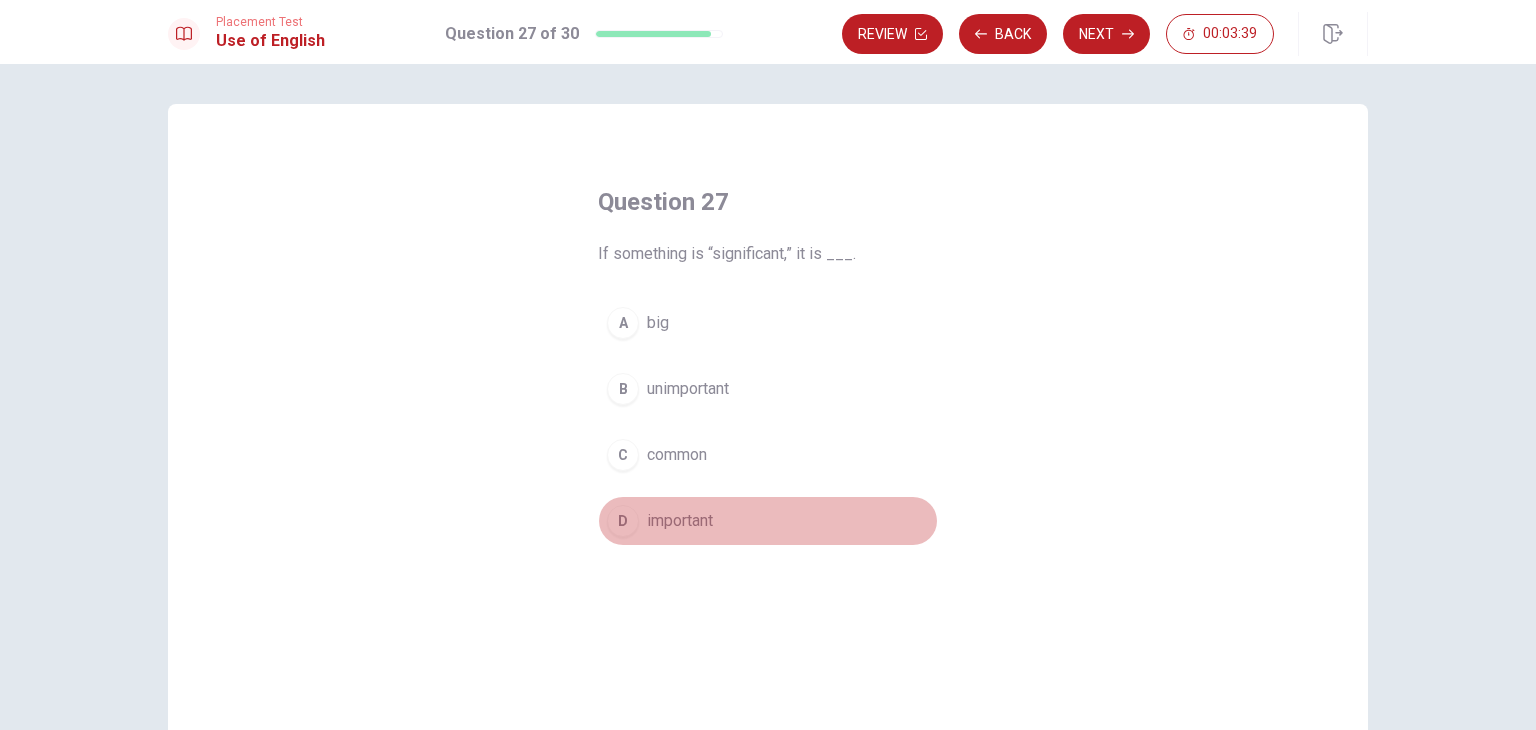 click on "D important" at bounding box center [768, 521] 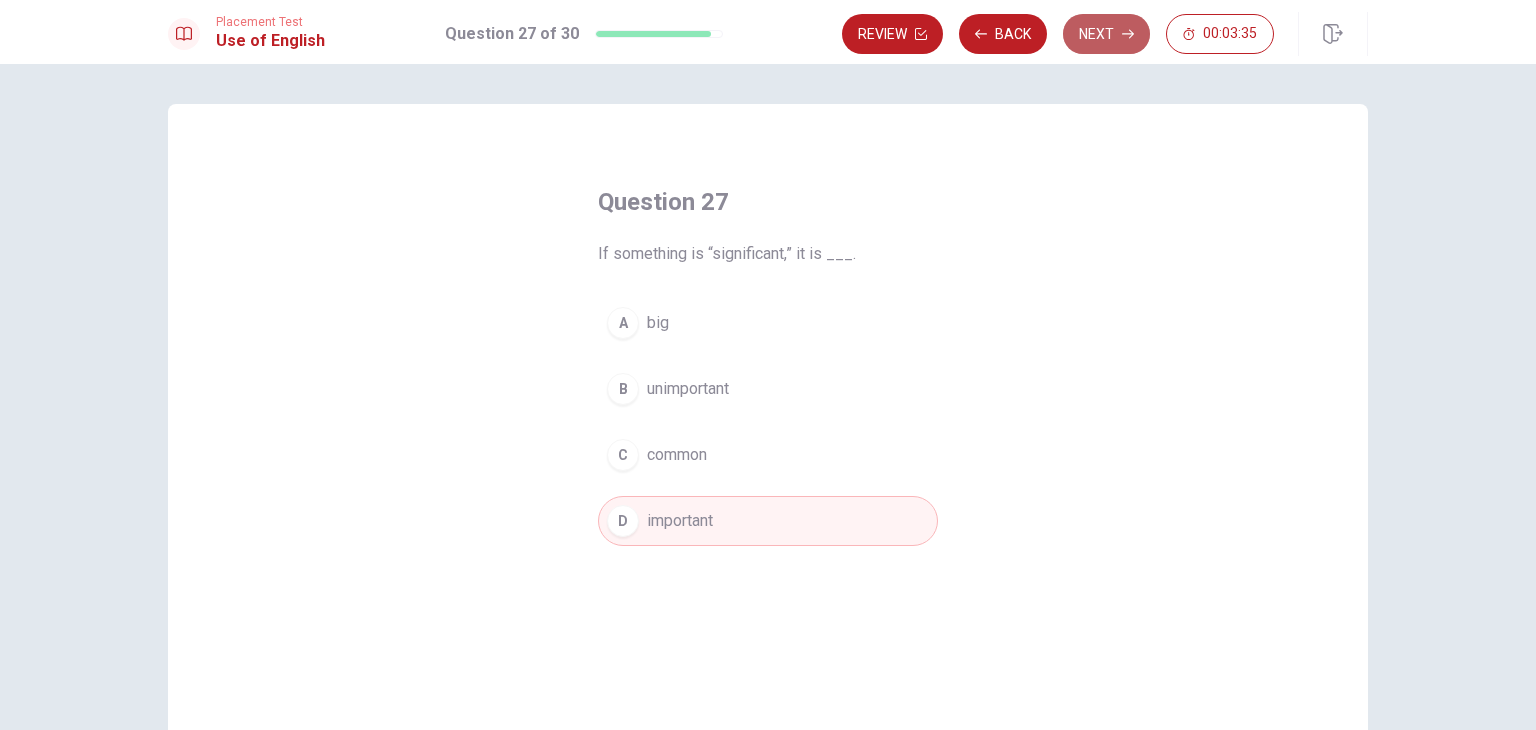 click on "Next" at bounding box center [1106, 34] 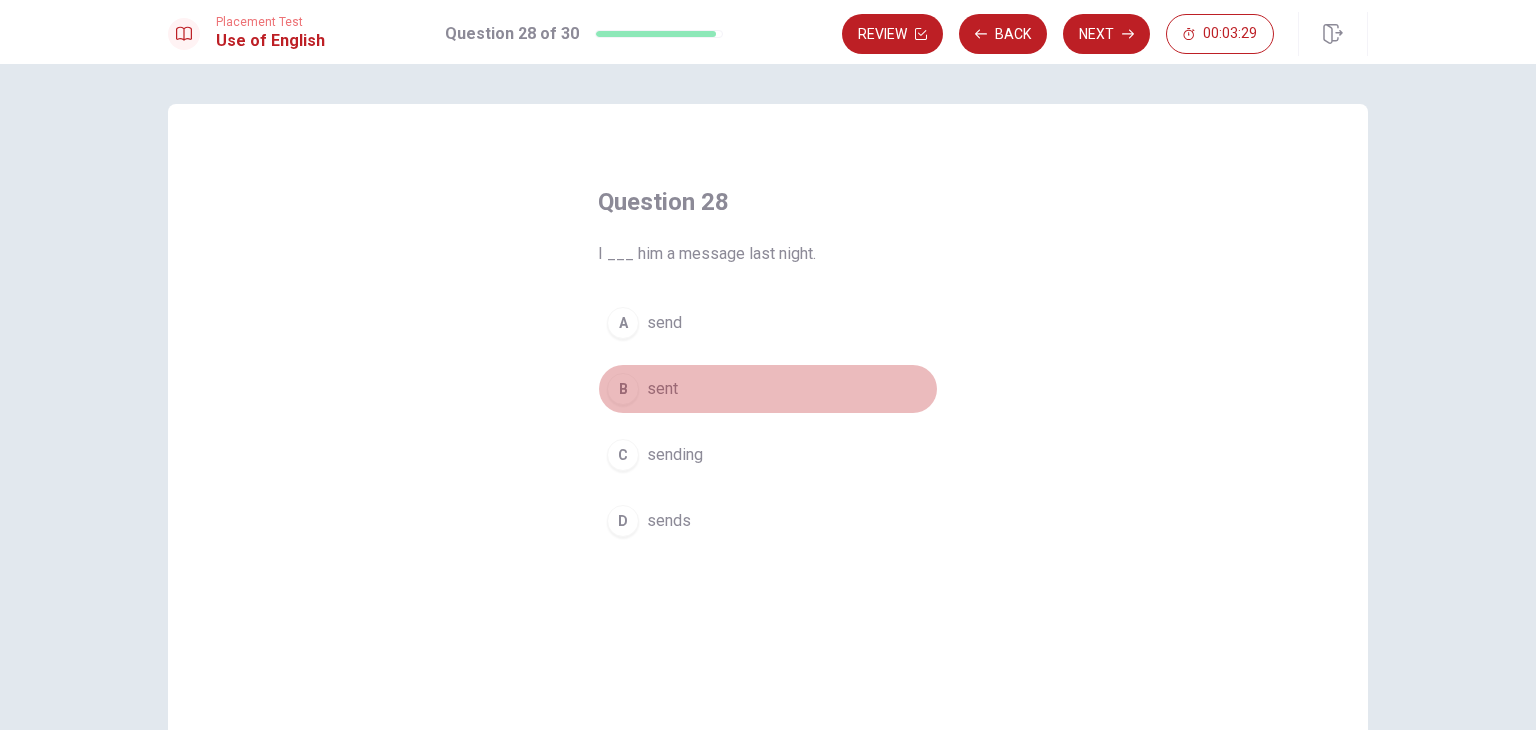 click on "sent" at bounding box center (662, 389) 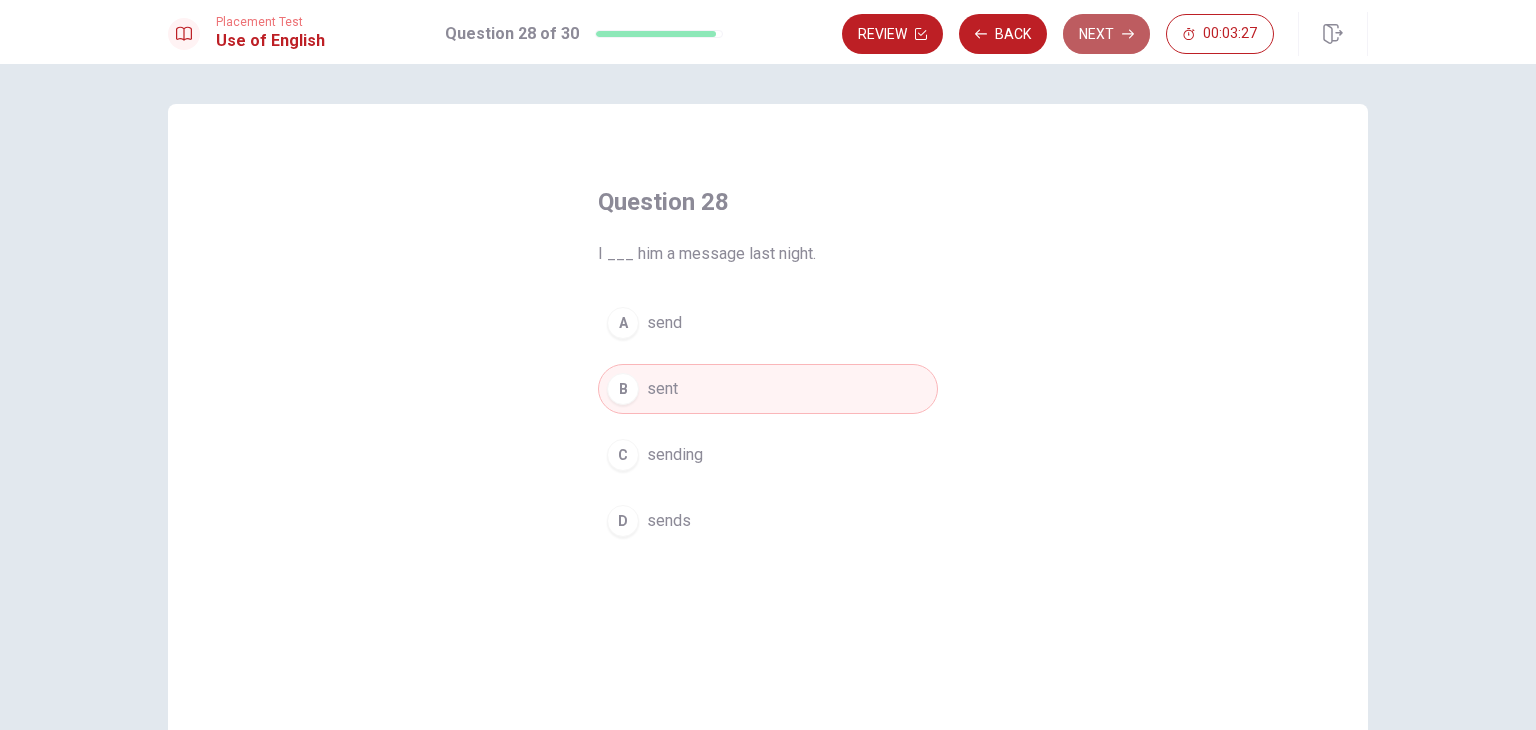 click on "Next" at bounding box center (1106, 34) 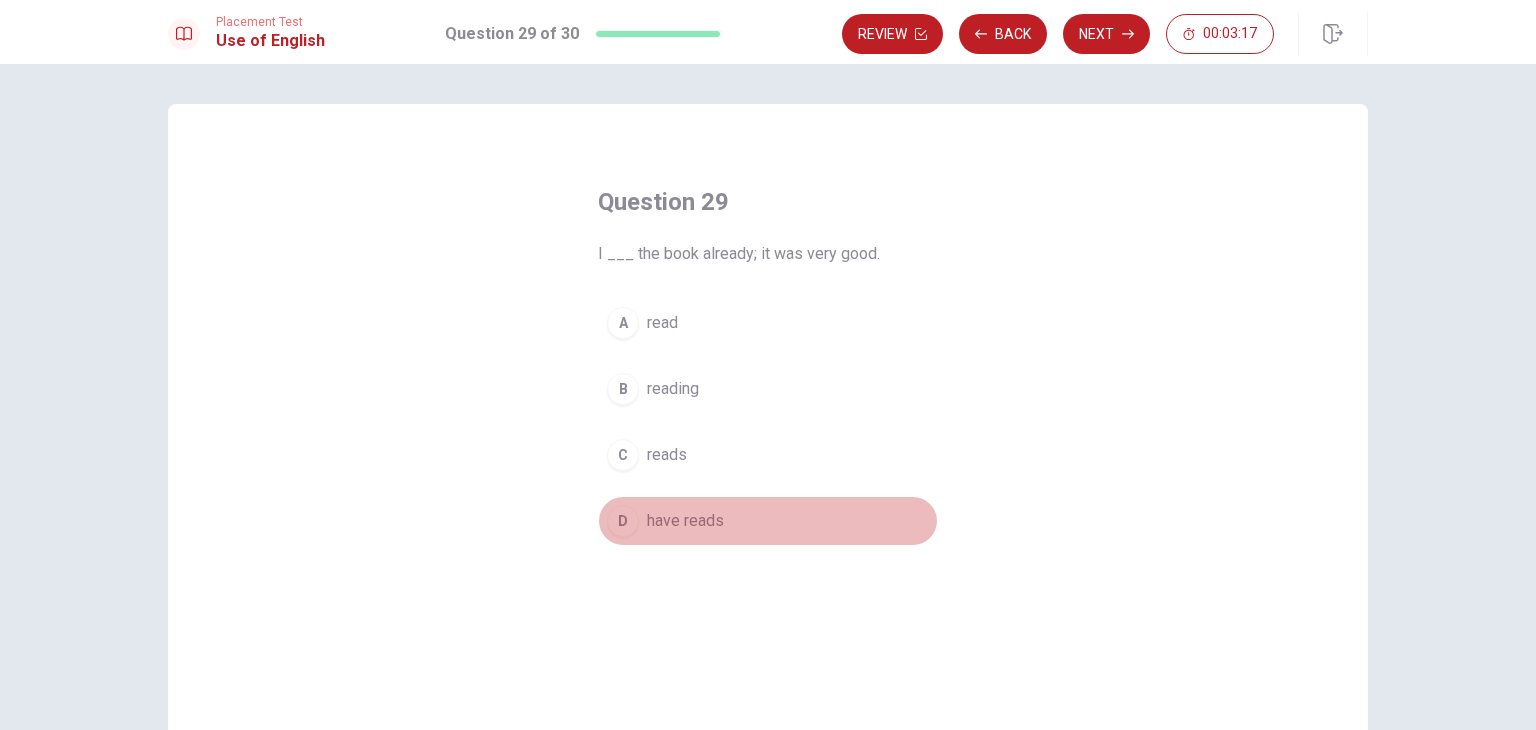 click on "have reads" at bounding box center (685, 521) 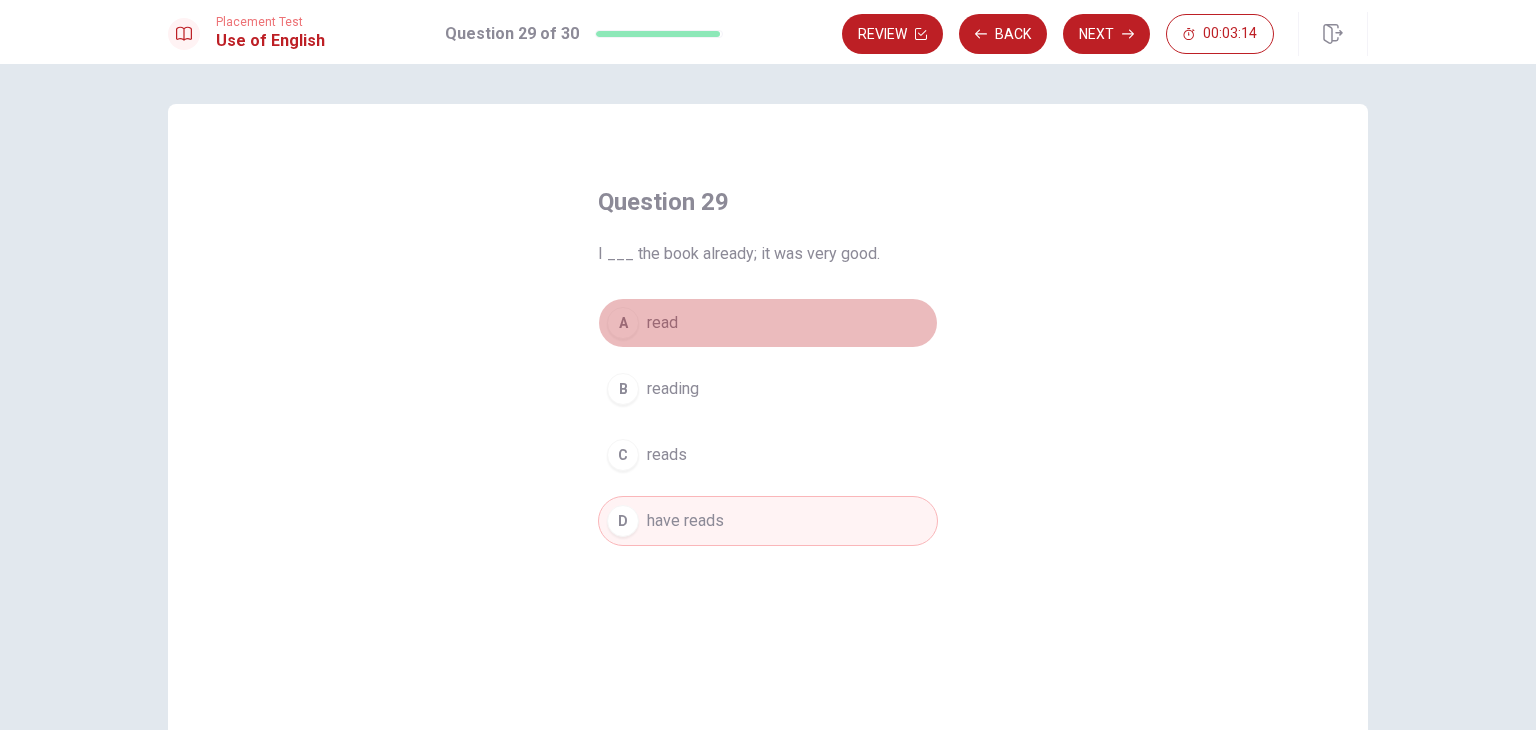 click on "A read" at bounding box center [768, 323] 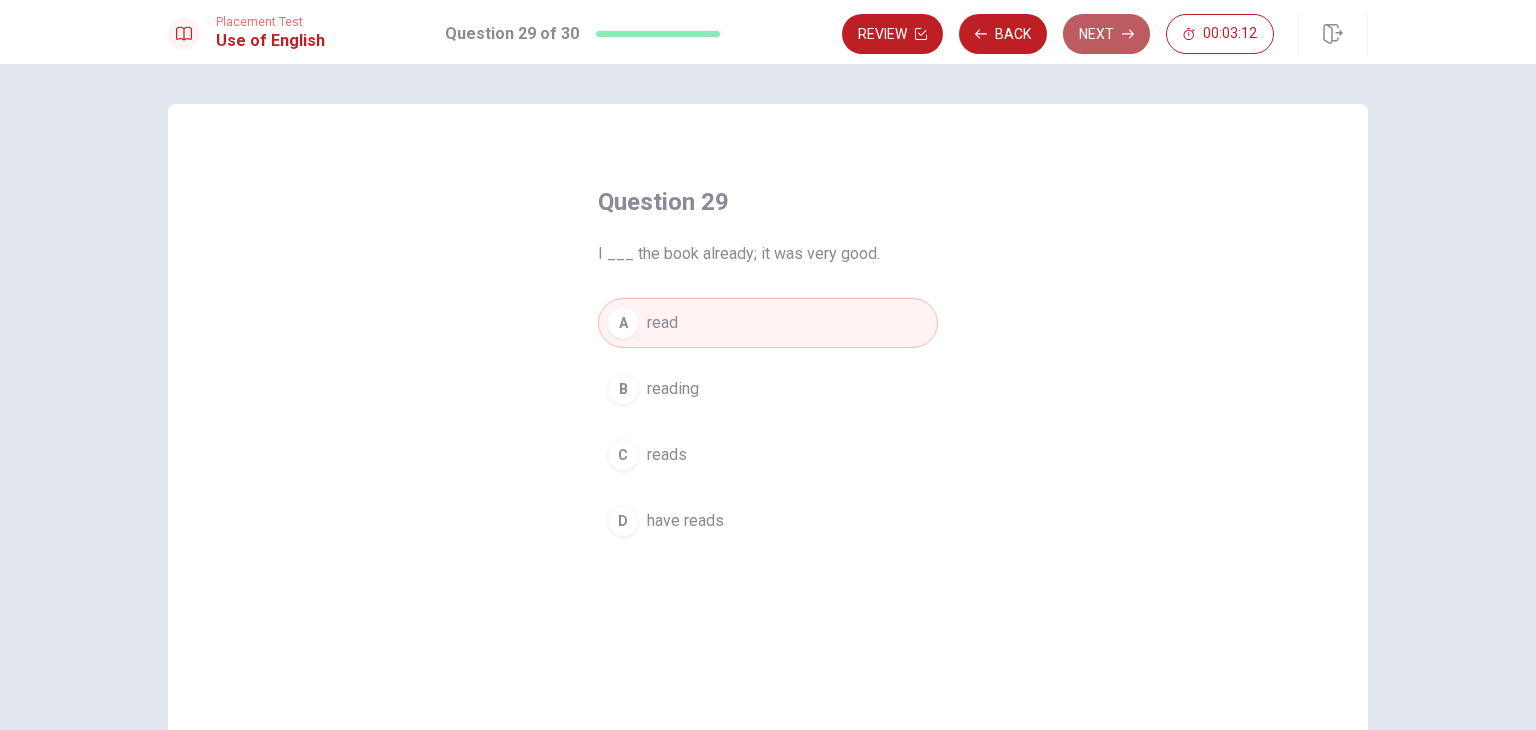 click on "Next" at bounding box center [1106, 34] 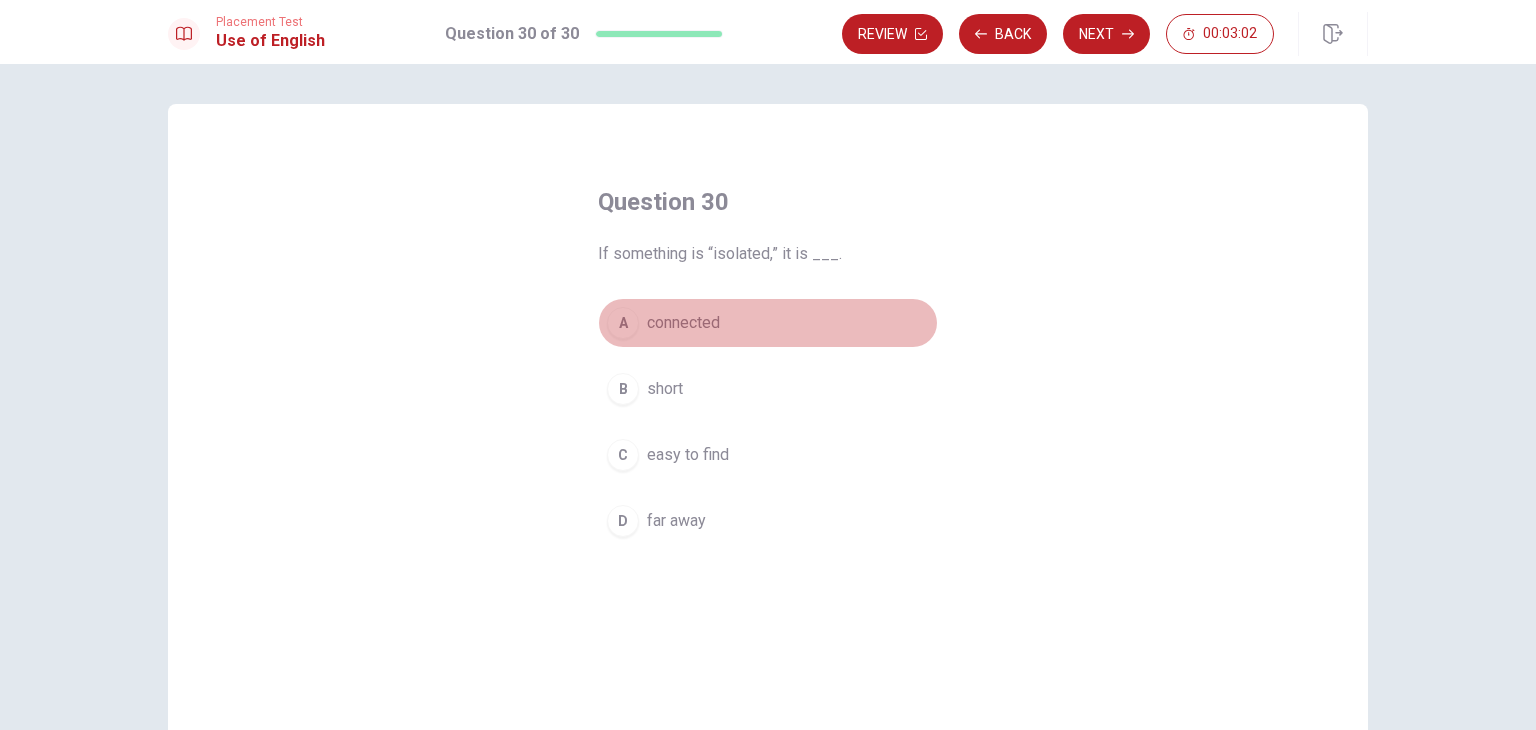 click on "connected" at bounding box center (683, 323) 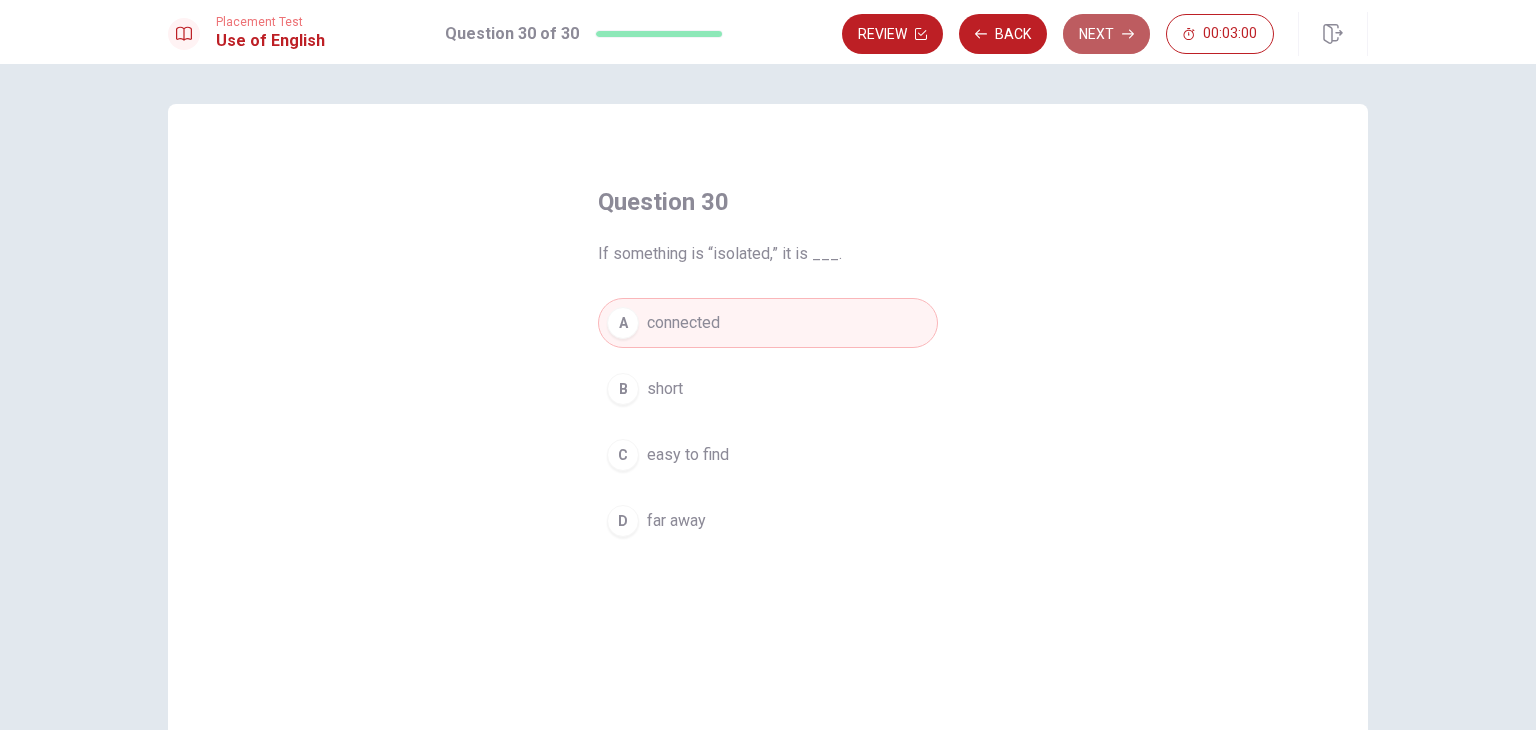 click on "Next" at bounding box center [1106, 34] 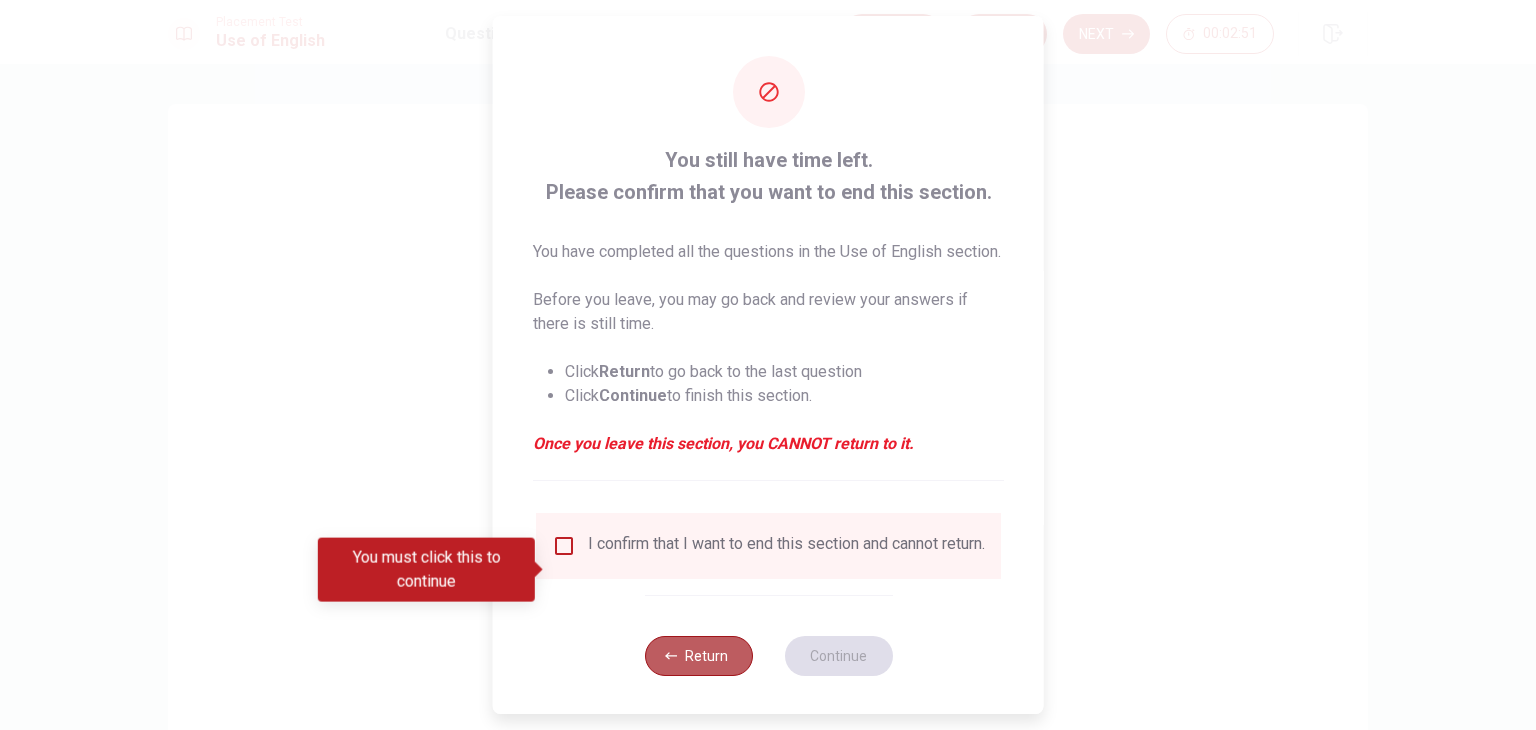 click on "Return" at bounding box center [698, 656] 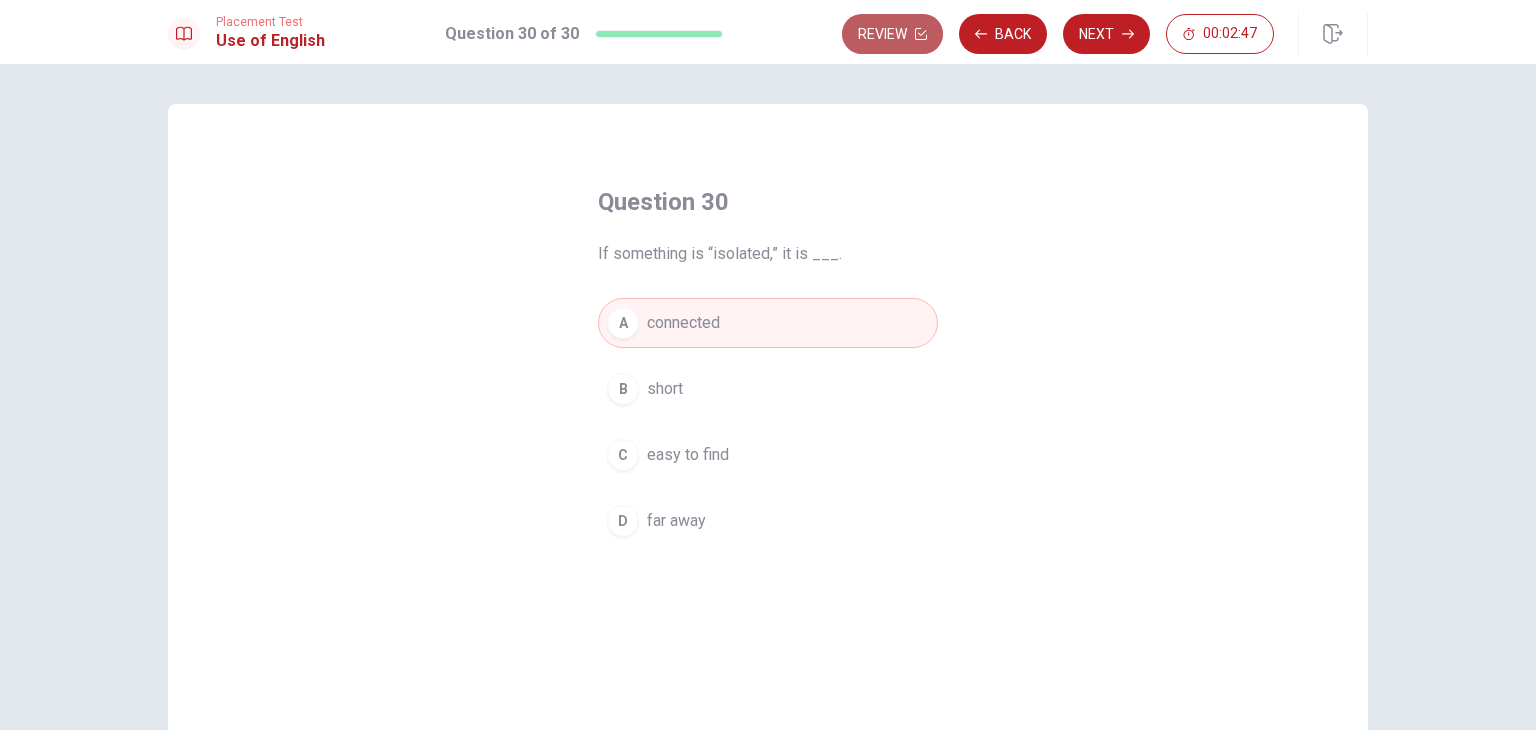 click on "Review" at bounding box center [892, 34] 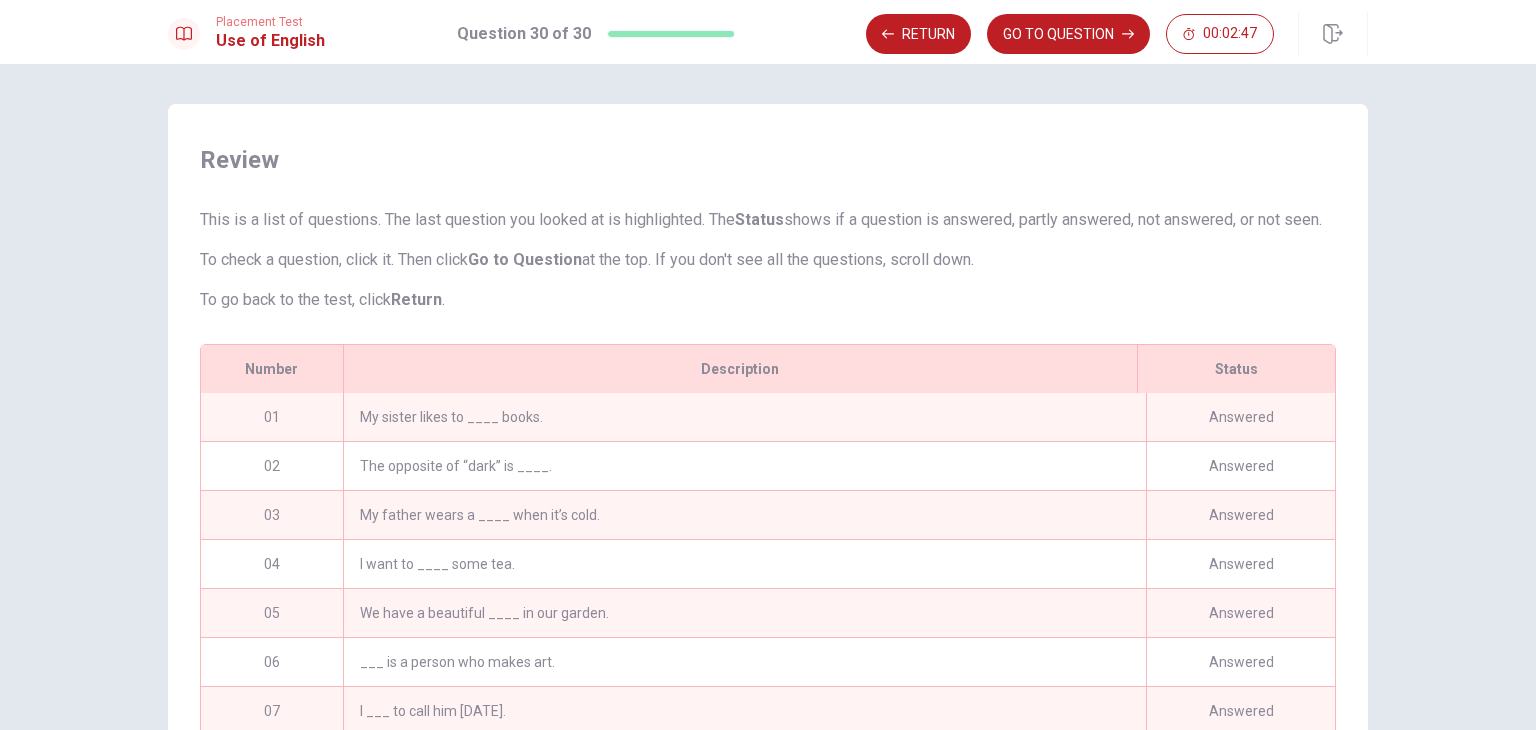 scroll, scrollTop: 280, scrollLeft: 0, axis: vertical 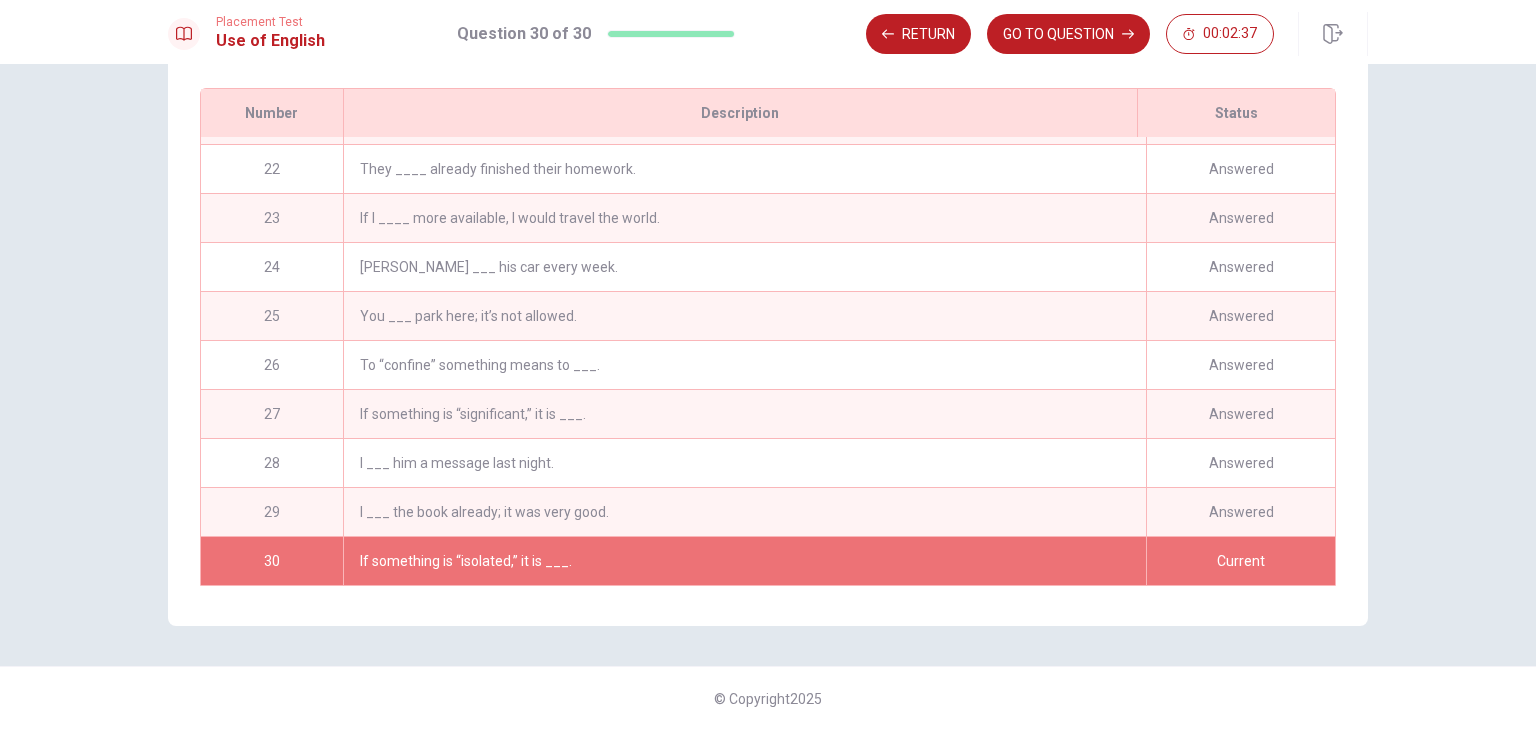 click on "Current" at bounding box center (1240, 561) 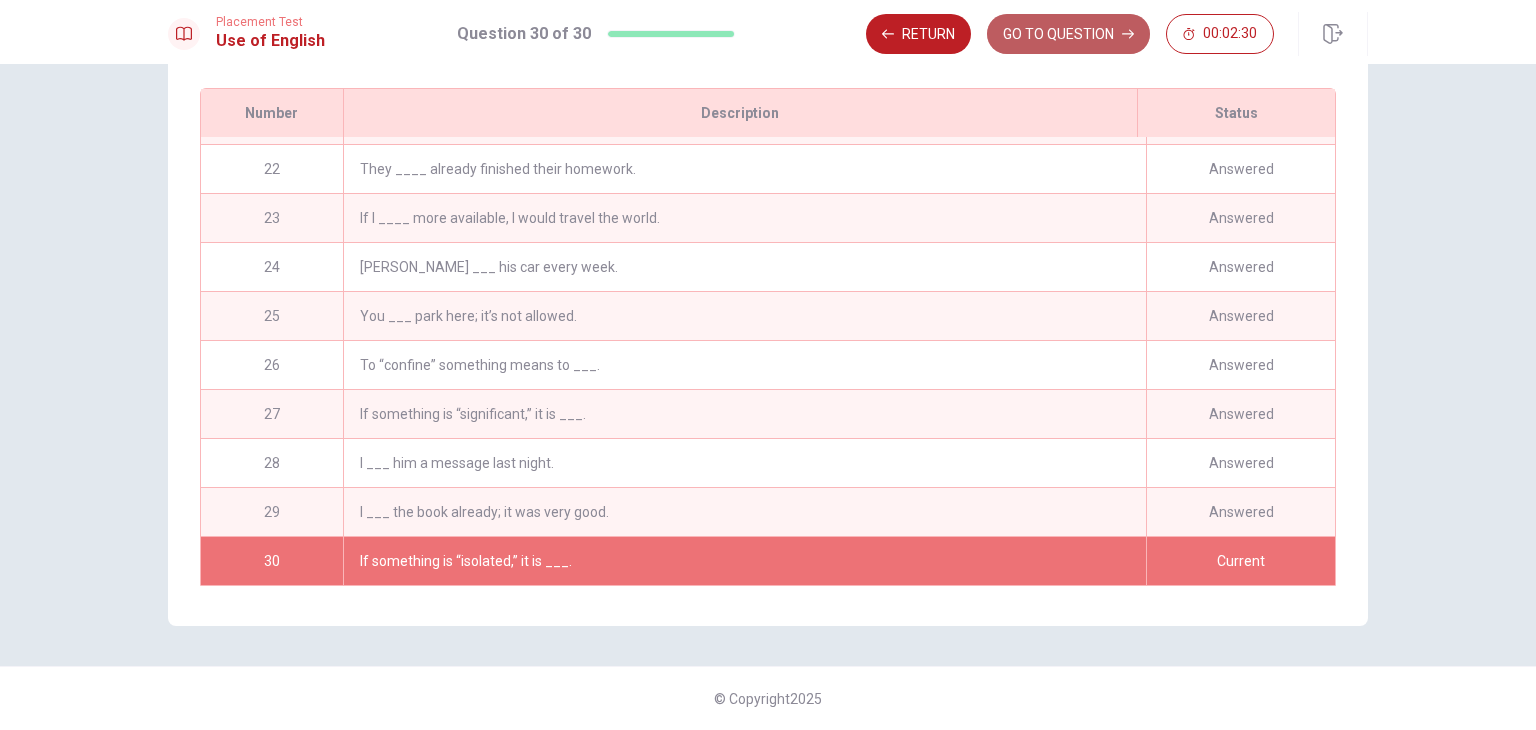 click on "GO TO QUESTION" at bounding box center (1068, 34) 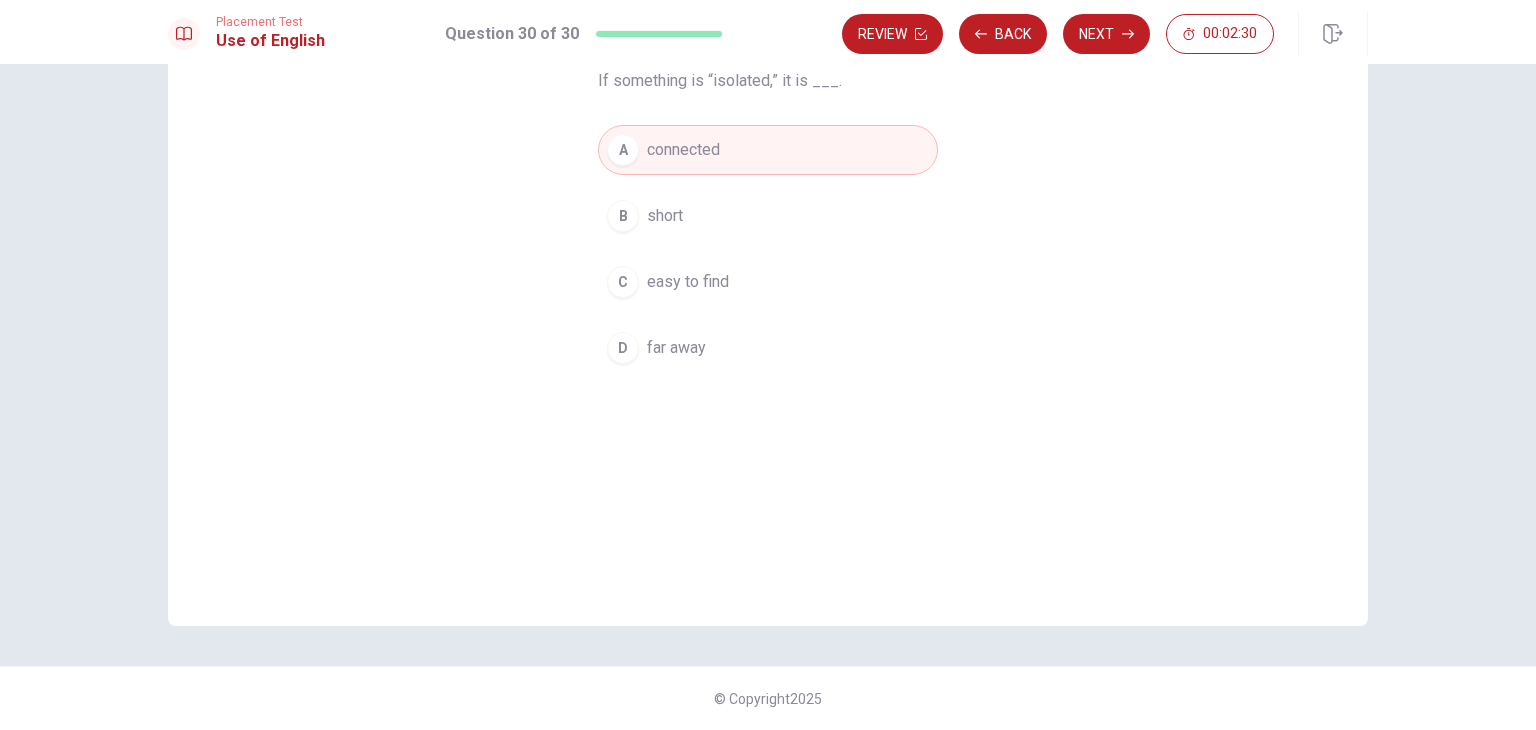 scroll, scrollTop: 173, scrollLeft: 0, axis: vertical 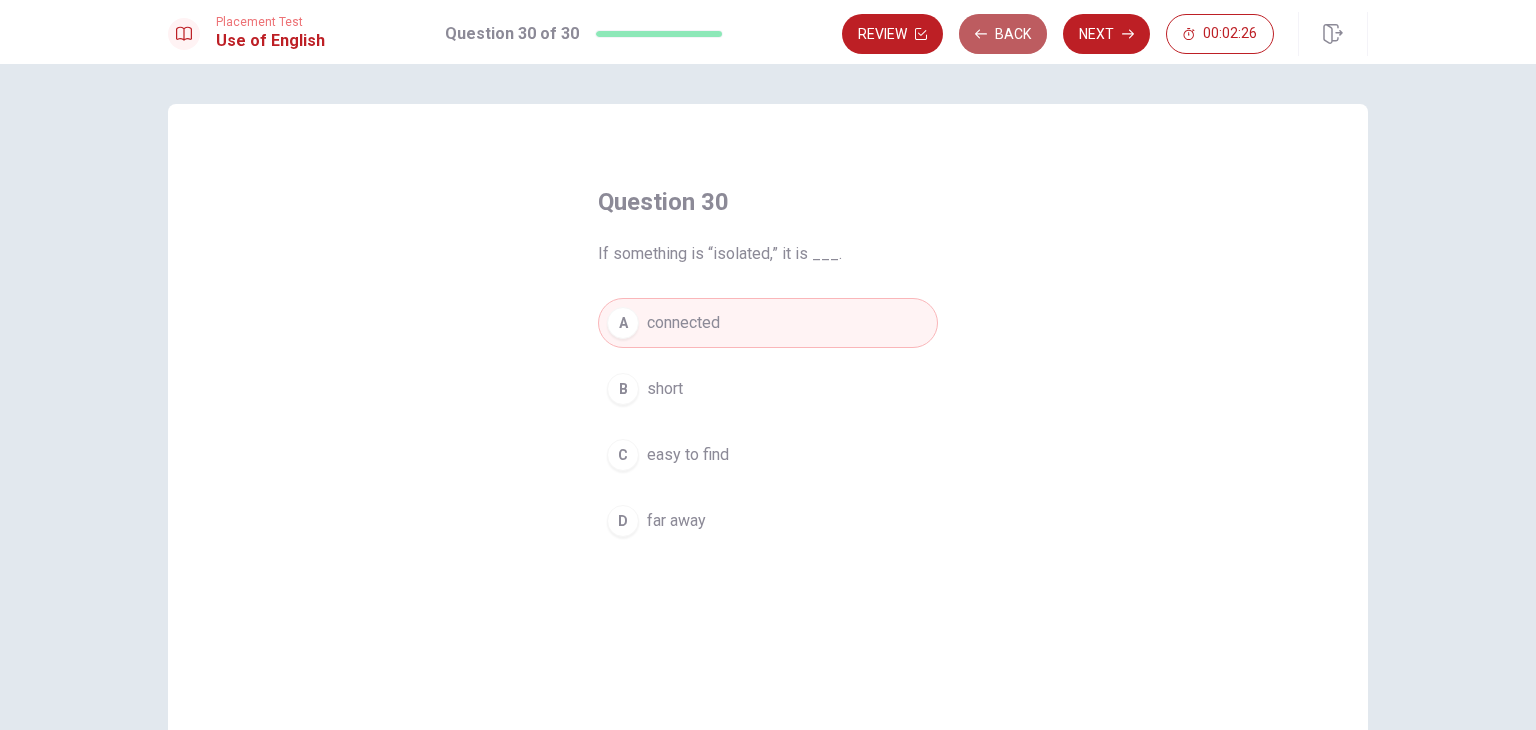 click 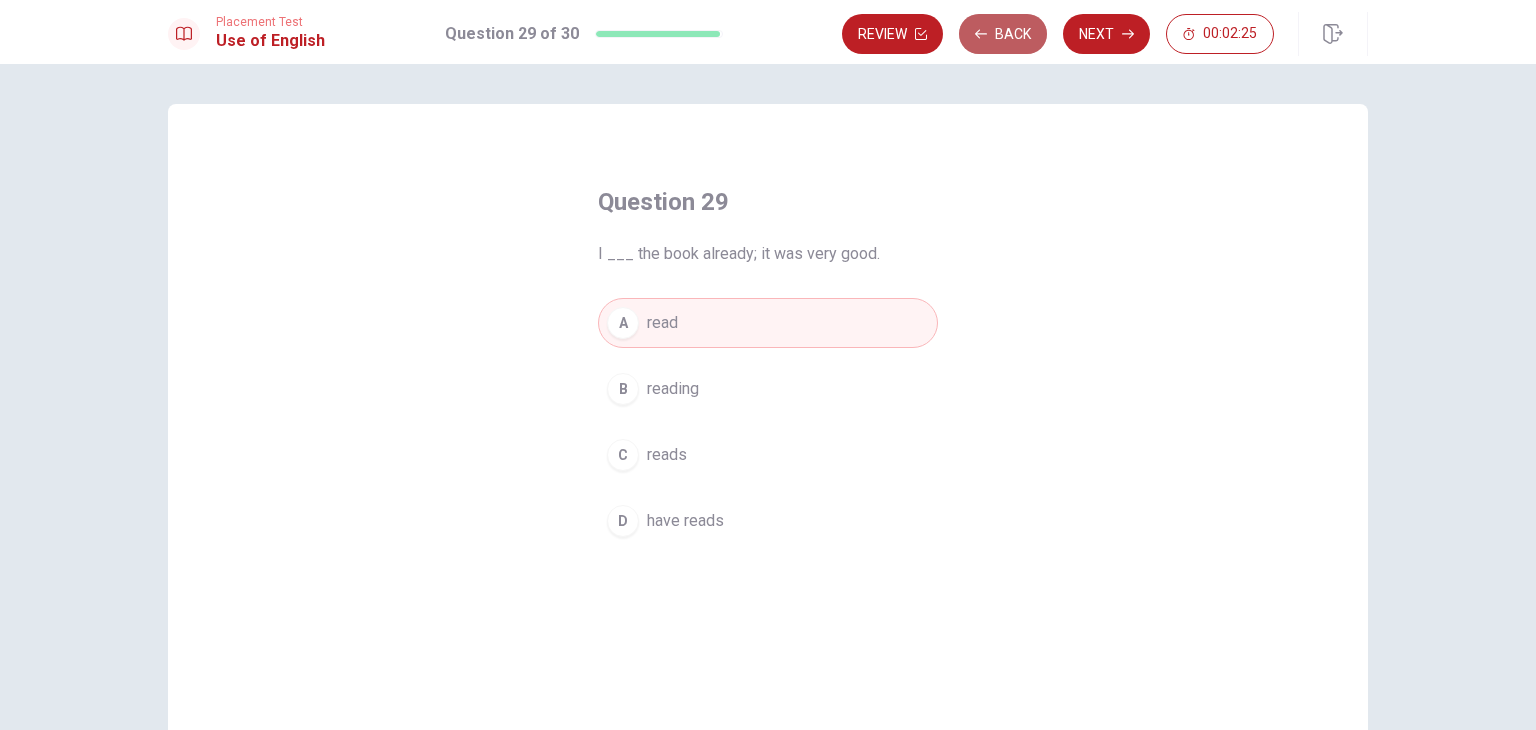 click 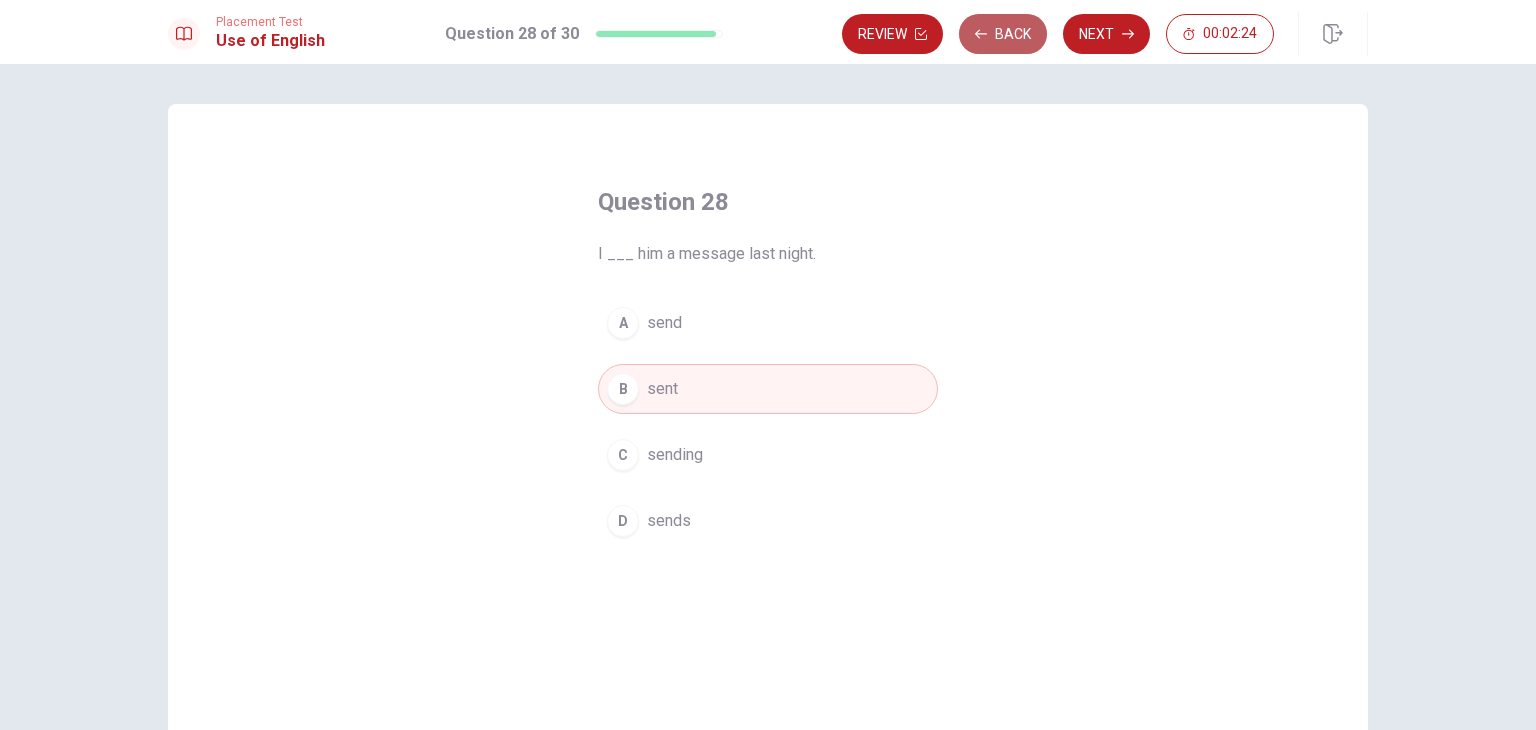 click 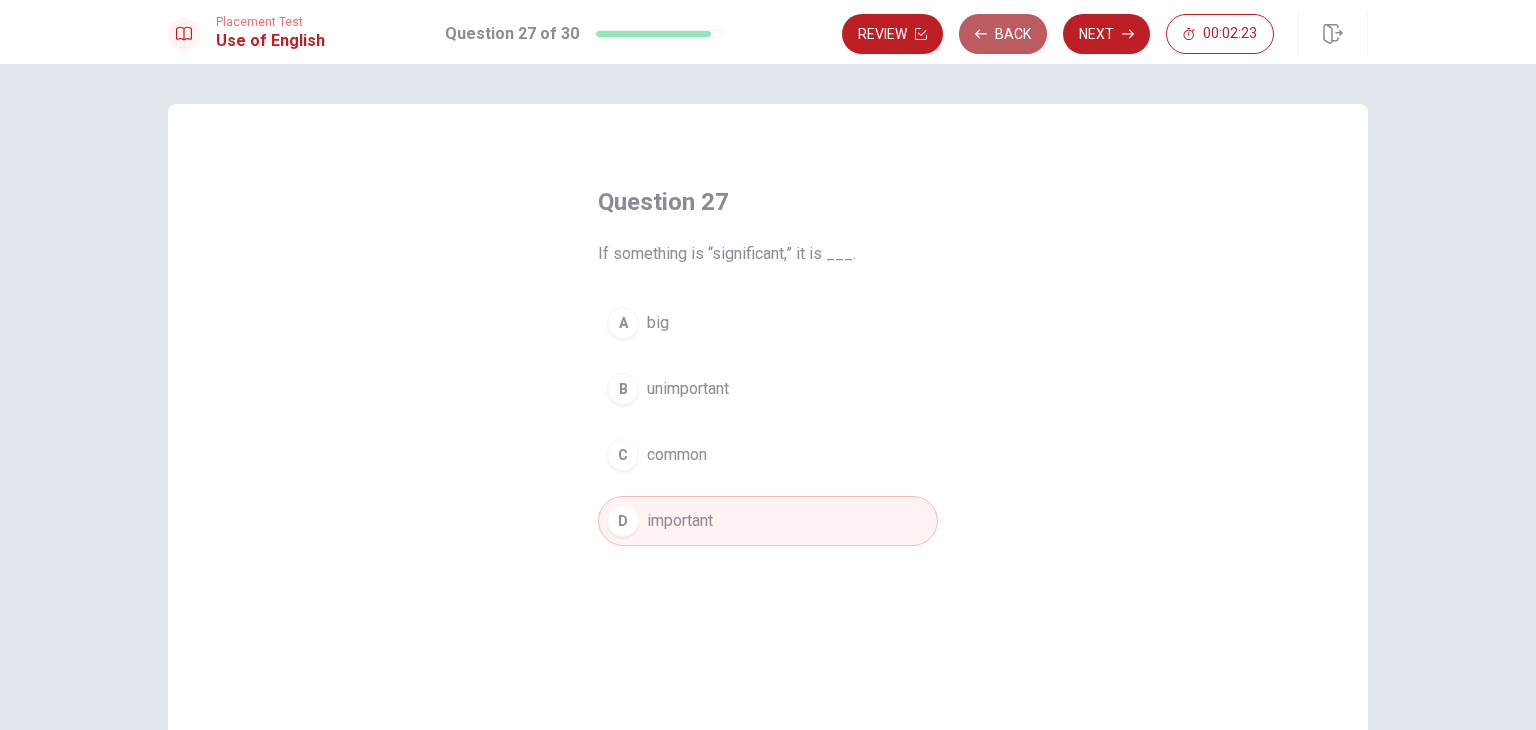 click 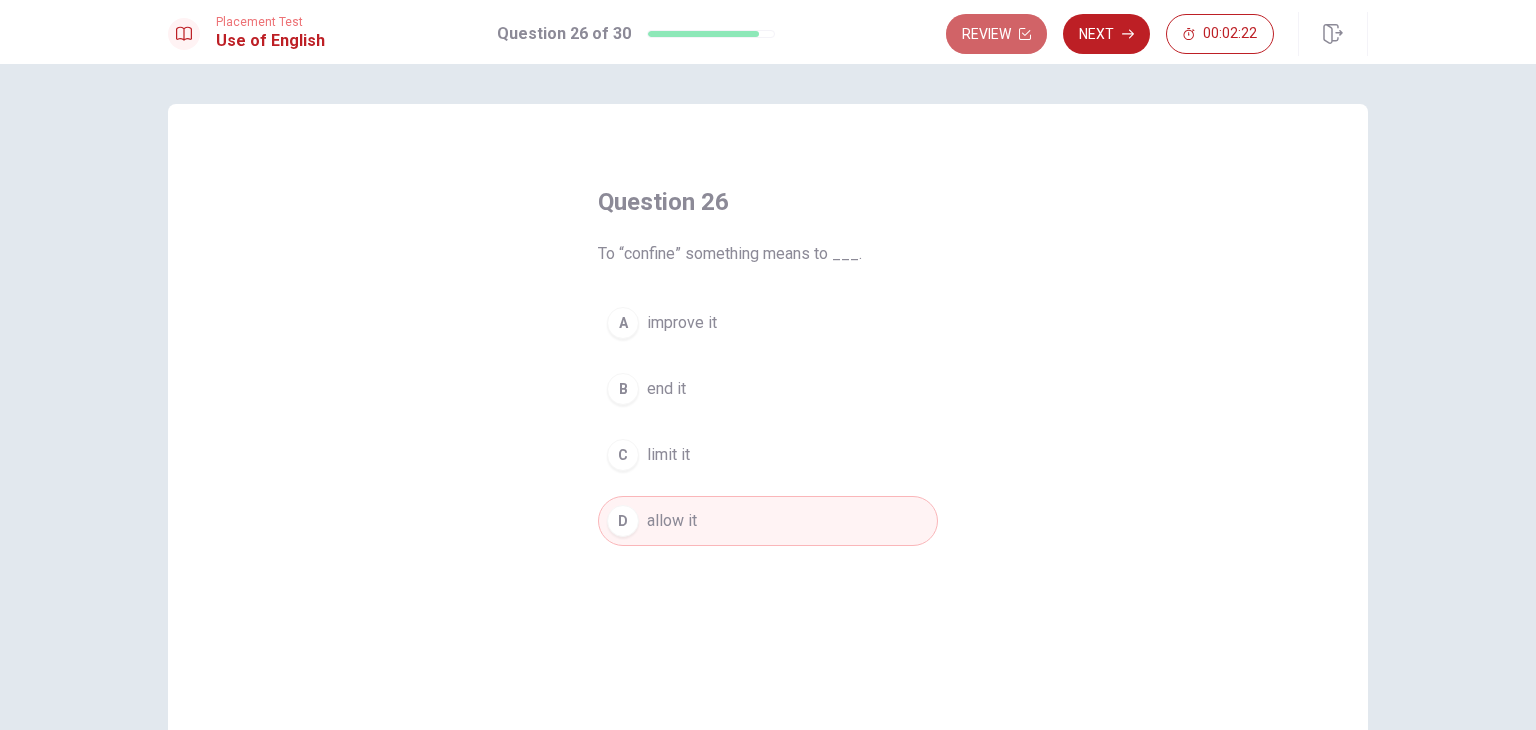 click on "Review" at bounding box center [996, 34] 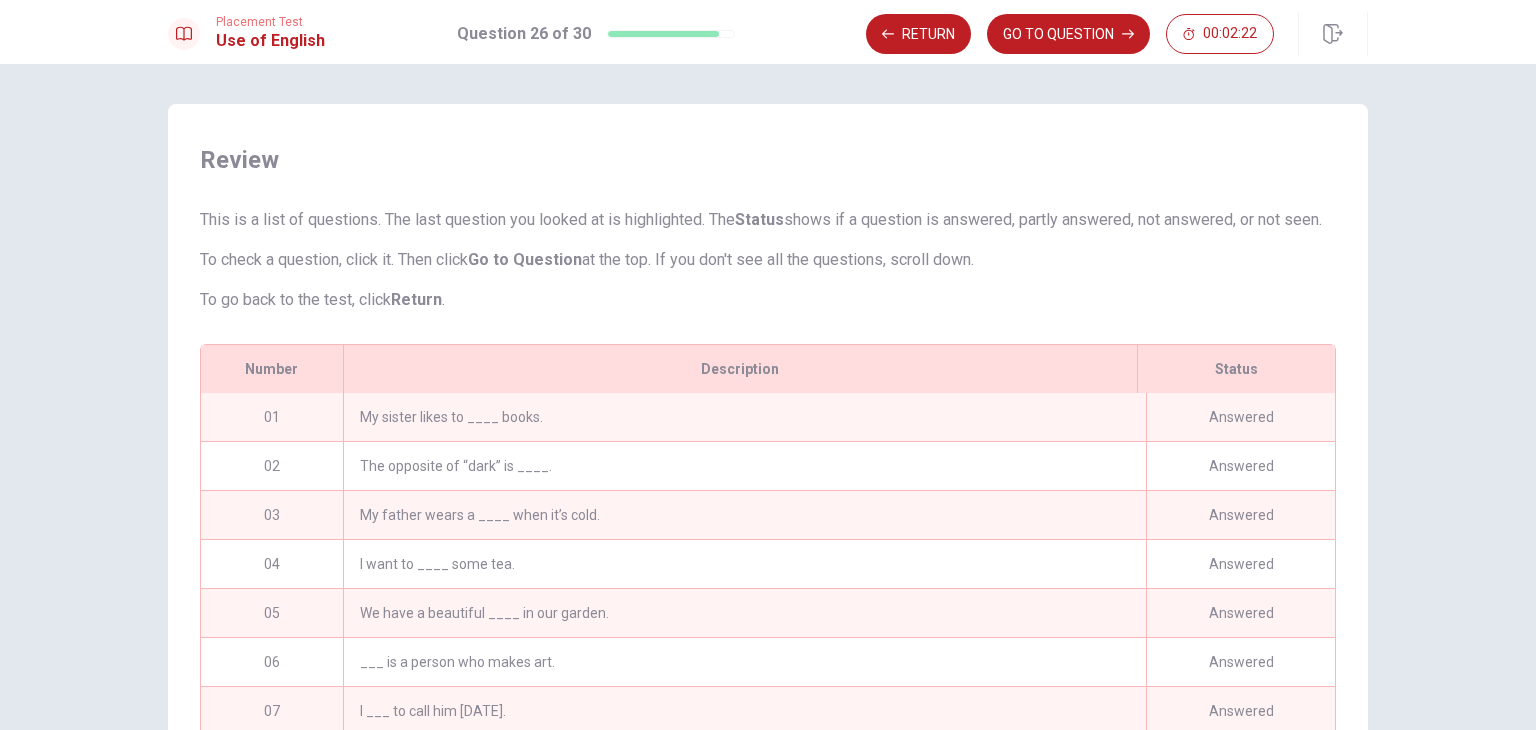 scroll, scrollTop: 280, scrollLeft: 0, axis: vertical 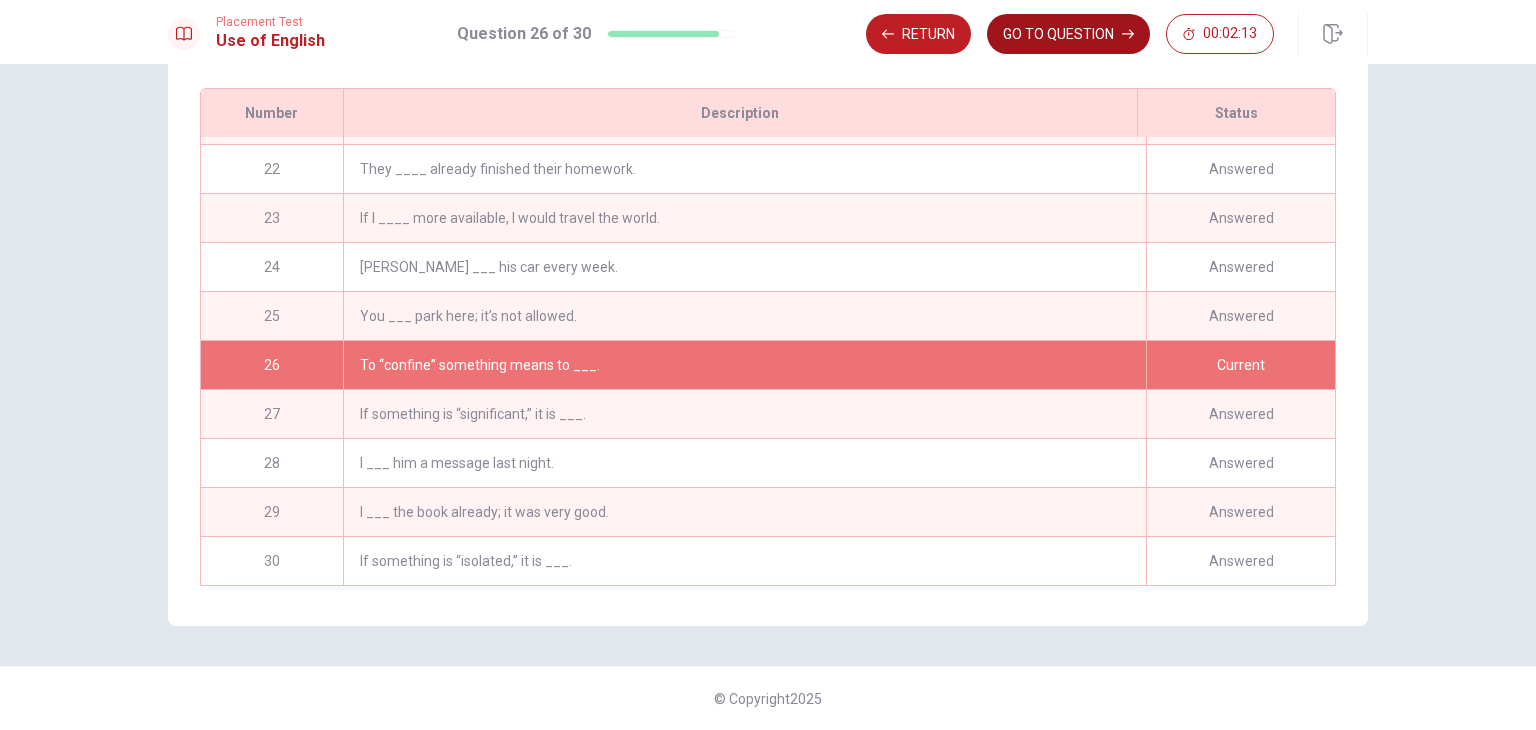 click on "GO TO QUESTION" at bounding box center (1068, 34) 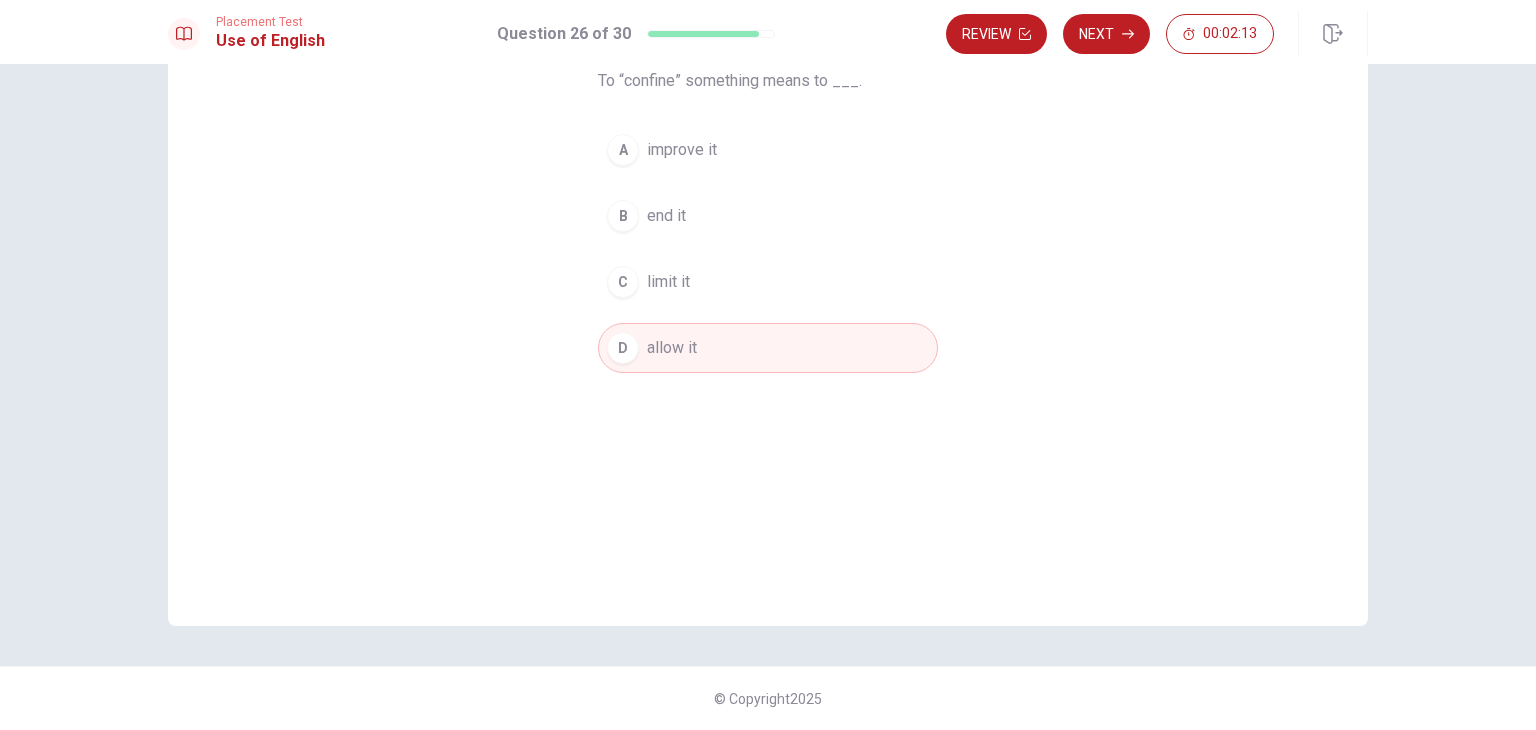 scroll, scrollTop: 173, scrollLeft: 0, axis: vertical 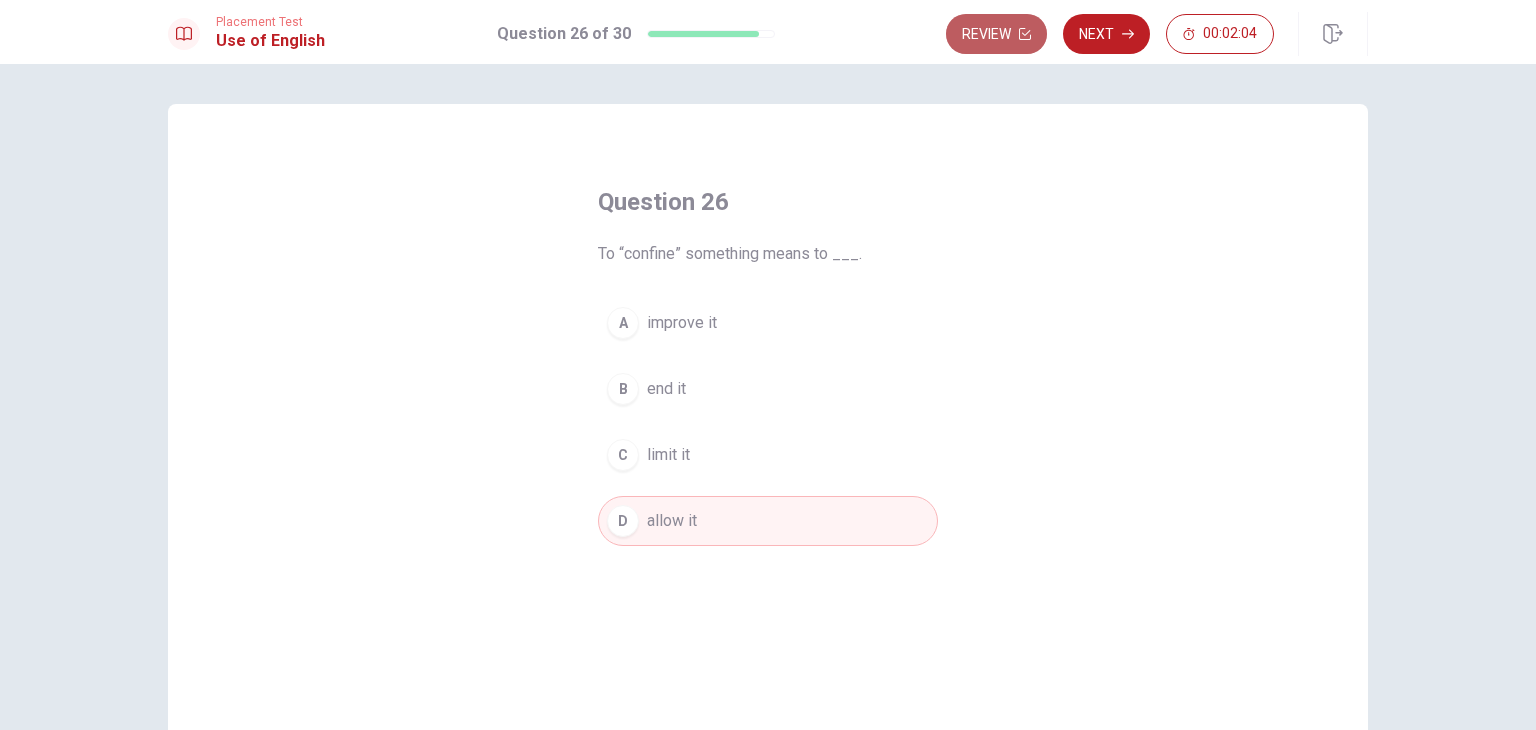 click on "Review" at bounding box center [996, 34] 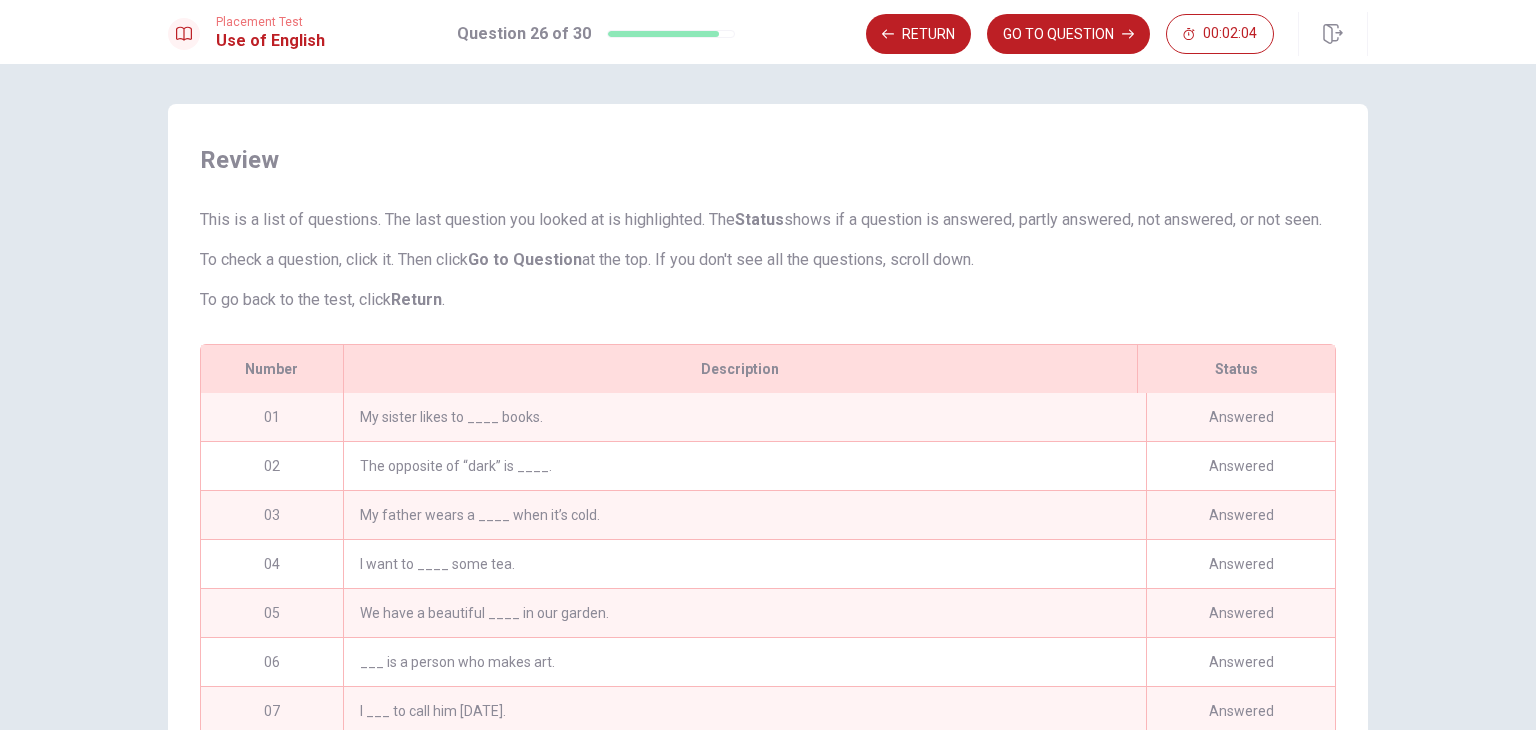 scroll, scrollTop: 268, scrollLeft: 0, axis: vertical 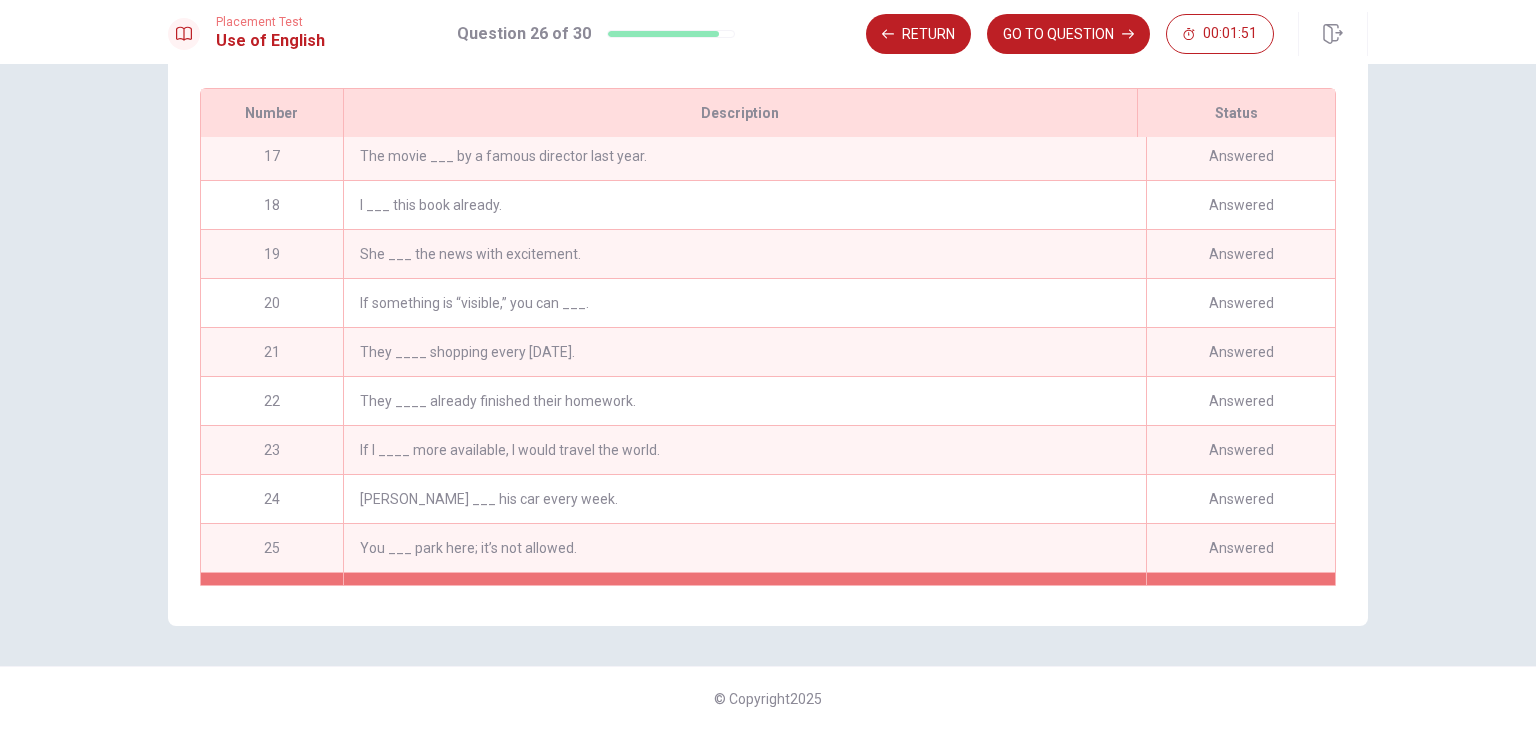 click on "She ___ the news with excitement." at bounding box center [744, 254] 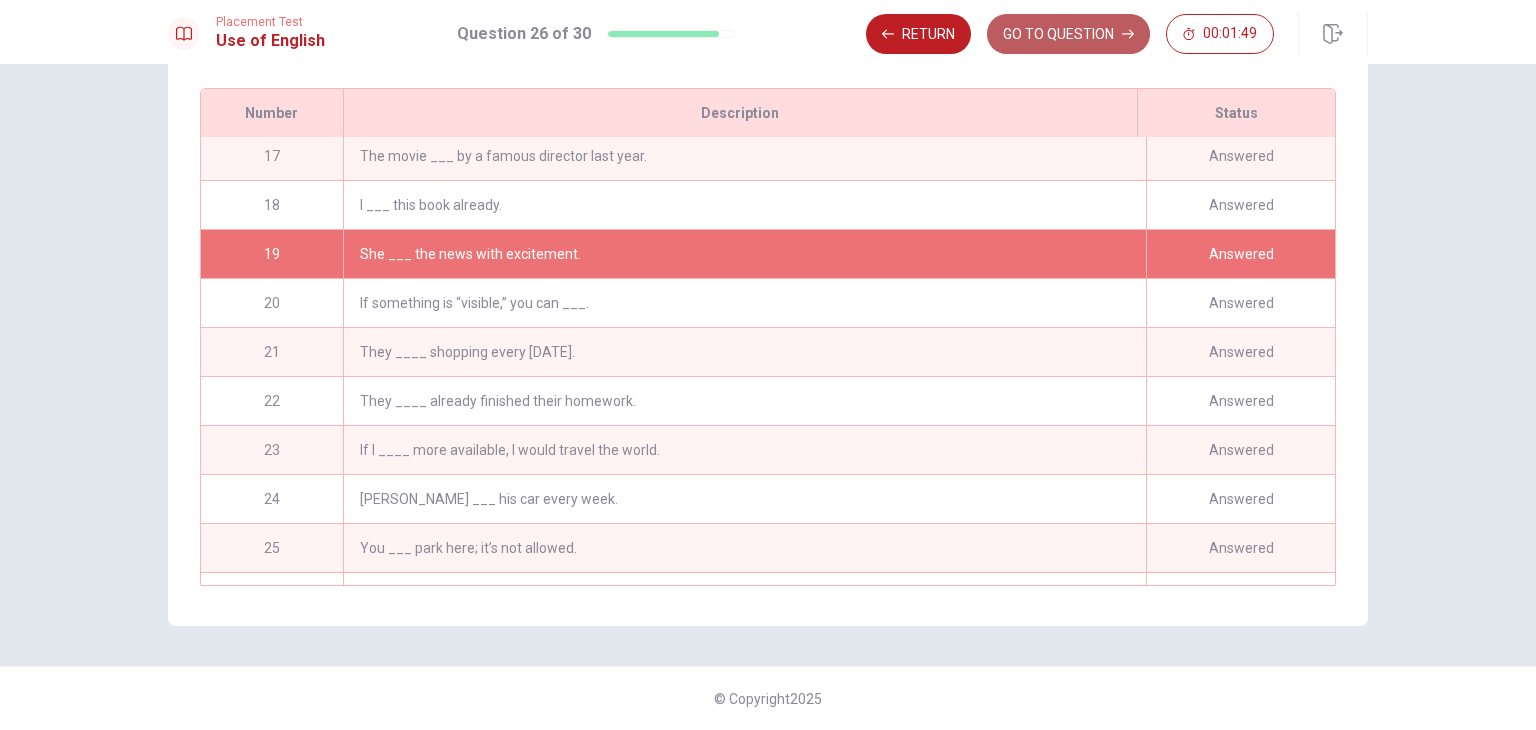 click on "GO TO QUESTION" at bounding box center [1068, 34] 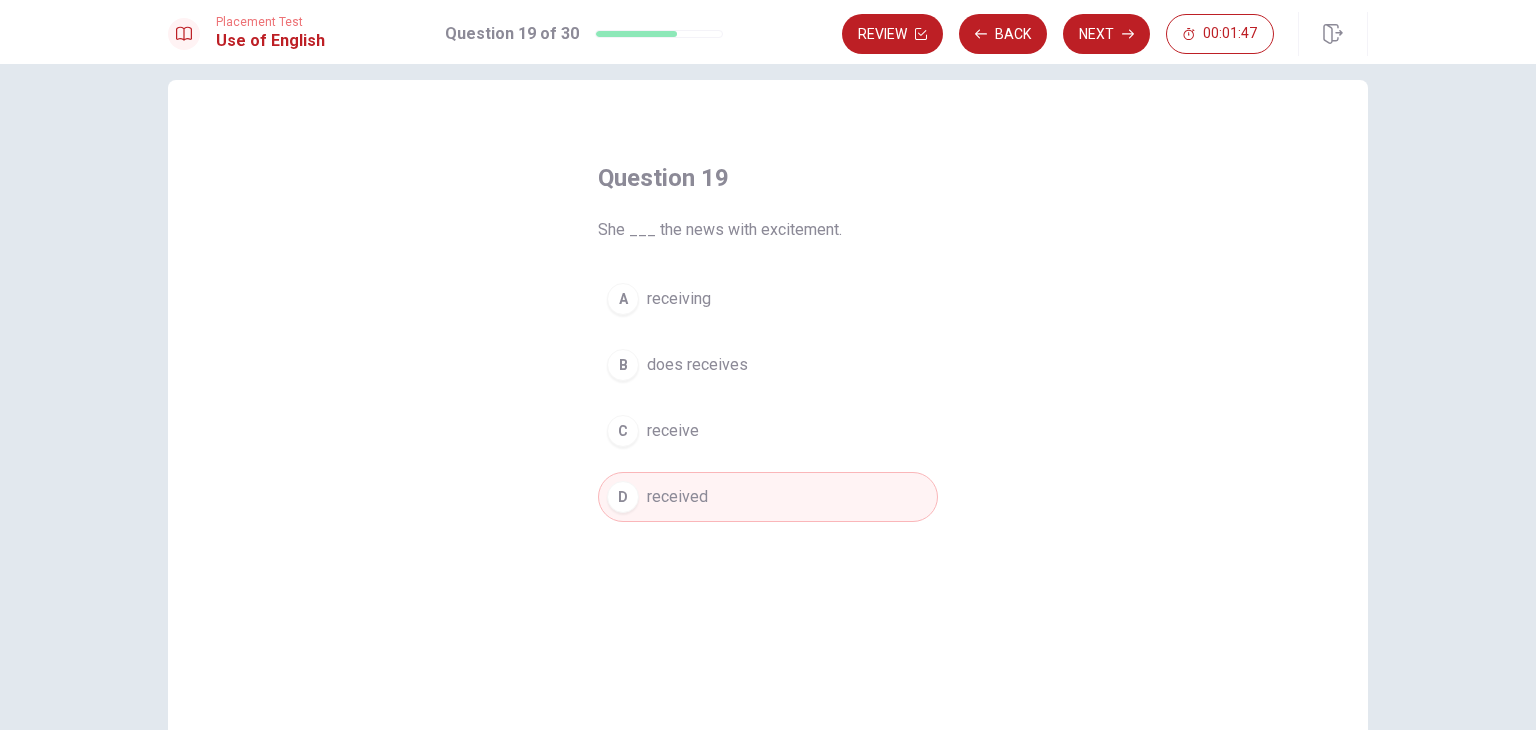 scroll, scrollTop: 0, scrollLeft: 0, axis: both 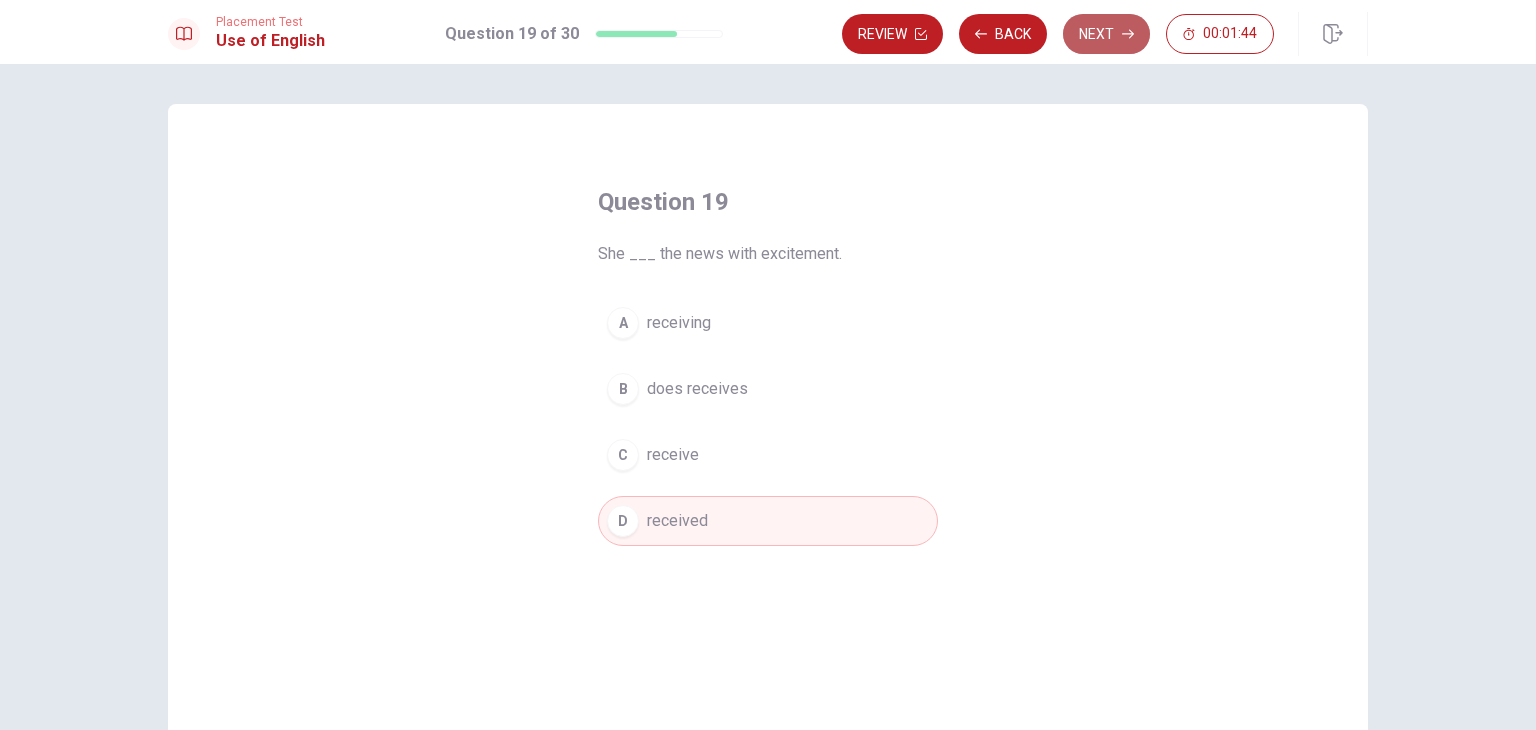 click on "Next" at bounding box center [1106, 34] 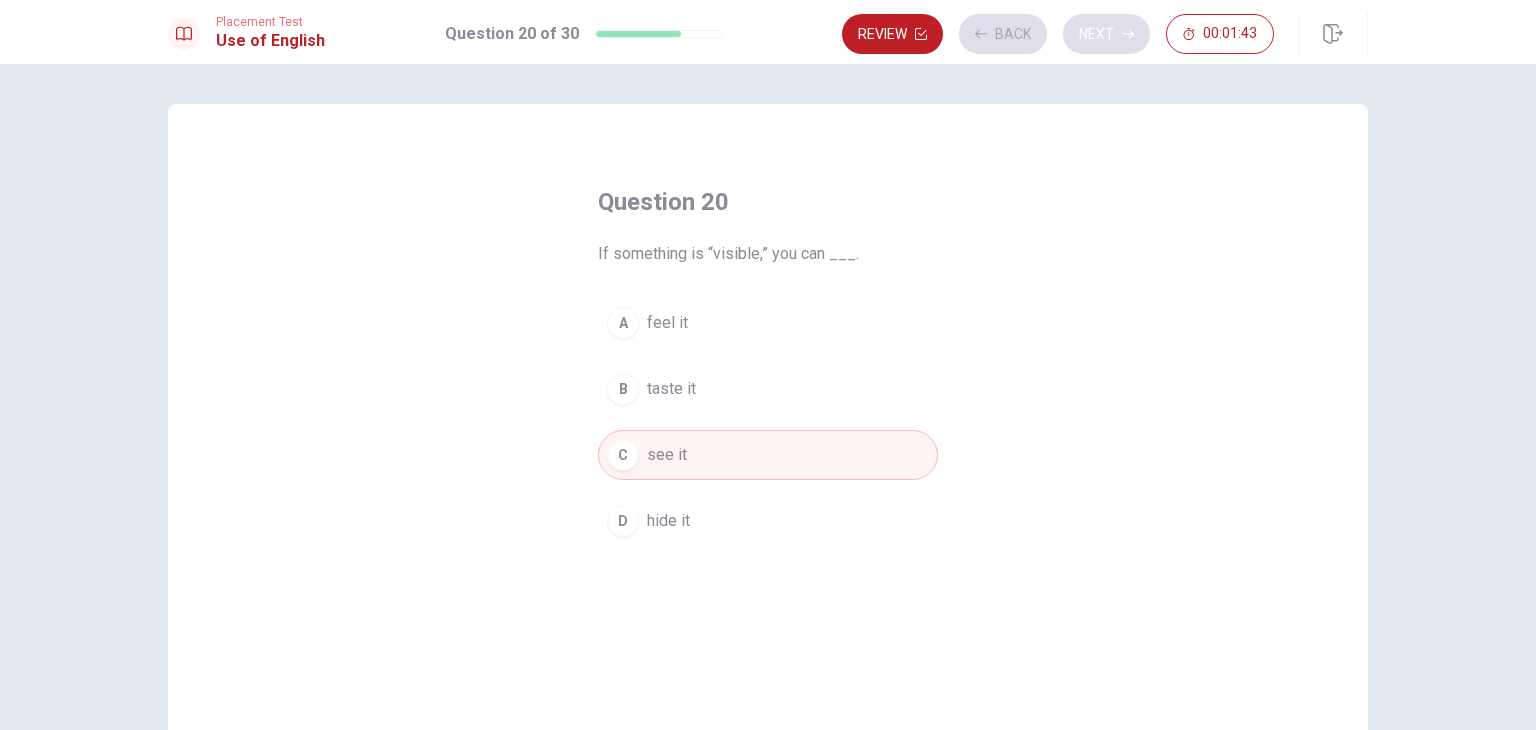 click on "Review Back Next 00:01:43" at bounding box center (1058, 34) 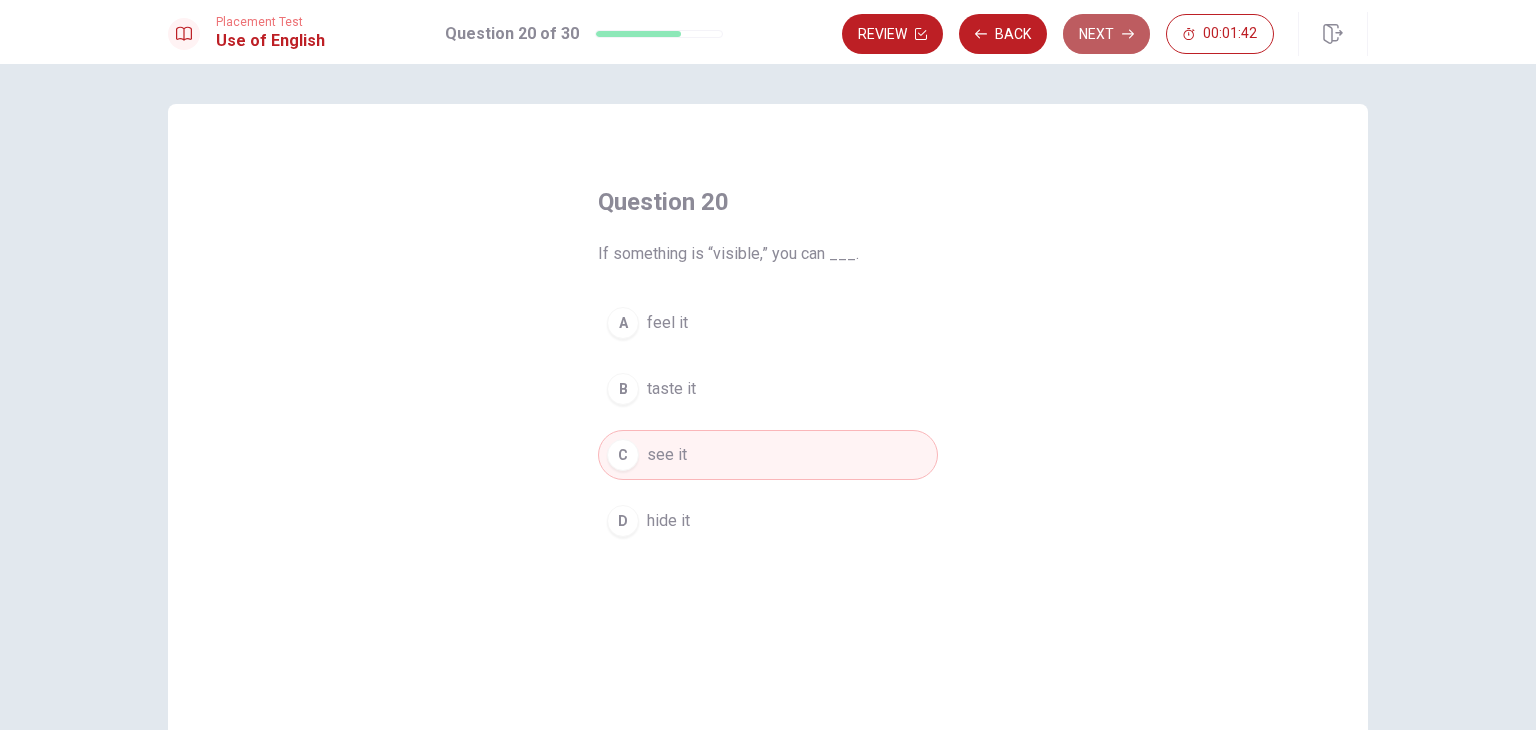 click on "Next" at bounding box center (1106, 34) 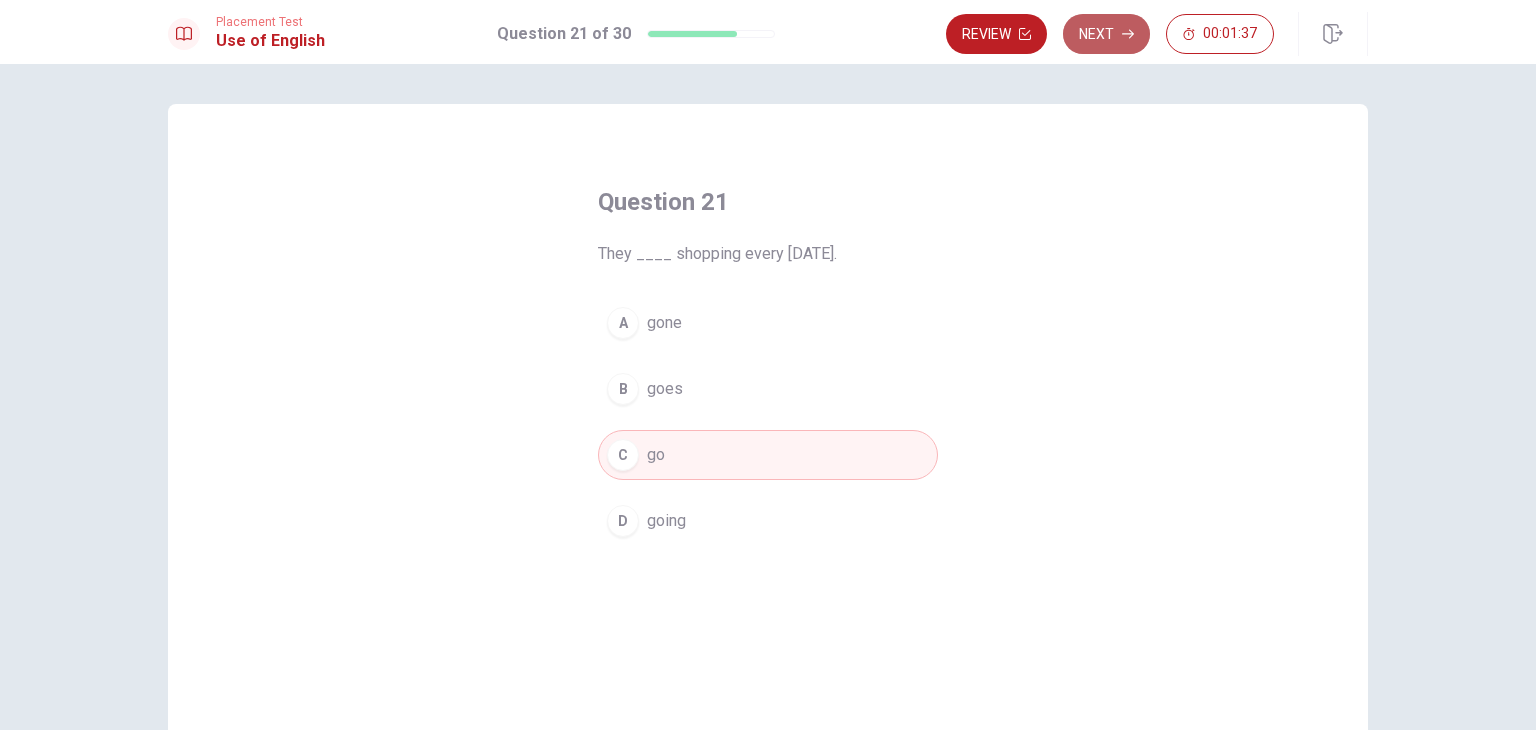 click on "Next" at bounding box center [1106, 34] 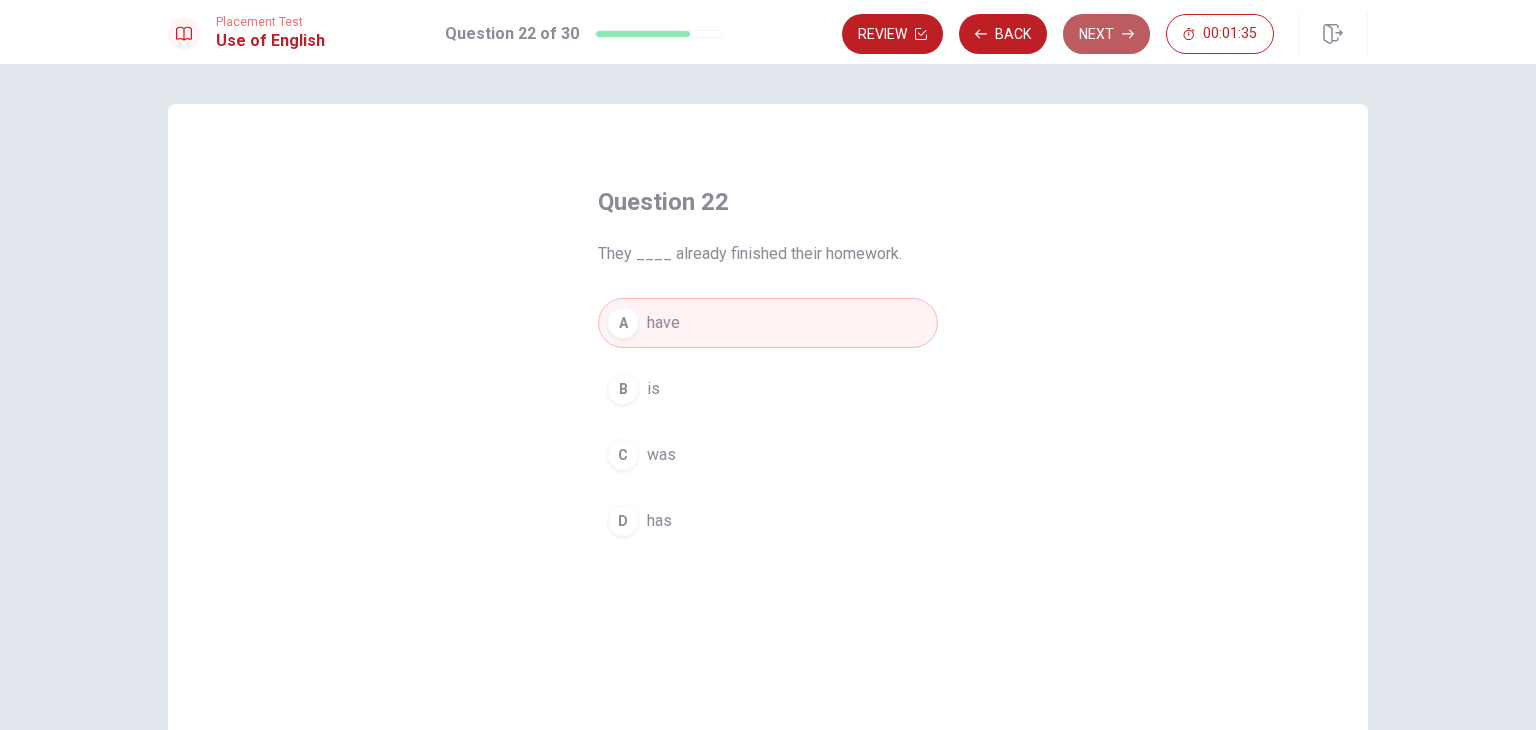 click on "Next" at bounding box center (1106, 34) 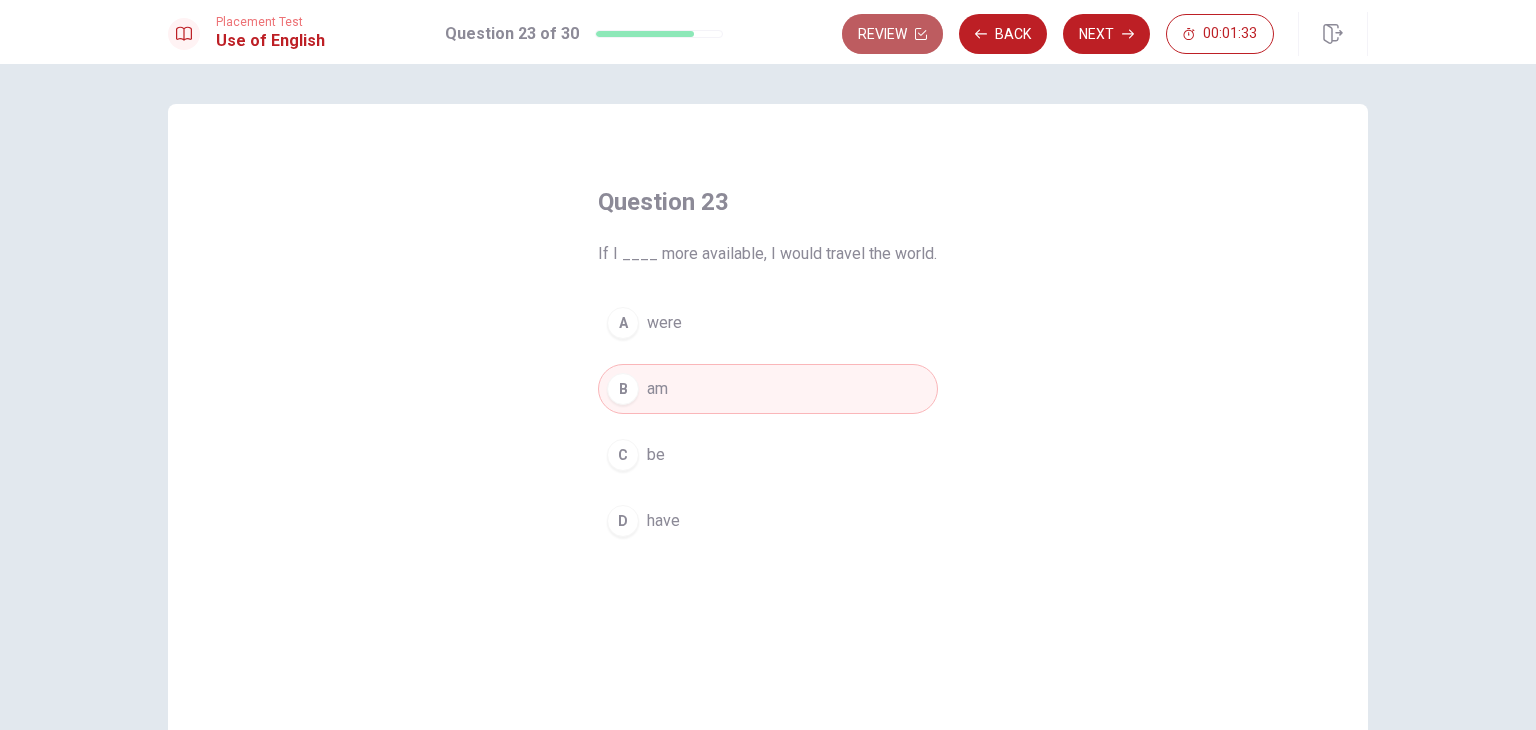 click on "Review" at bounding box center (892, 34) 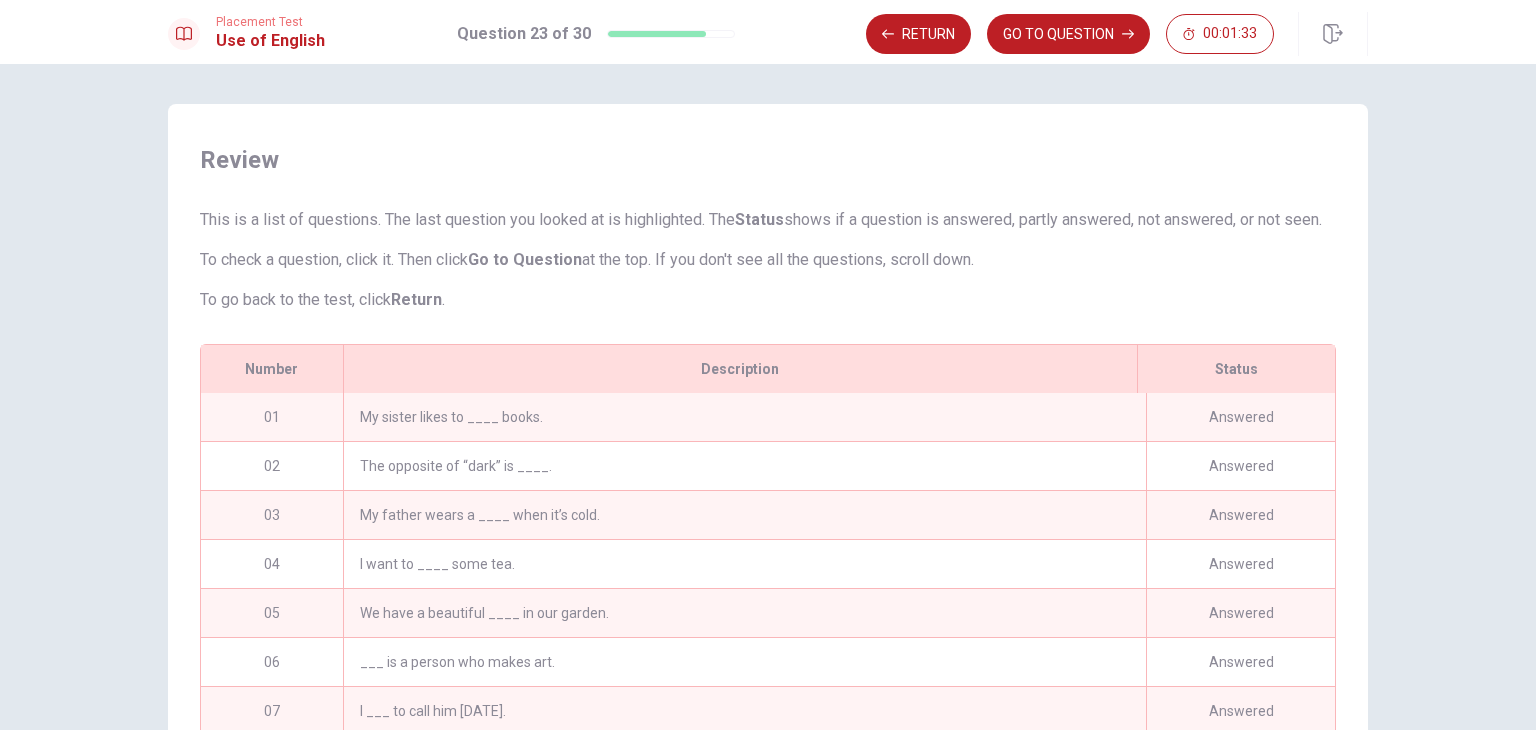 scroll, scrollTop: 225, scrollLeft: 0, axis: vertical 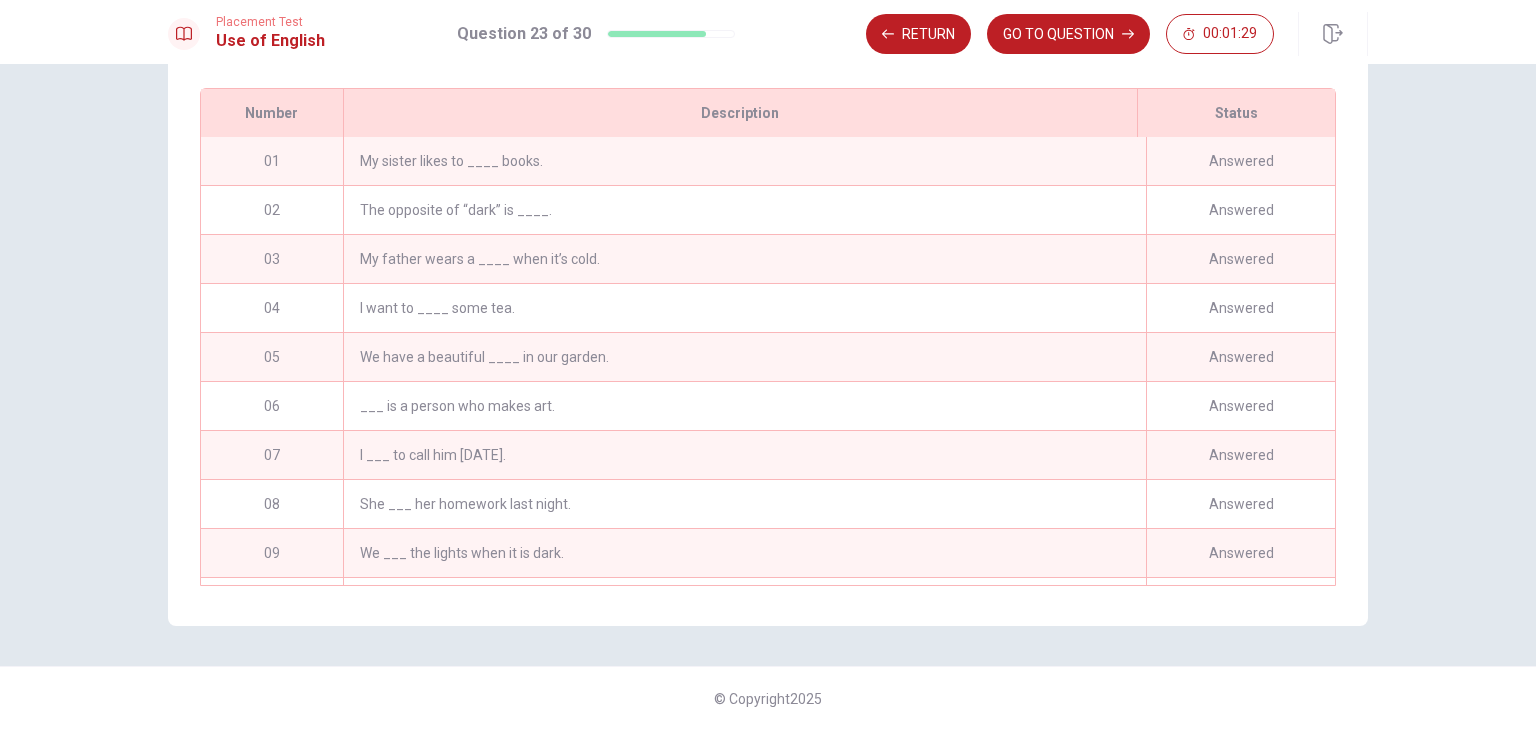 click on "My sister likes to ____ books." at bounding box center [744, 161] 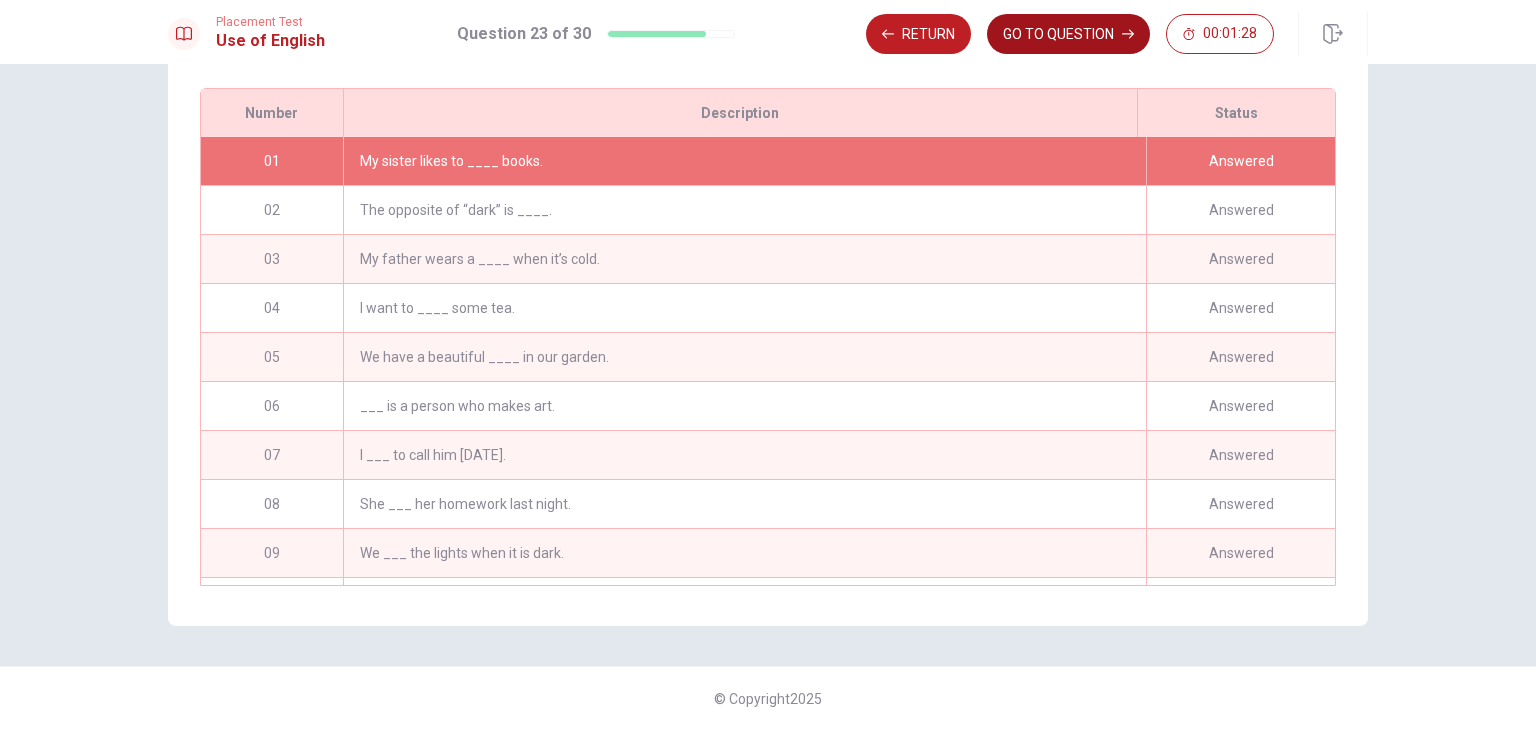 click on "GO TO QUESTION" at bounding box center [1068, 34] 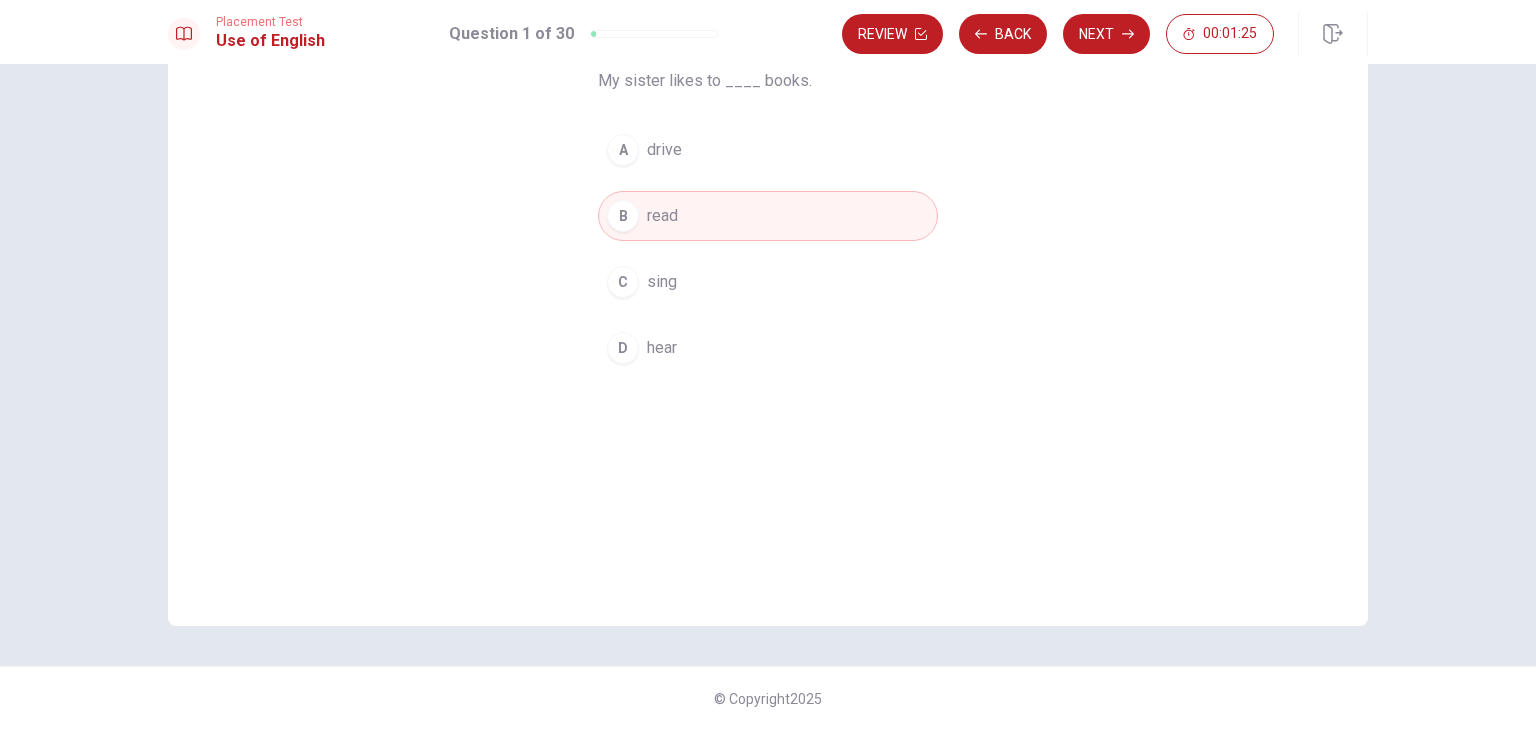 scroll, scrollTop: 0, scrollLeft: 0, axis: both 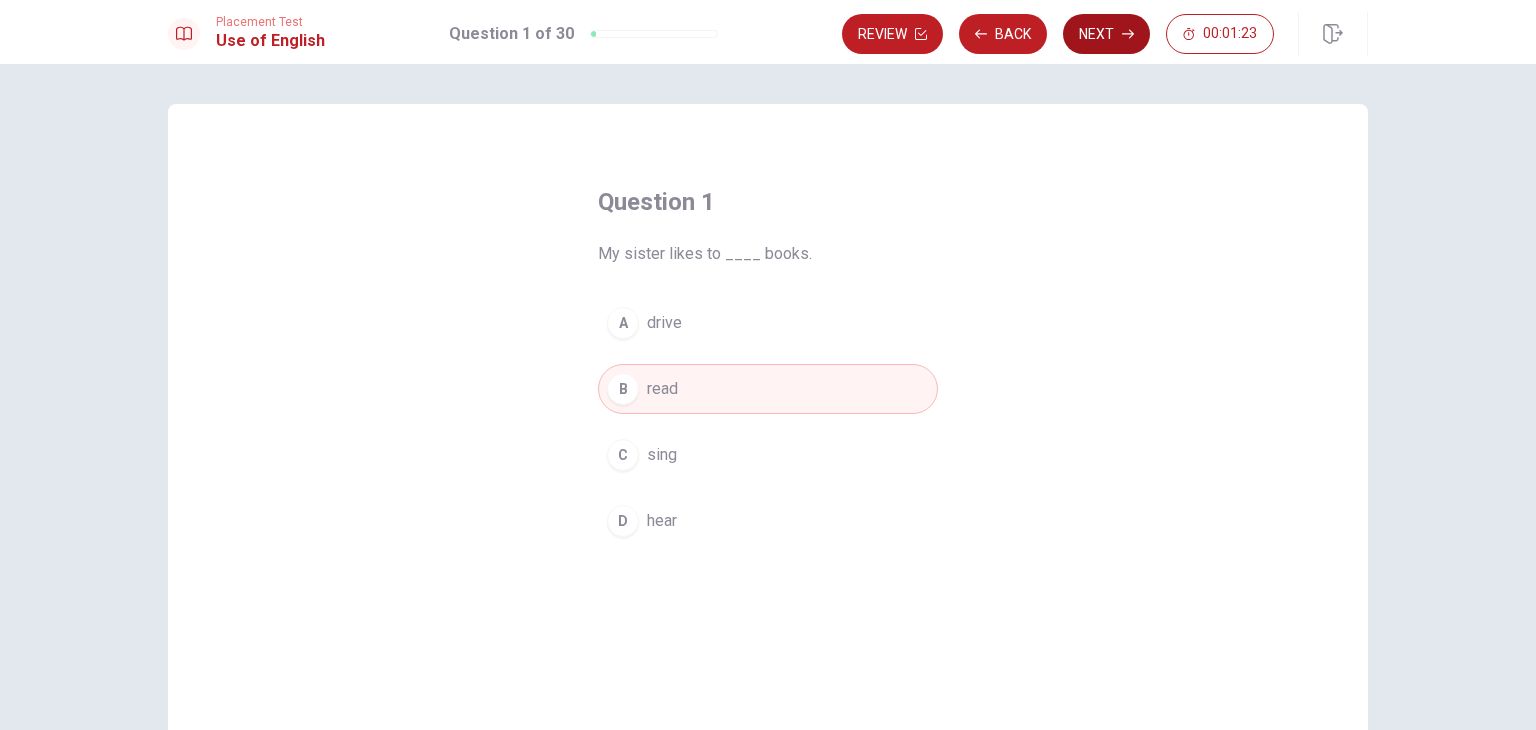 click on "Next" at bounding box center (1106, 34) 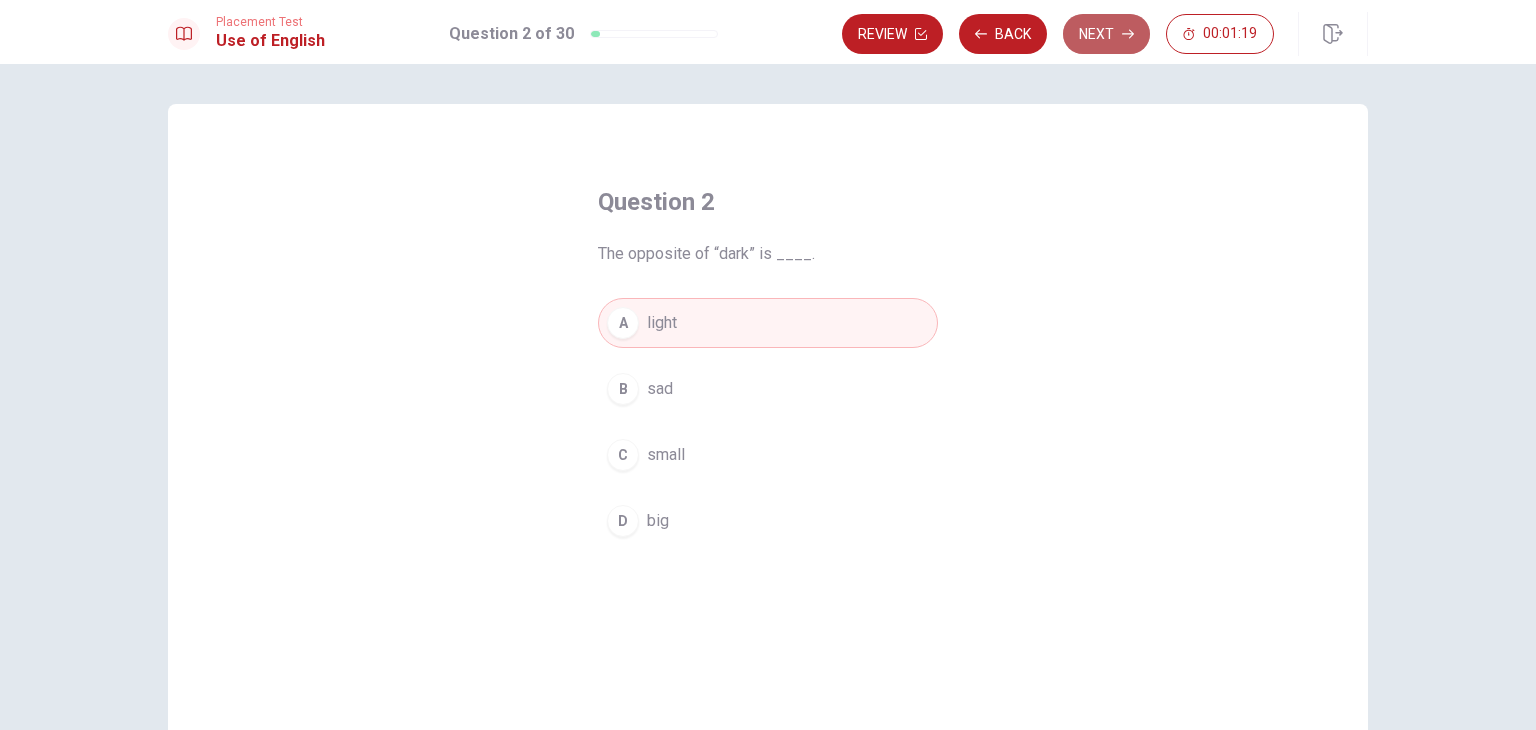 click on "Next" at bounding box center (1106, 34) 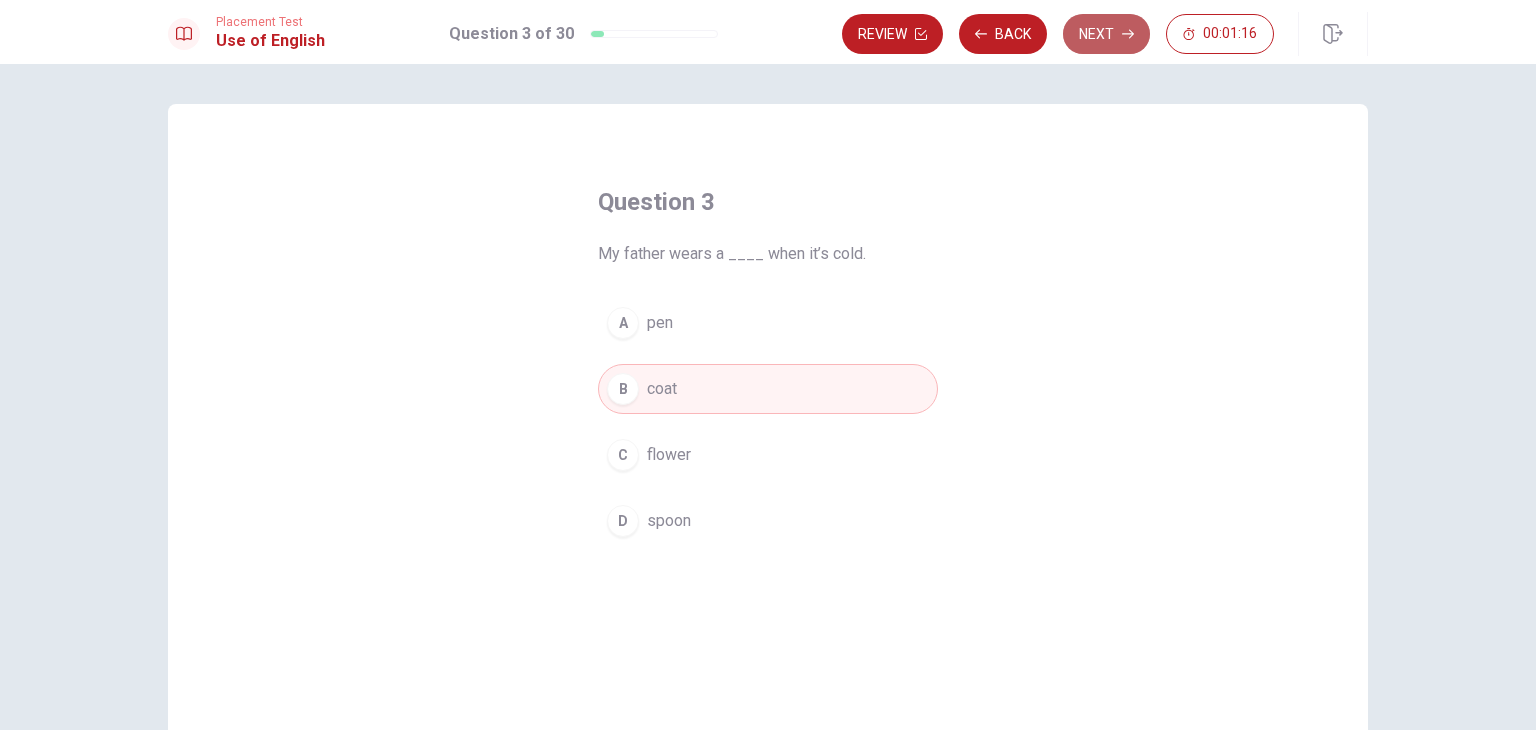 click on "Next" at bounding box center (1106, 34) 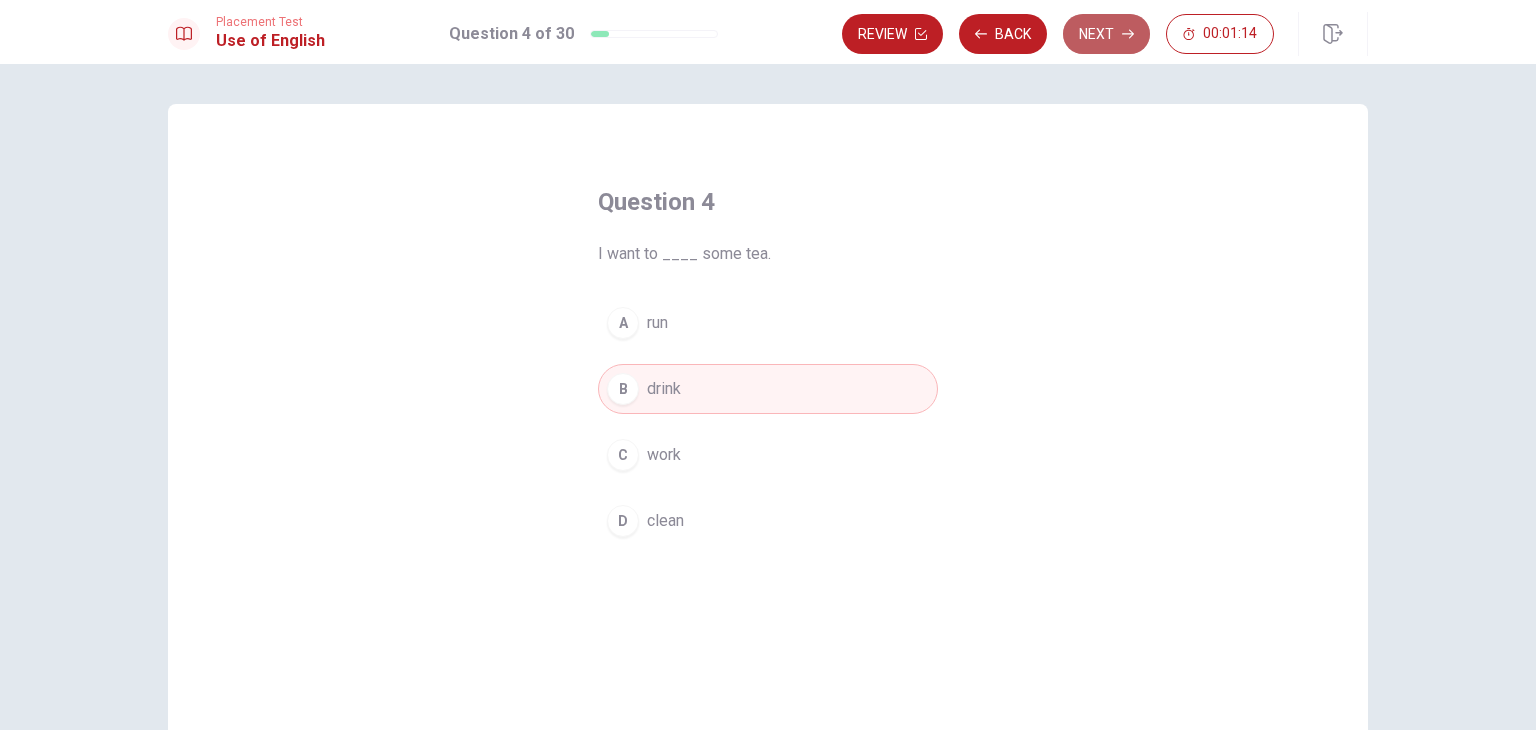 click on "Next" at bounding box center [1106, 34] 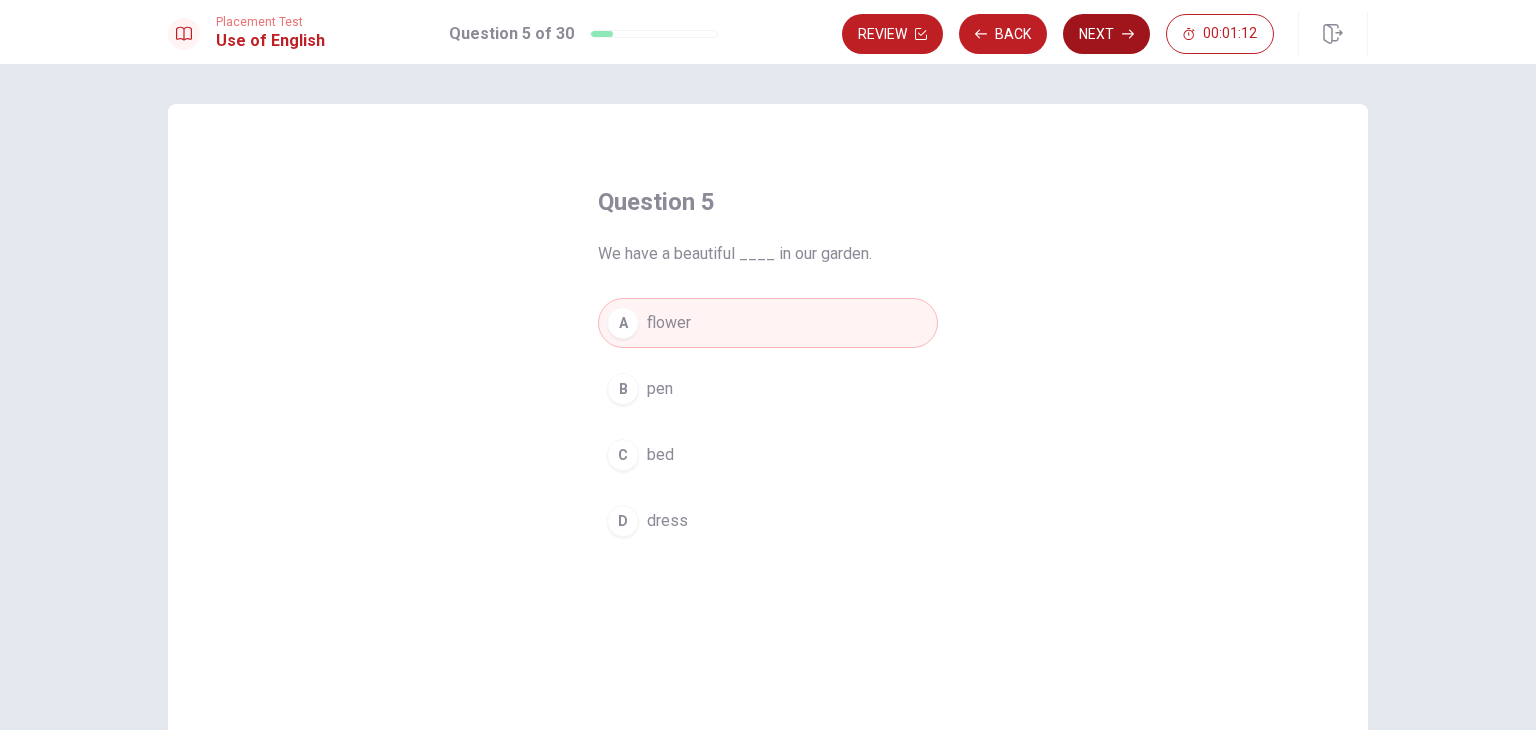 click on "Next" at bounding box center [1106, 34] 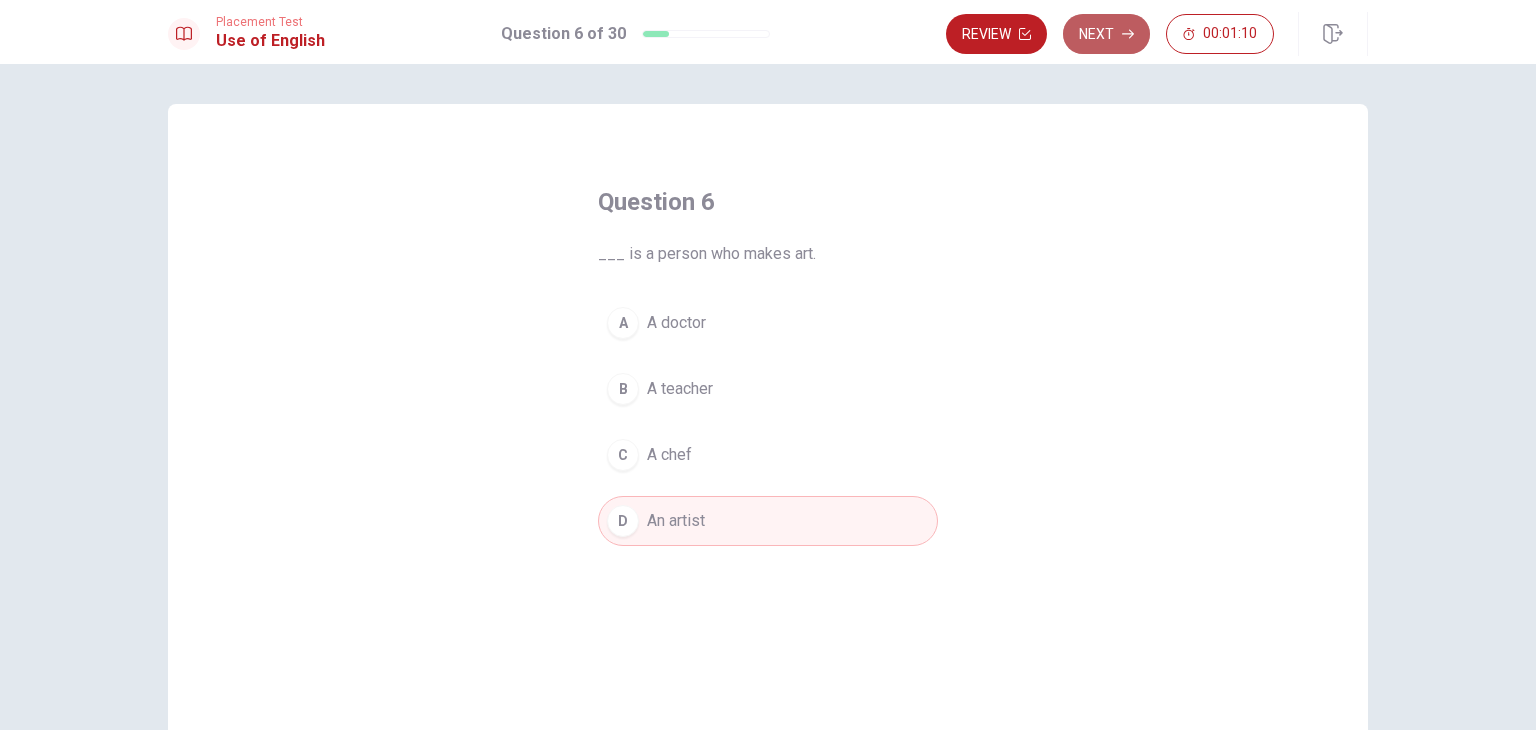 click on "Next" at bounding box center [1106, 34] 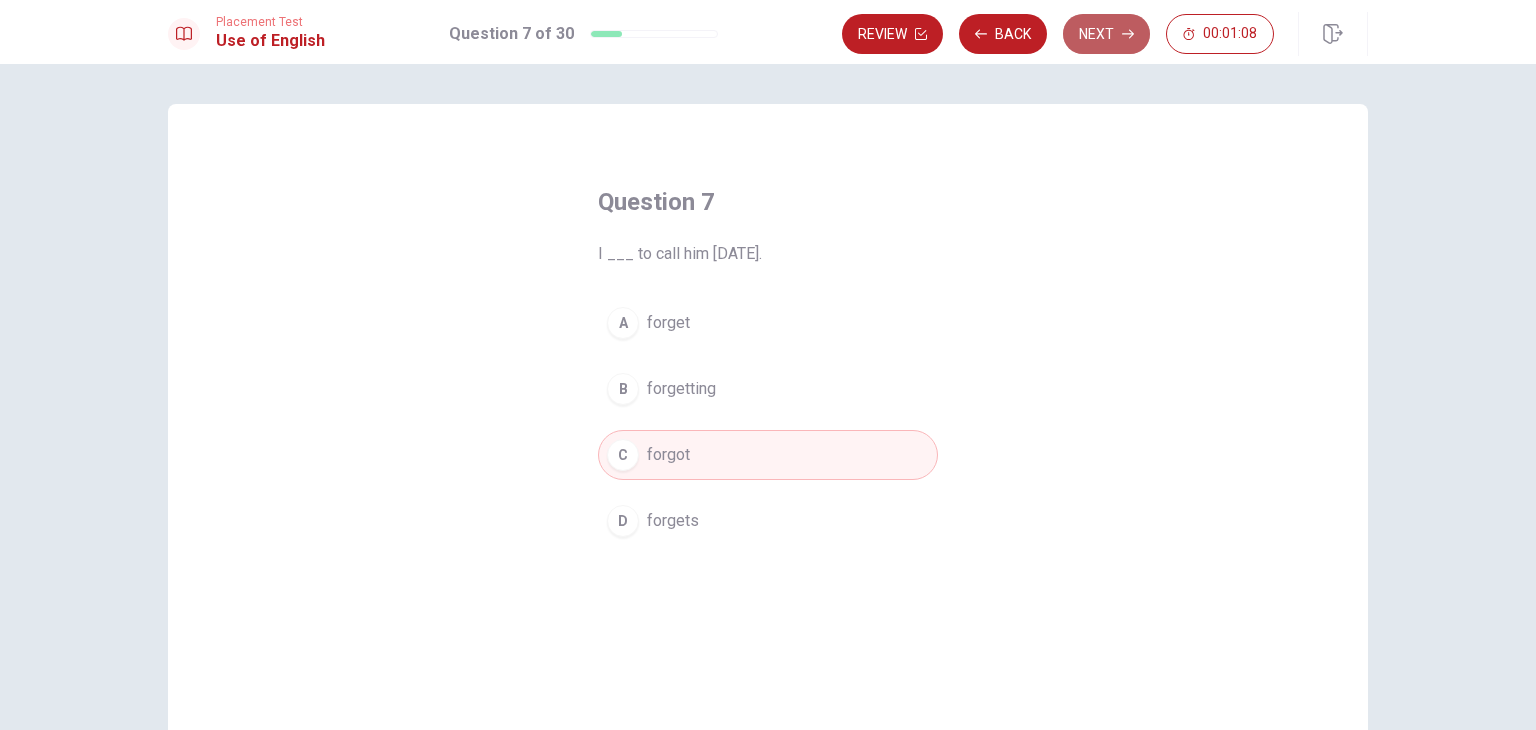 click on "Next" at bounding box center [1106, 34] 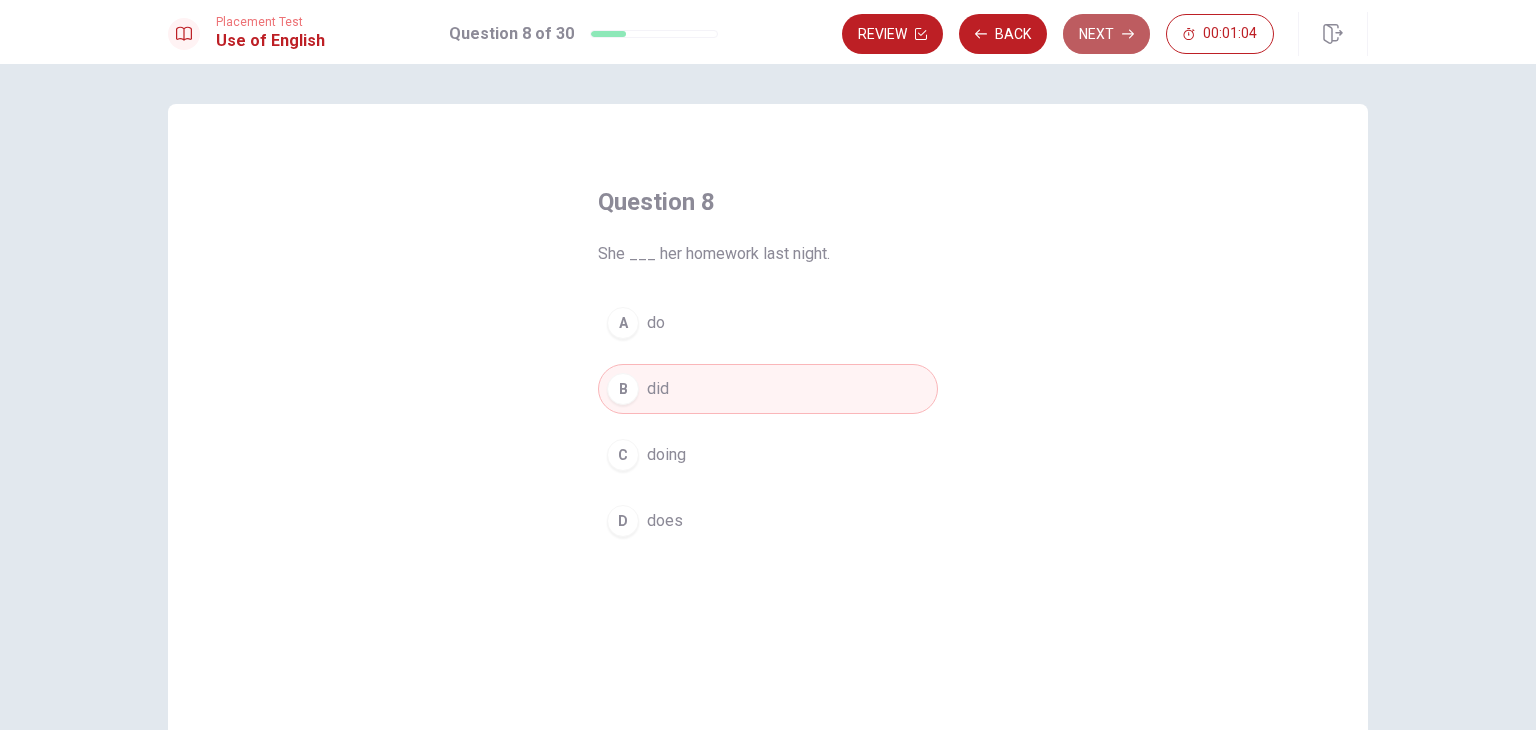 click on "Next" at bounding box center (1106, 34) 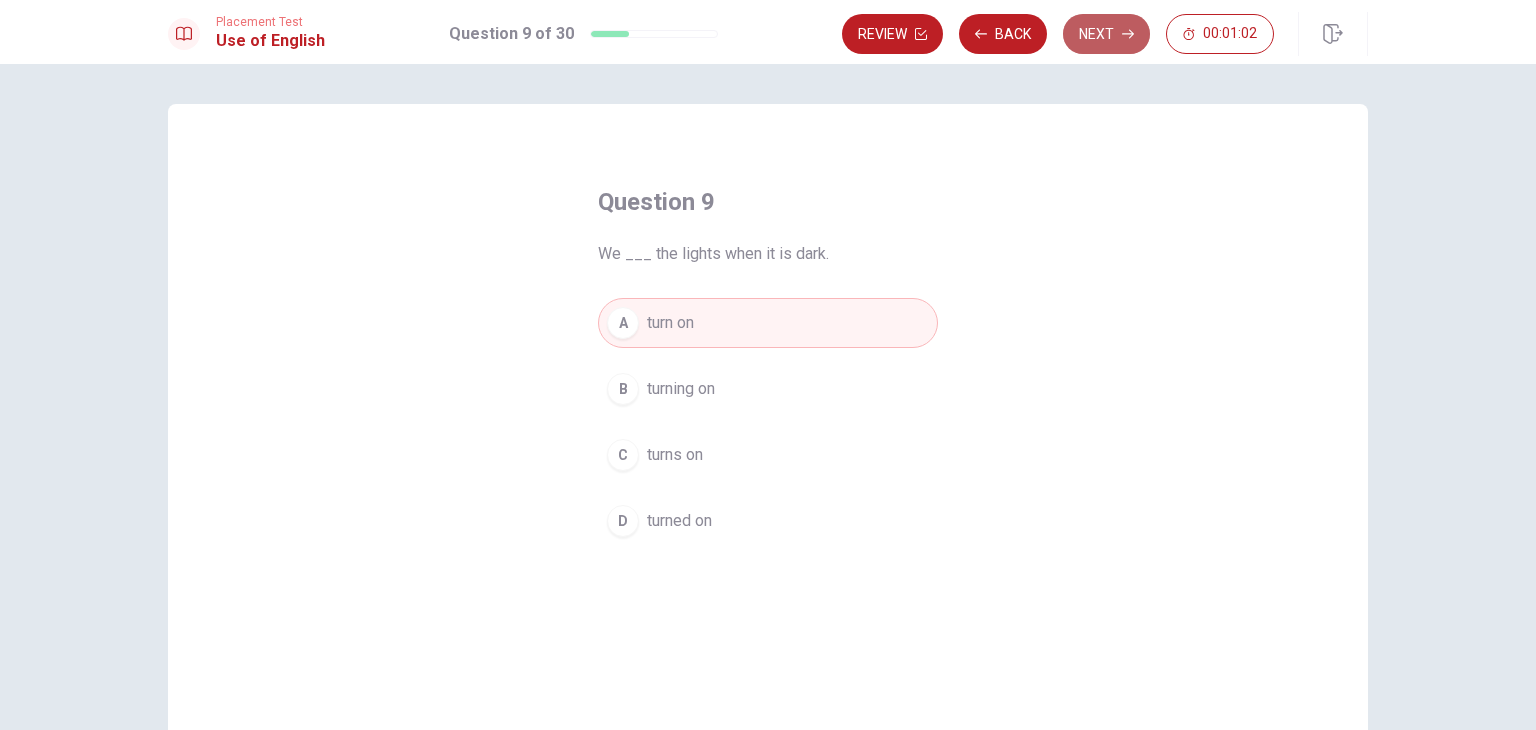 click on "Next" at bounding box center [1106, 34] 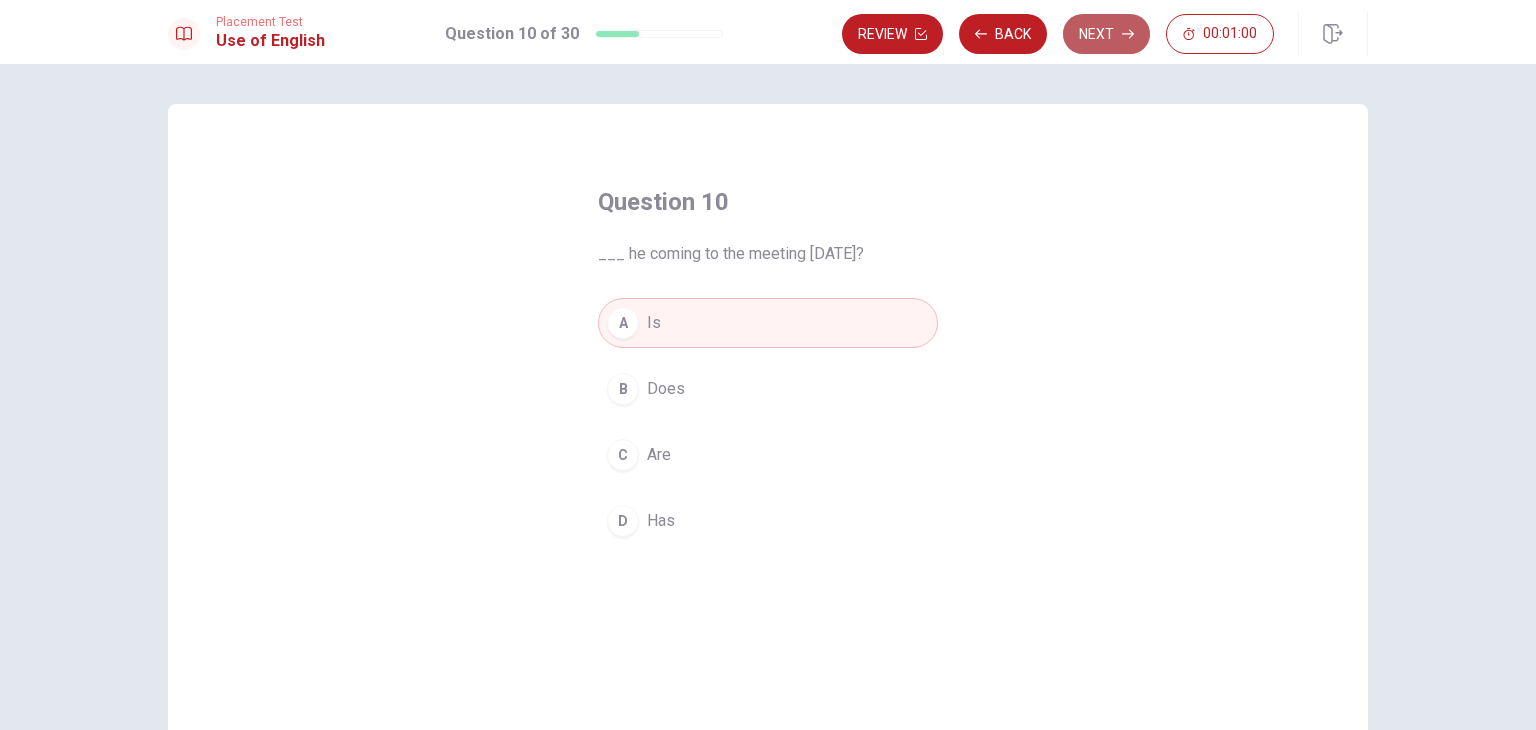 click on "Next" at bounding box center [1106, 34] 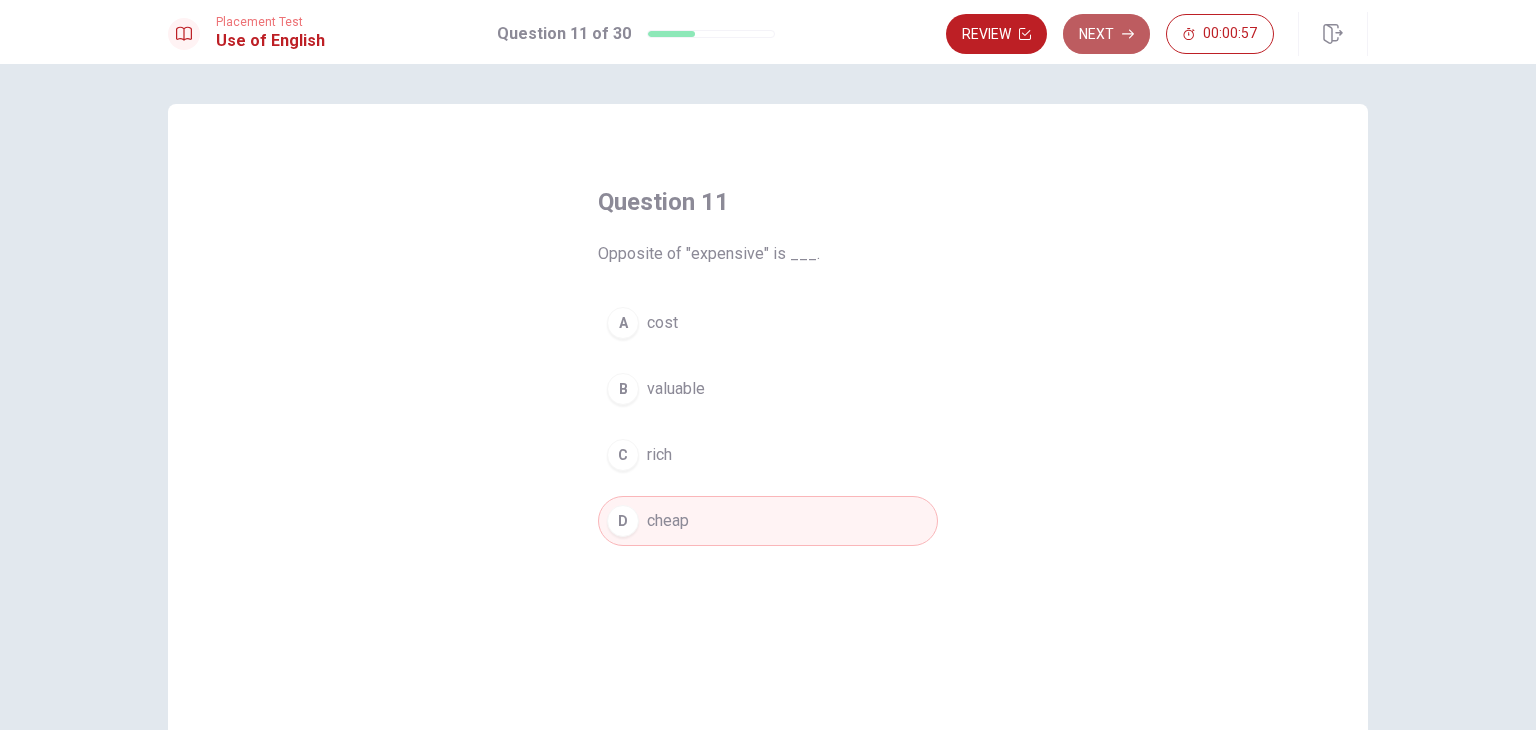 click on "Next" at bounding box center [1106, 34] 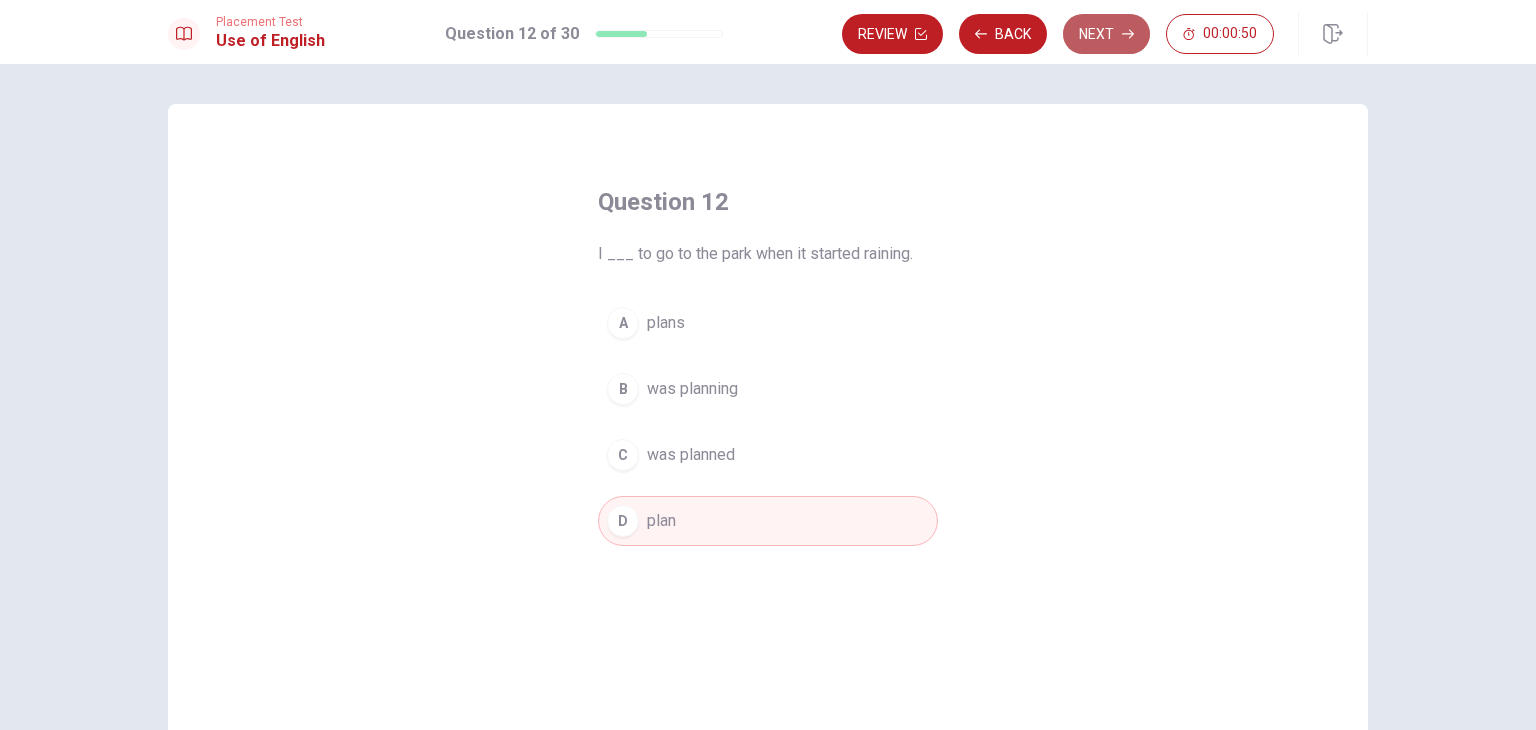 click on "Next" at bounding box center [1106, 34] 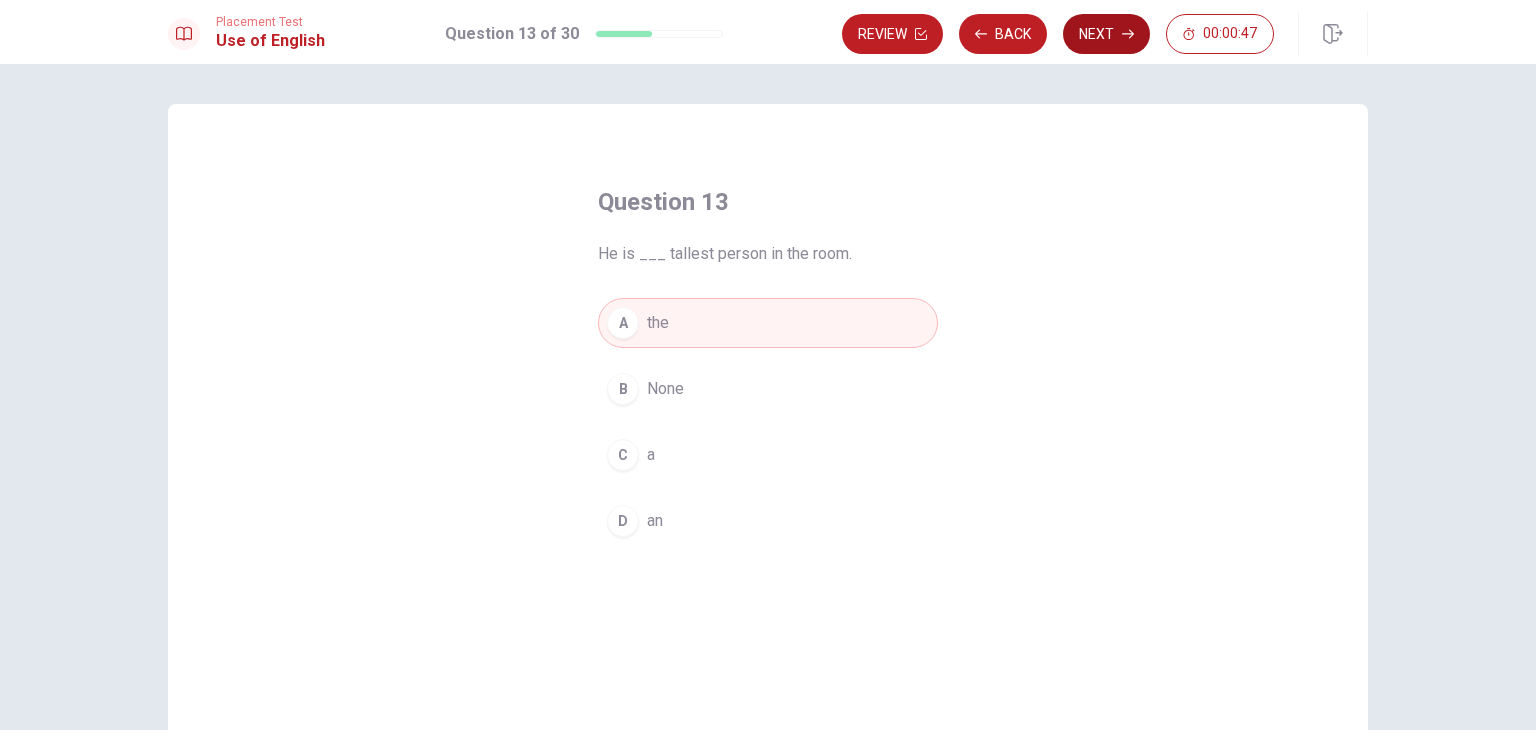 click on "Next" at bounding box center [1106, 34] 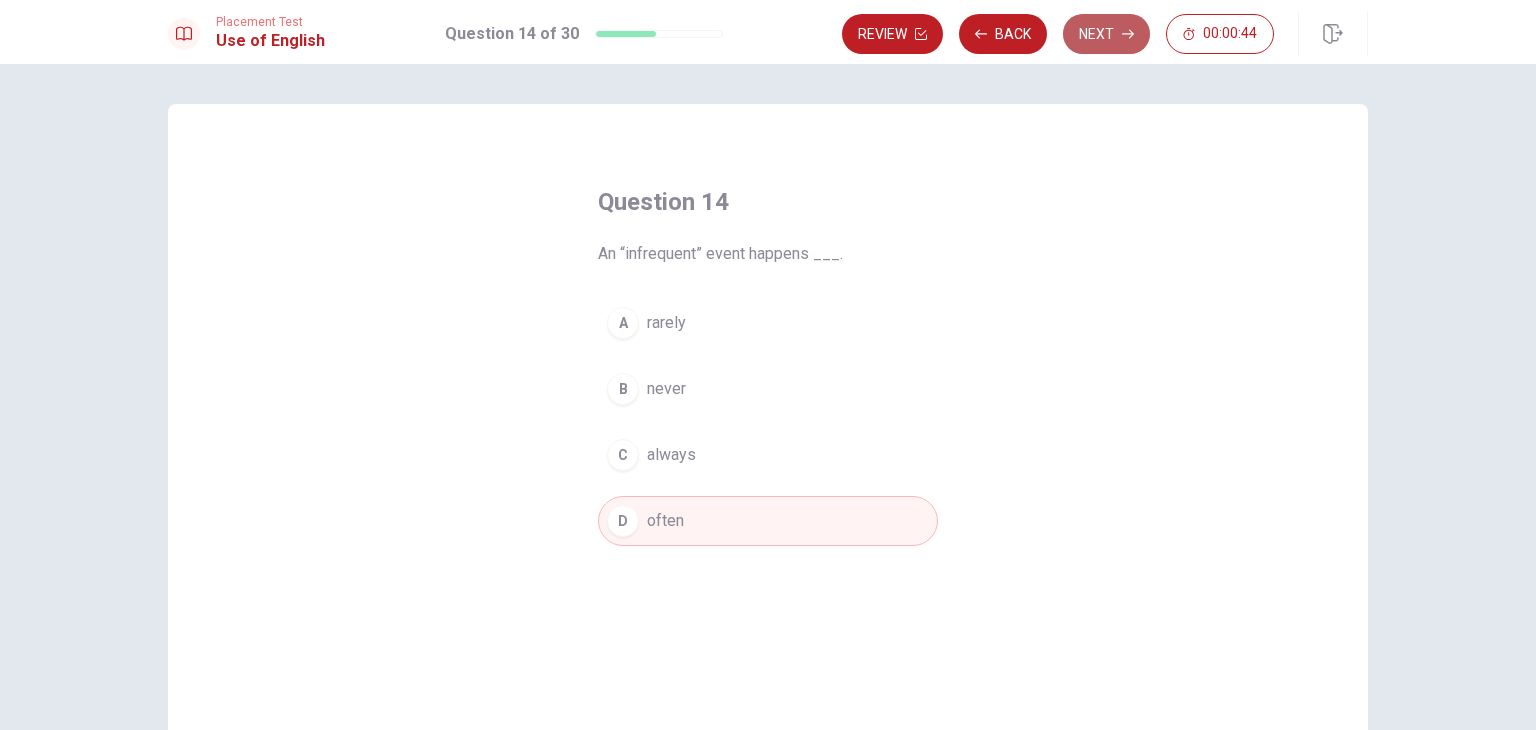 click on "Next" at bounding box center [1106, 34] 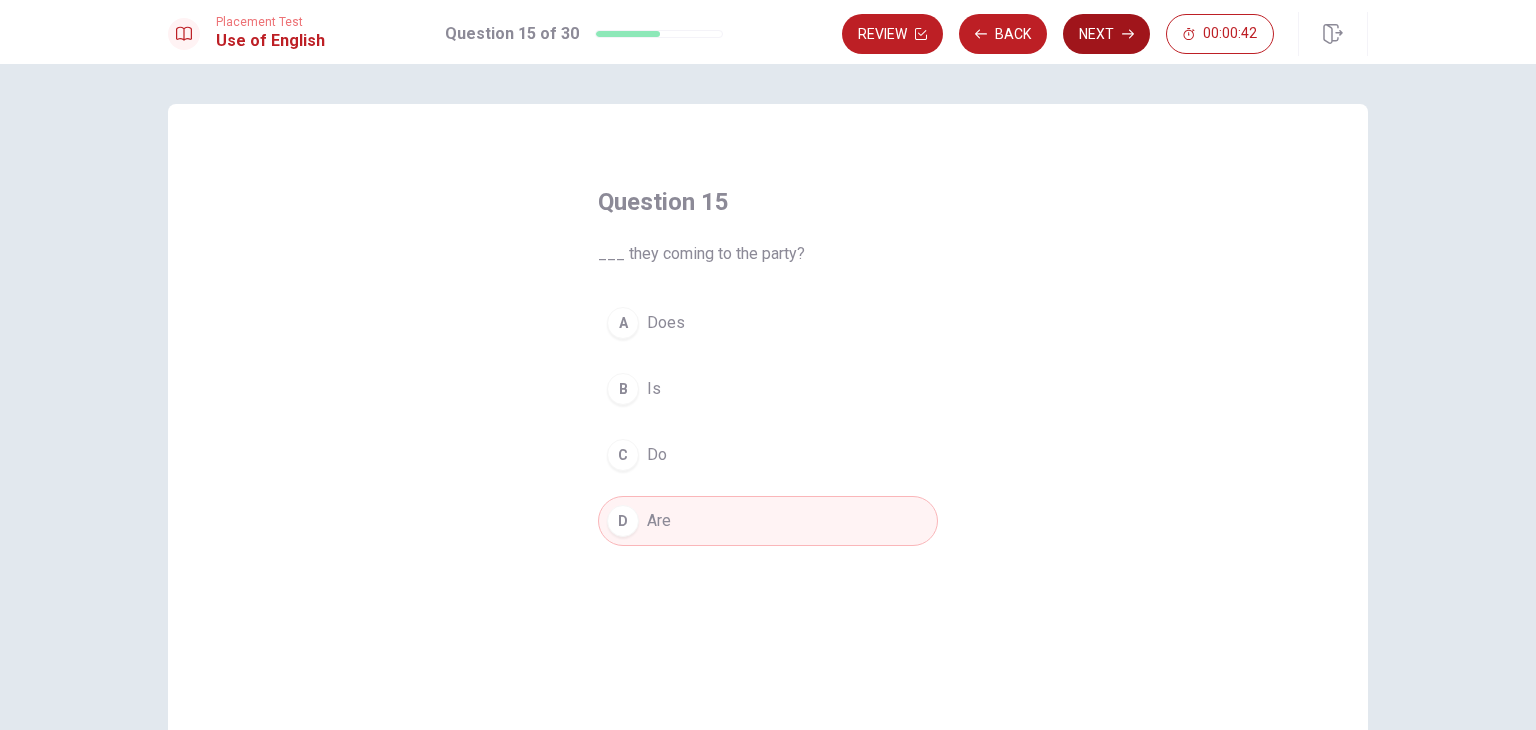 click on "Next" at bounding box center [1106, 34] 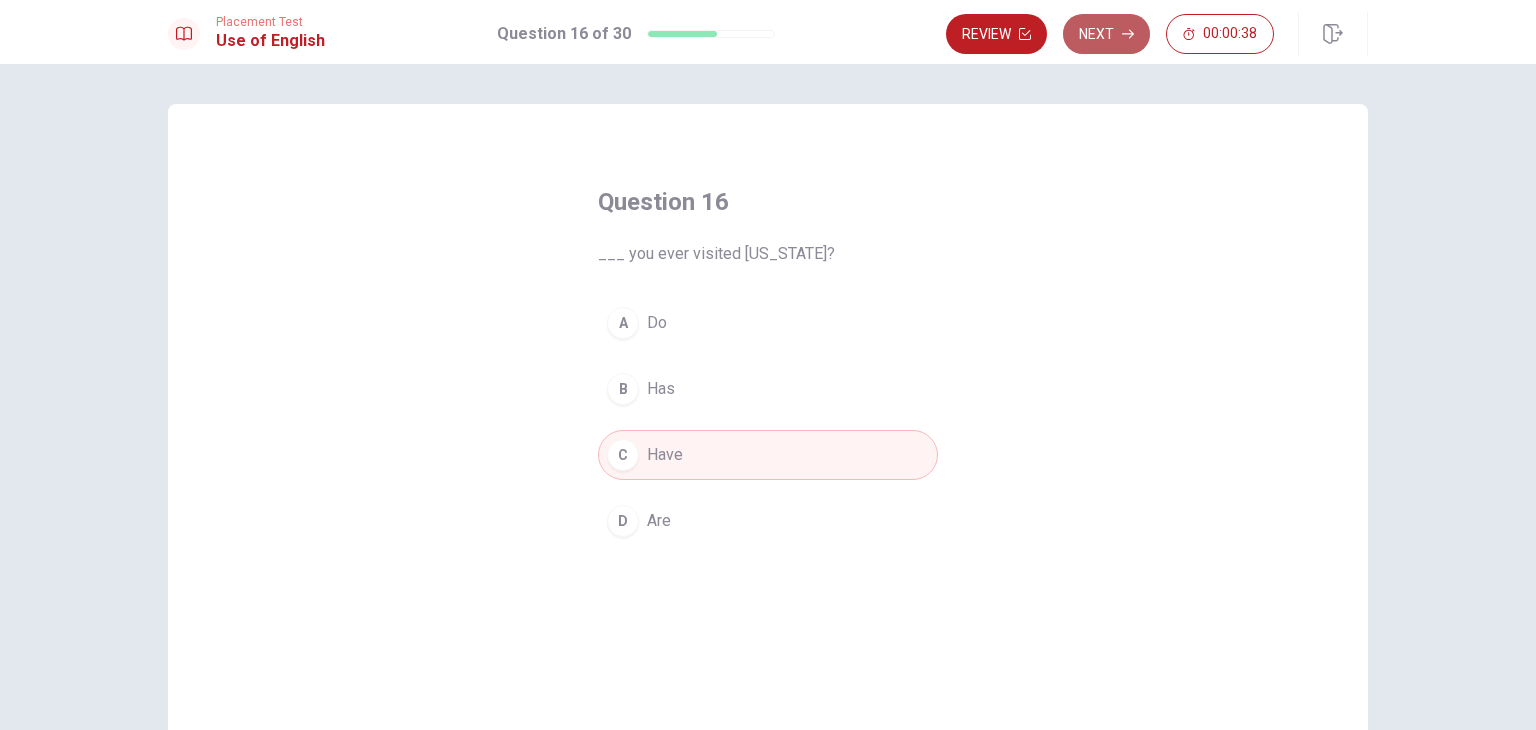 click on "Next" at bounding box center (1106, 34) 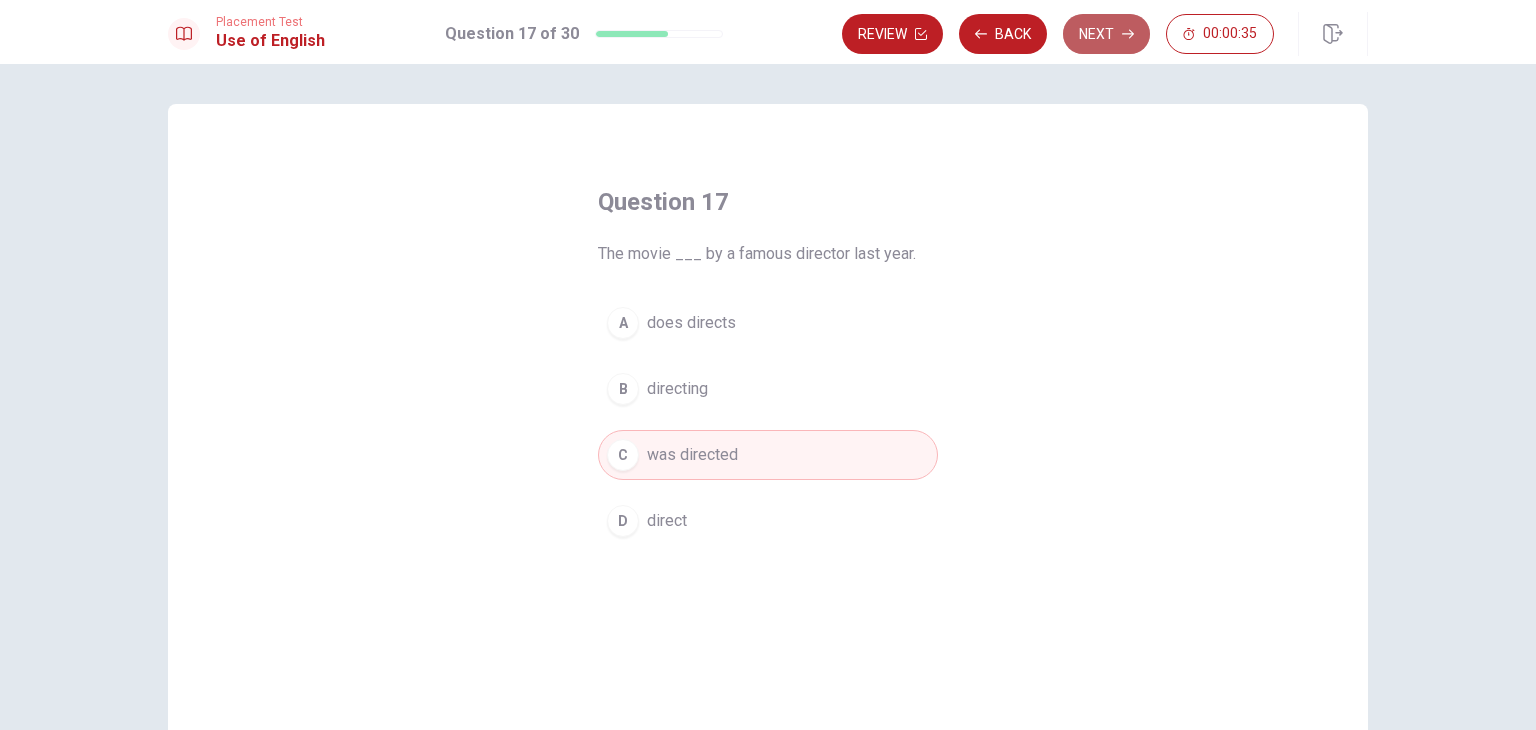 click on "Next" at bounding box center (1106, 34) 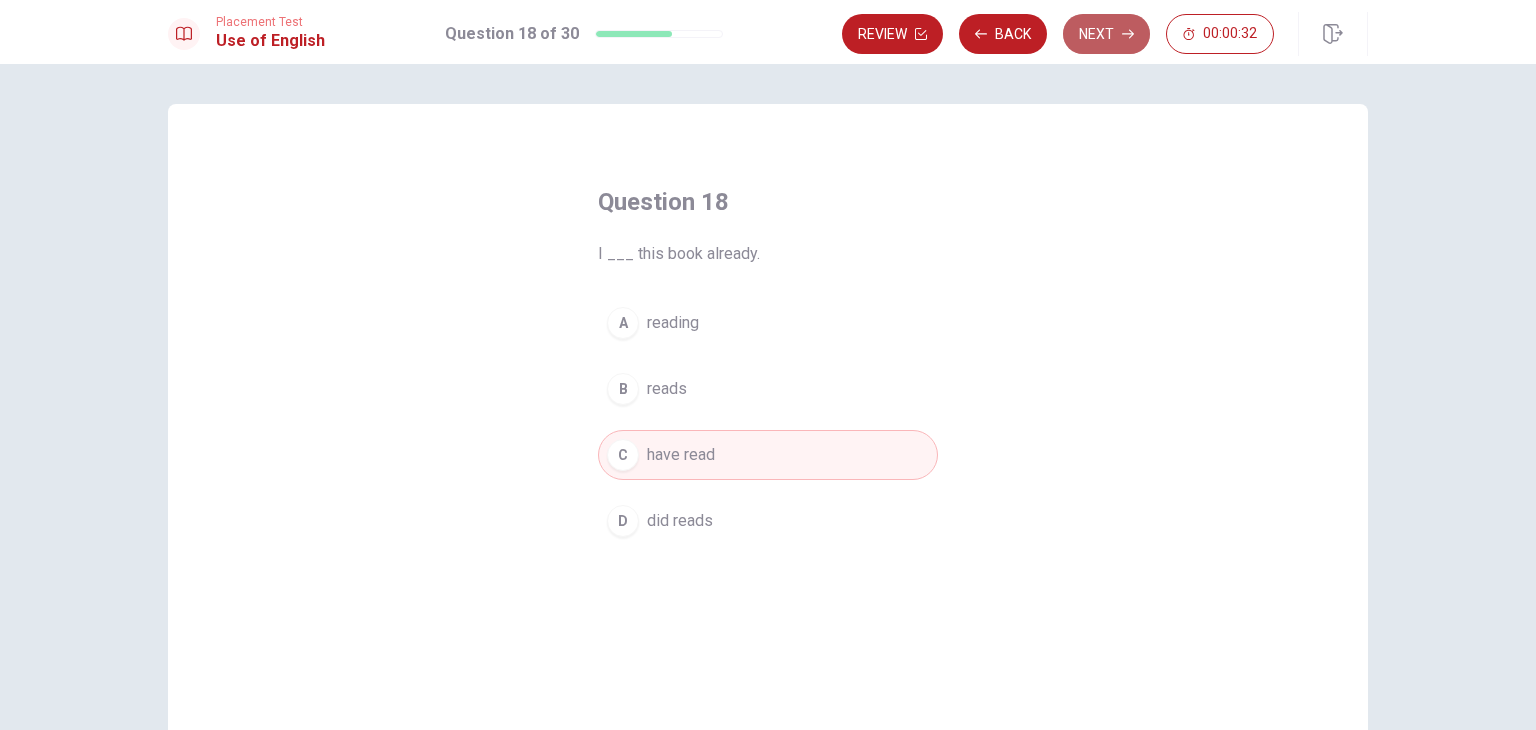 click on "Next" at bounding box center [1106, 34] 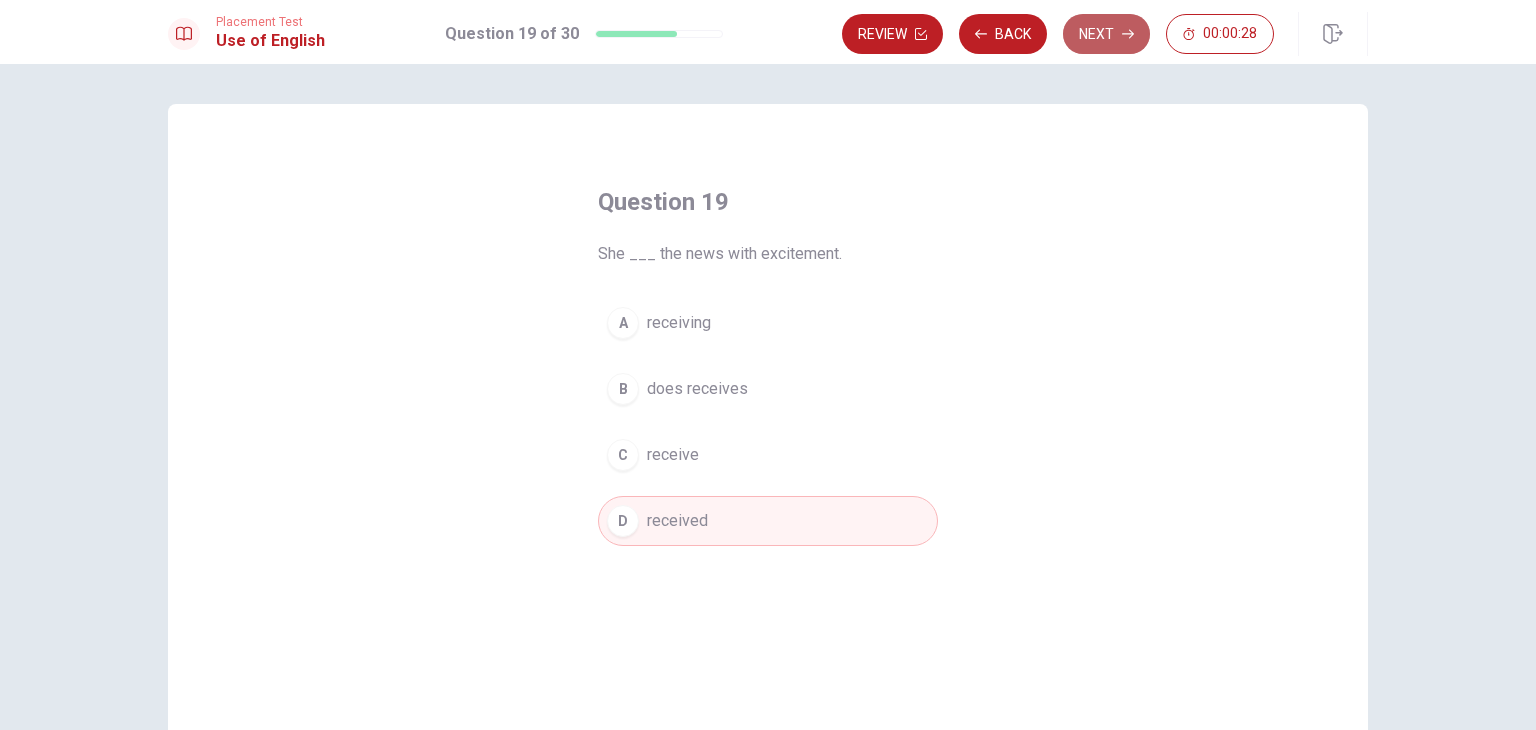click on "Next" at bounding box center [1106, 34] 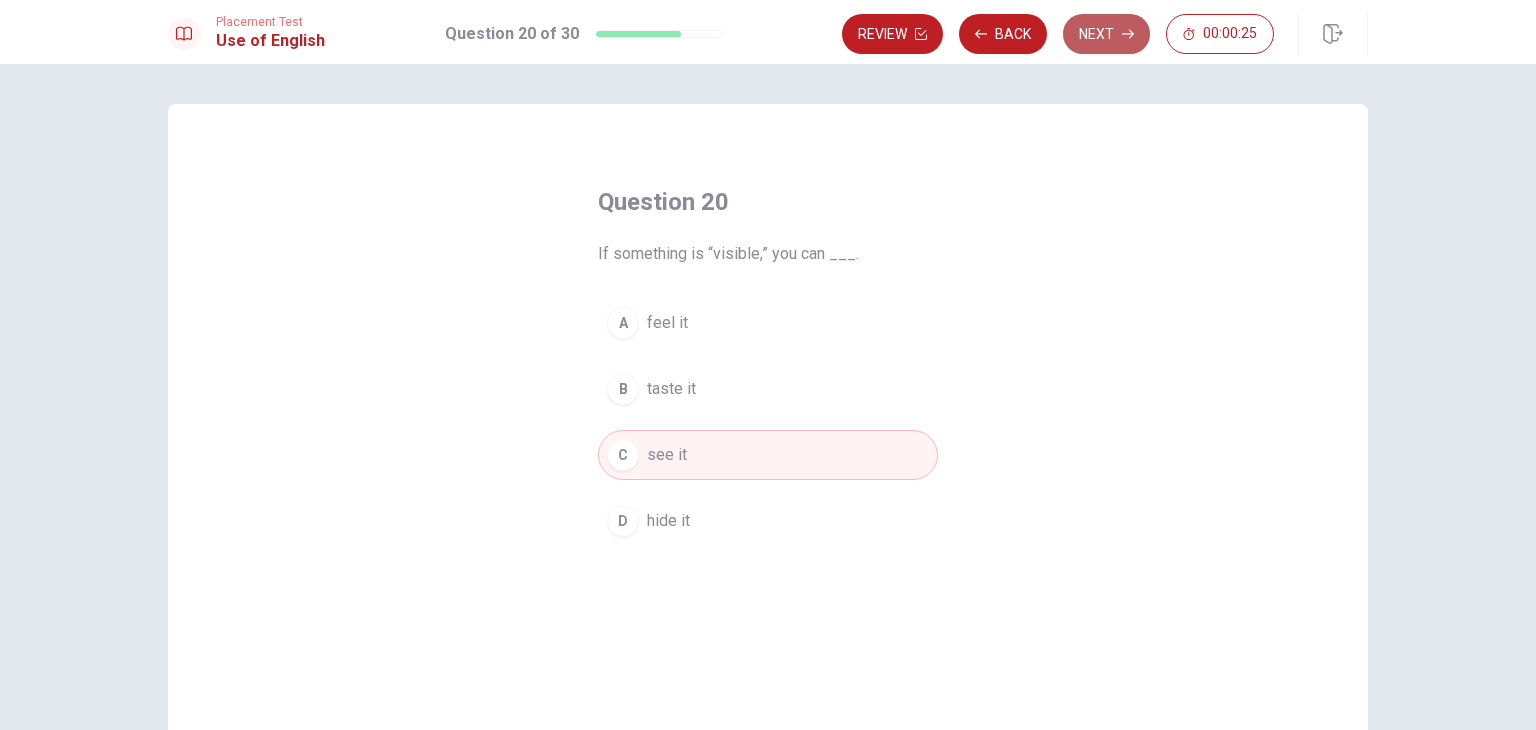 click on "Next" at bounding box center [1106, 34] 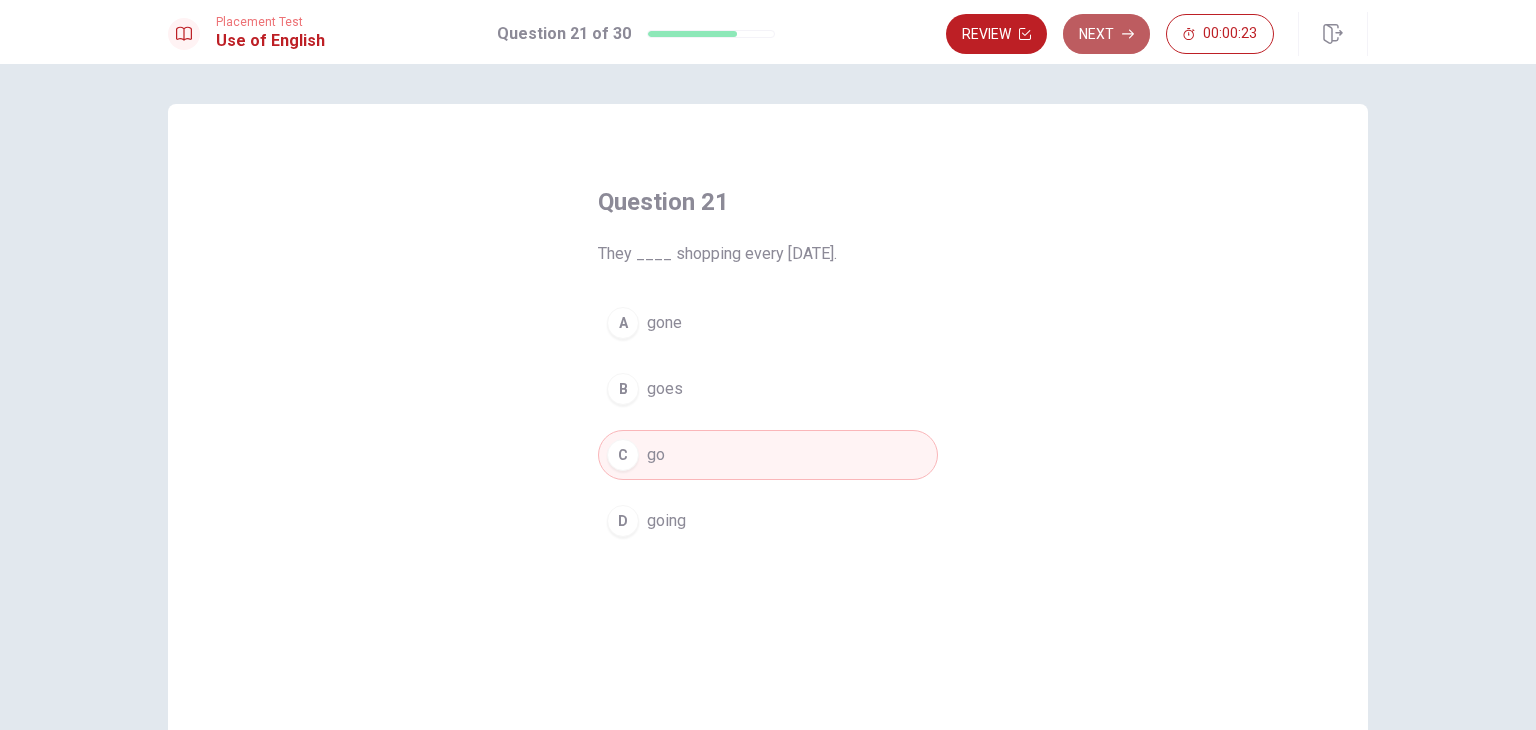 click on "Next" at bounding box center [1106, 34] 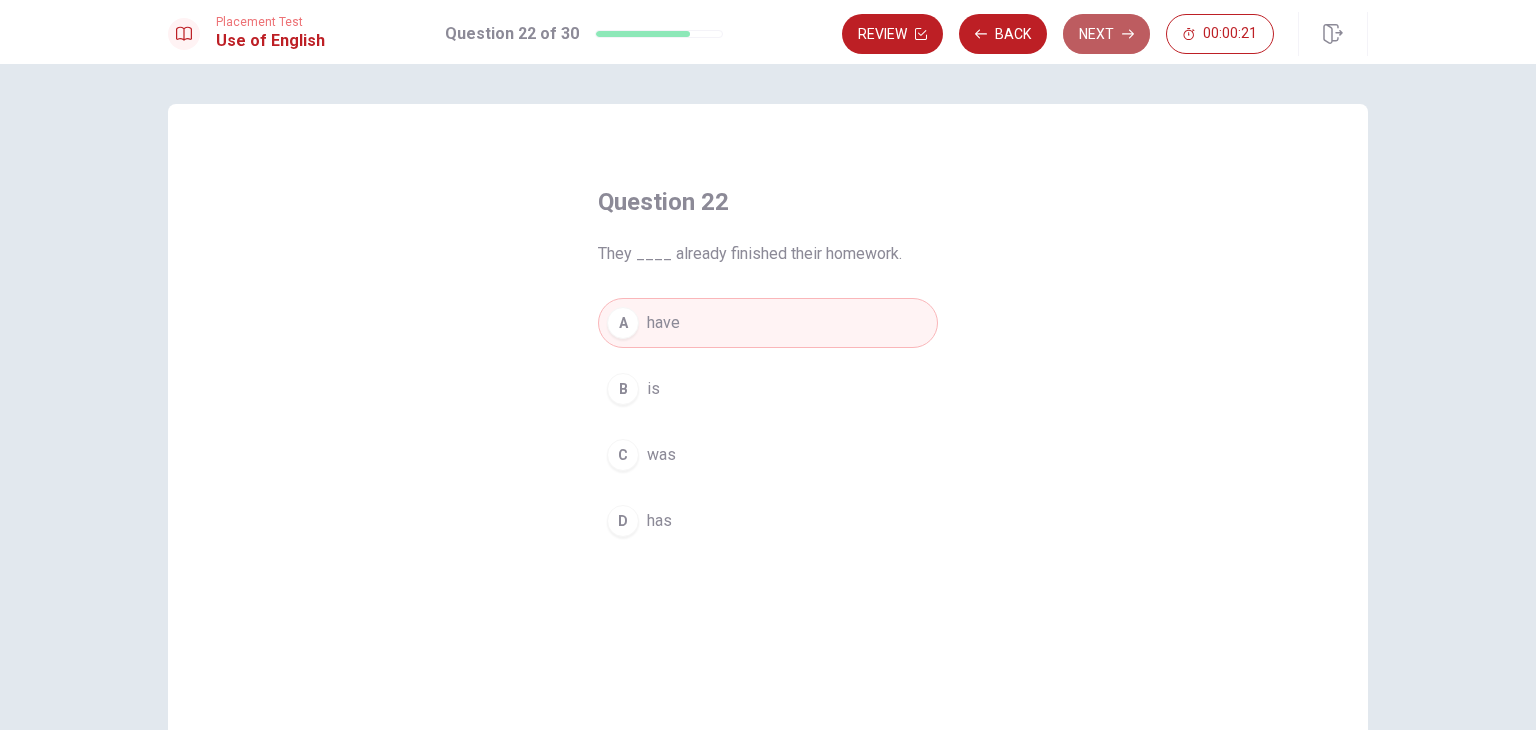 click on "Next" at bounding box center (1106, 34) 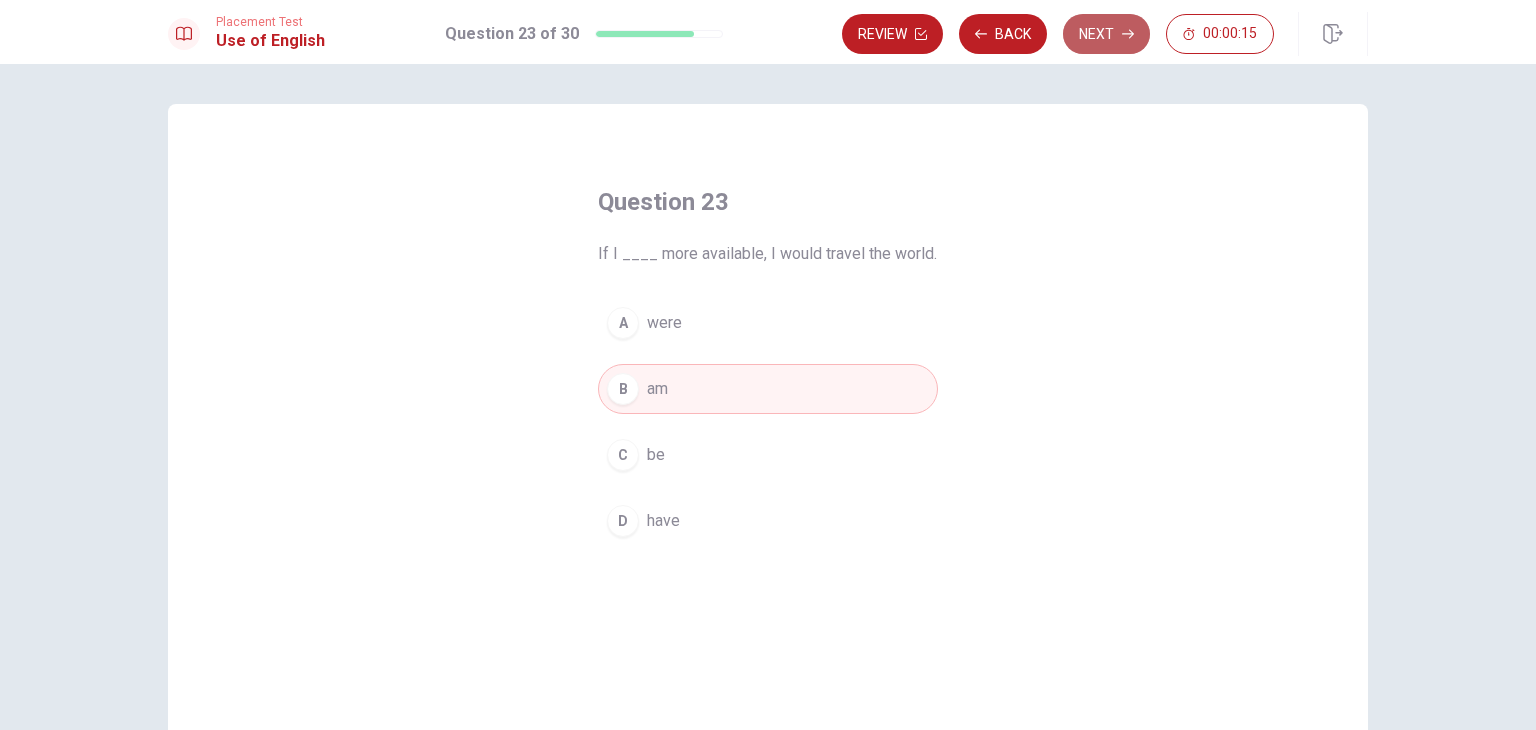 click on "Next" at bounding box center (1106, 34) 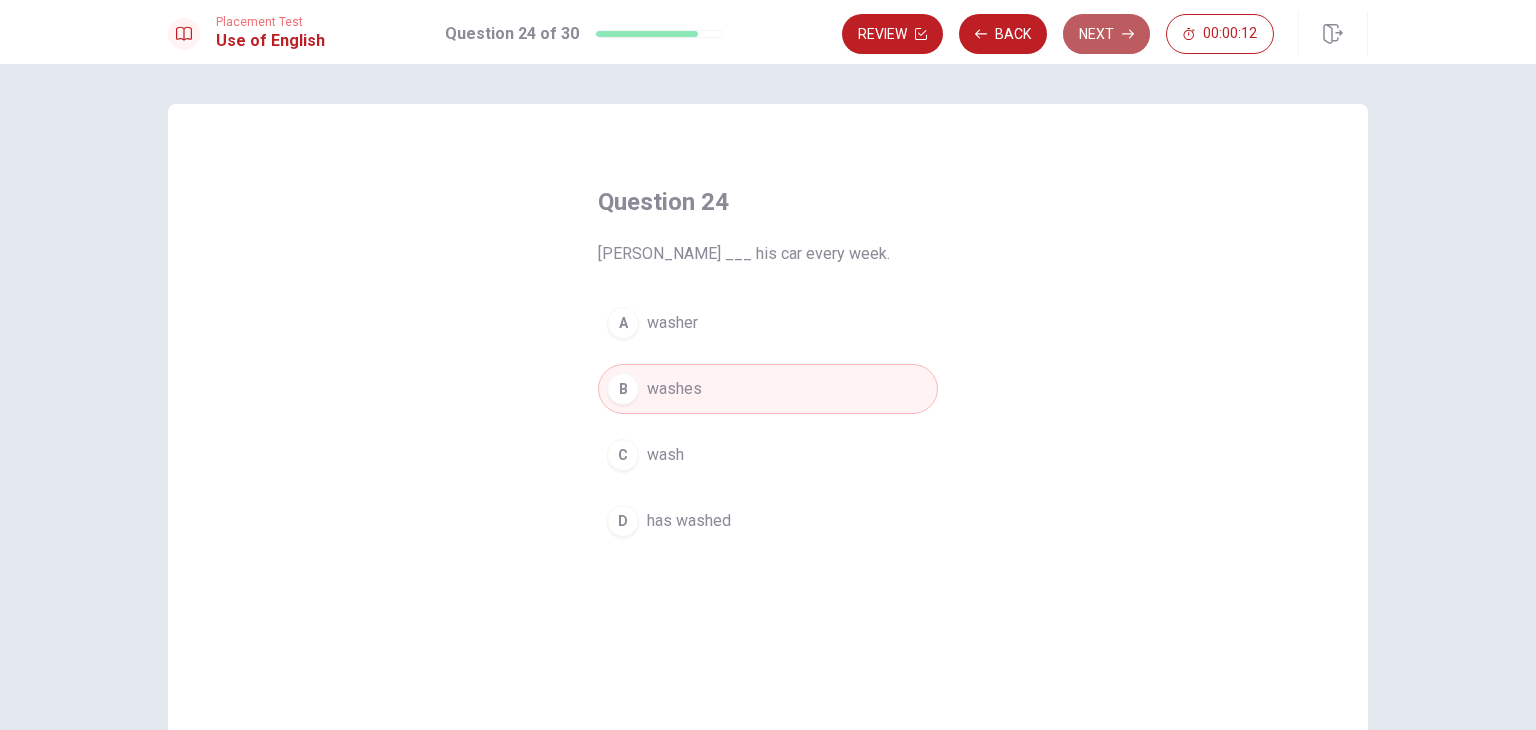 click on "Next" at bounding box center (1106, 34) 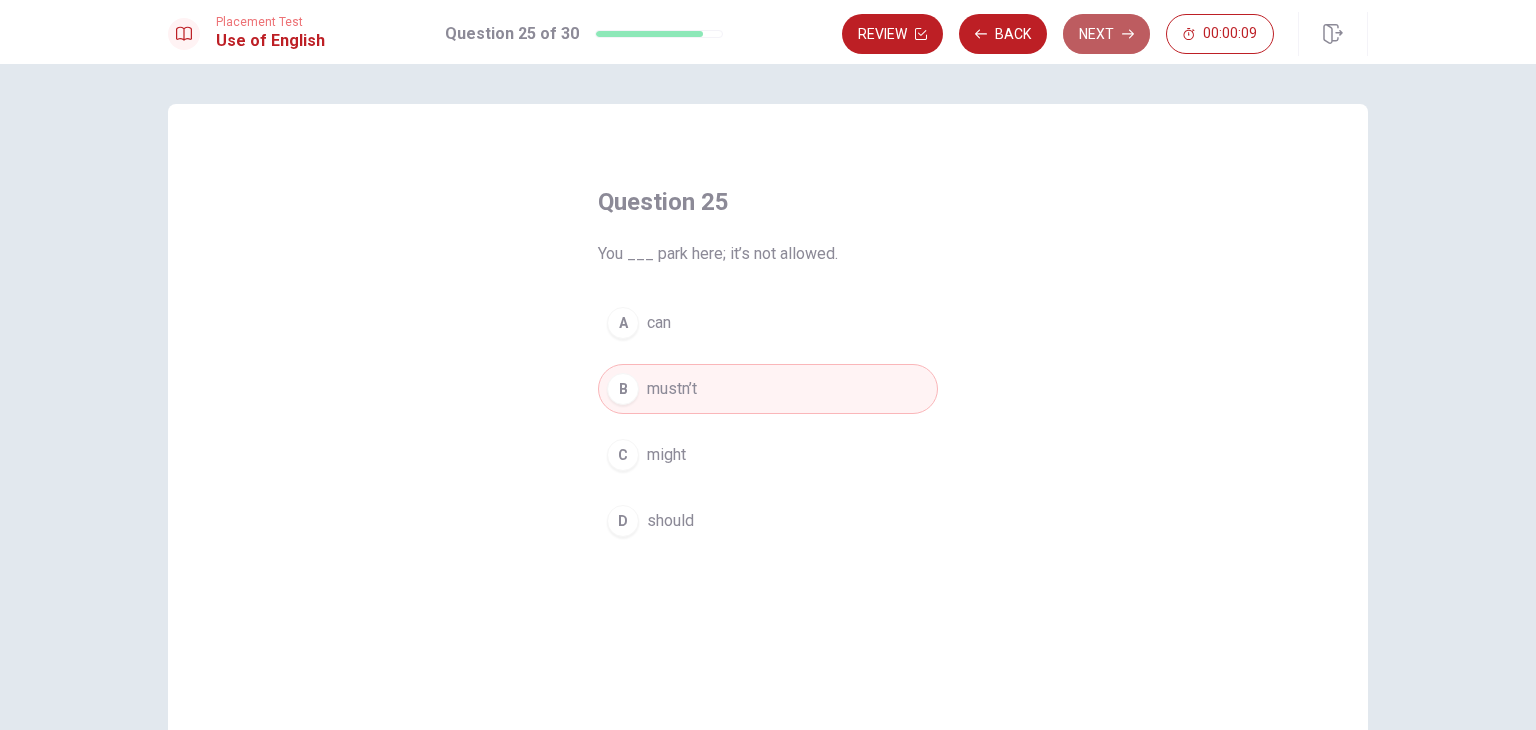click on "Next" at bounding box center [1106, 34] 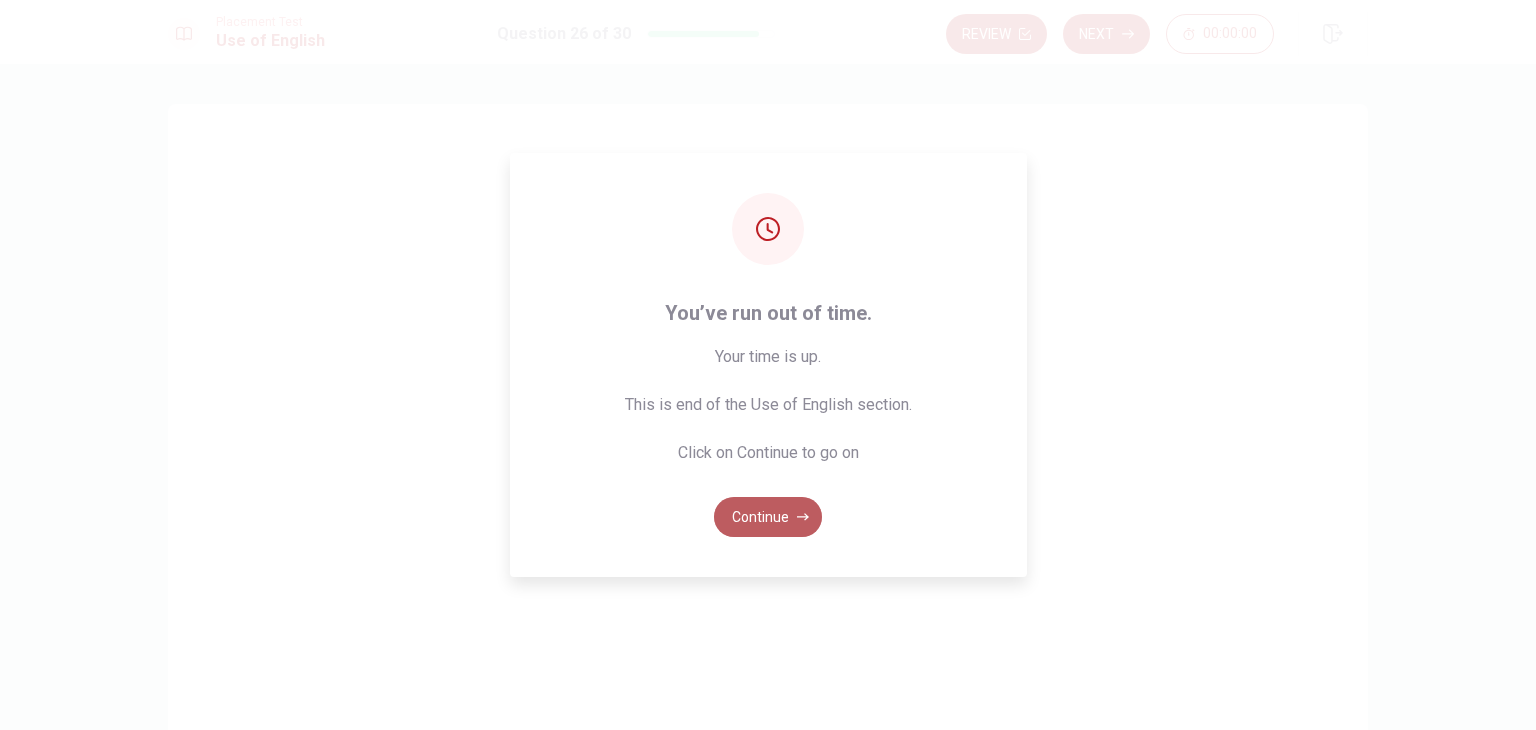 click on "Continue" at bounding box center (768, 517) 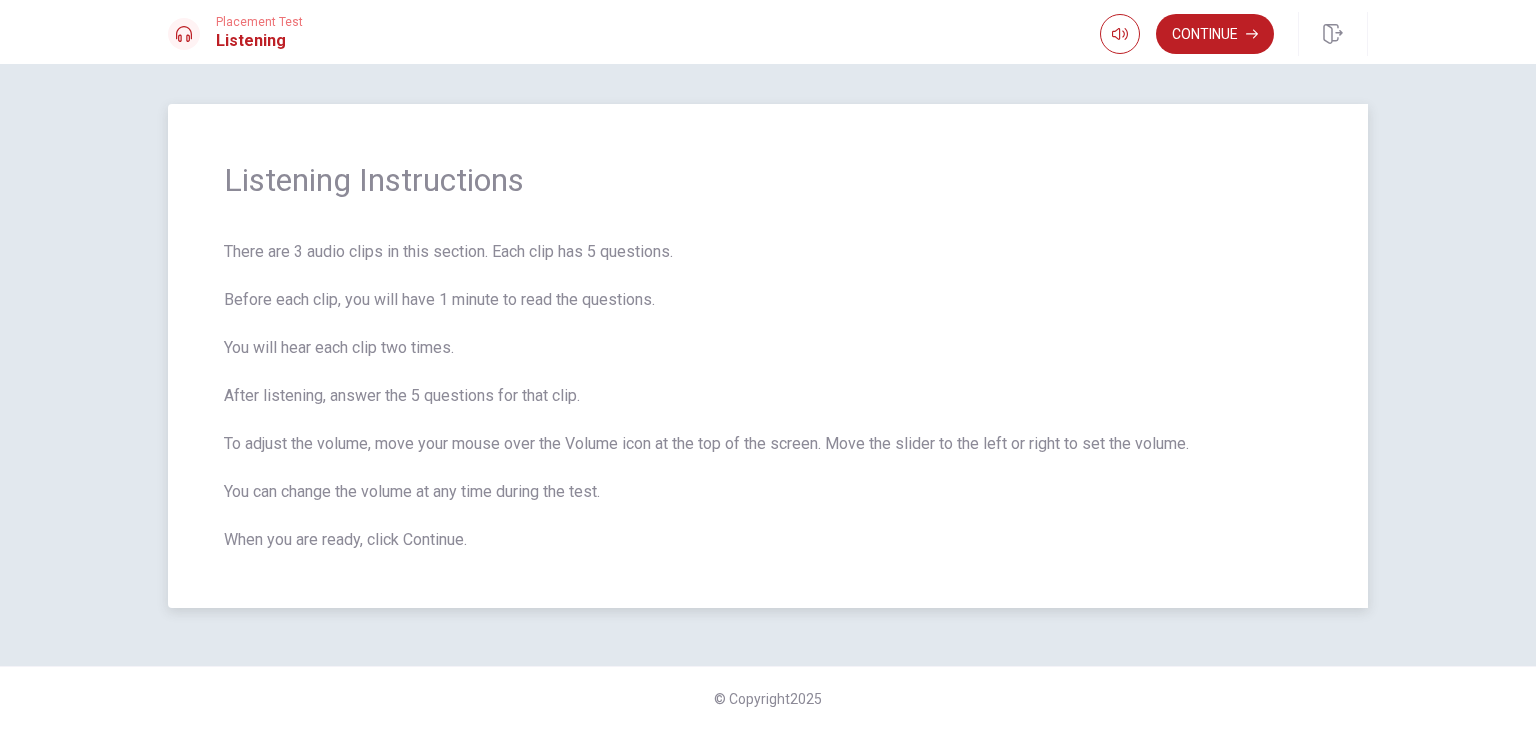 click on "There are 3 audio clips in this section. Each clip has 5 questions.
Before each clip, you will have 1 minute to read the questions.
You will hear each clip two times.
After listening, answer the 5 questions for that clip.
To adjust the volume, move your mouse over the Volume icon at the top of the screen. Move the slider to the left or right to set the volume.
You can change the volume at any time during the test.
When you are ready, click Continue." at bounding box center [768, 396] 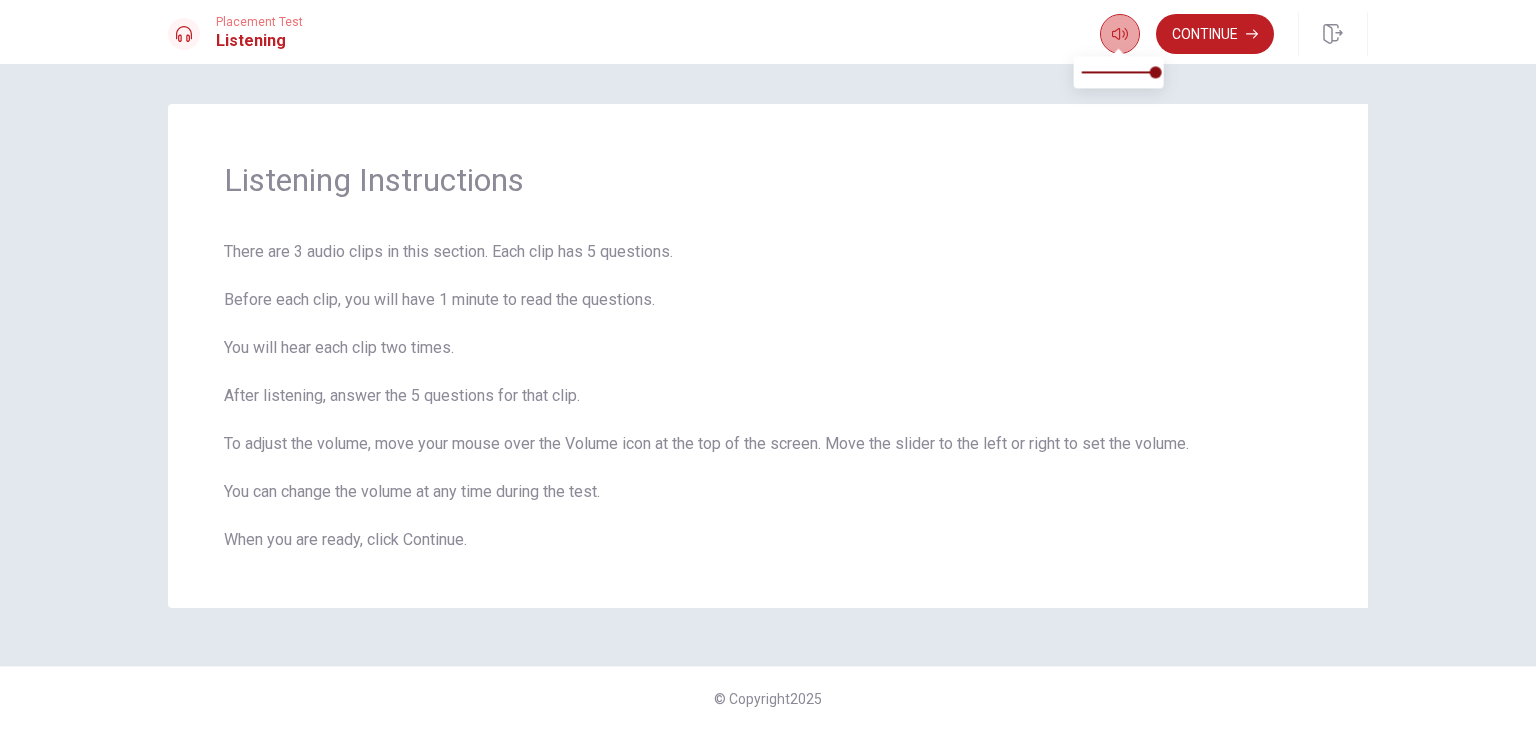 click 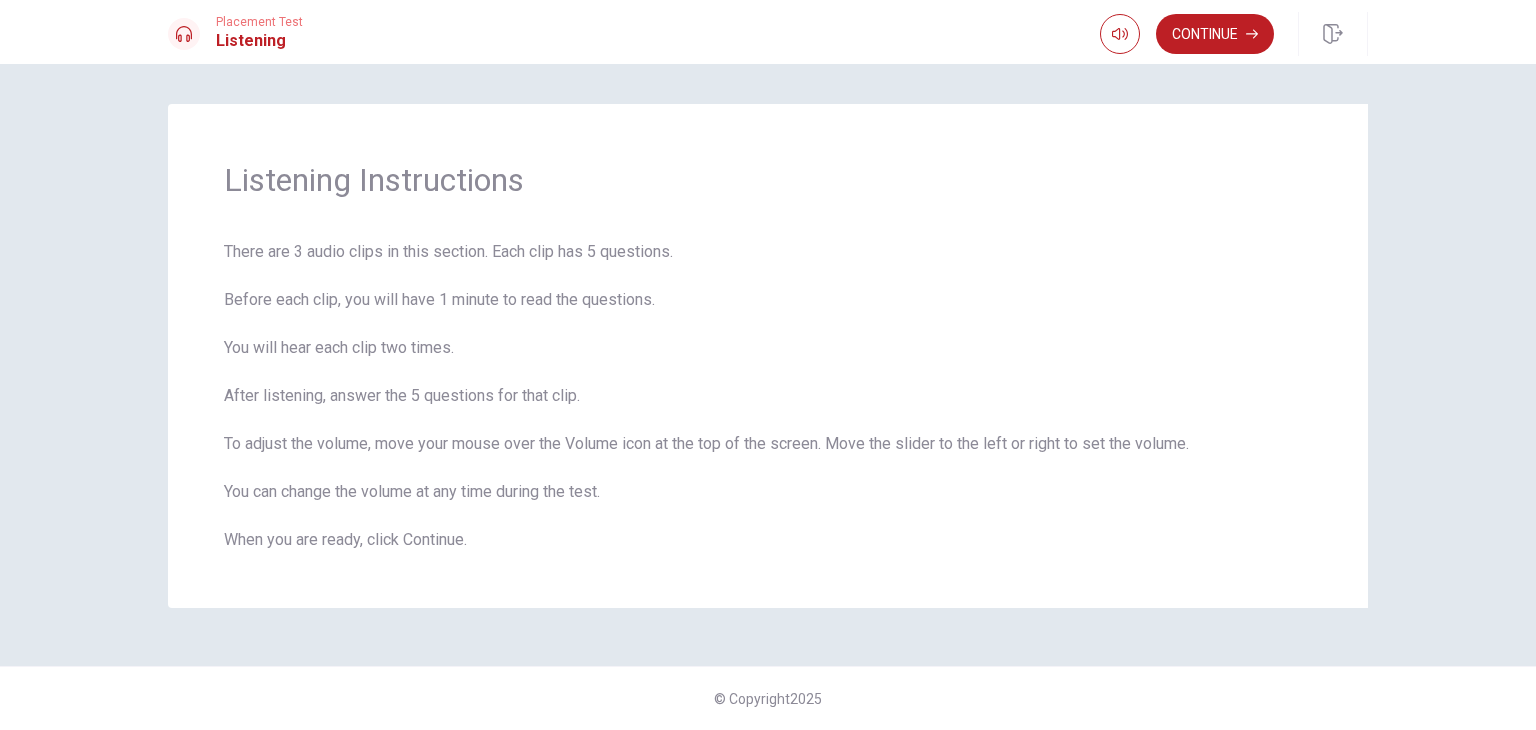 click on "Listening Instructions
There are 3 audio clips in this section. Each clip has 5 questions.
Before each clip, you will have 1 minute to read the questions.
You will hear each clip two times.
After listening, answer the 5 questions for that clip.
To adjust the volume, move your mouse over the Volume icon at the top of the screen. Move the slider to the left or right to set the volume.
You can change the volume at any time during the test.
When you are ready, click Continue. © Copyright  2025" at bounding box center [768, 397] 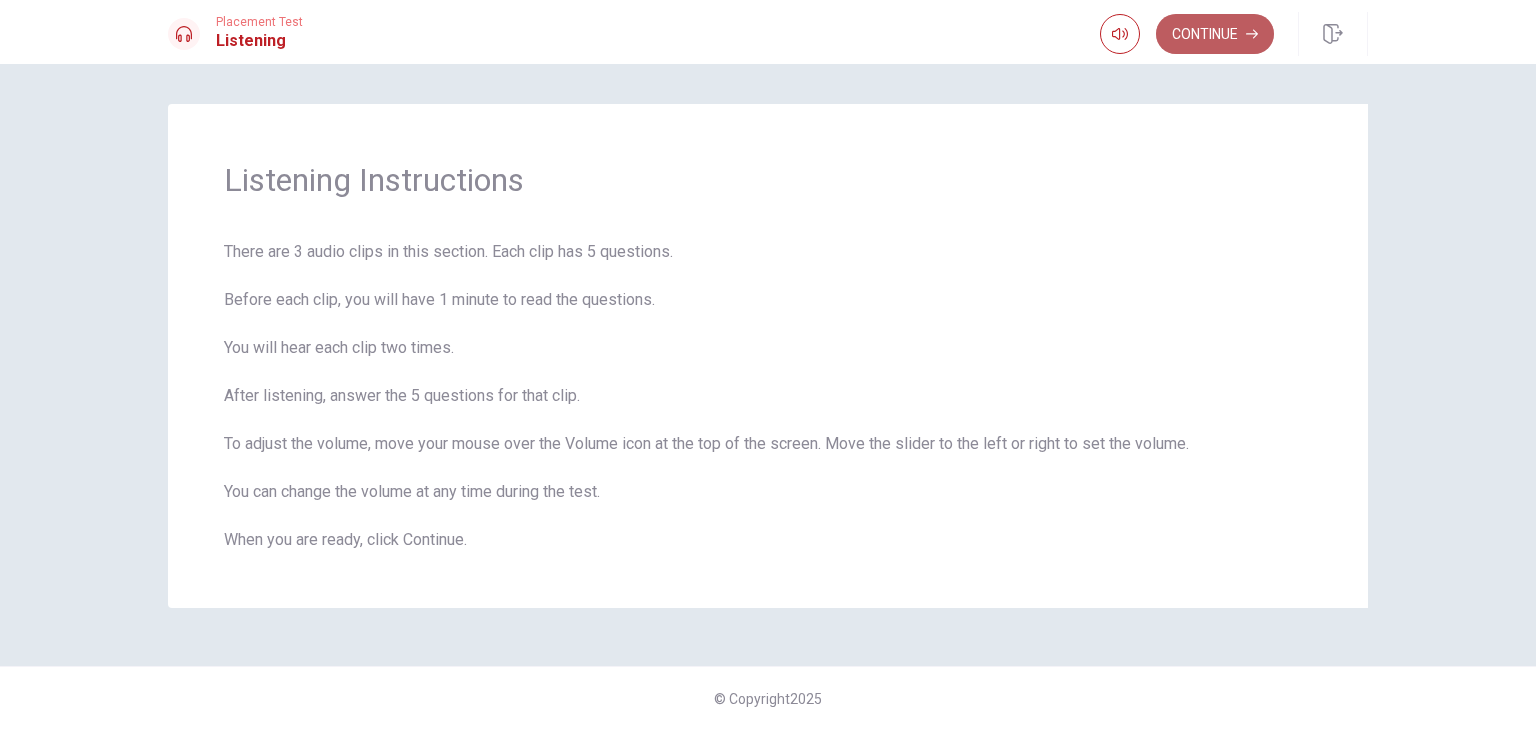 click on "Continue" at bounding box center (1215, 34) 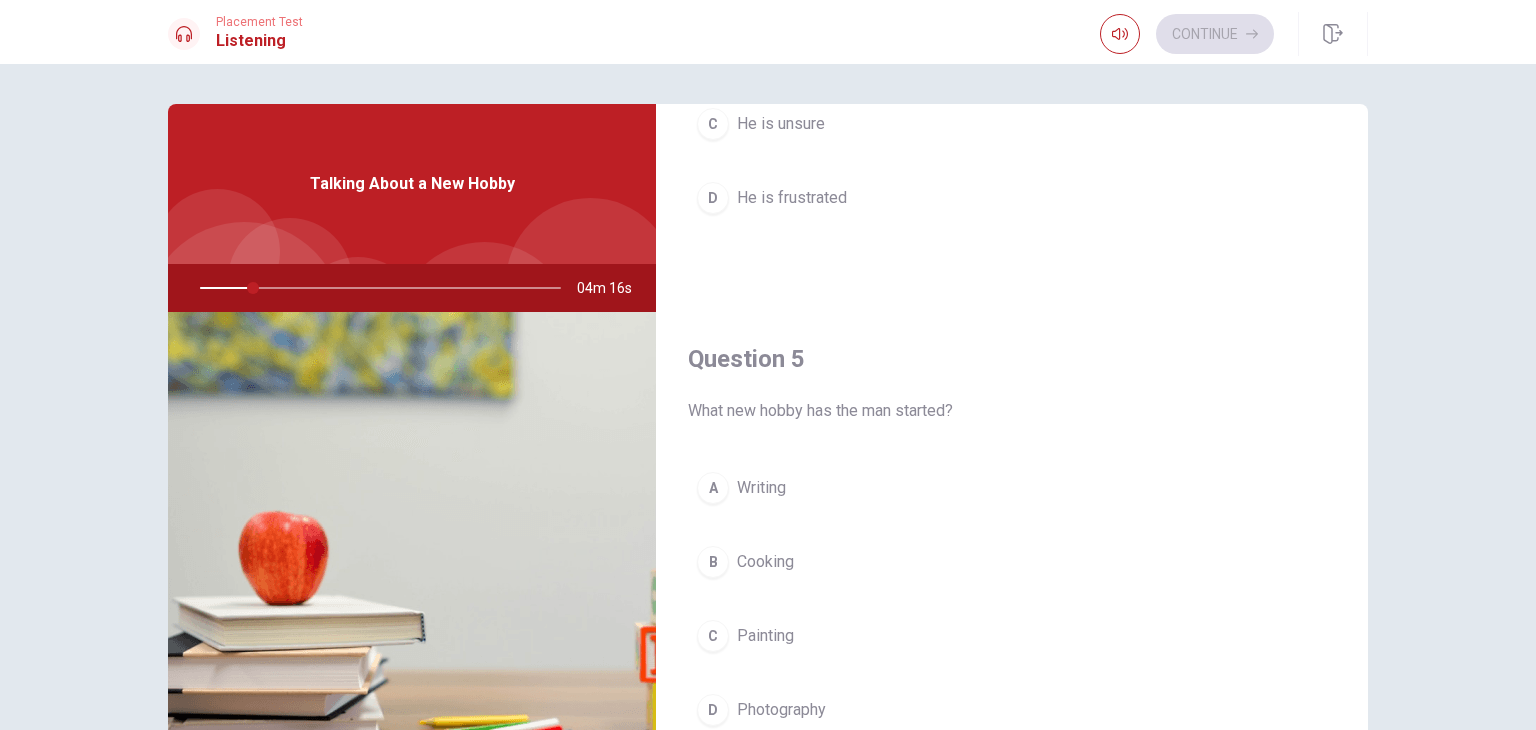 scroll, scrollTop: 1856, scrollLeft: 0, axis: vertical 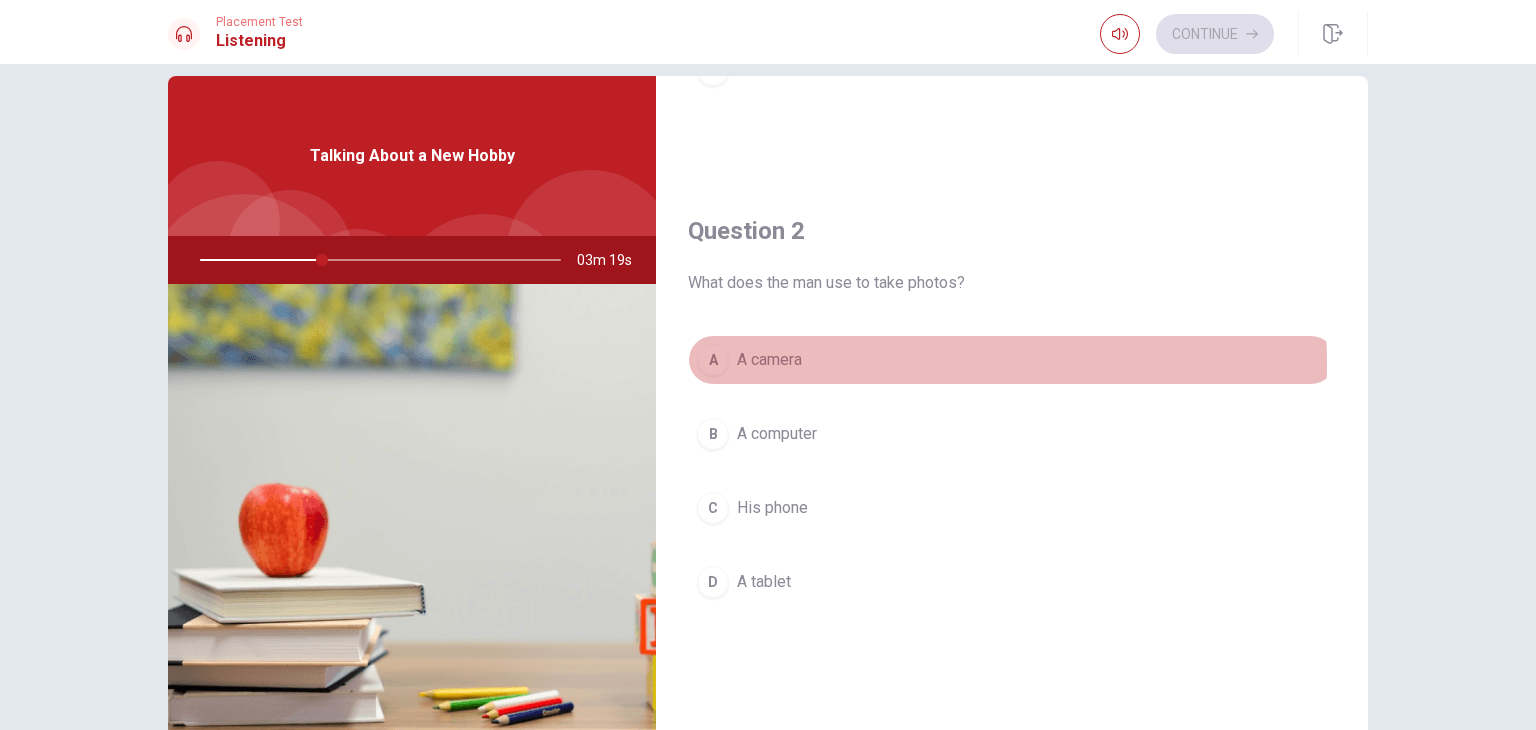 click on "A A camera" at bounding box center (1012, 360) 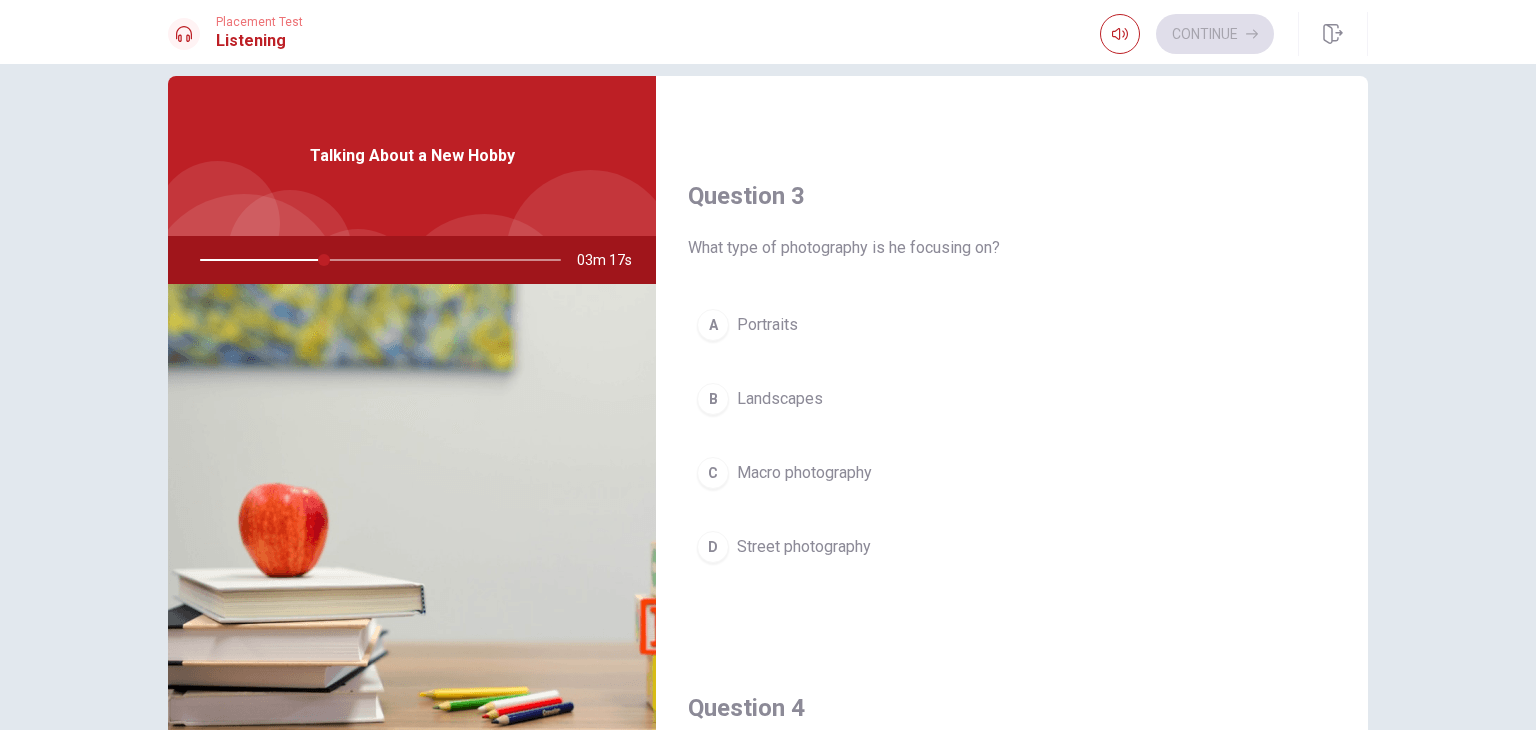 scroll, scrollTop: 963, scrollLeft: 0, axis: vertical 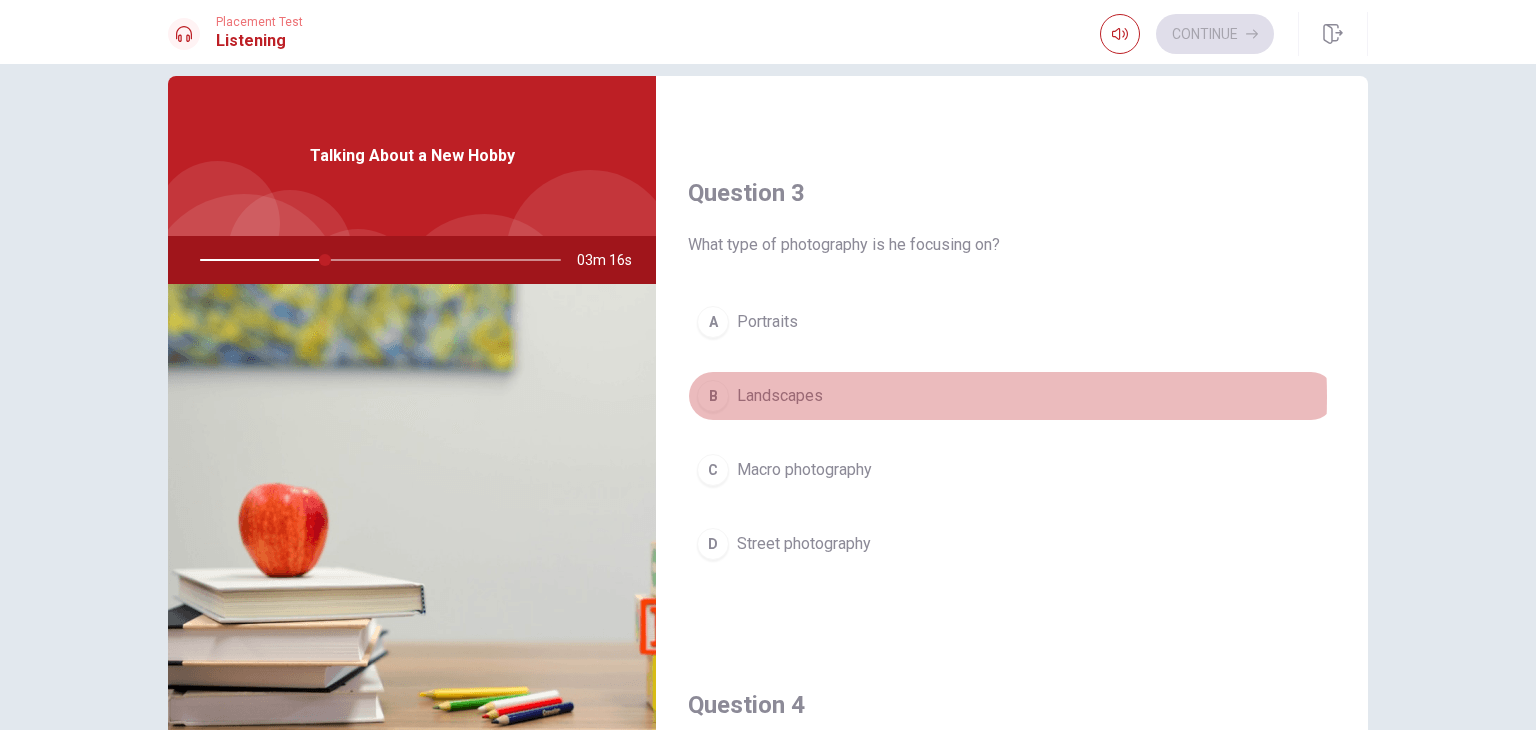 click on "B Landscapes" at bounding box center [1012, 396] 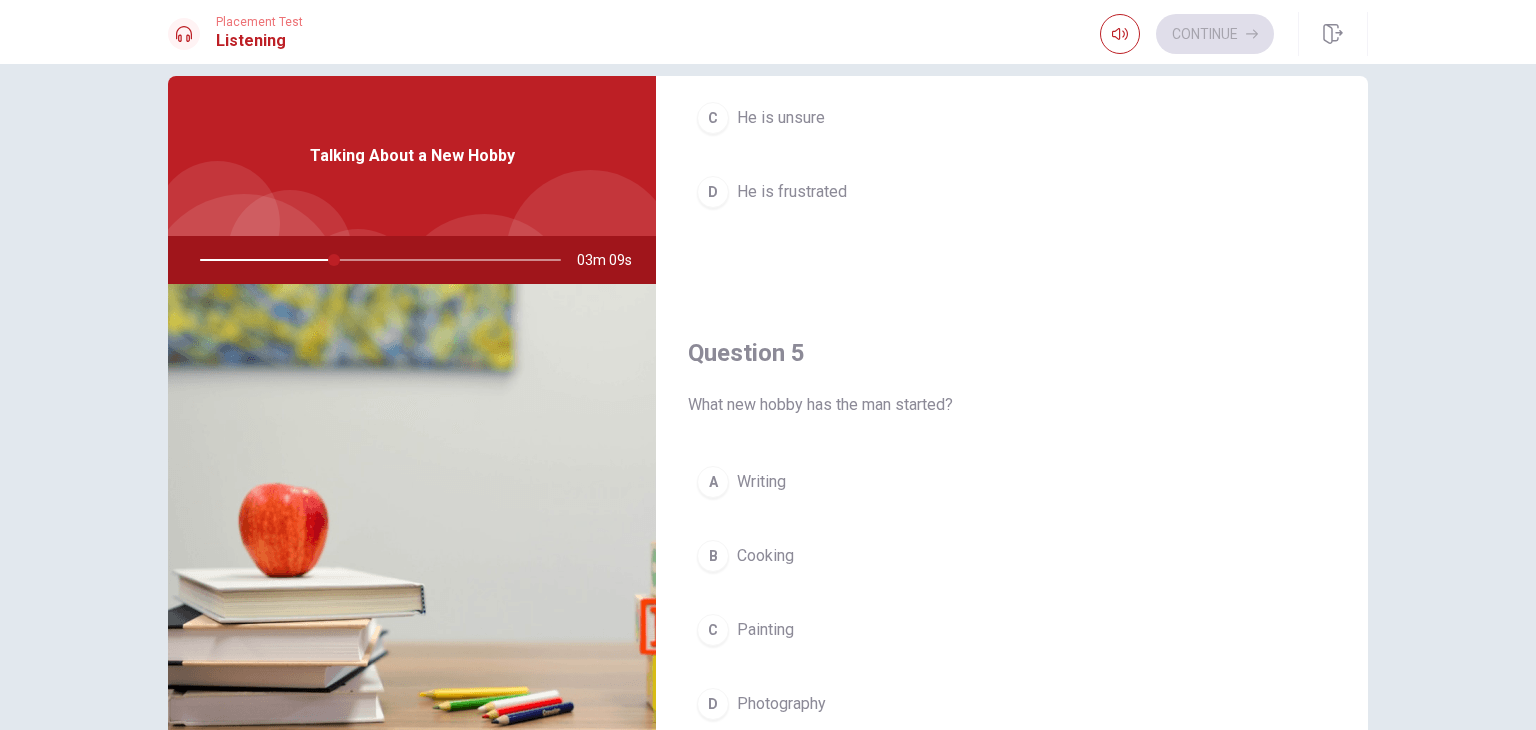 scroll, scrollTop: 1856, scrollLeft: 0, axis: vertical 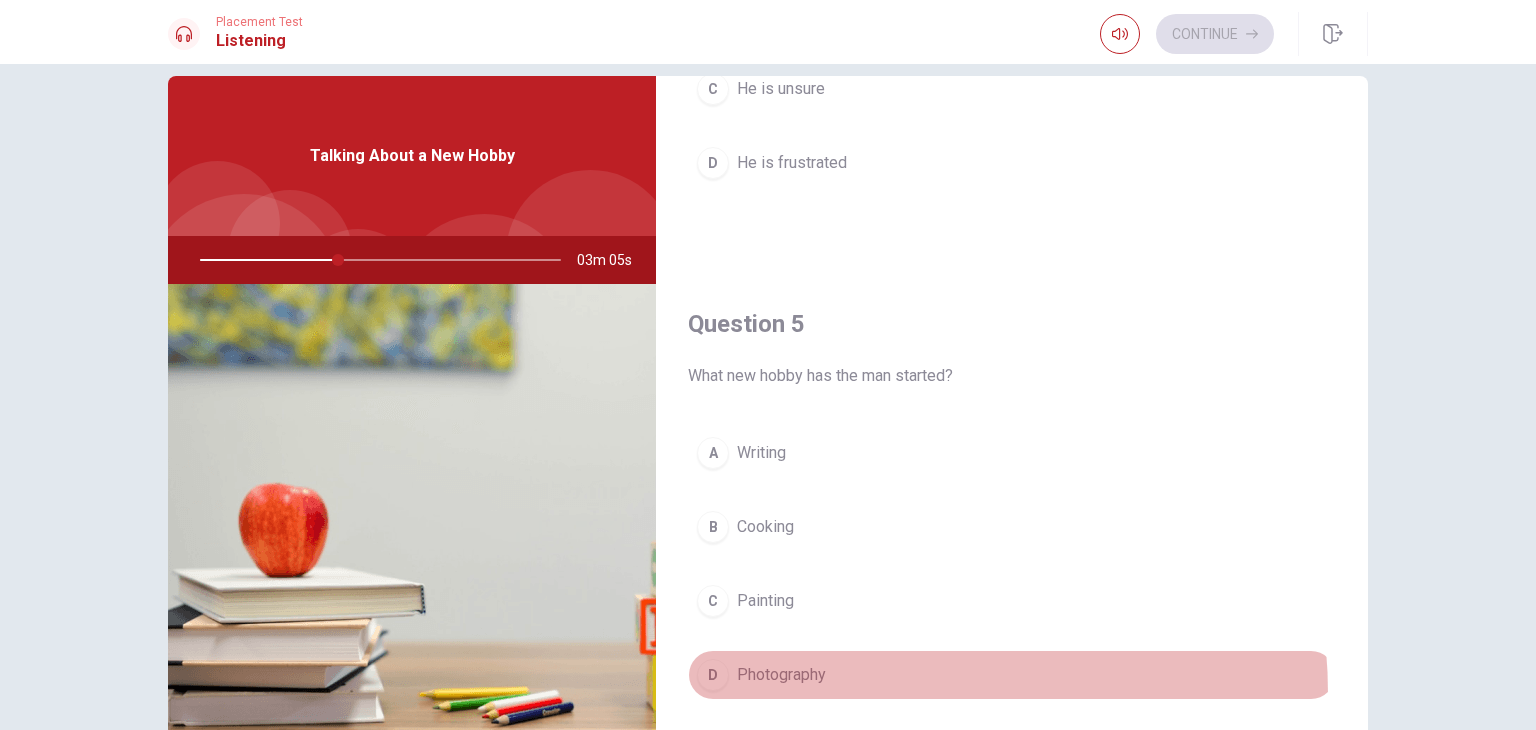 click on "D Photography" at bounding box center [1012, 675] 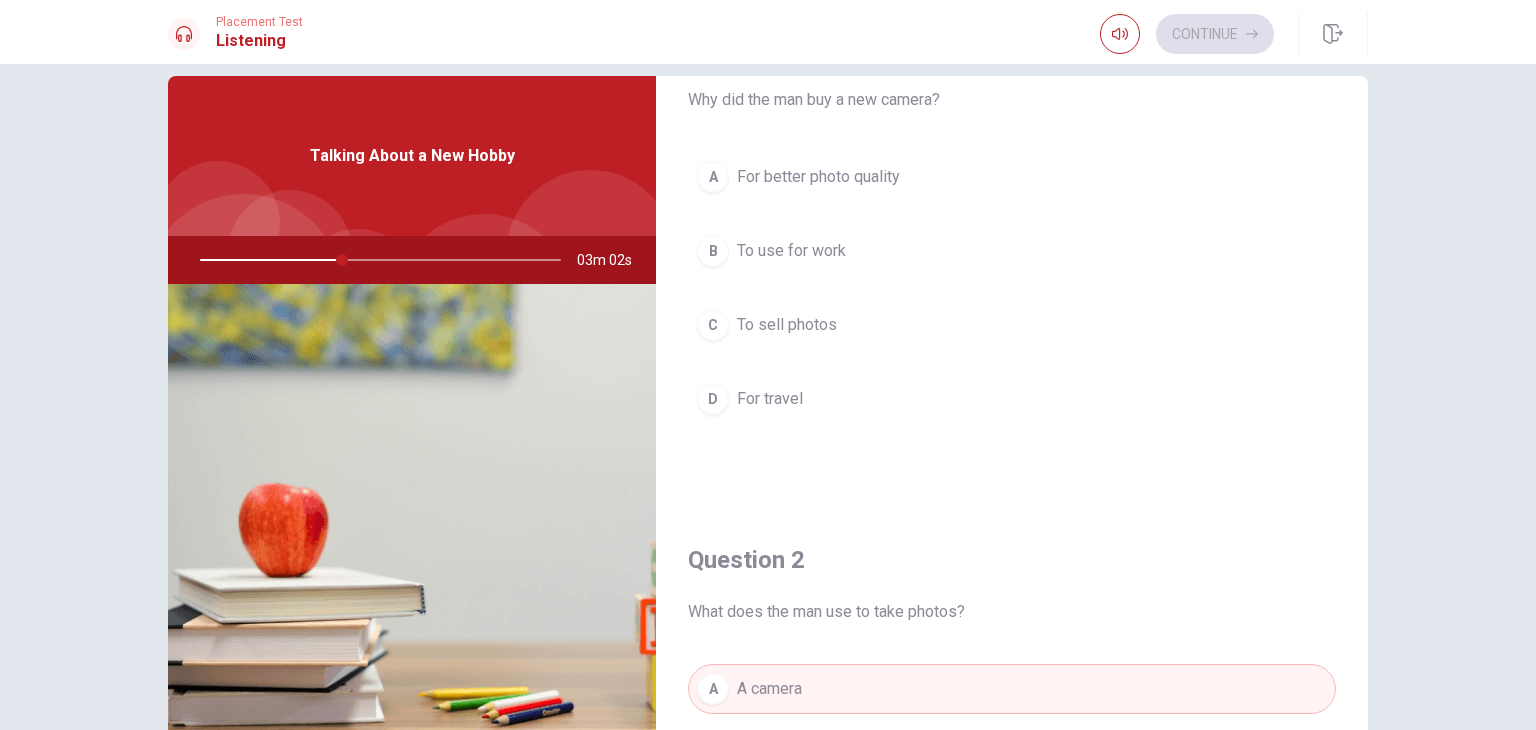 scroll, scrollTop: 0, scrollLeft: 0, axis: both 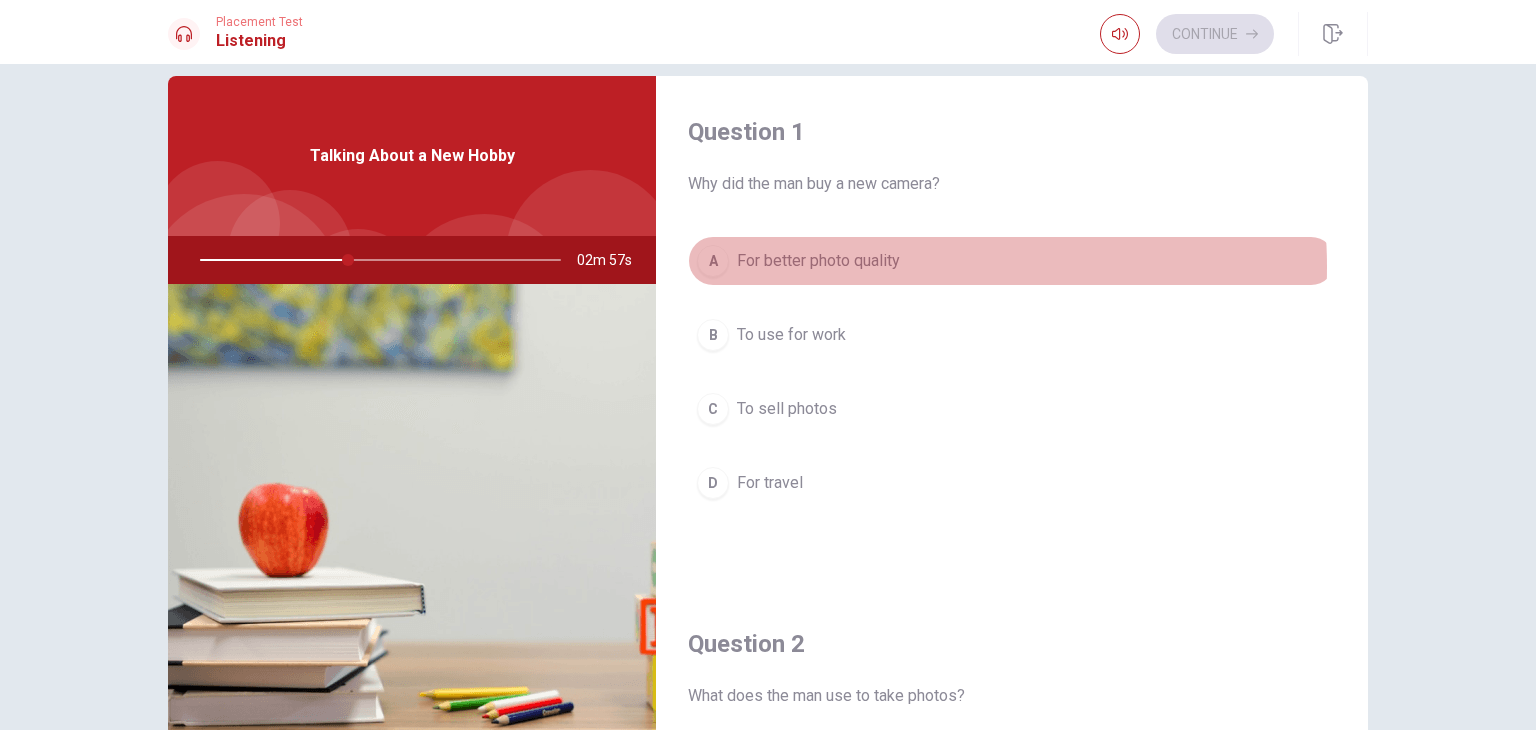 click on "For better photo quality" at bounding box center [818, 261] 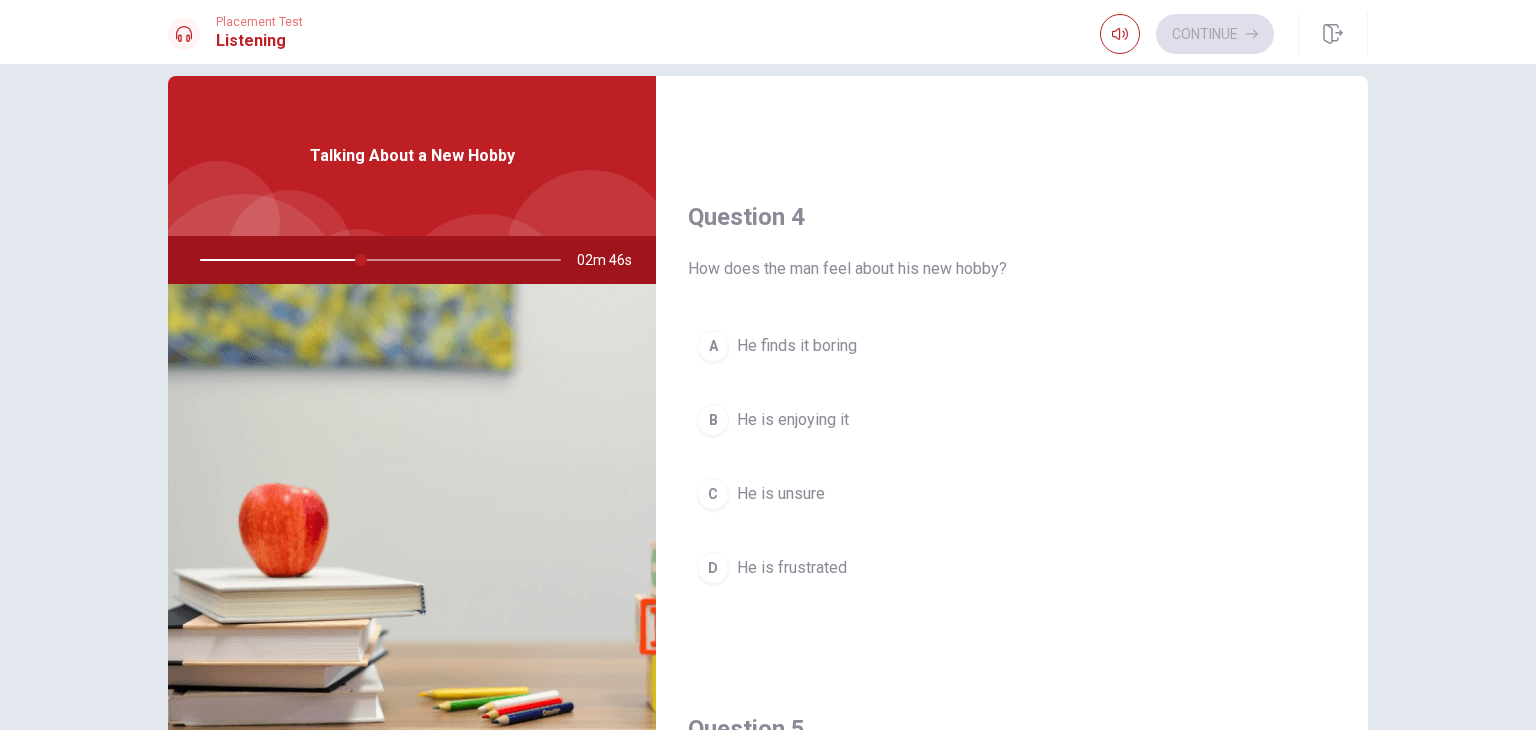 scroll, scrollTop: 1457, scrollLeft: 0, axis: vertical 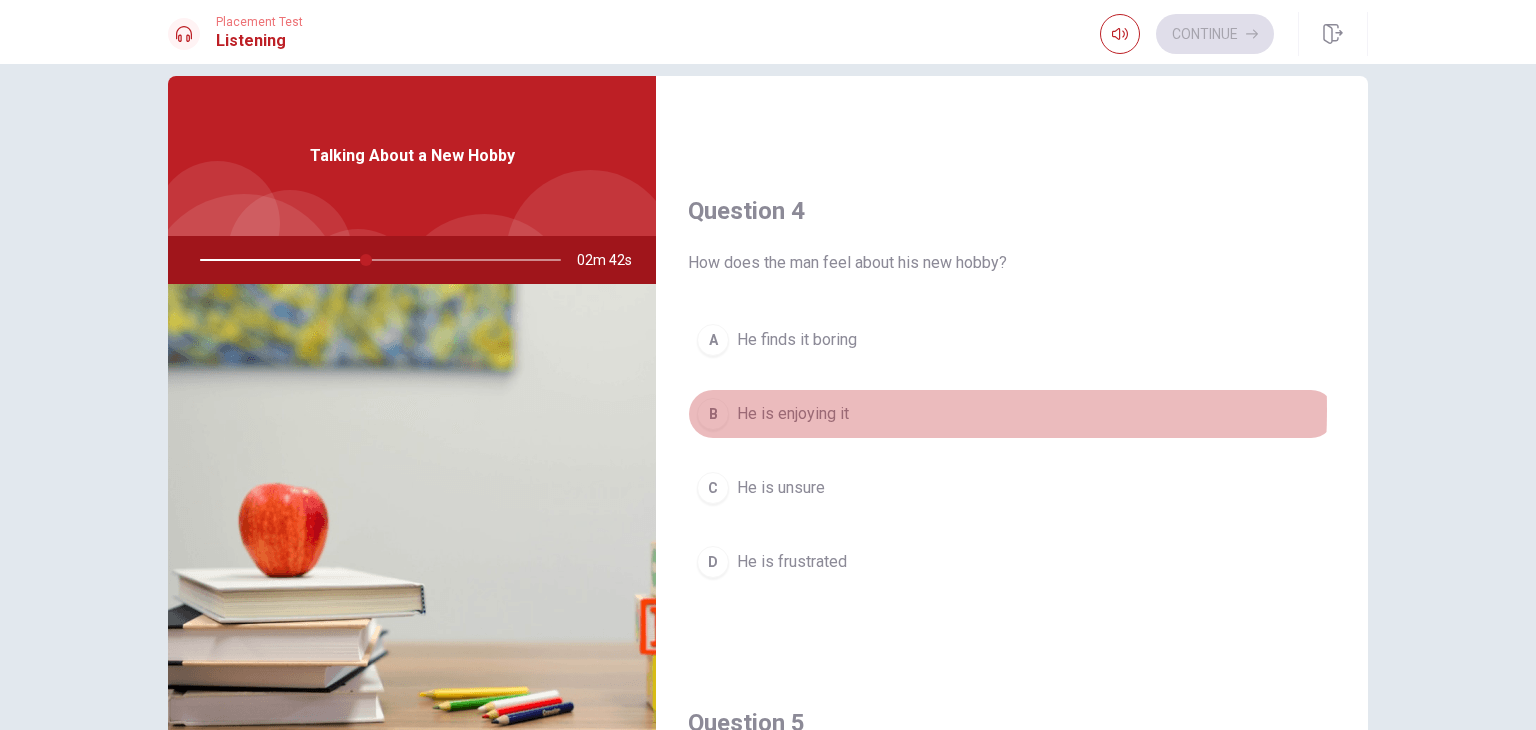 click on "He is enjoying it" at bounding box center [793, 414] 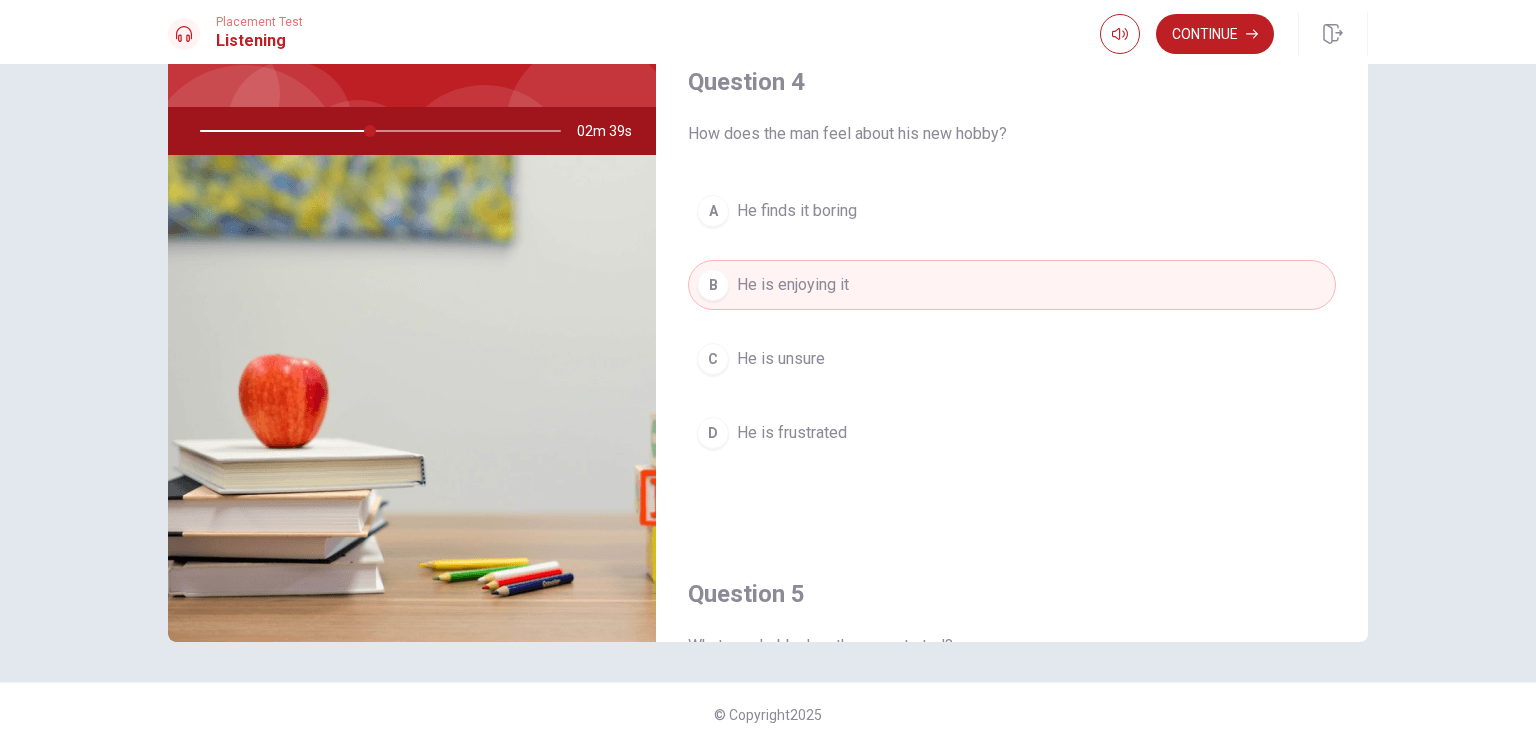 scroll, scrollTop: 173, scrollLeft: 0, axis: vertical 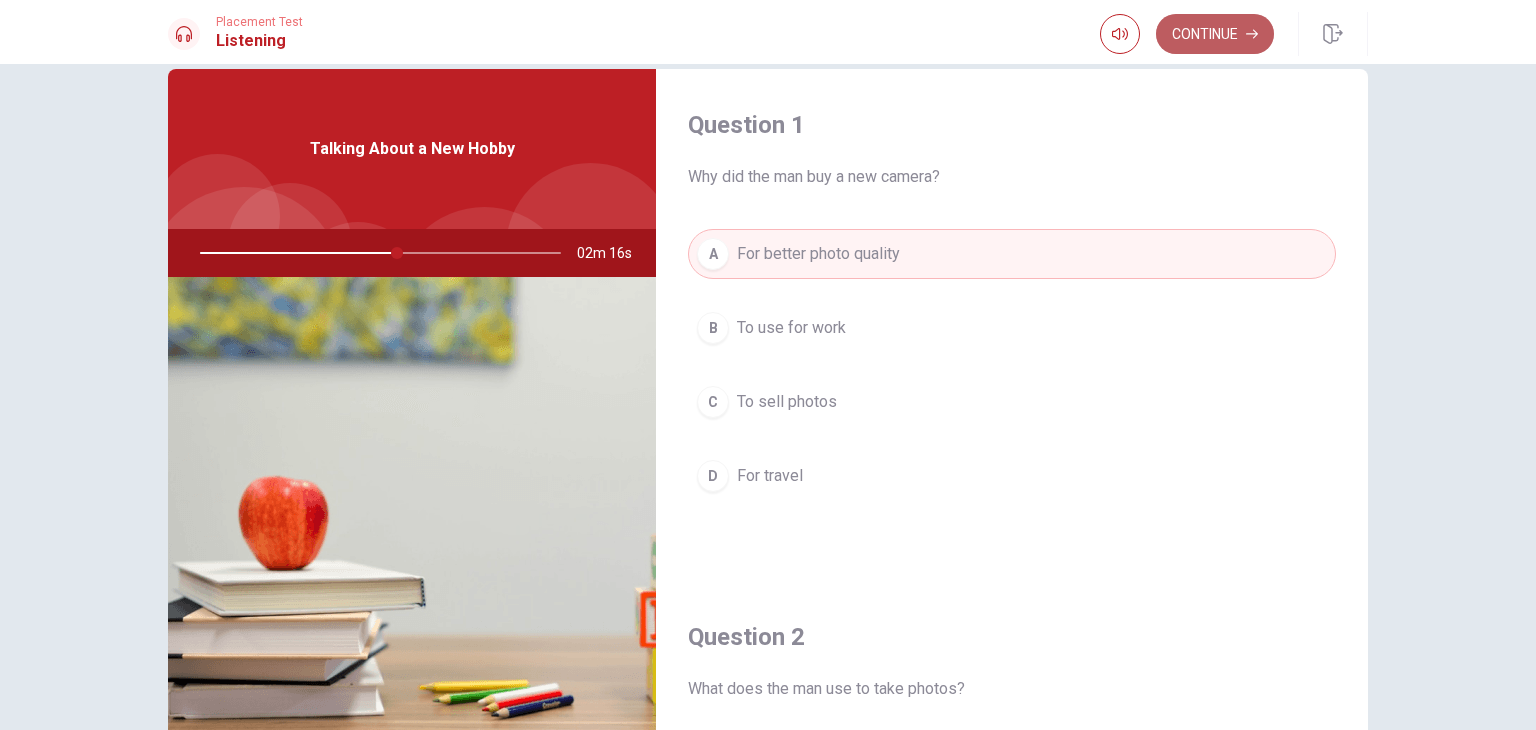 click on "Continue" at bounding box center (1215, 34) 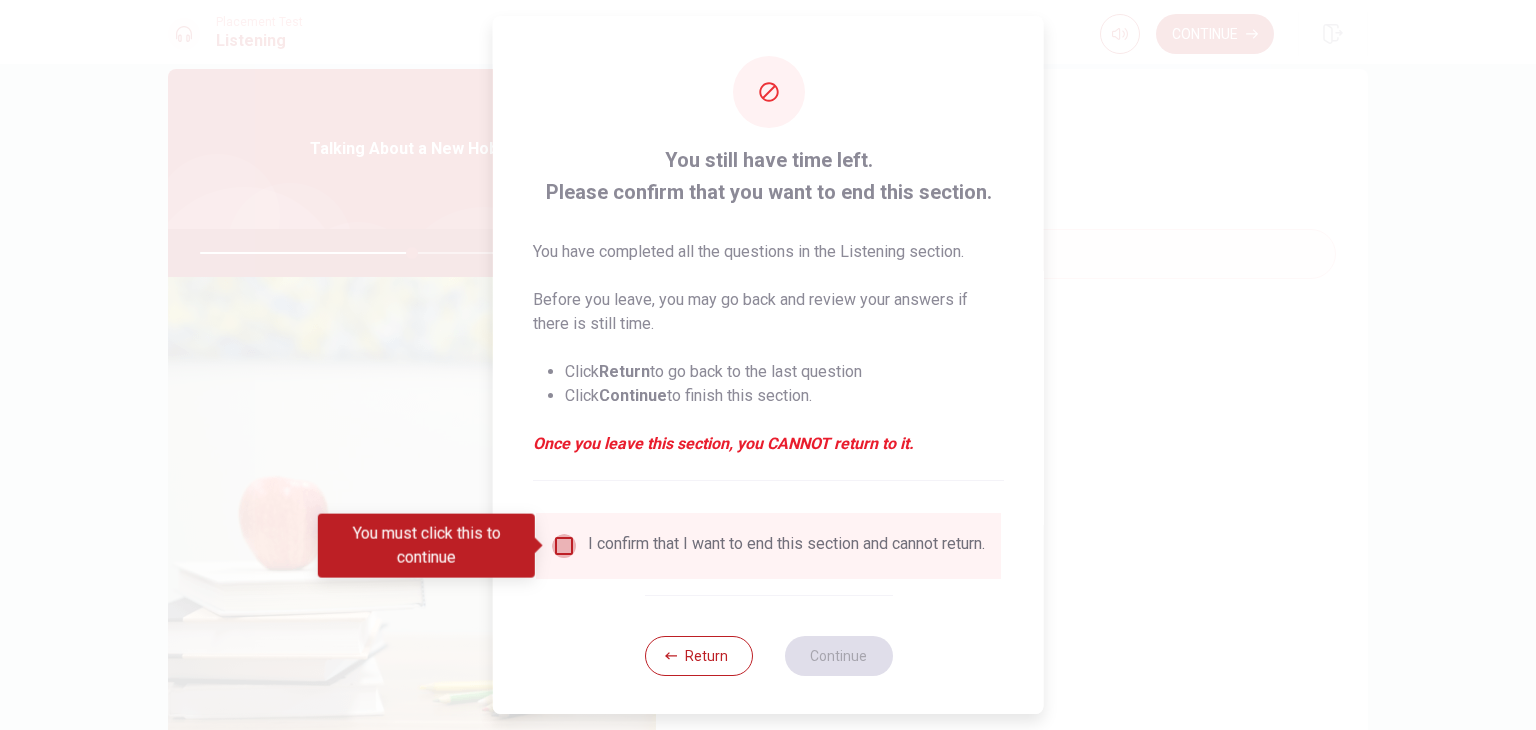 click at bounding box center [564, 546] 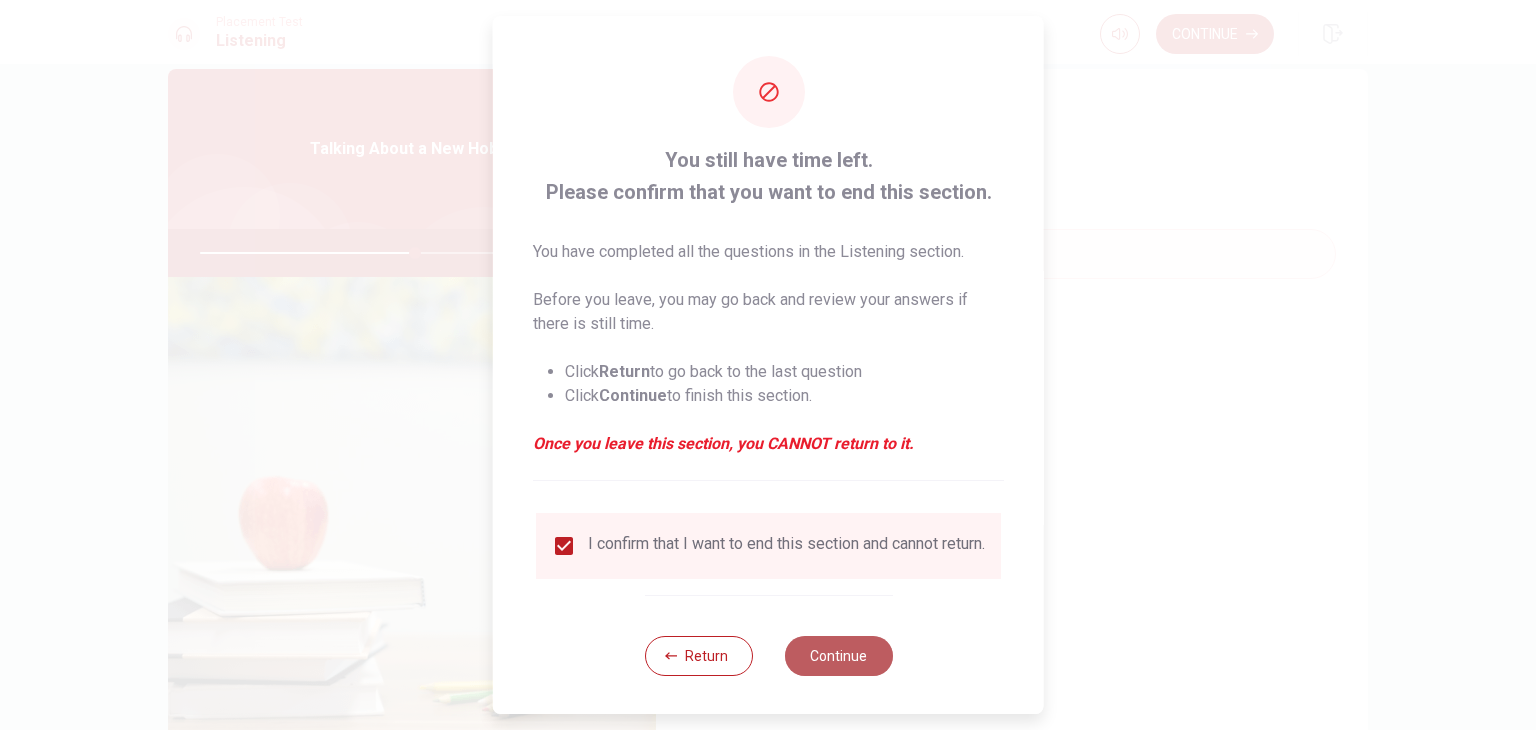 click on "Continue" at bounding box center [838, 656] 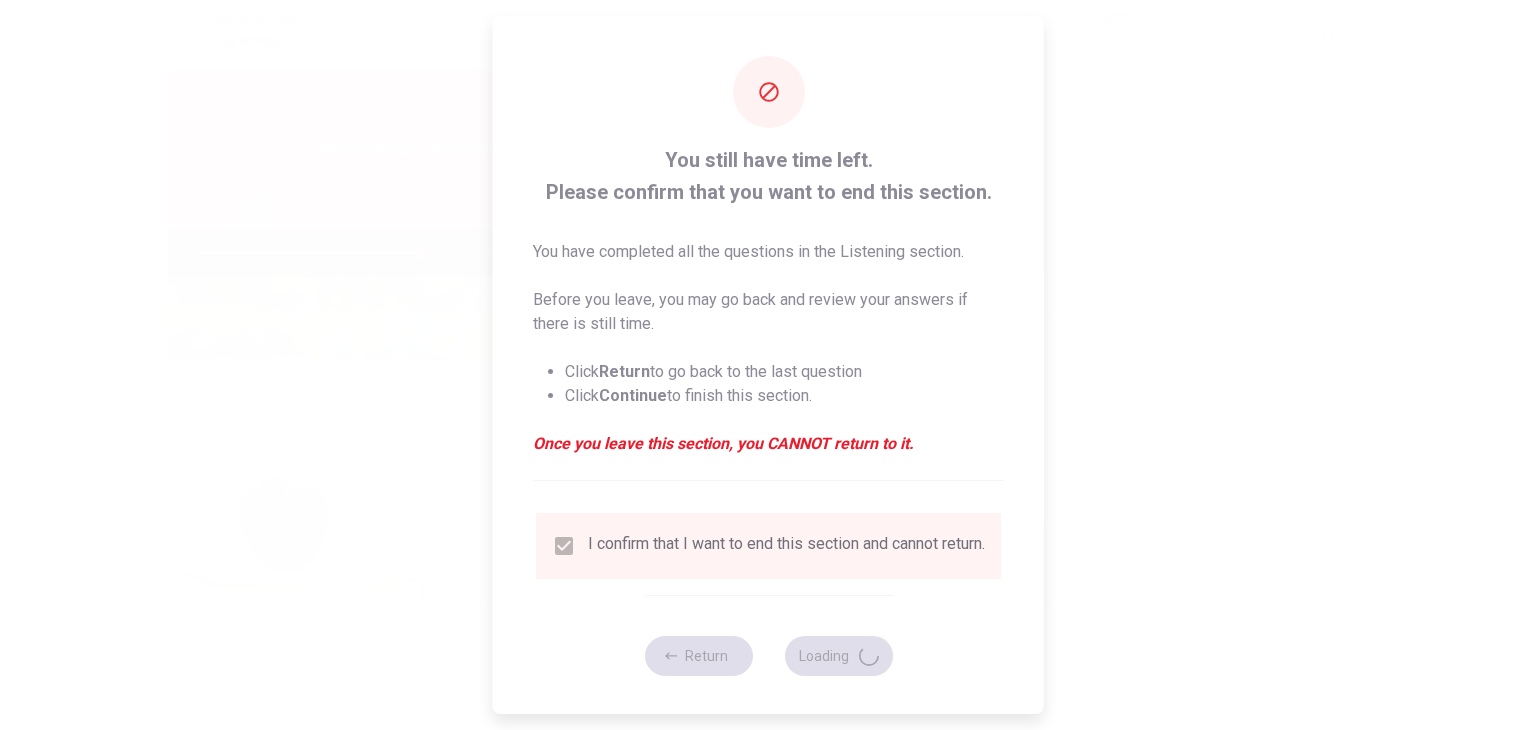type on "61" 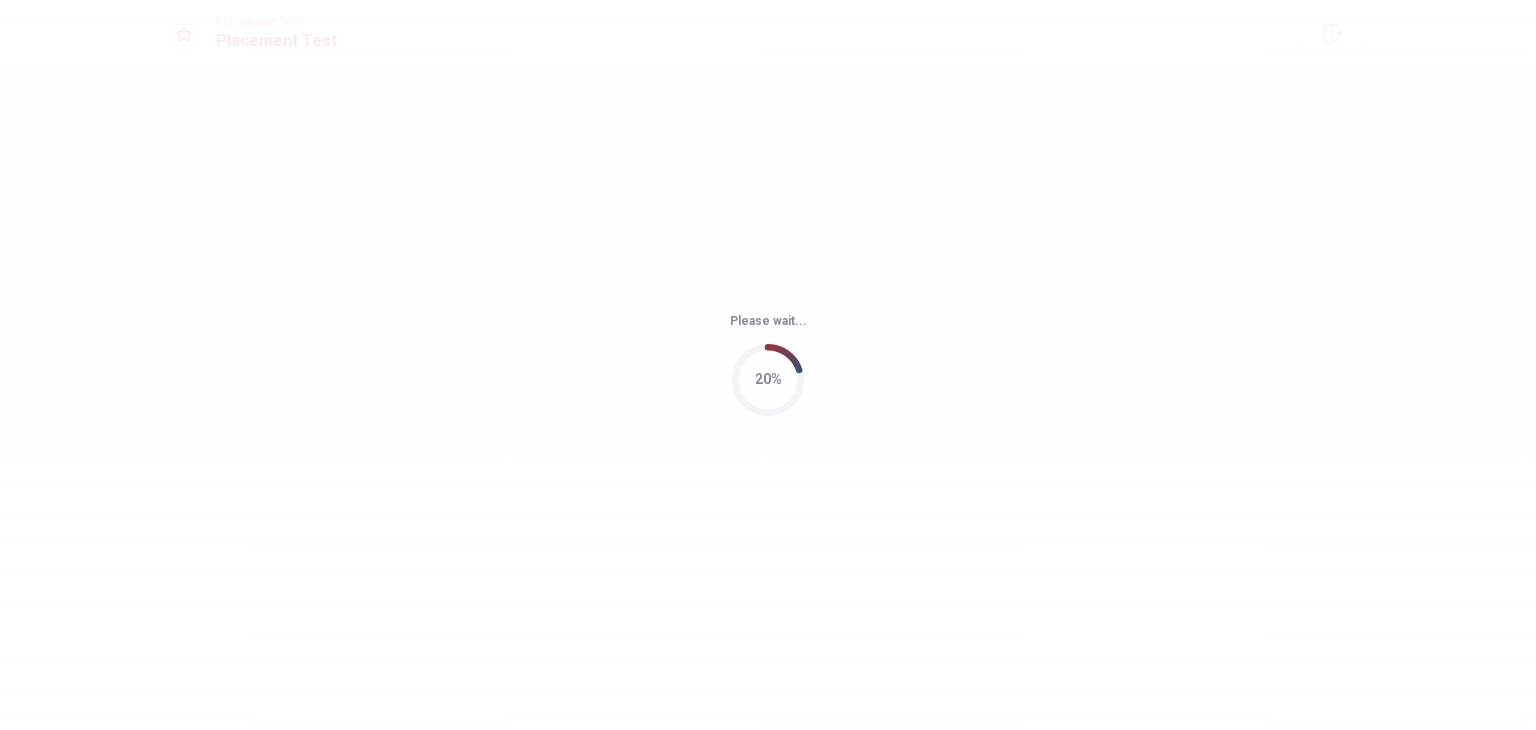 scroll, scrollTop: 0, scrollLeft: 0, axis: both 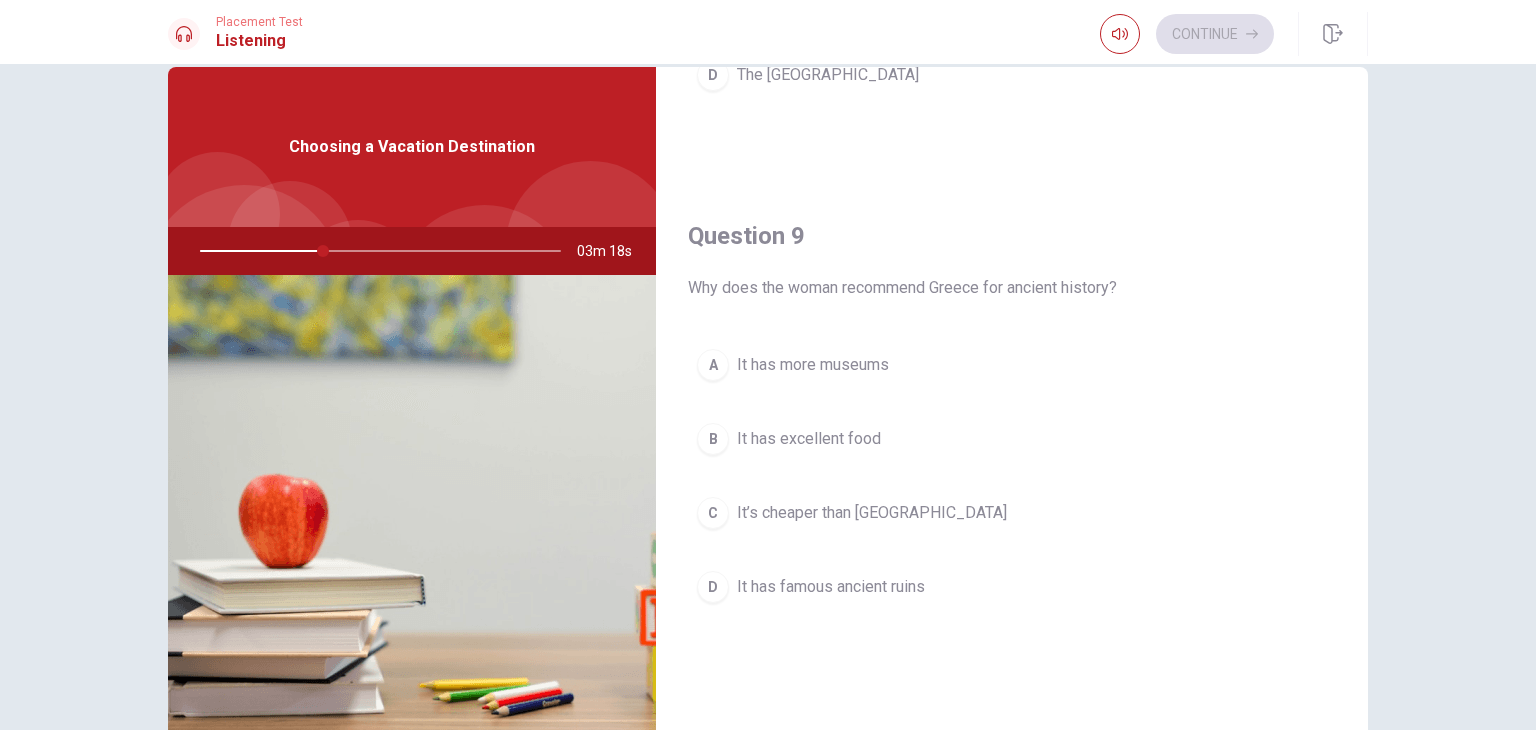 click on "It has famous ancient ruins" at bounding box center (831, 587) 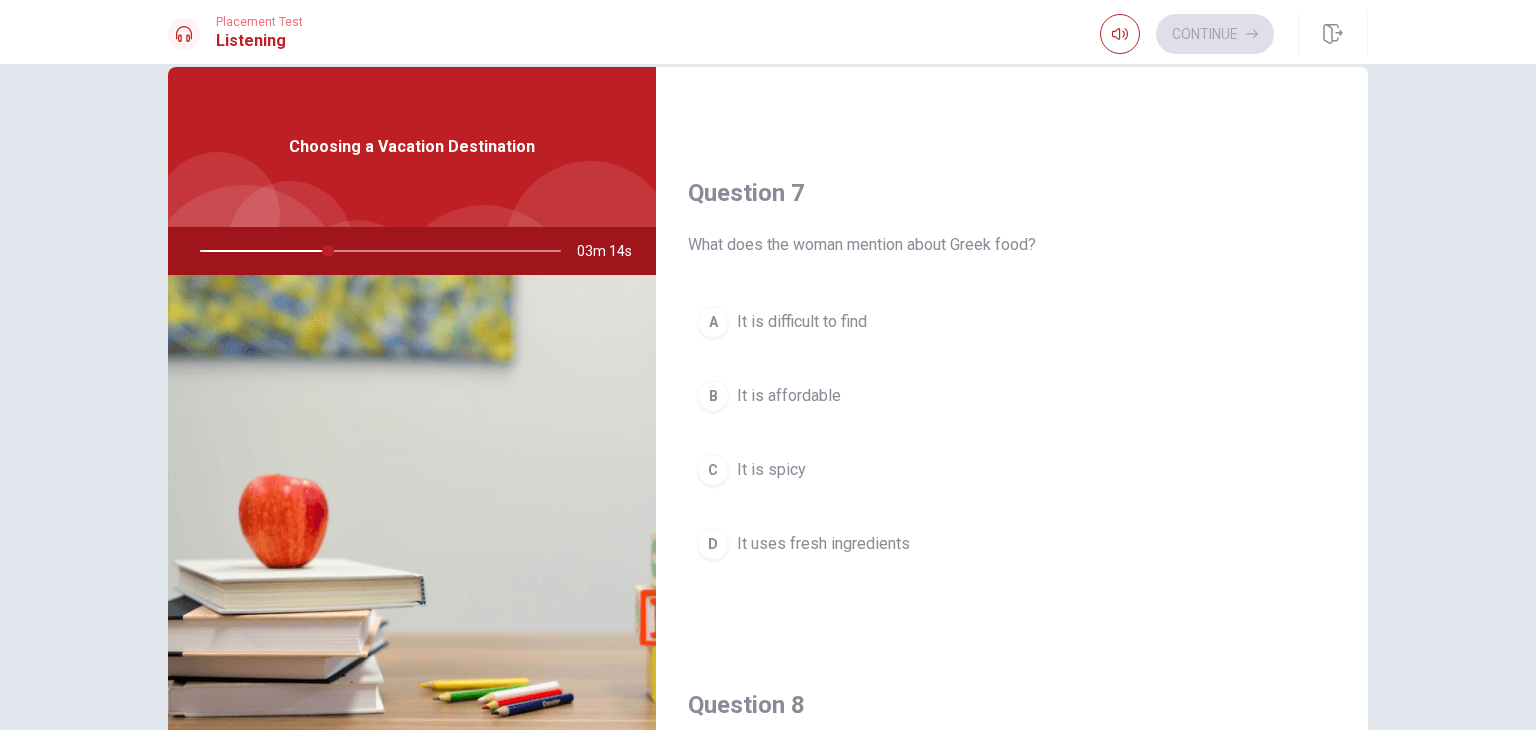scroll, scrollTop: 436, scrollLeft: 0, axis: vertical 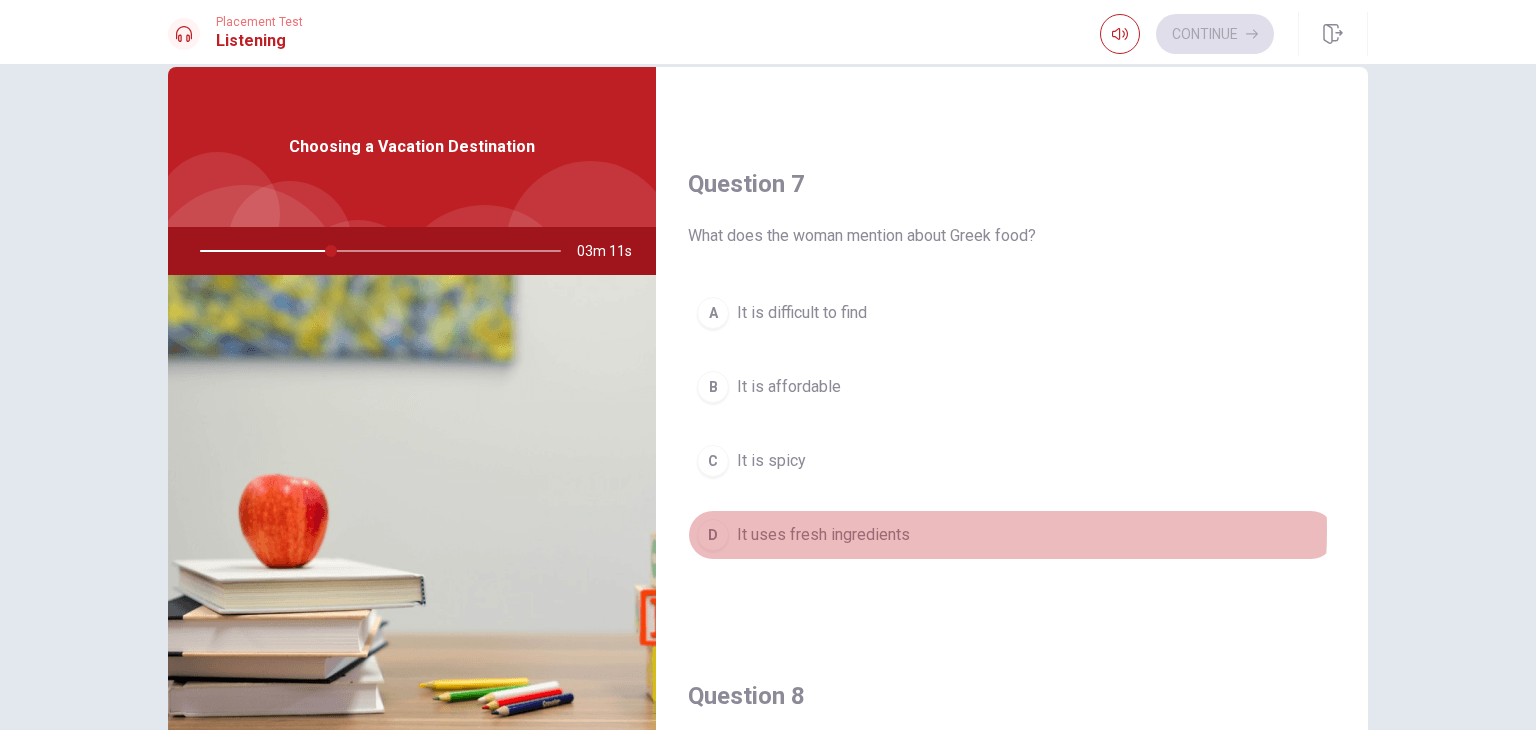 click on "It uses fresh ingredients" at bounding box center (823, 535) 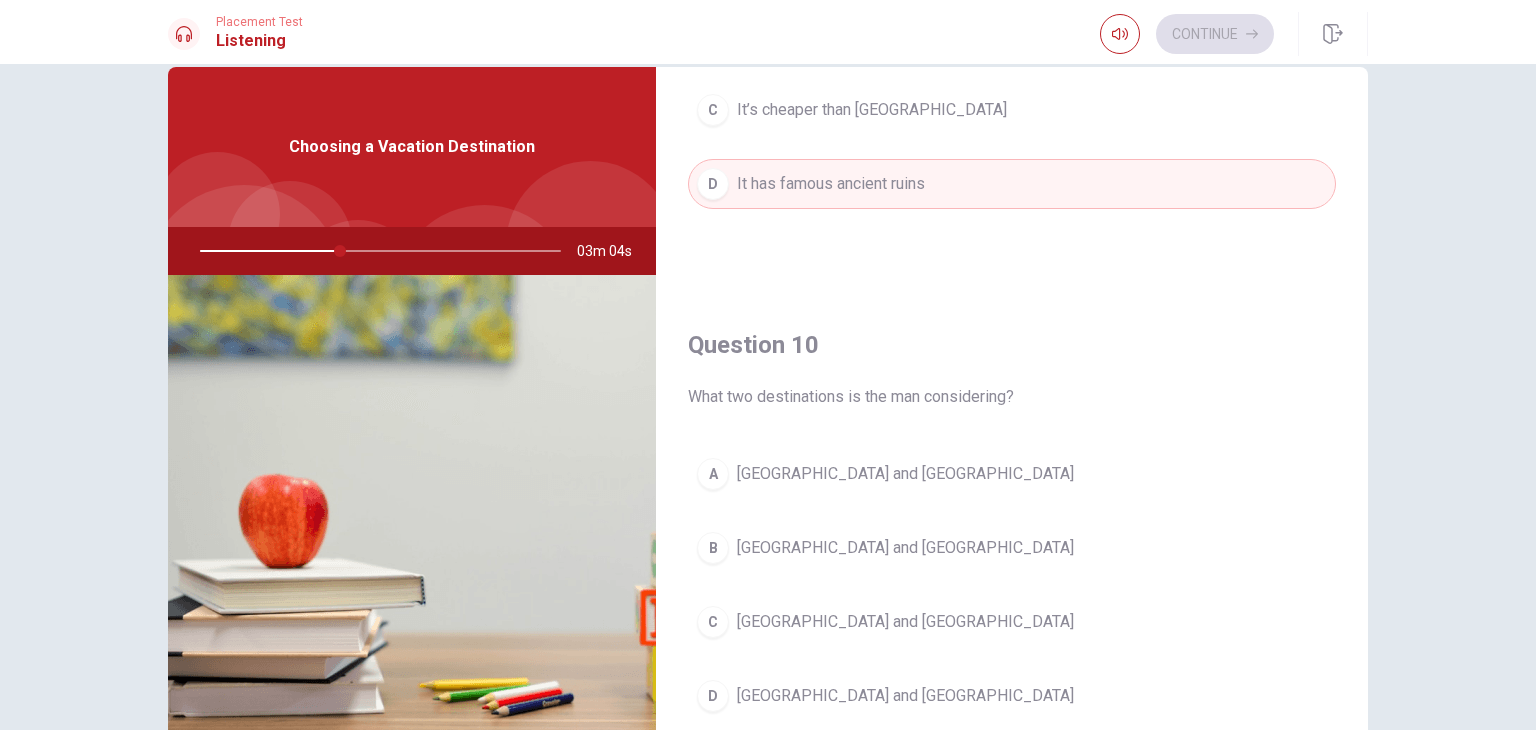 scroll, scrollTop: 1856, scrollLeft: 0, axis: vertical 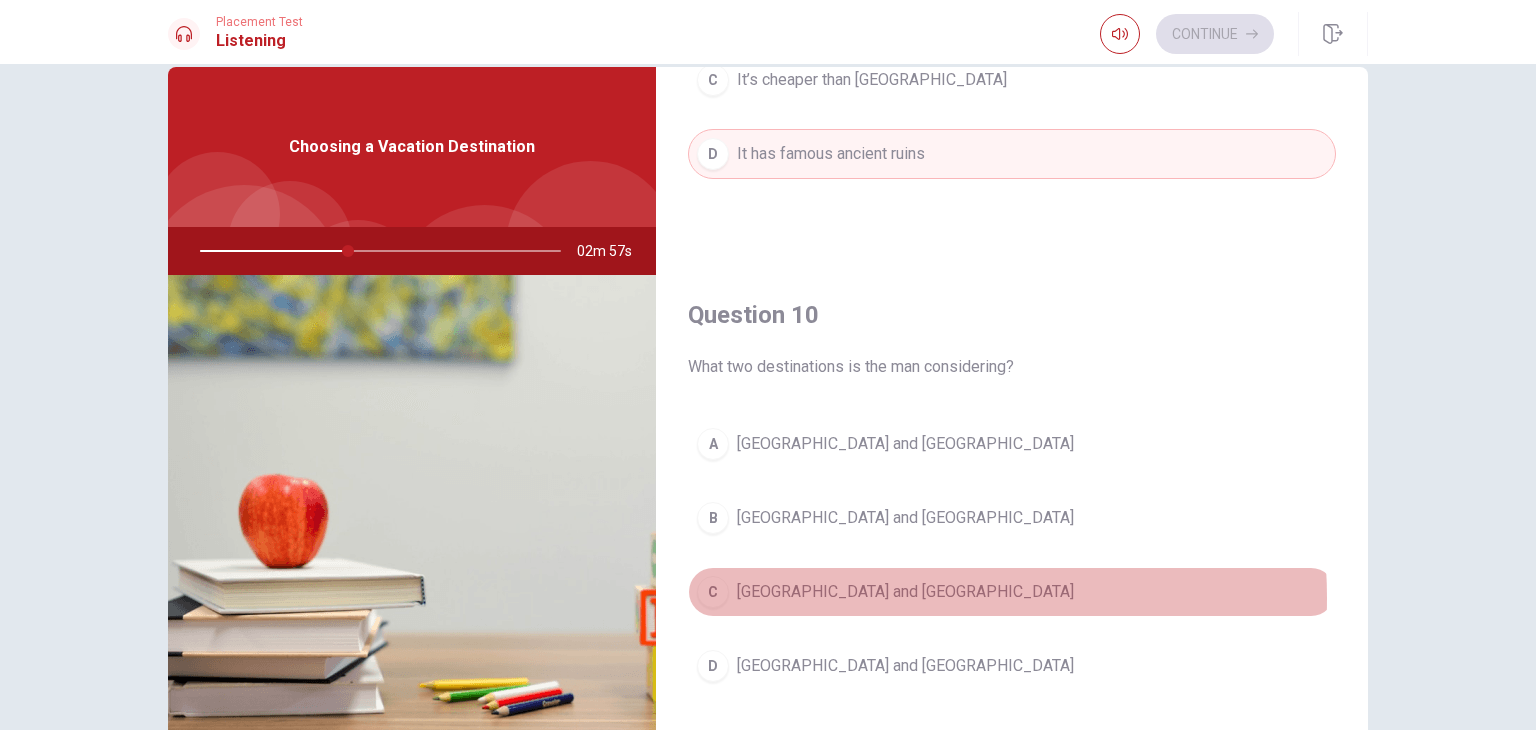 click on "C [GEOGRAPHIC_DATA] and [GEOGRAPHIC_DATA]" at bounding box center (1012, 592) 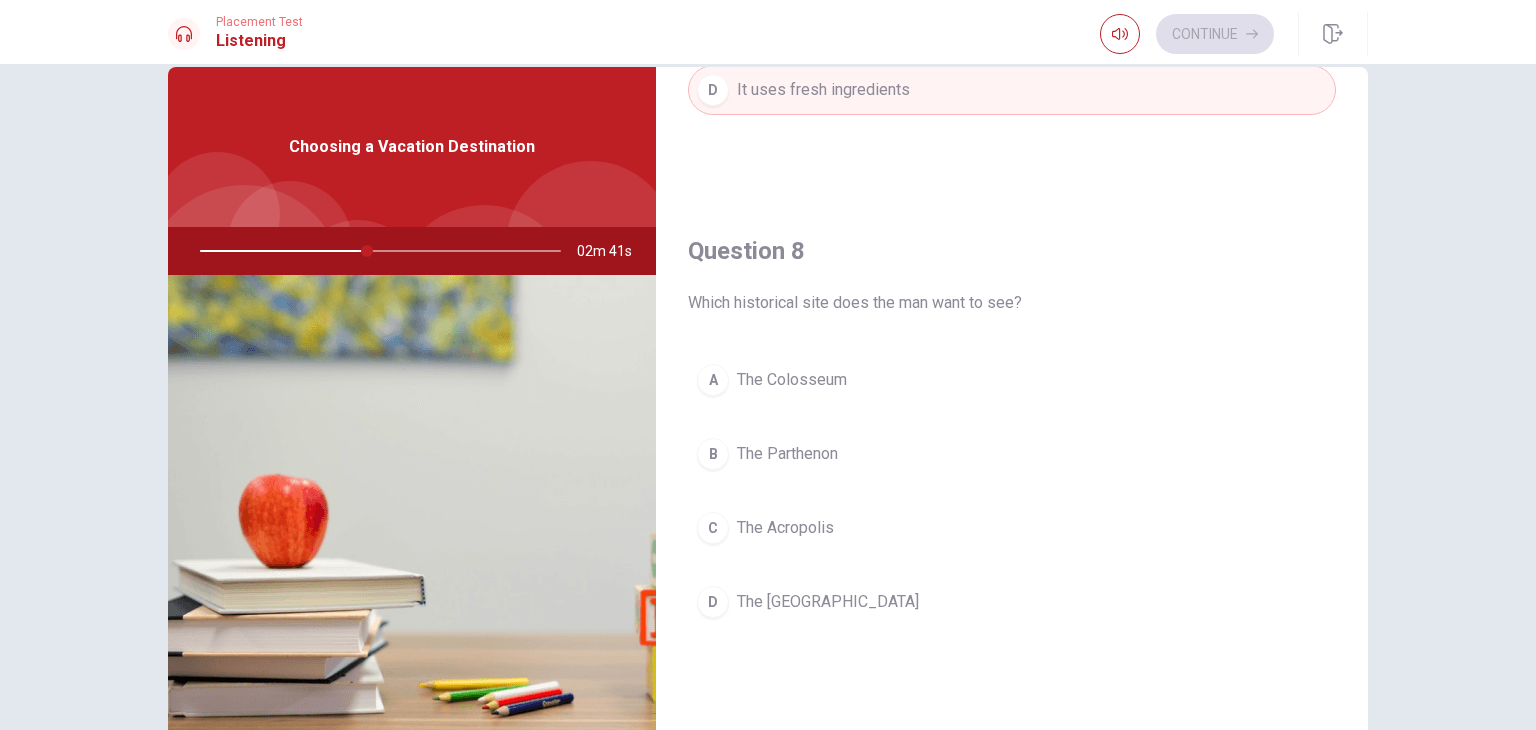 scroll, scrollTop: 894, scrollLeft: 0, axis: vertical 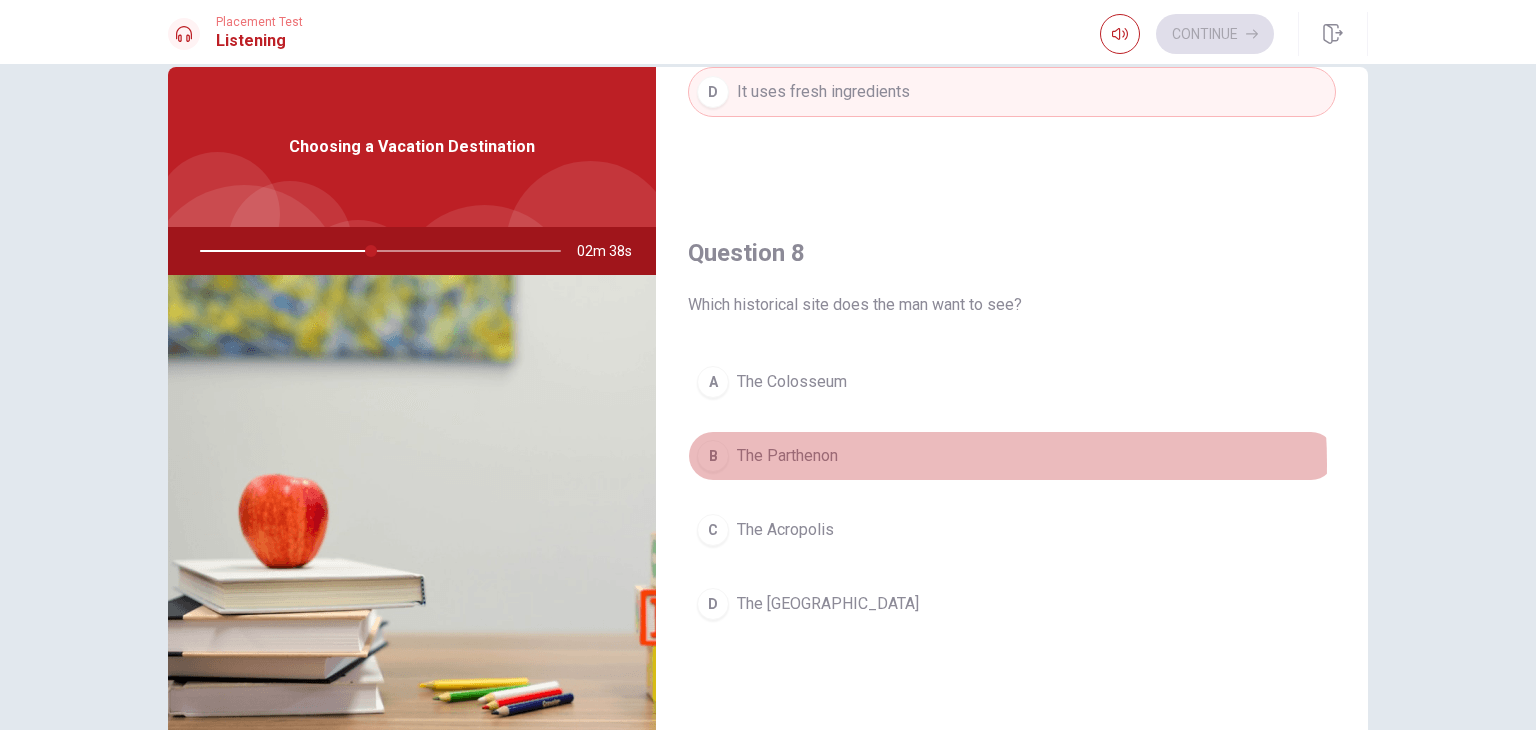 click on "B The Parthenon" at bounding box center [1012, 456] 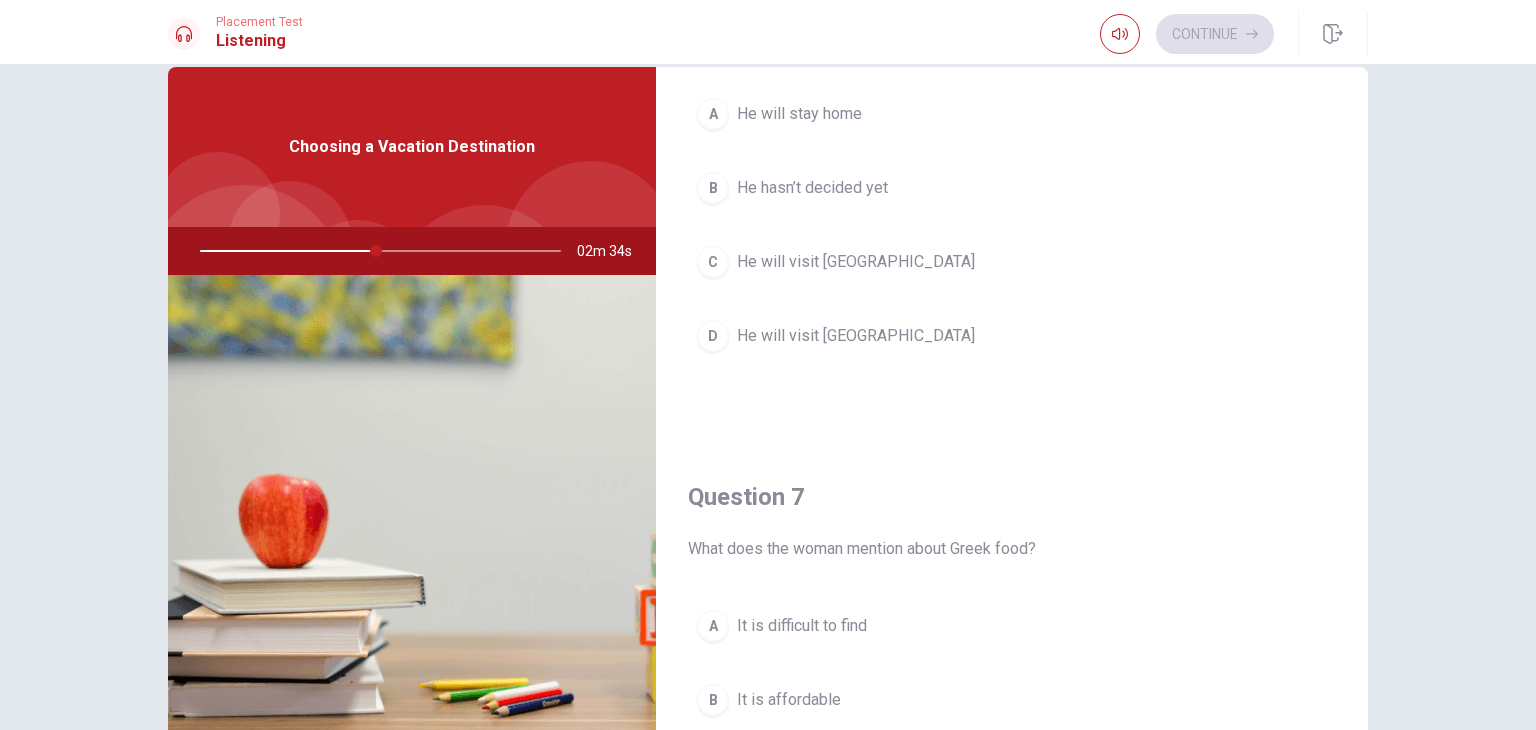 scroll, scrollTop: 0, scrollLeft: 0, axis: both 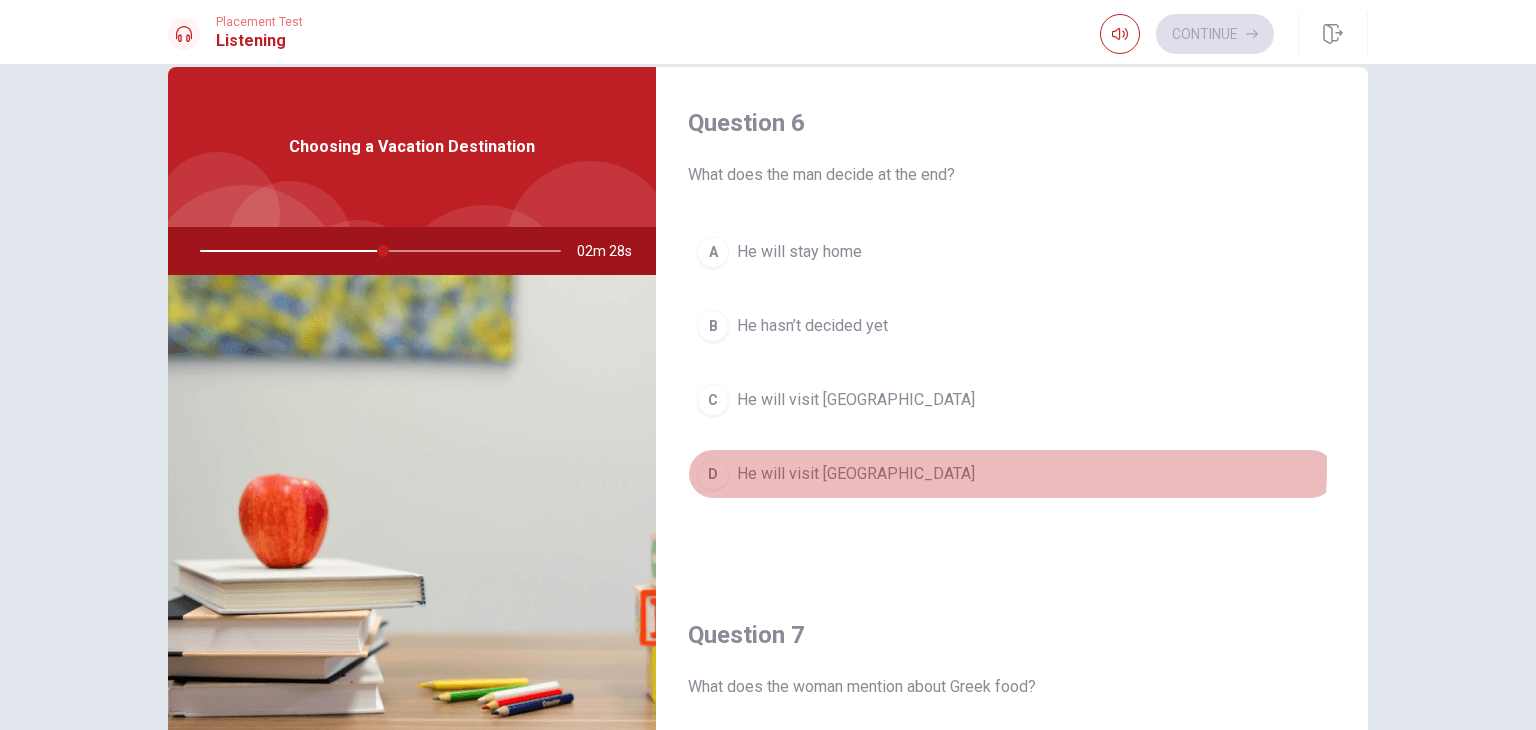 click on "He will visit [GEOGRAPHIC_DATA]" at bounding box center [856, 474] 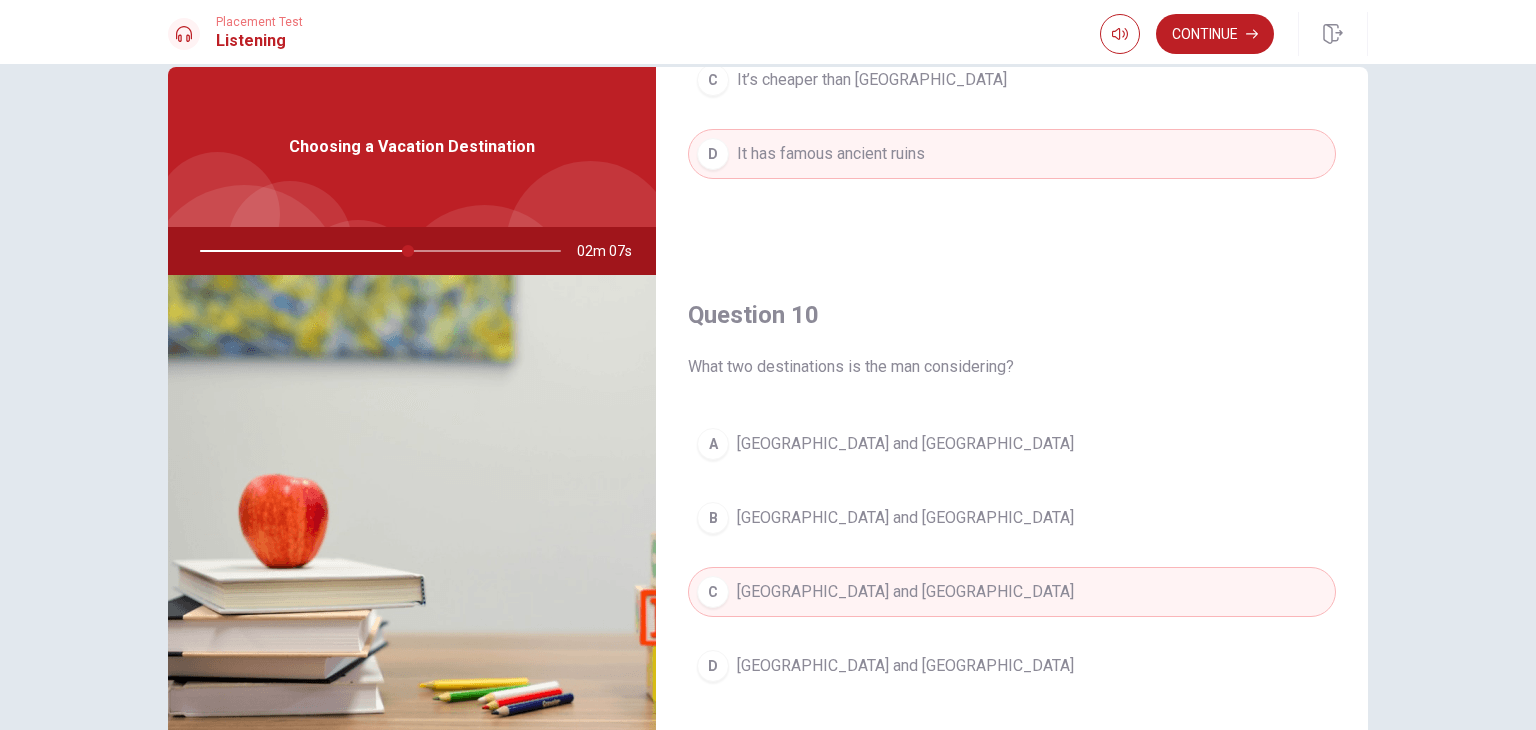 scroll, scrollTop: 1856, scrollLeft: 0, axis: vertical 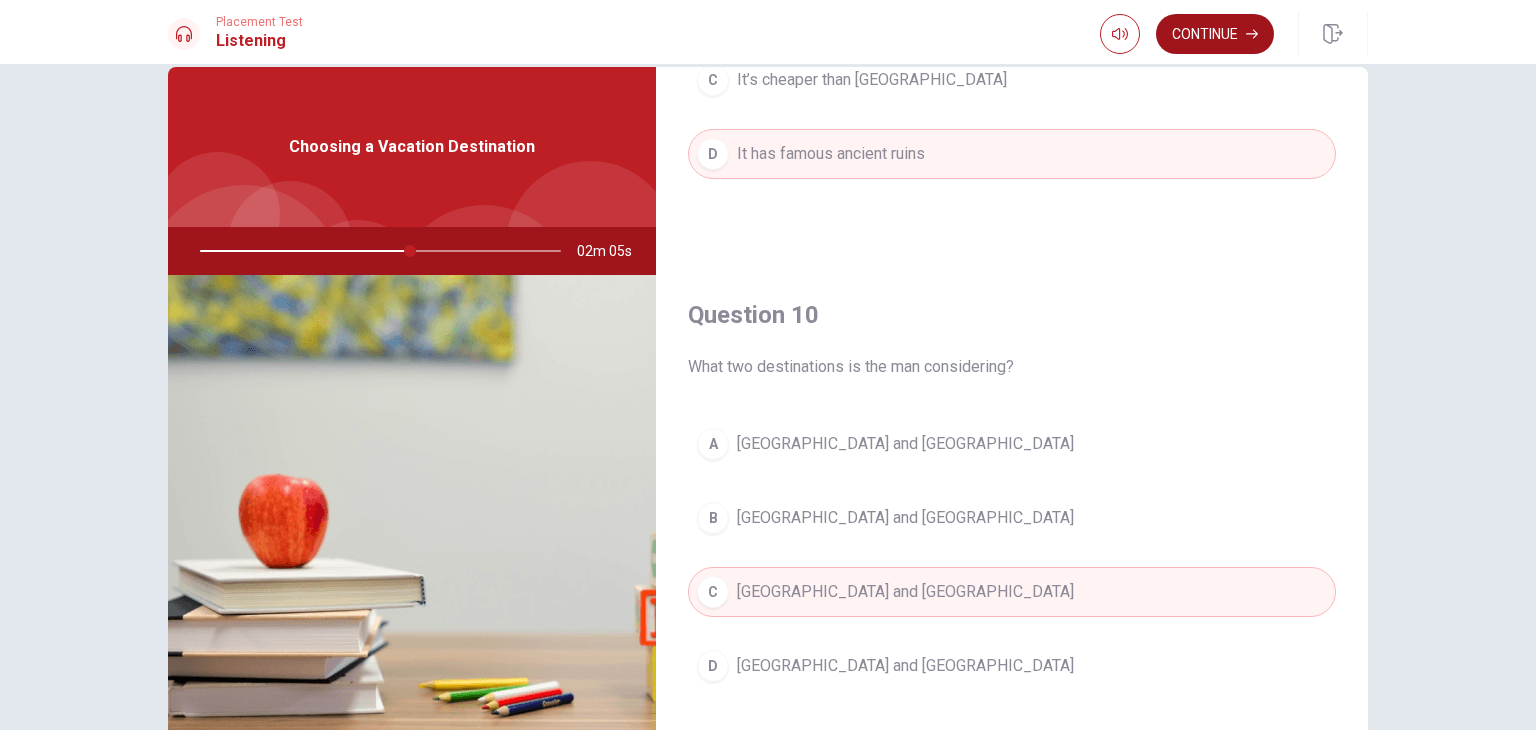 click on "Continue" at bounding box center [1215, 34] 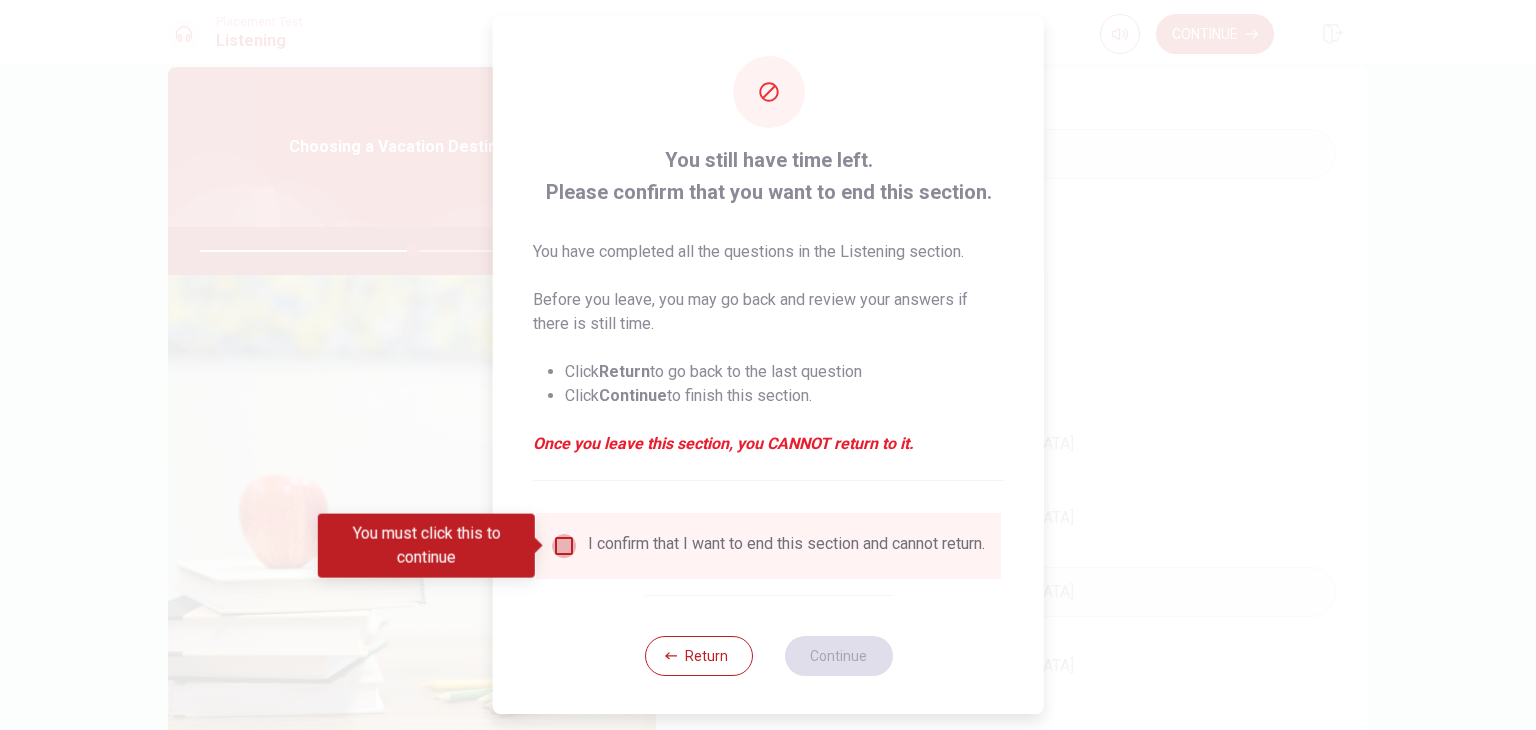 click at bounding box center (564, 546) 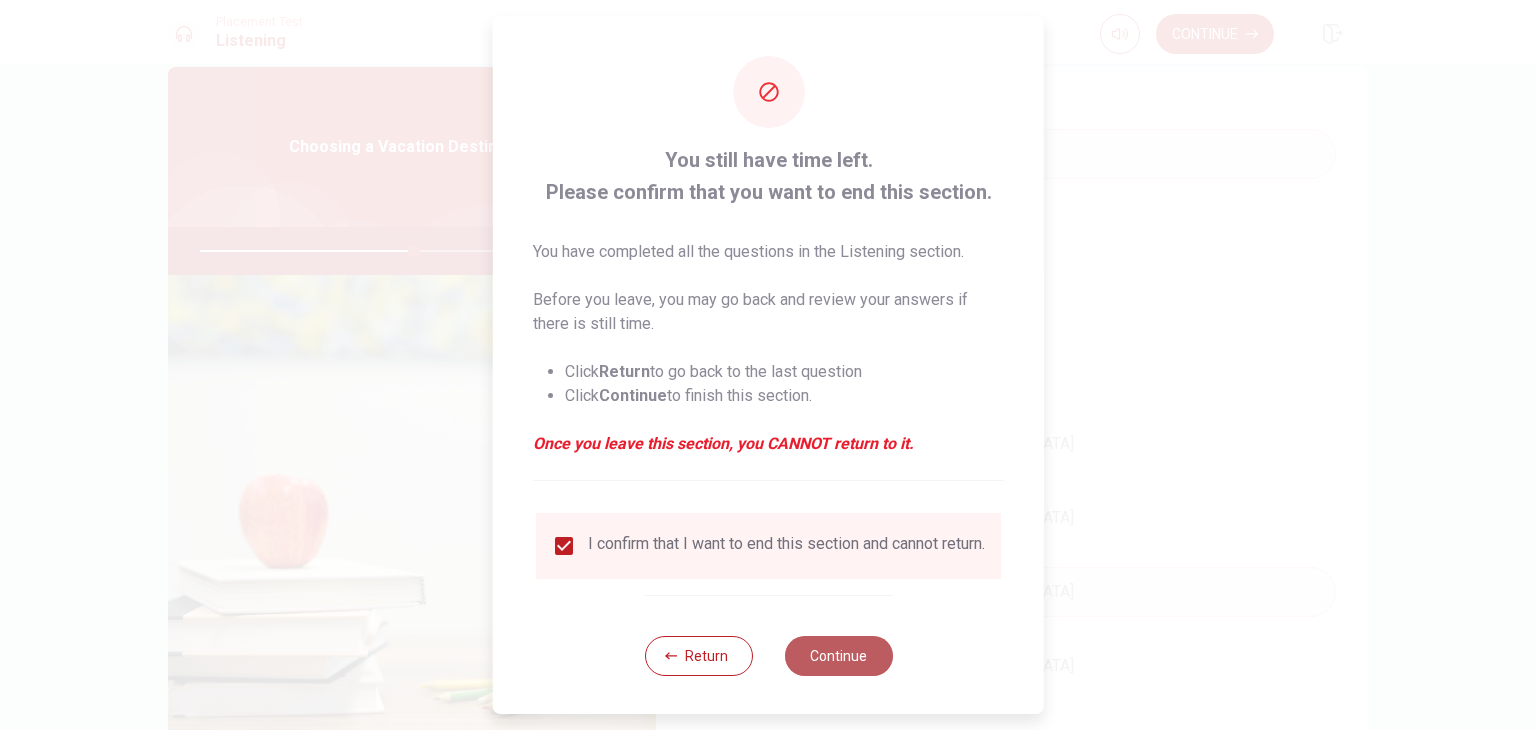 click on "Continue" at bounding box center (838, 656) 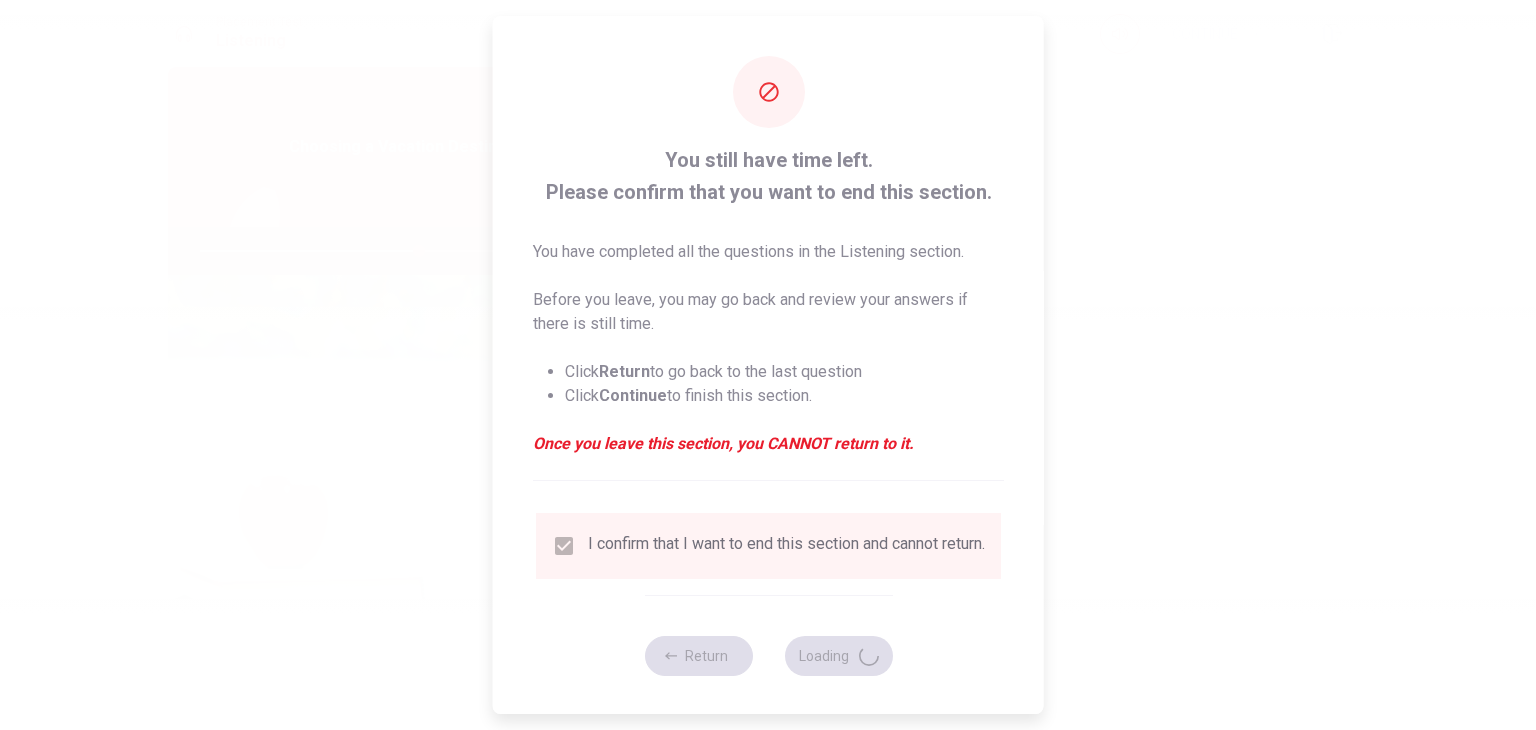 type on "61" 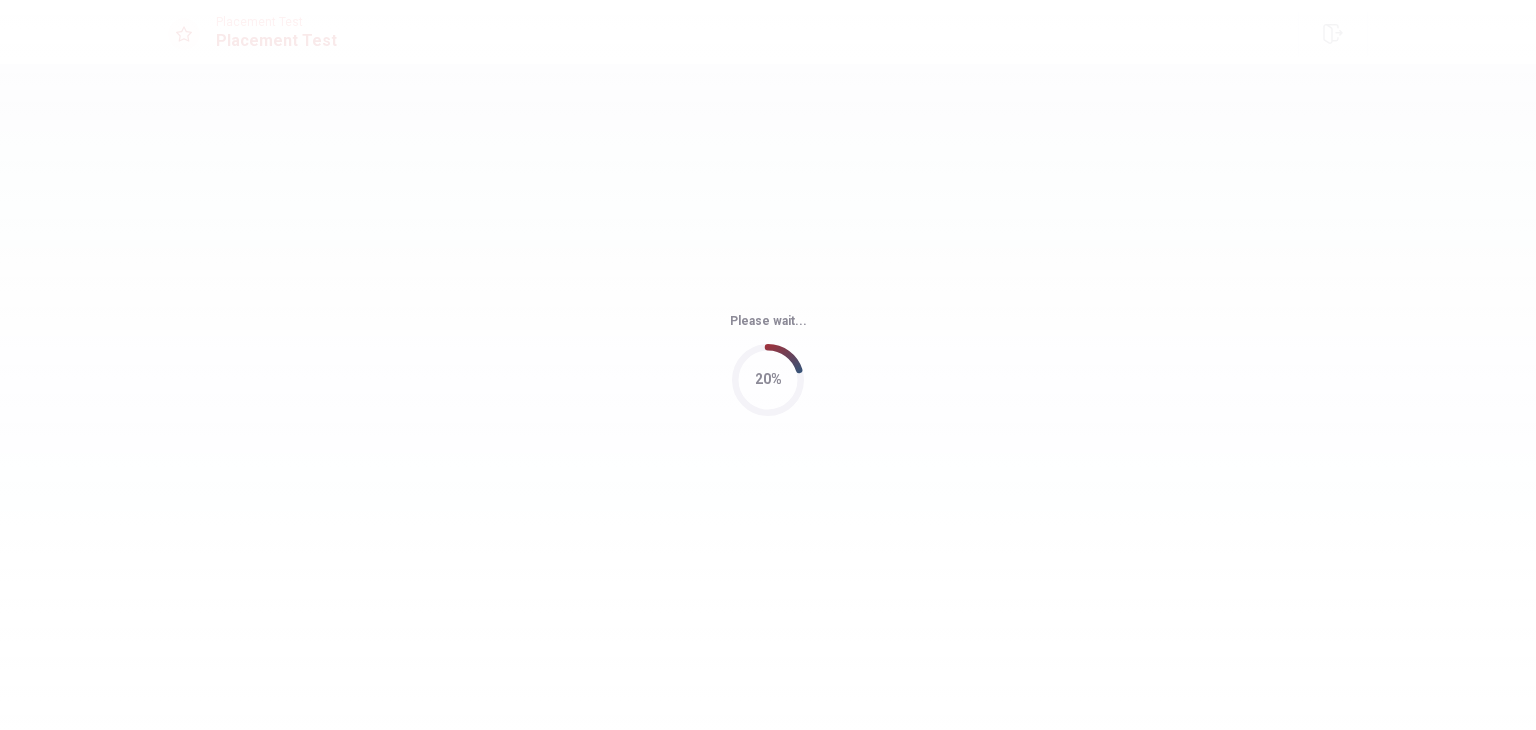 scroll, scrollTop: 0, scrollLeft: 0, axis: both 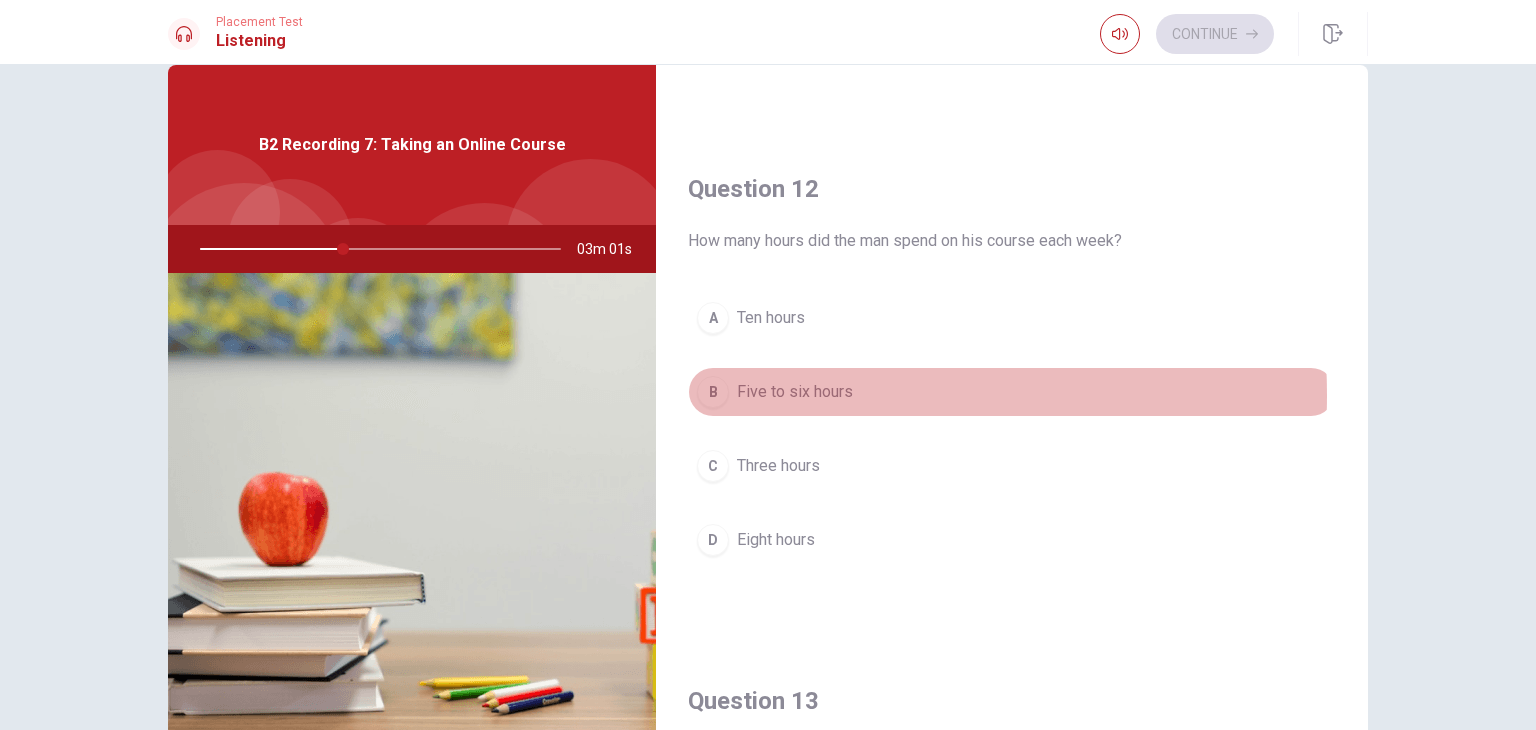 click on "Five to six hours" at bounding box center (795, 392) 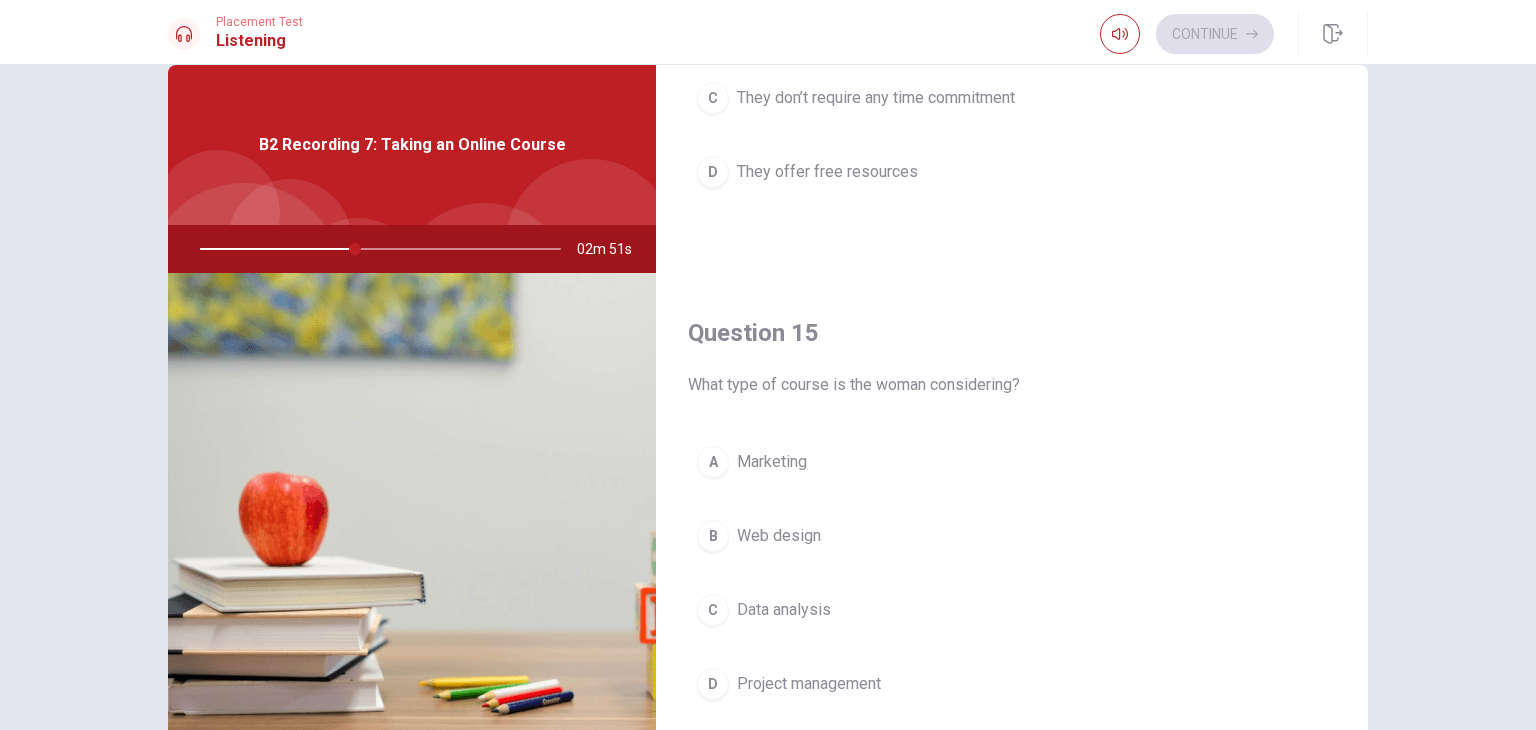 scroll, scrollTop: 1856, scrollLeft: 0, axis: vertical 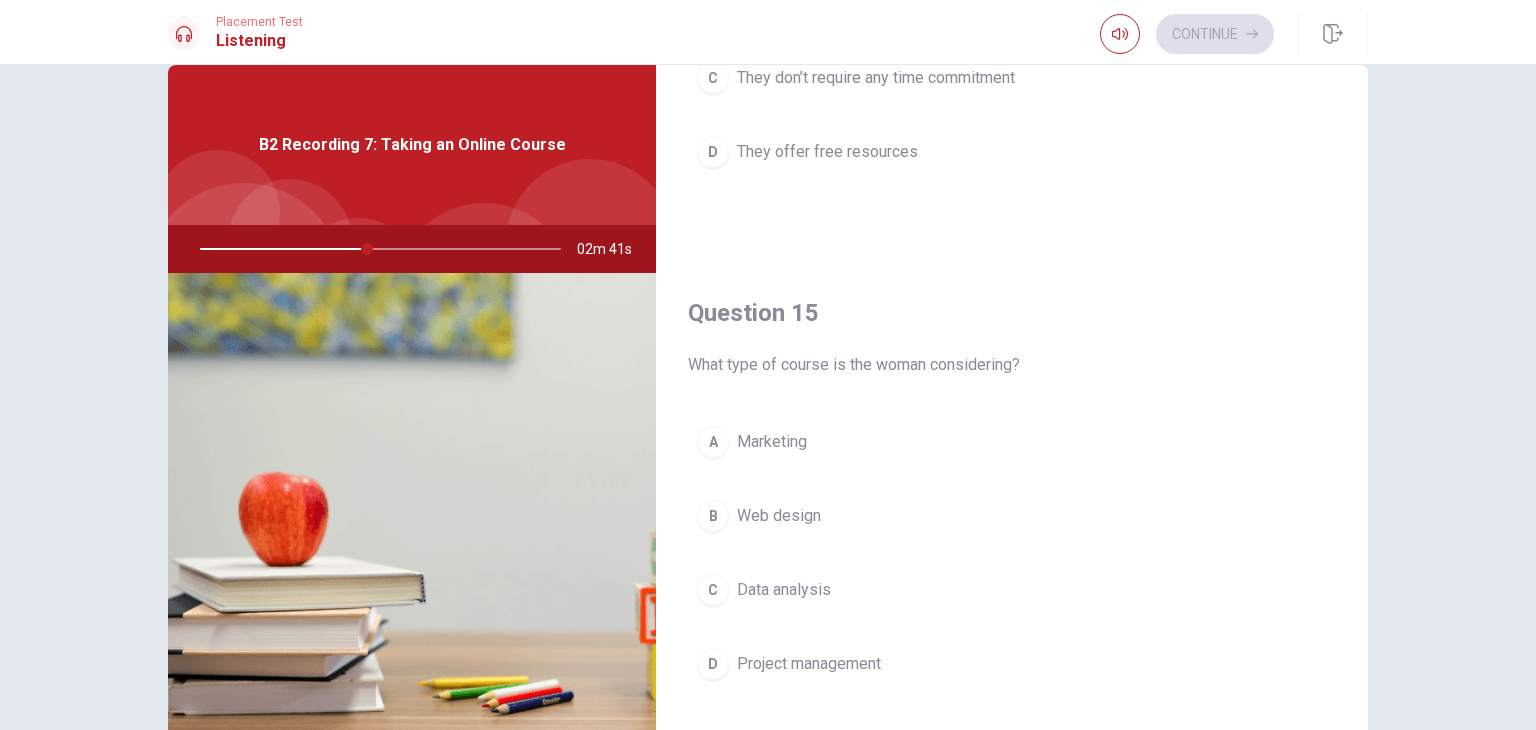 click on "Data analysis" at bounding box center [784, 590] 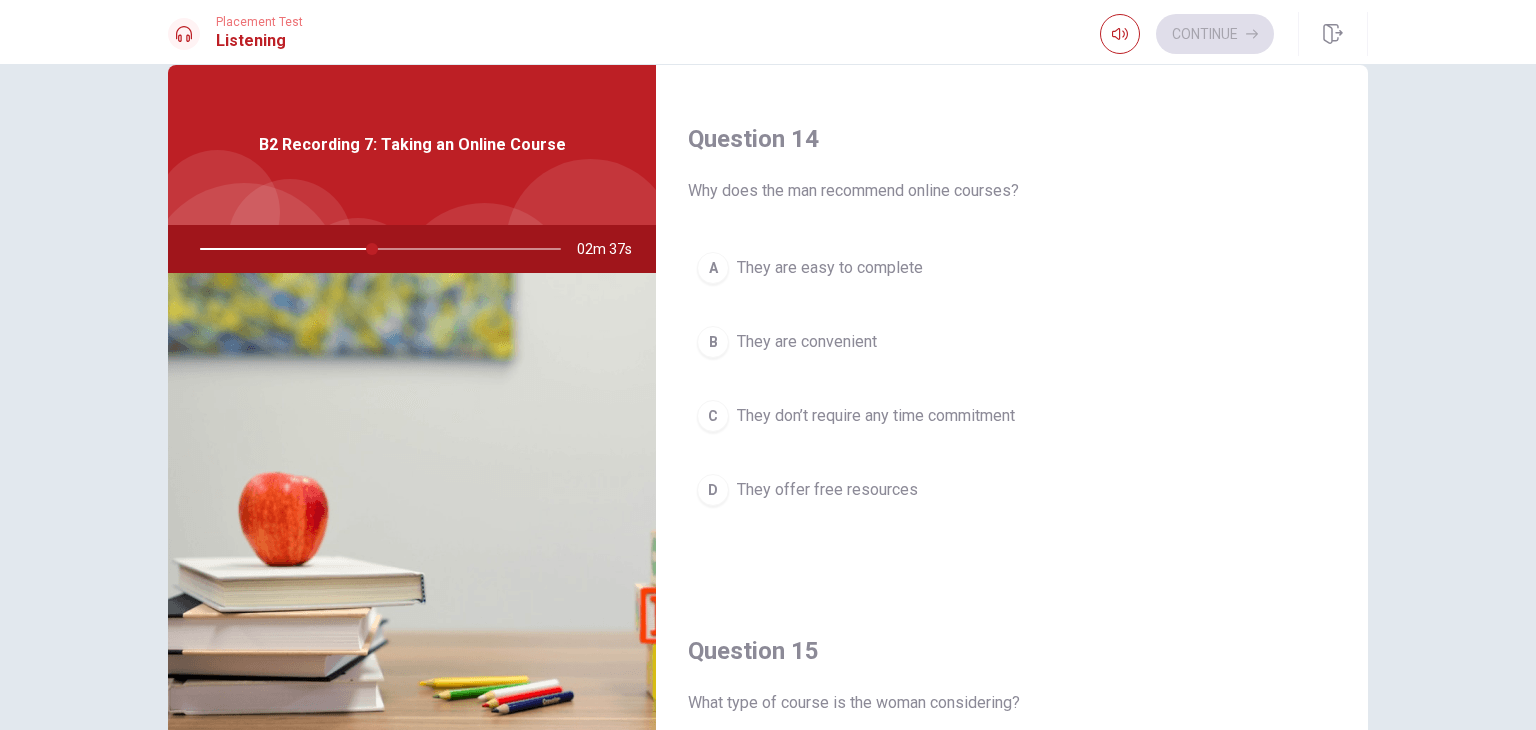 scroll, scrollTop: 1490, scrollLeft: 0, axis: vertical 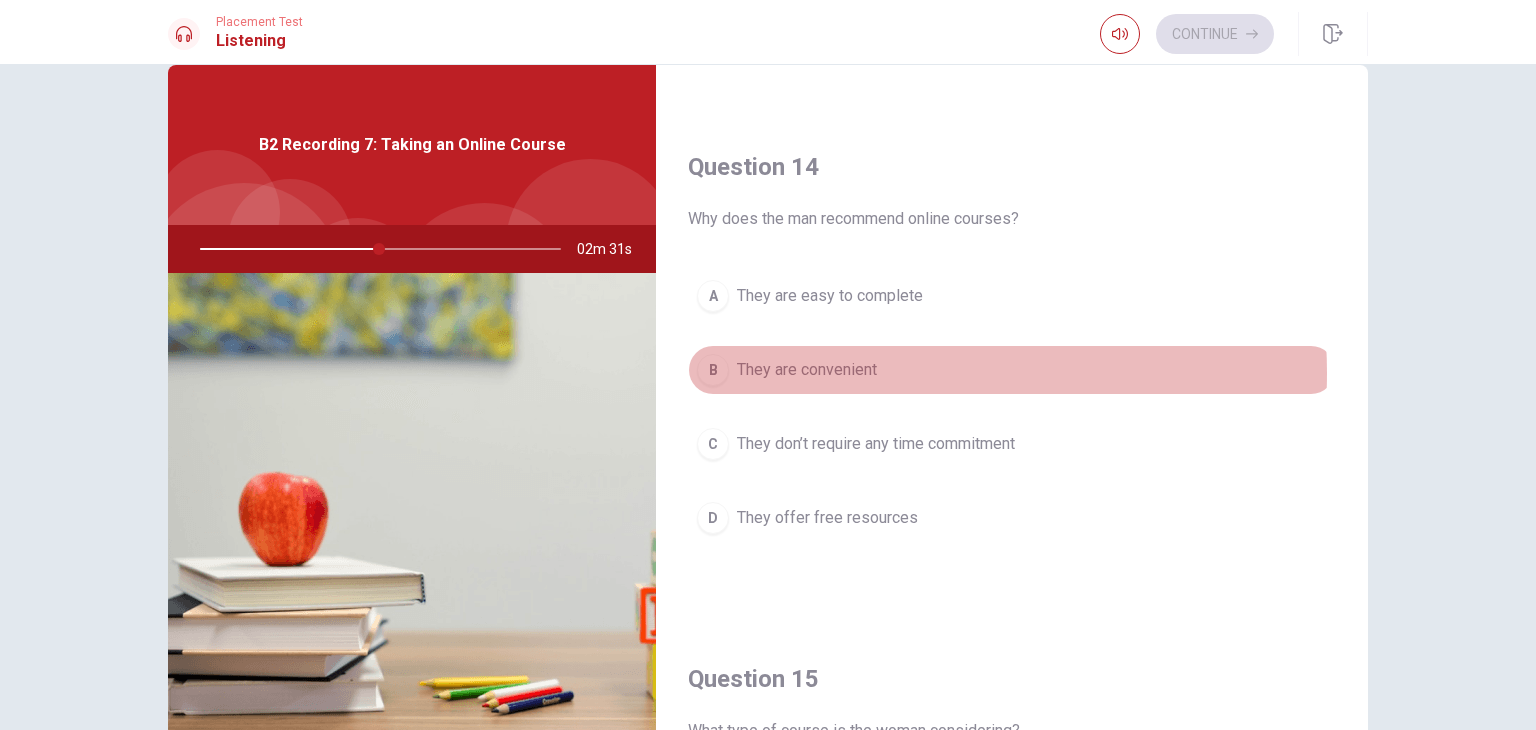 click on "B They are convenient" at bounding box center (1012, 370) 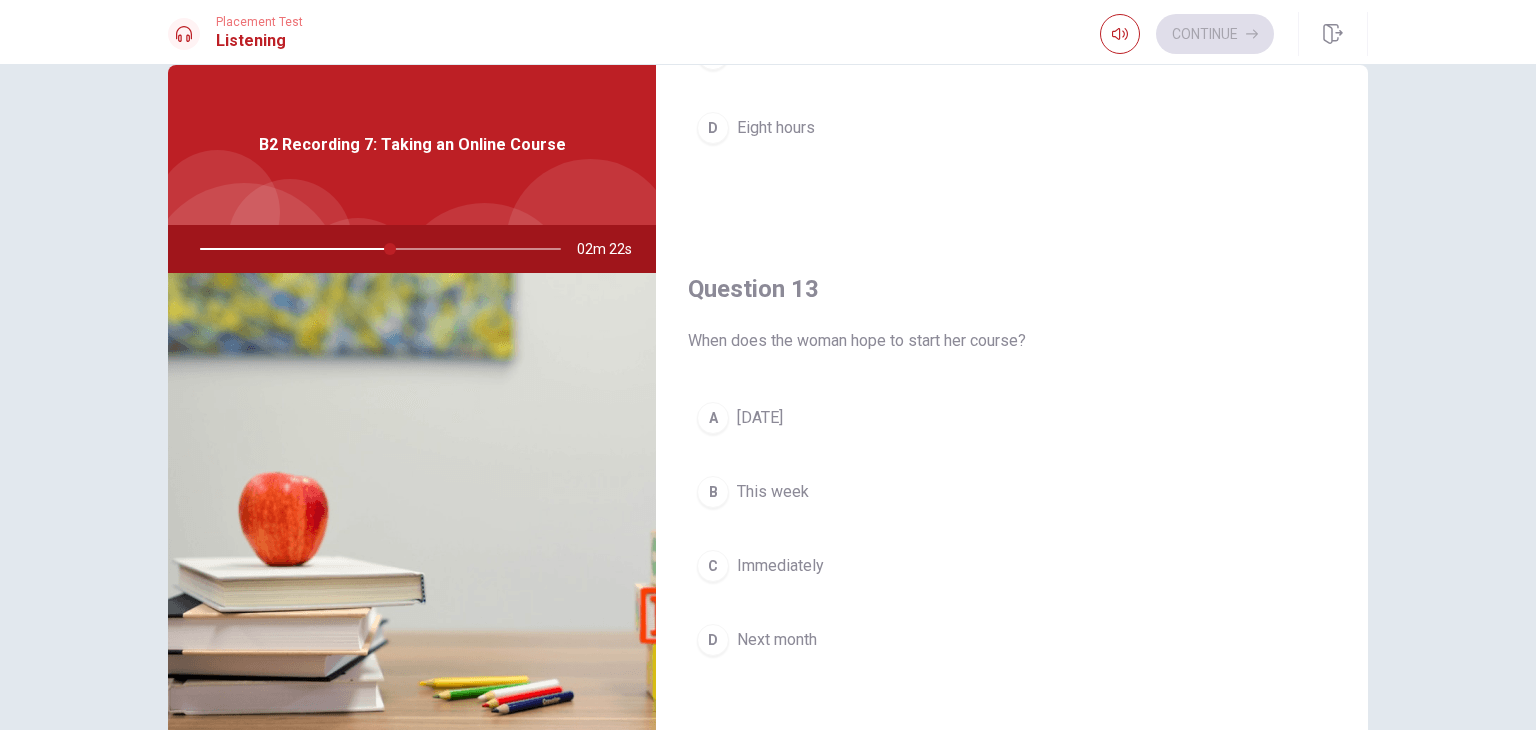scroll, scrollTop: 865, scrollLeft: 0, axis: vertical 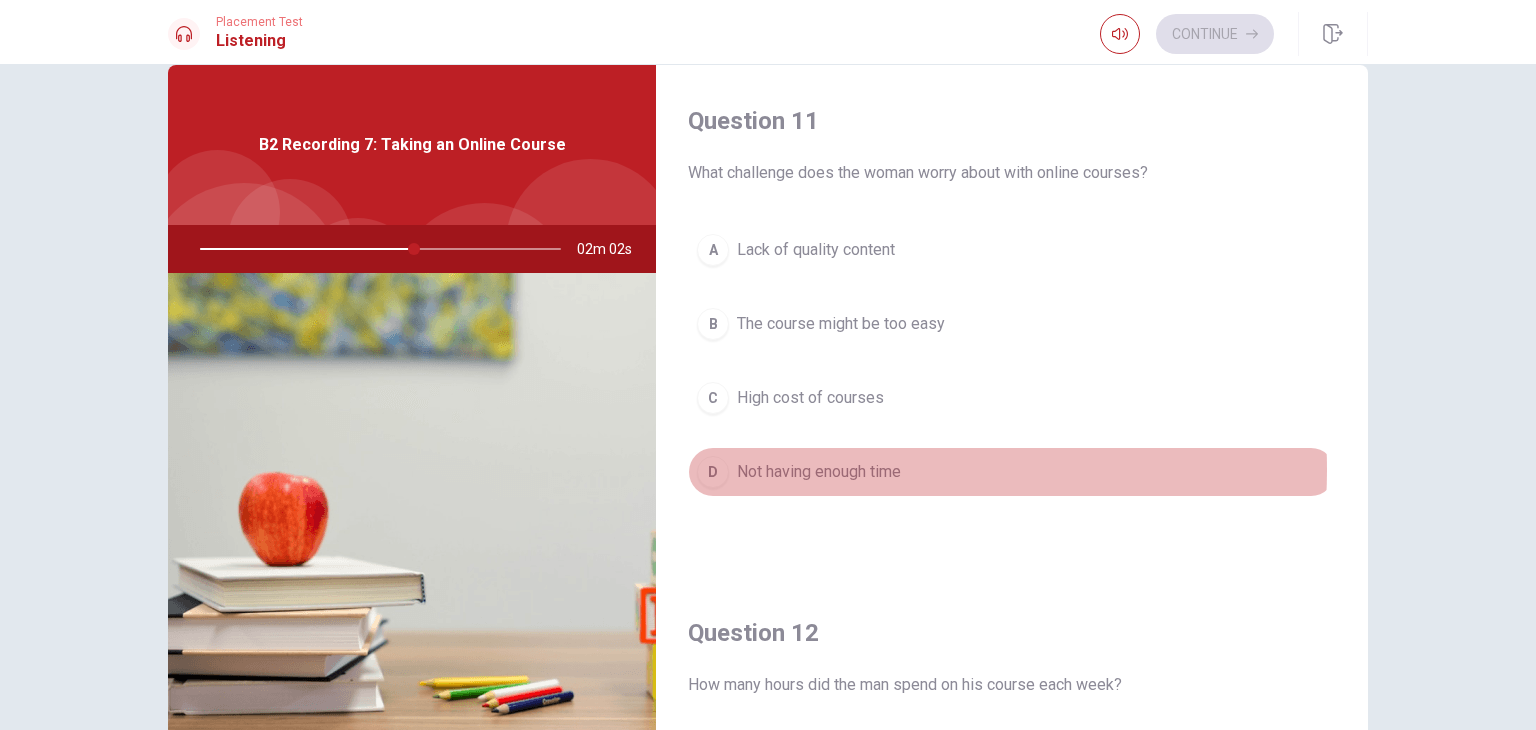 click on "Not having enough time" at bounding box center [819, 472] 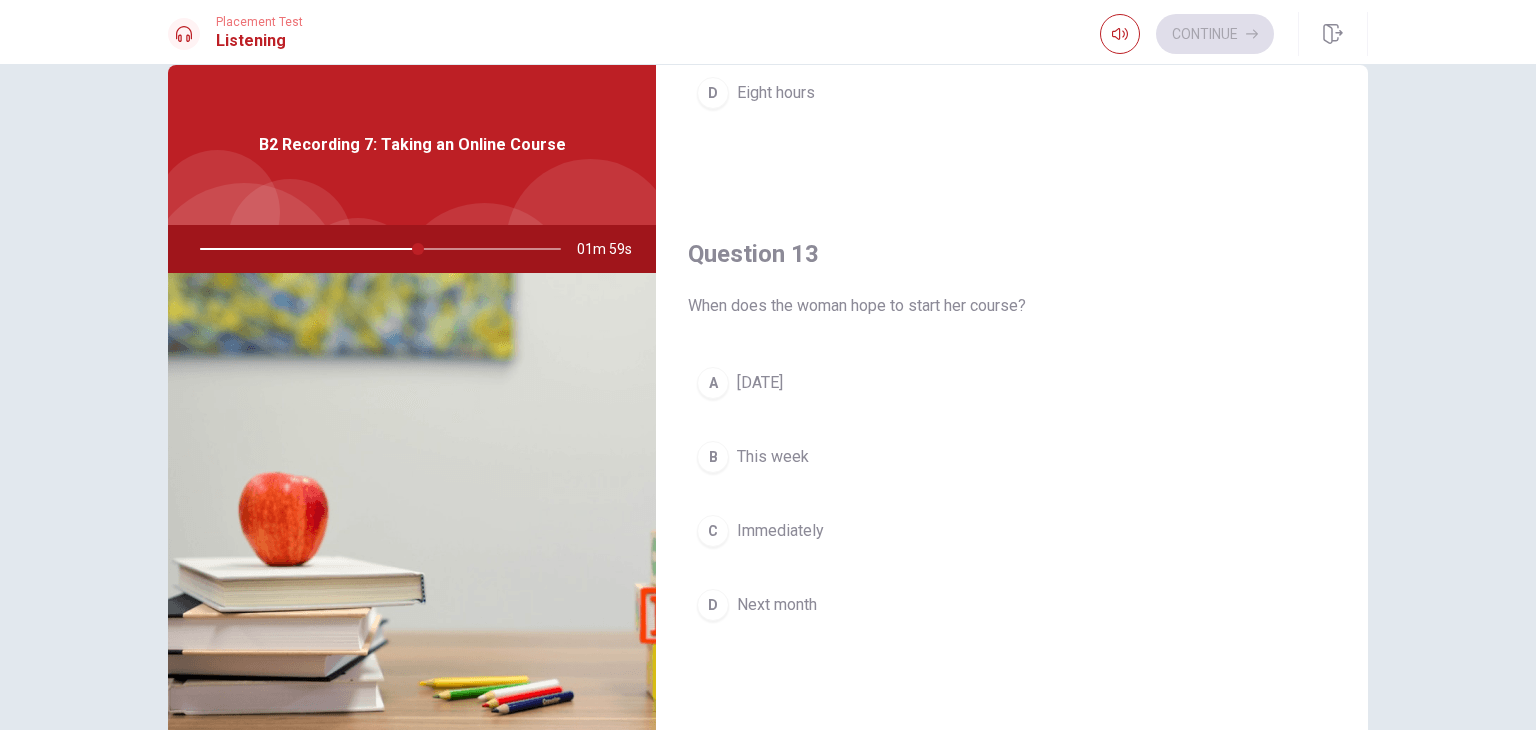 scroll, scrollTop: 900, scrollLeft: 0, axis: vertical 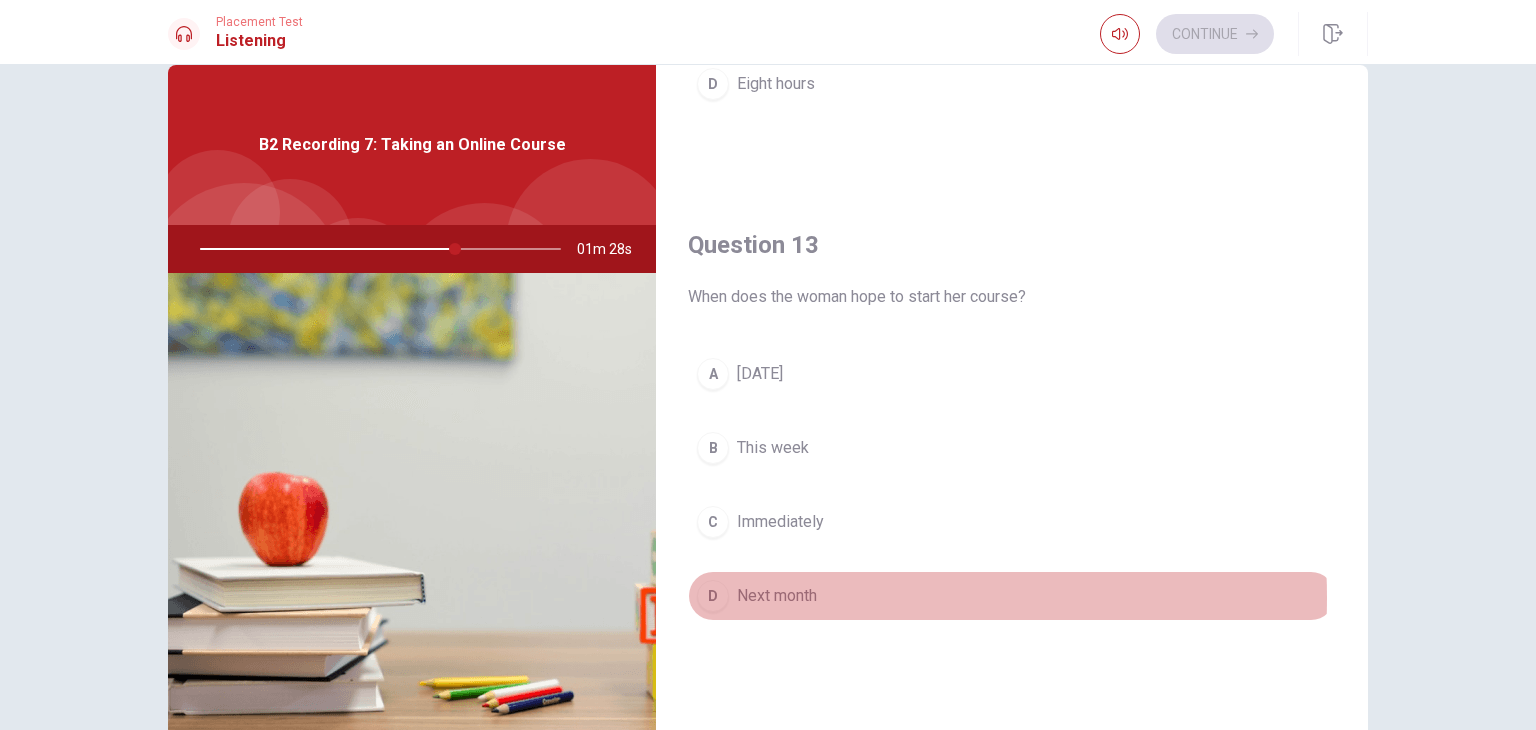 click on "Next month" at bounding box center [777, 596] 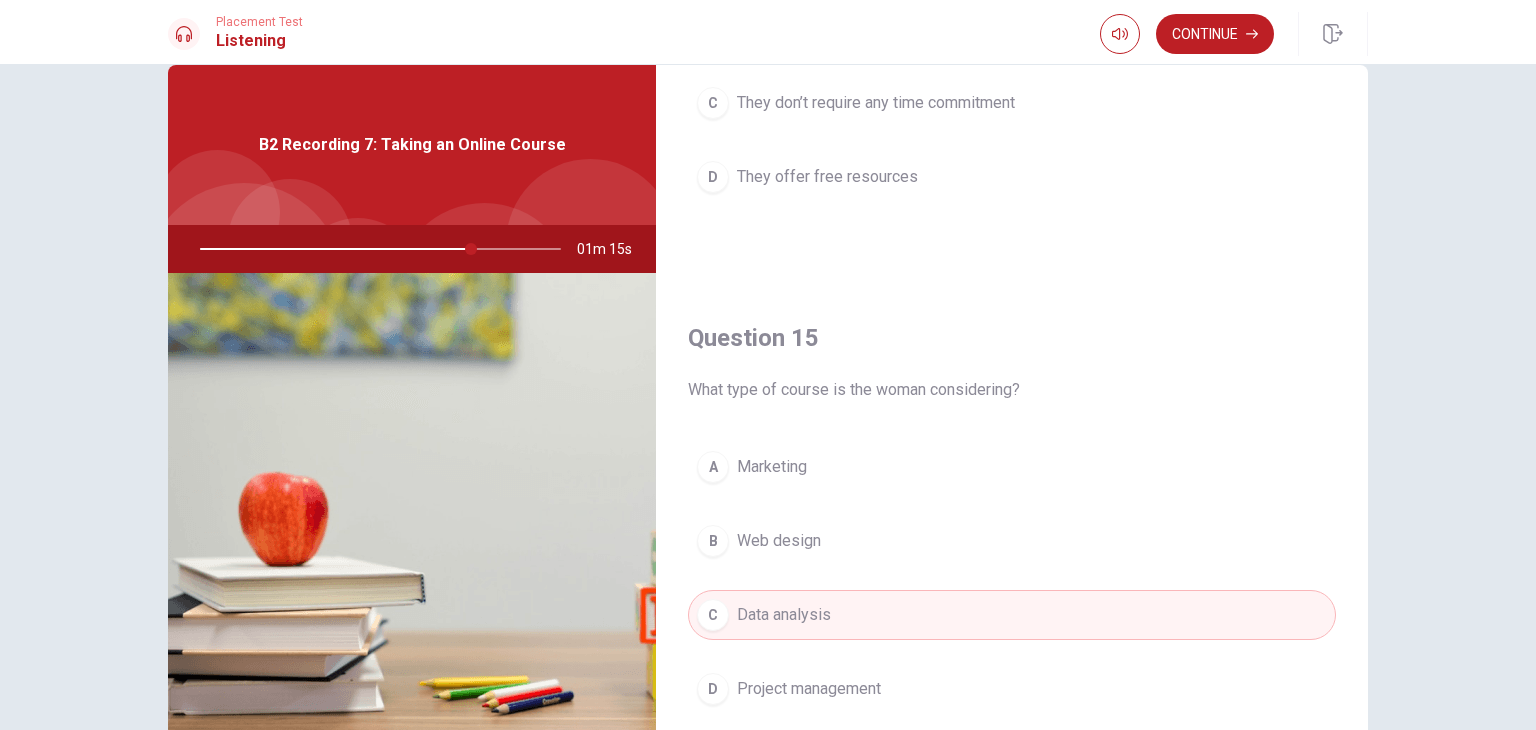scroll, scrollTop: 1856, scrollLeft: 0, axis: vertical 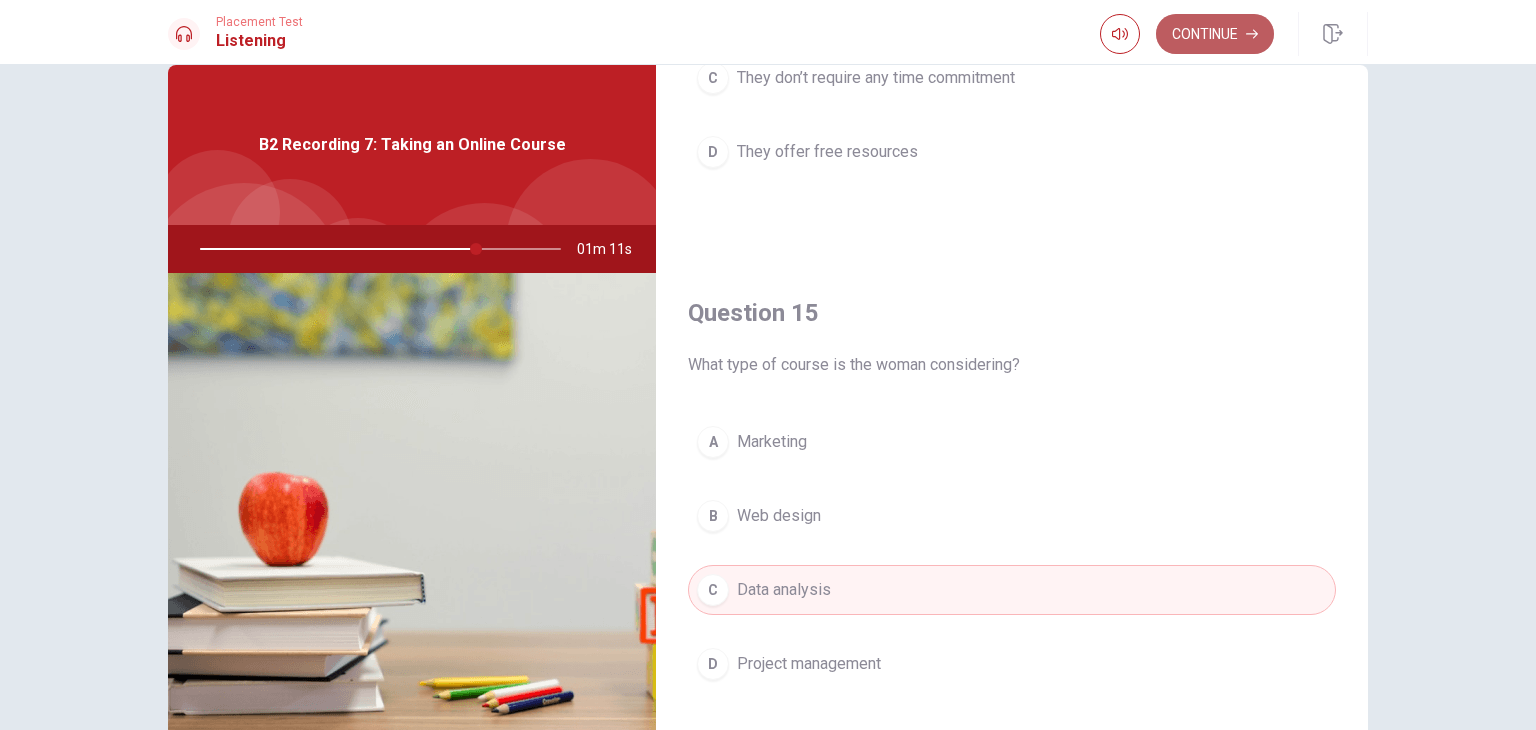 click on "Continue" at bounding box center [1215, 34] 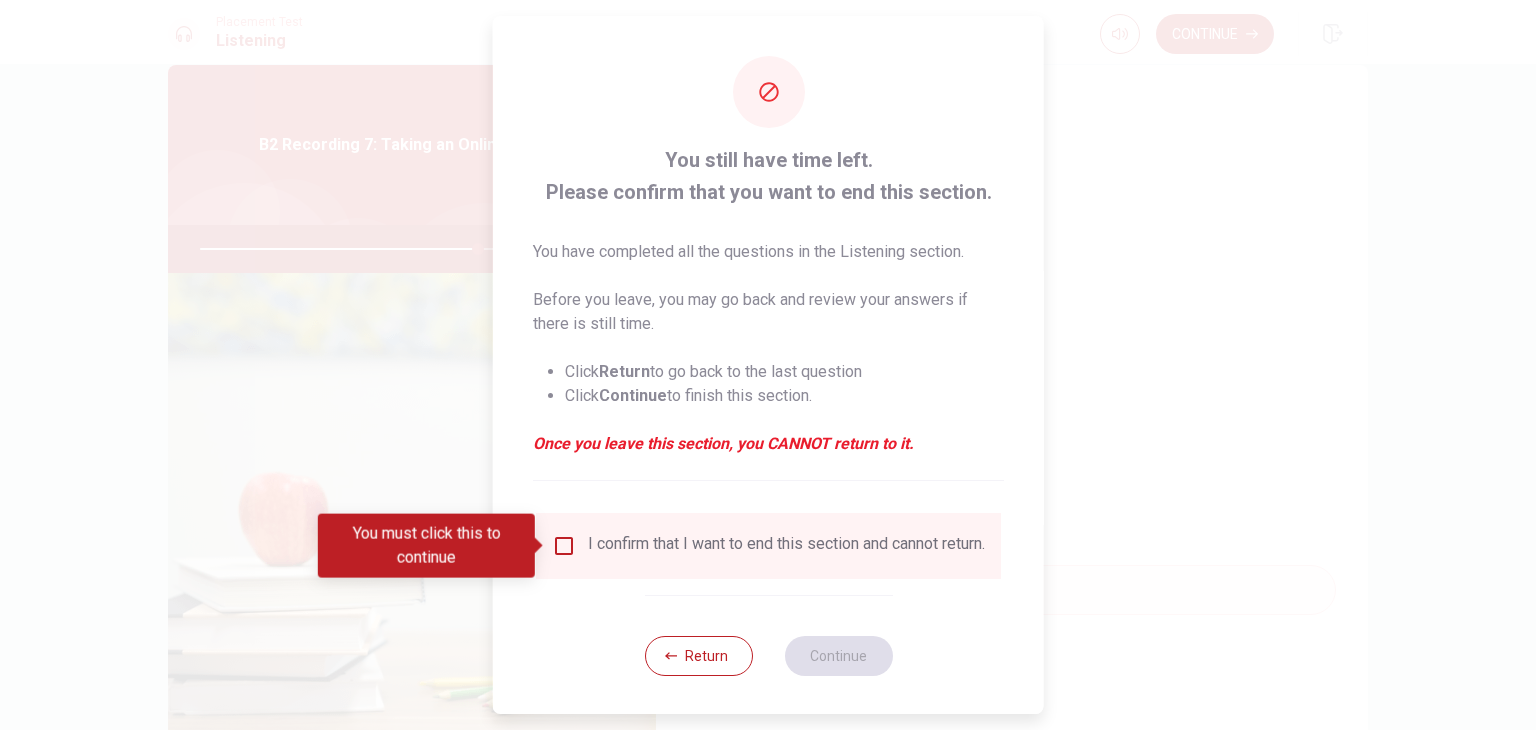 click on "I confirm that I want to end this section and cannot return." at bounding box center [768, 546] 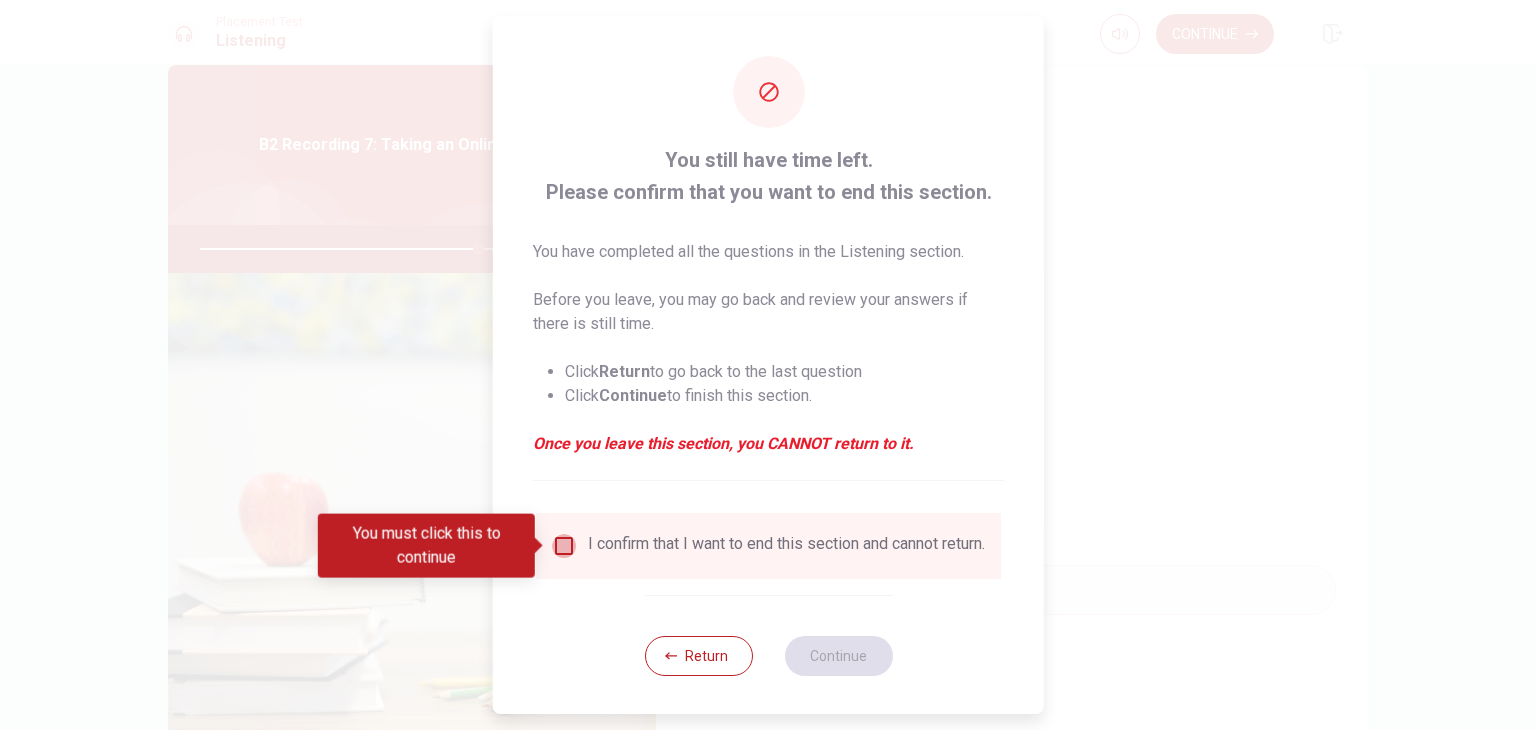 click at bounding box center (564, 546) 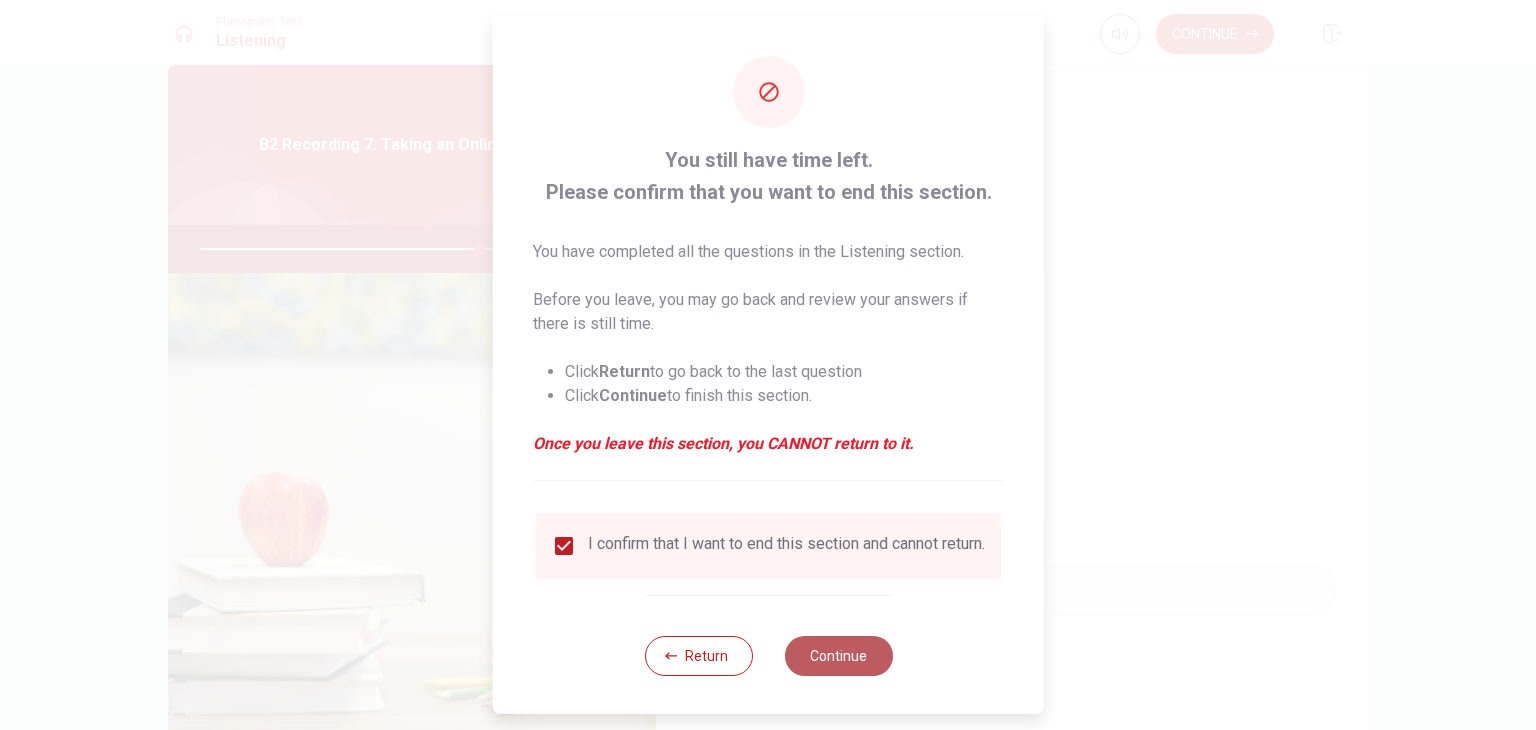 click on "Continue" at bounding box center (838, 656) 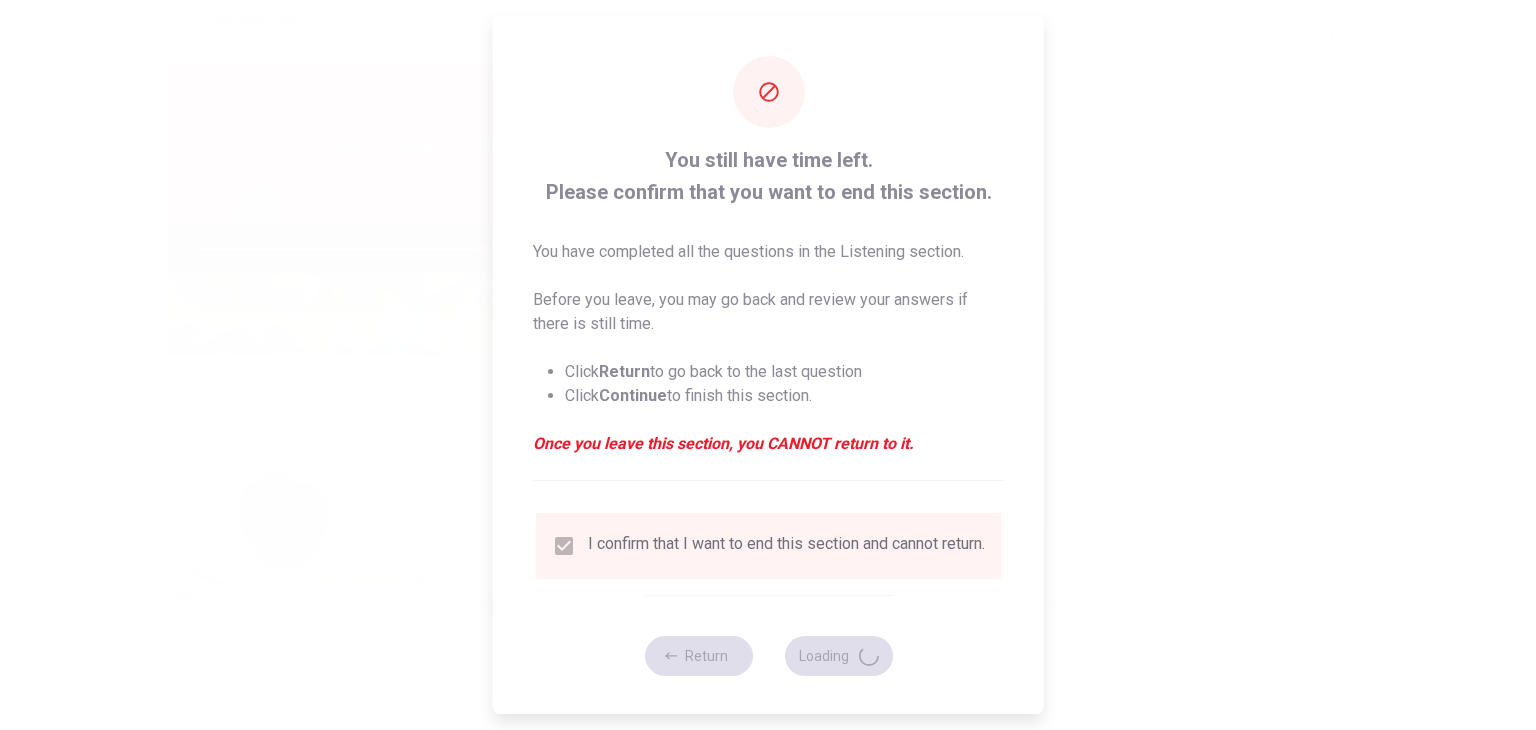type on "79" 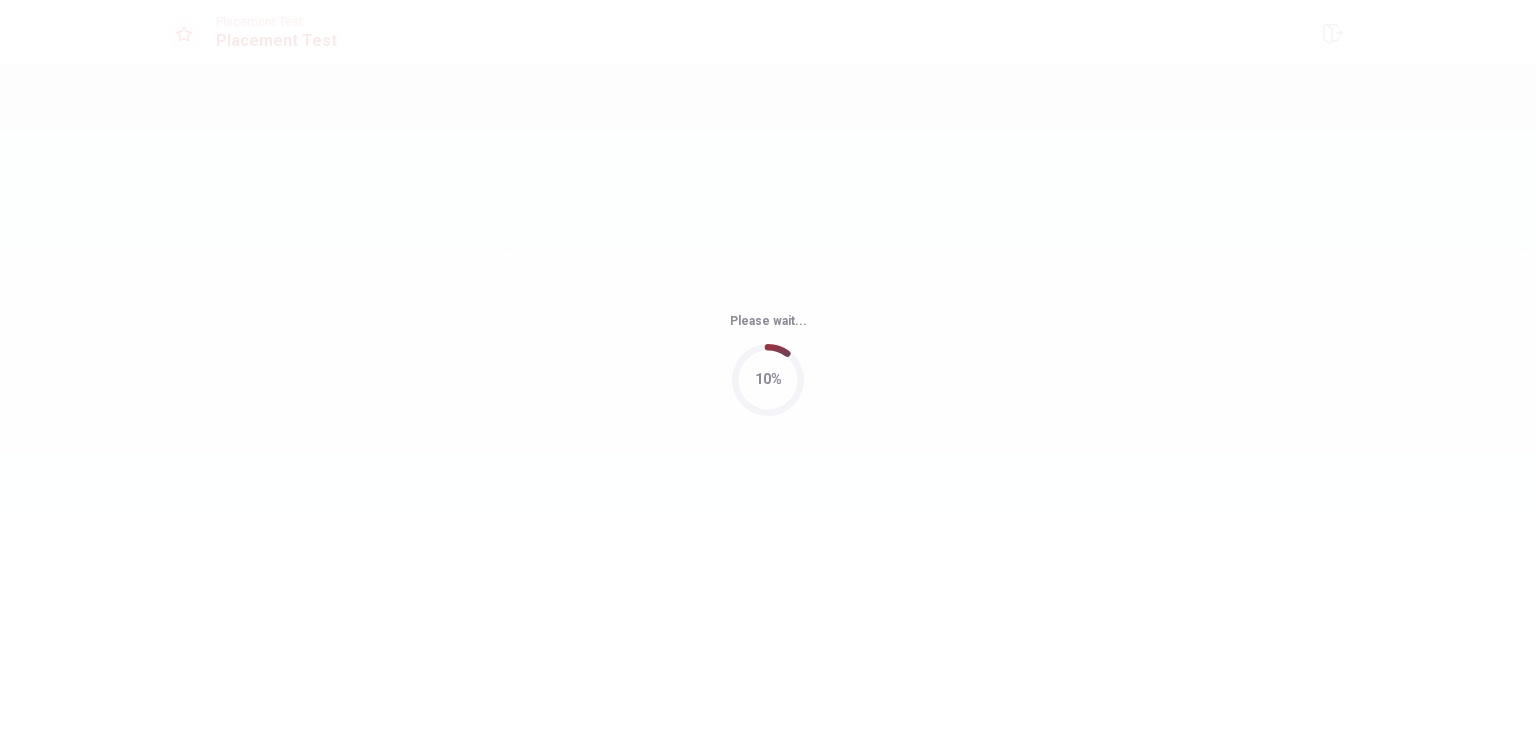 scroll, scrollTop: 0, scrollLeft: 0, axis: both 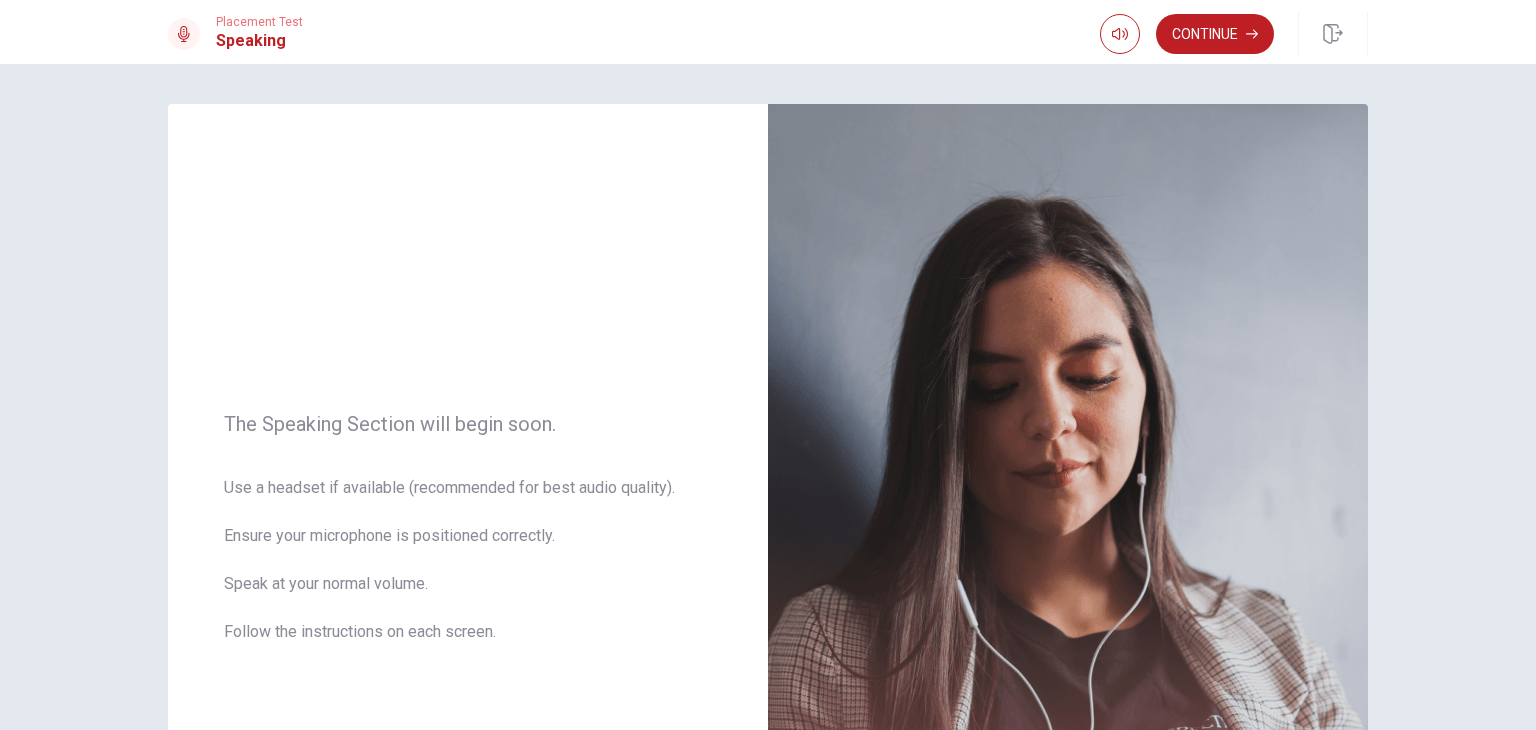 click on "The Speaking Section will begin soon. Use a headset if available (recommended for best audio quality).
Ensure your microphone is positioned correctly.
Speak at your normal volume.
Follow the instructions on each screen. © Copyright  2025" at bounding box center [768, 397] 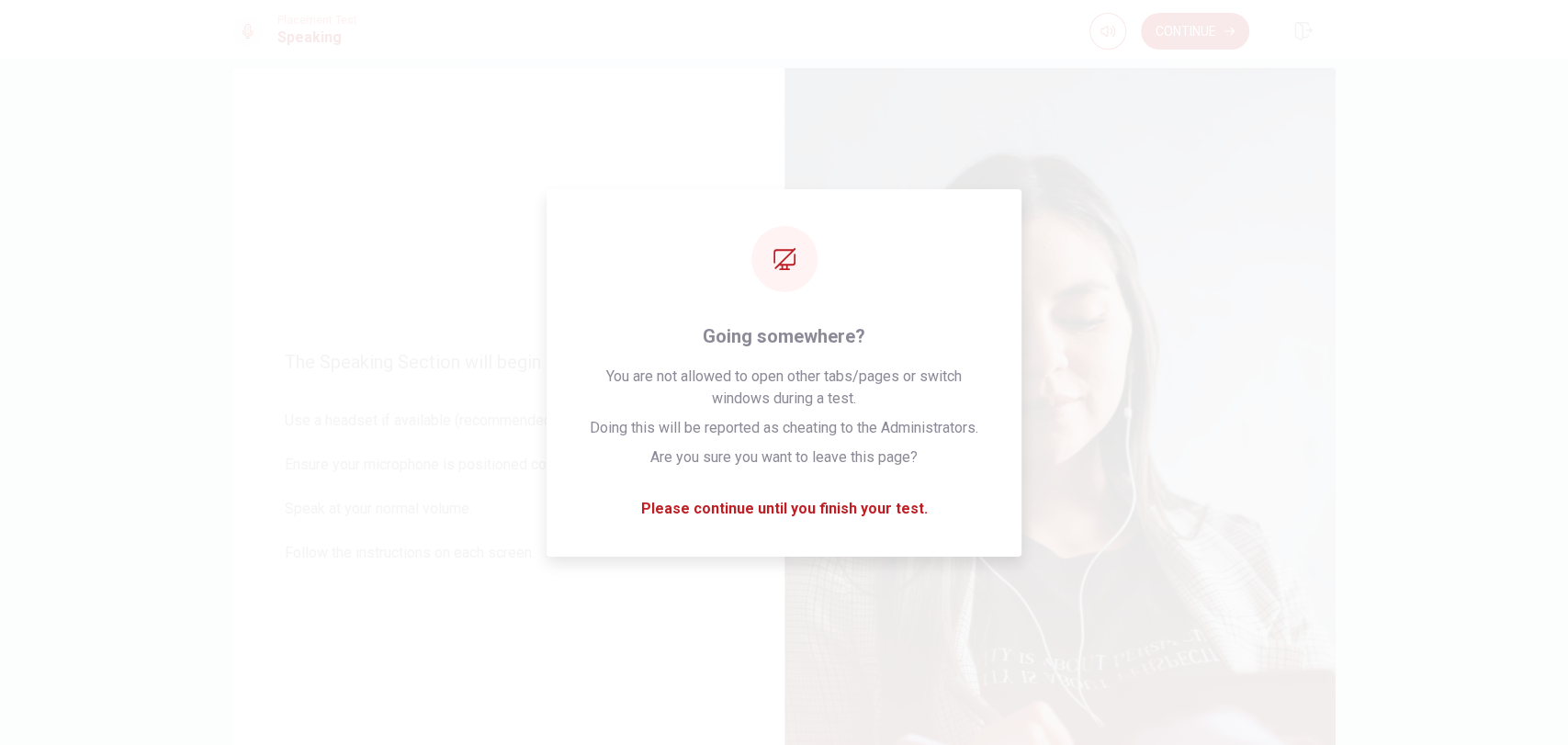 scroll, scrollTop: 28, scrollLeft: 0, axis: vertical 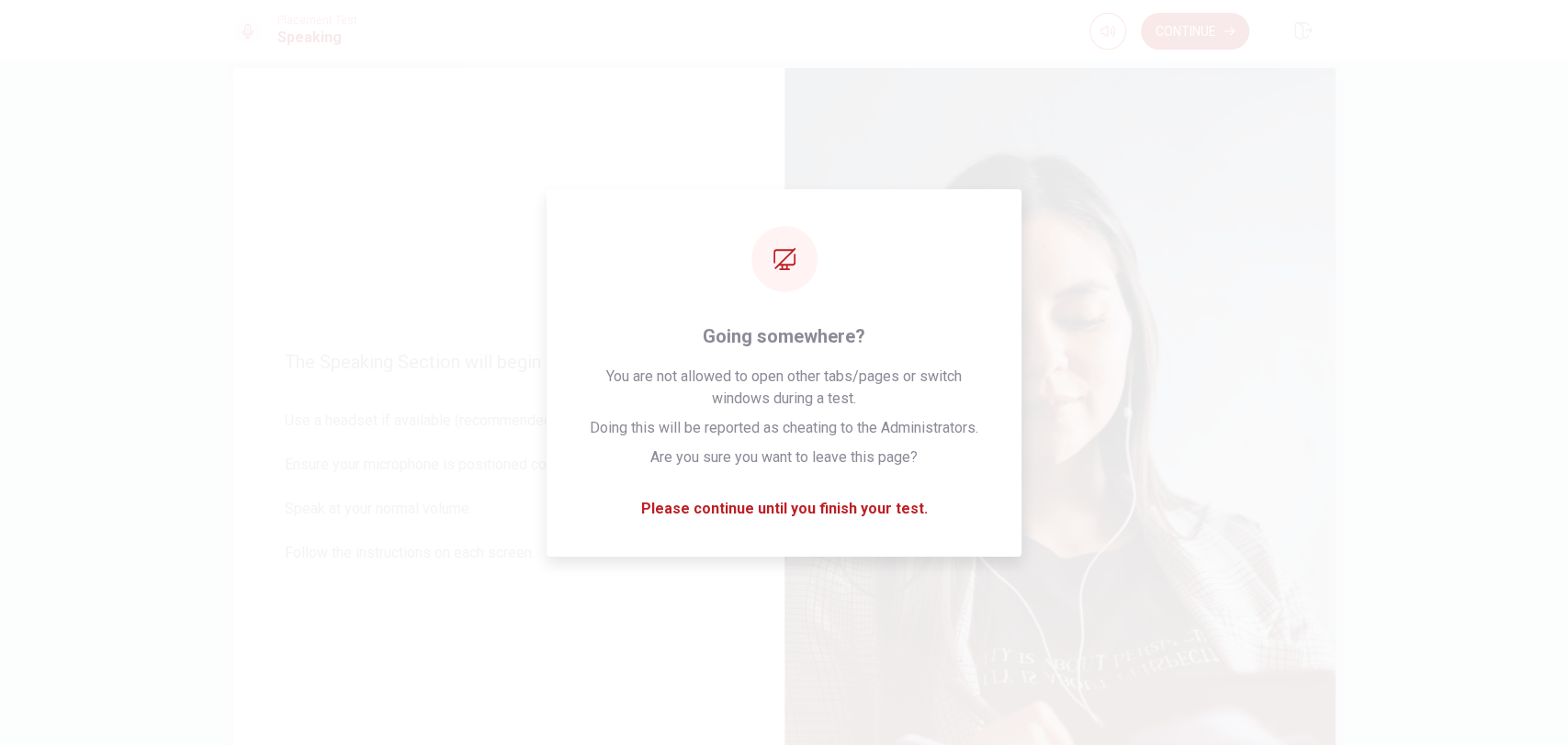 drag, startPoint x: 1397, startPoint y: 28, endPoint x: 409, endPoint y: 311, distance: 1027.732 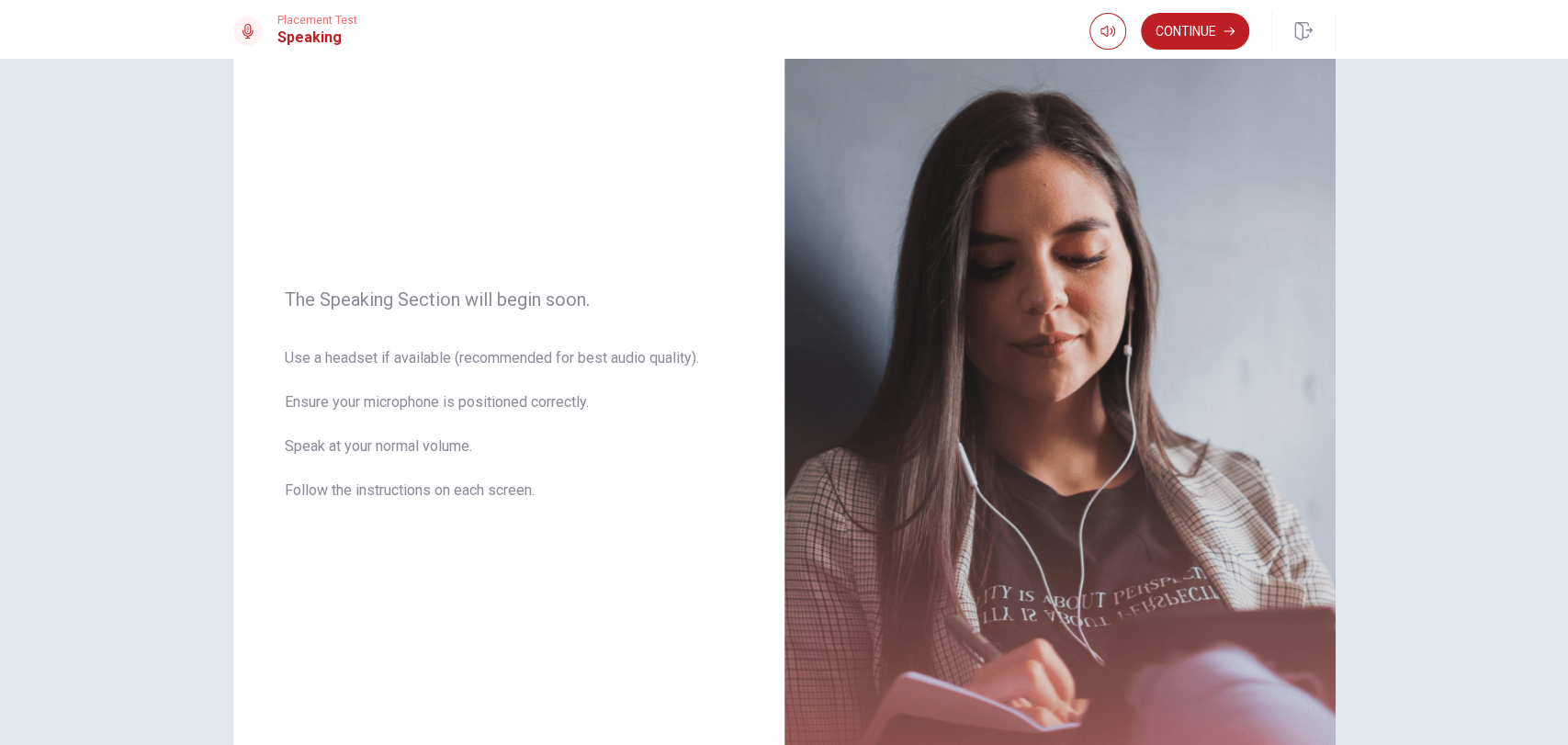 scroll, scrollTop: 87, scrollLeft: 0, axis: vertical 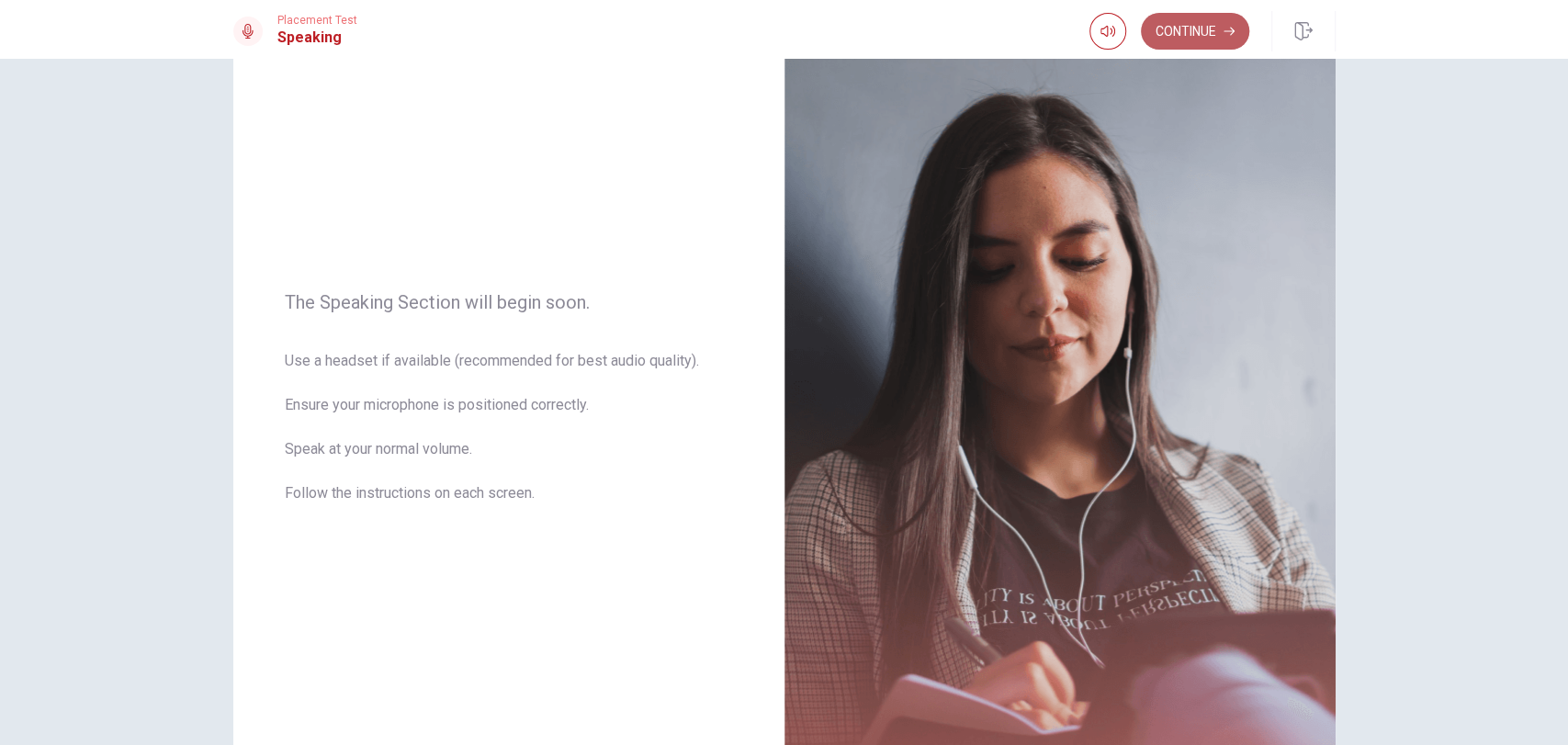 click on "Continue" at bounding box center (1195, 31) 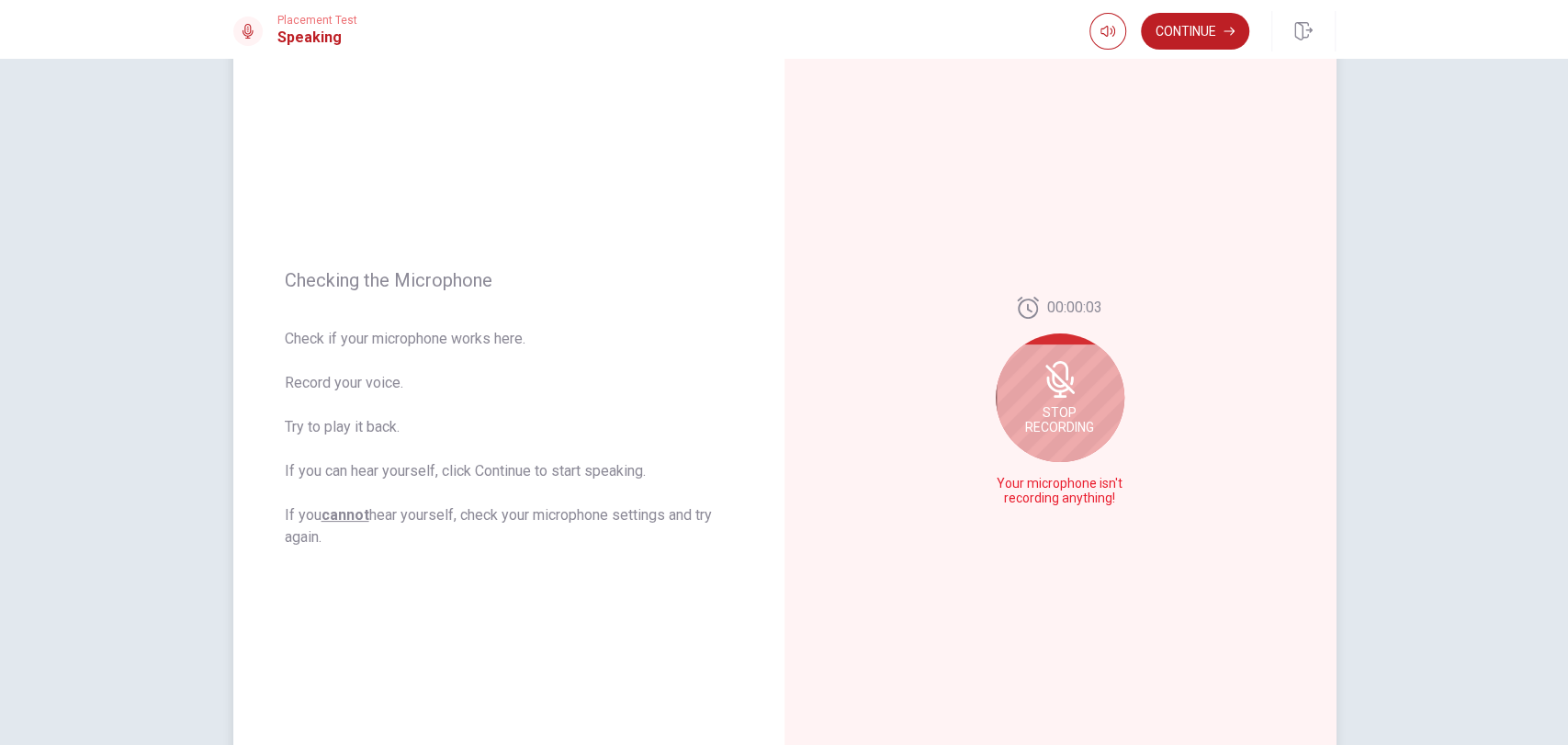 click 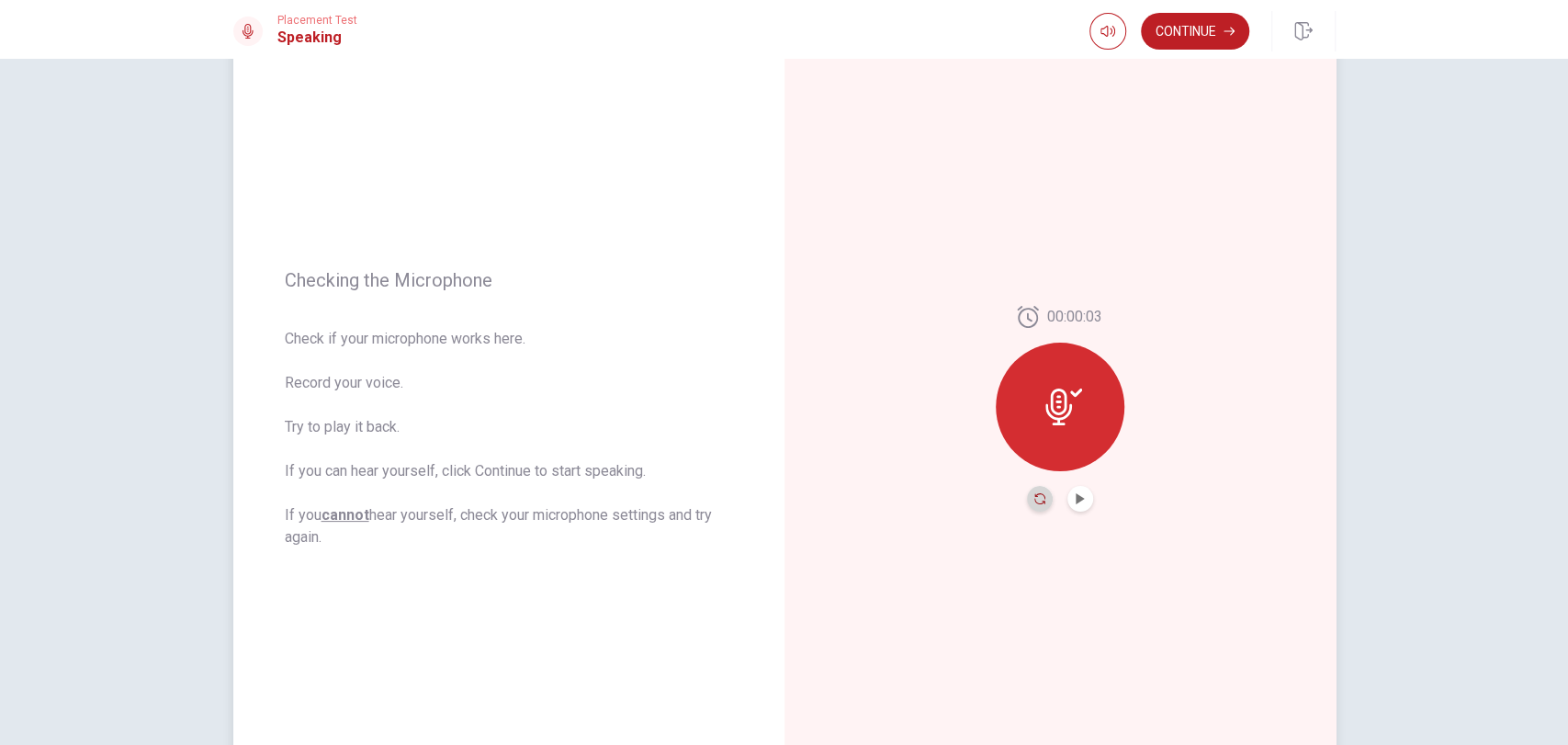 click 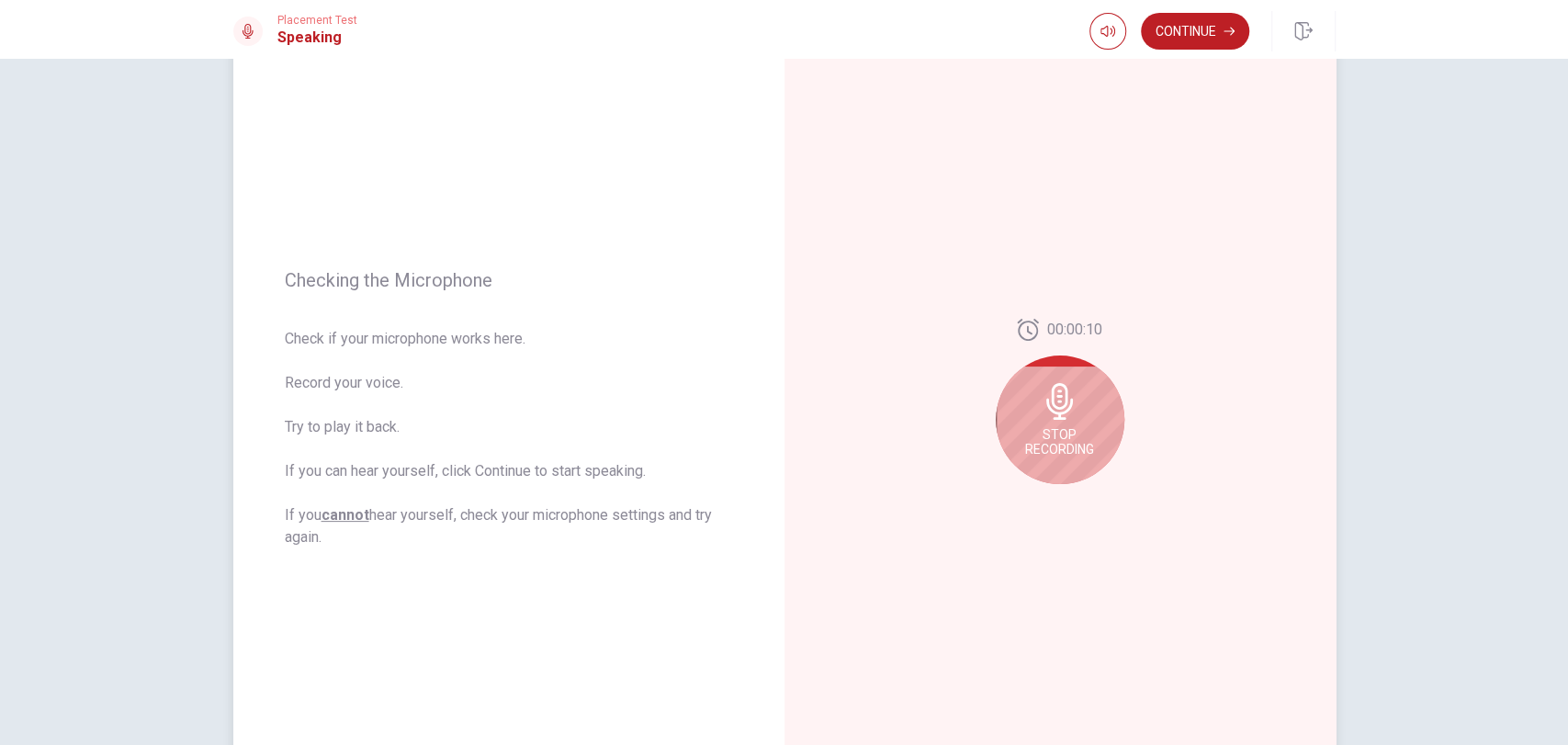 click on "Stop   Recording" at bounding box center [1059, 442] 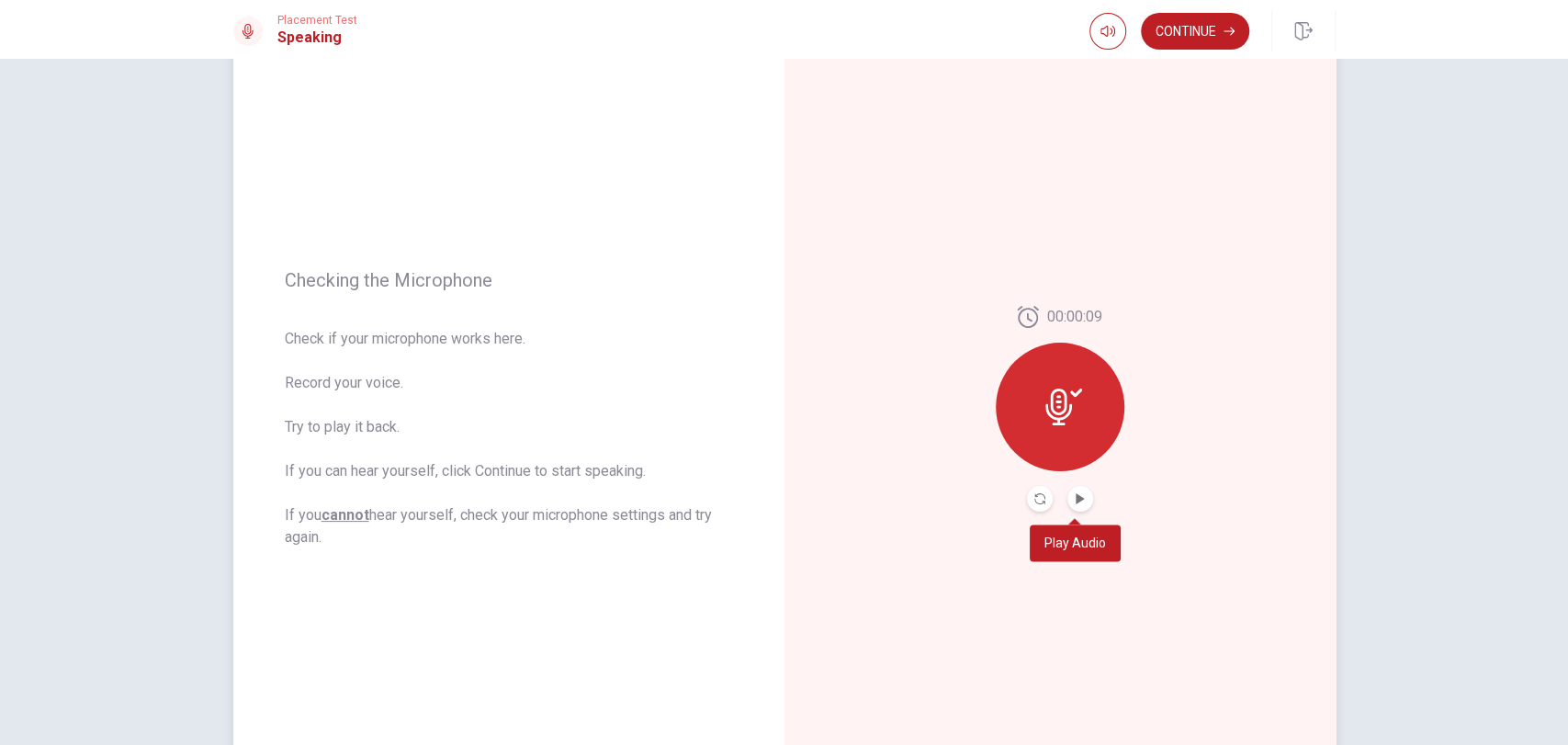 click at bounding box center (1080, 499) 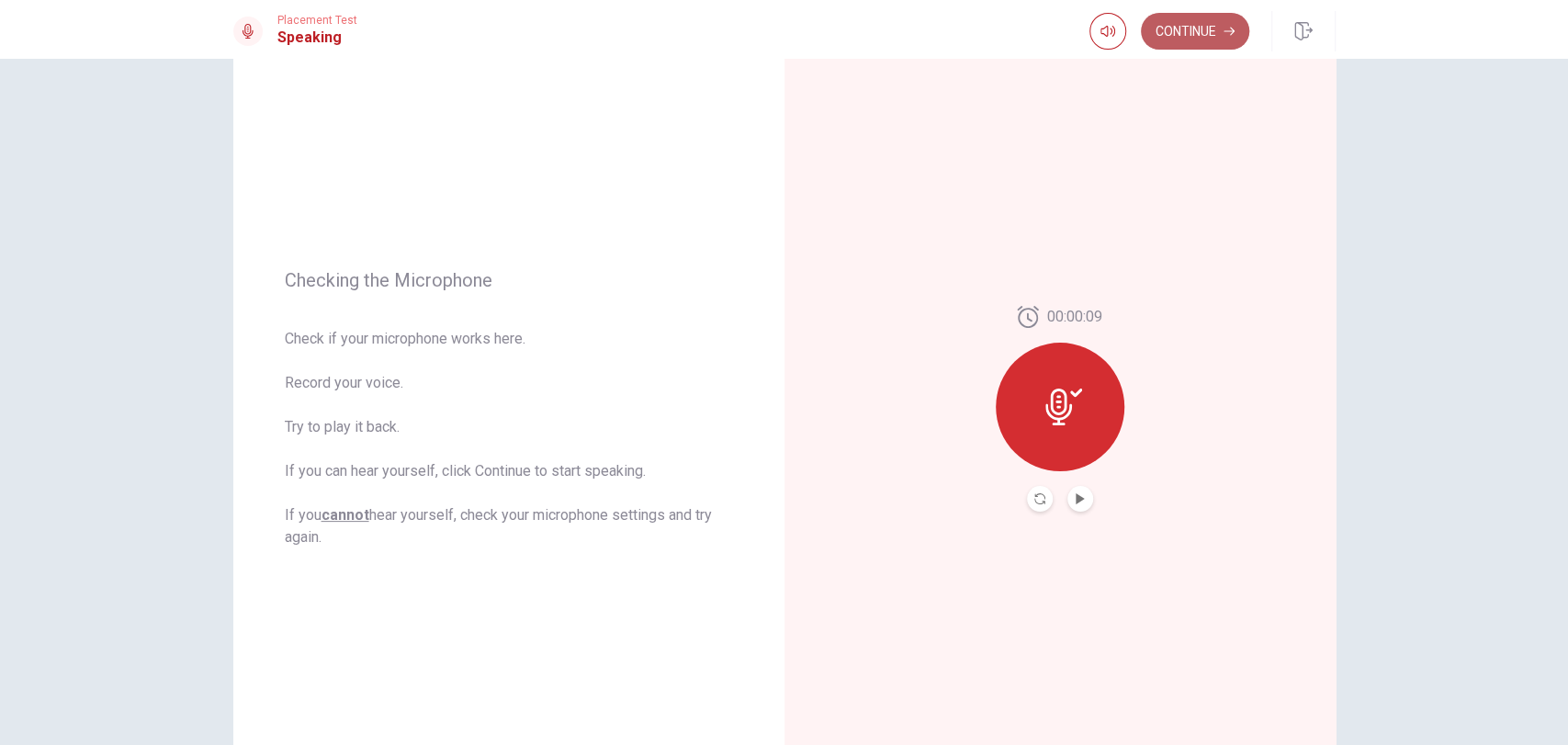 click on "Continue" at bounding box center [1195, 31] 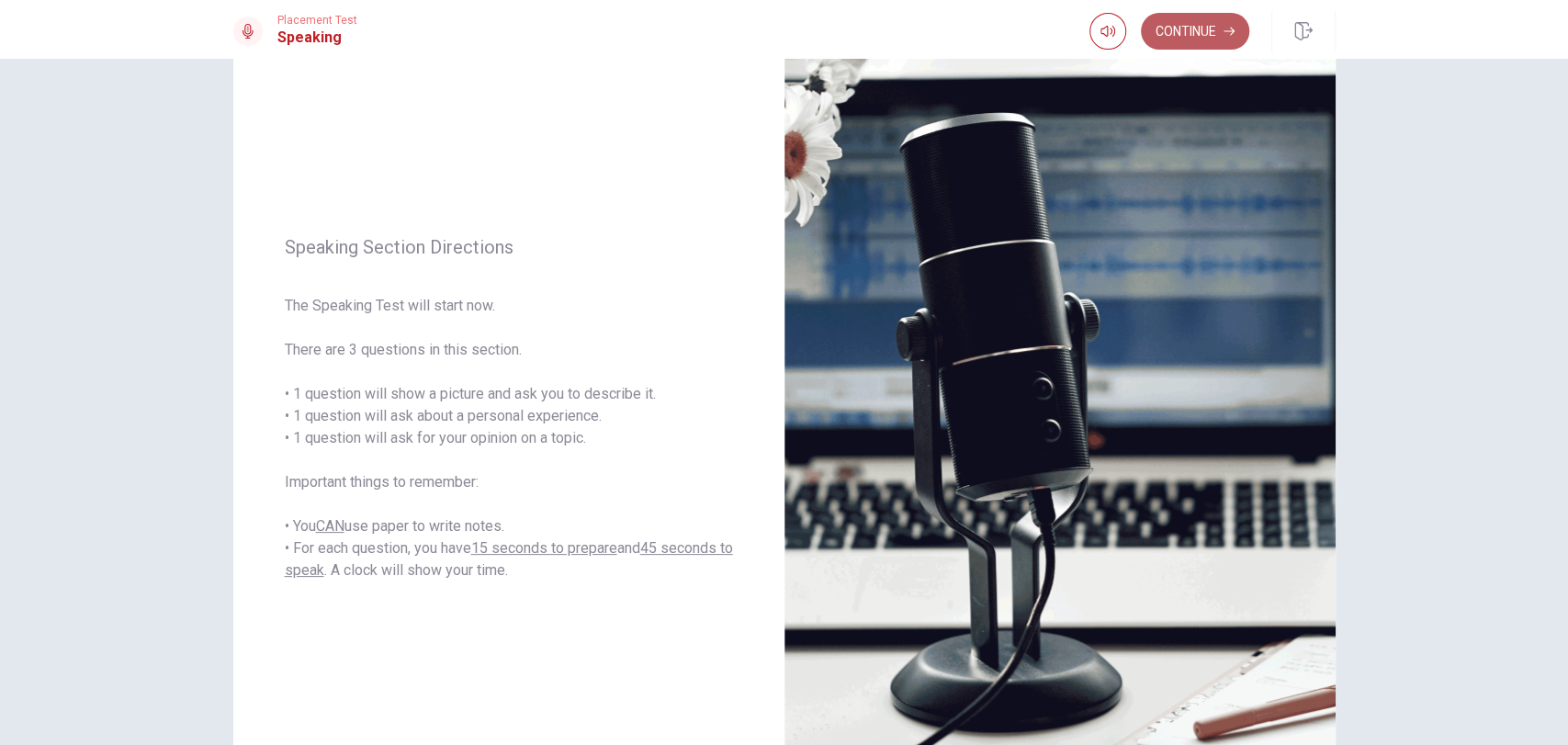 click on "Continue" at bounding box center [1195, 31] 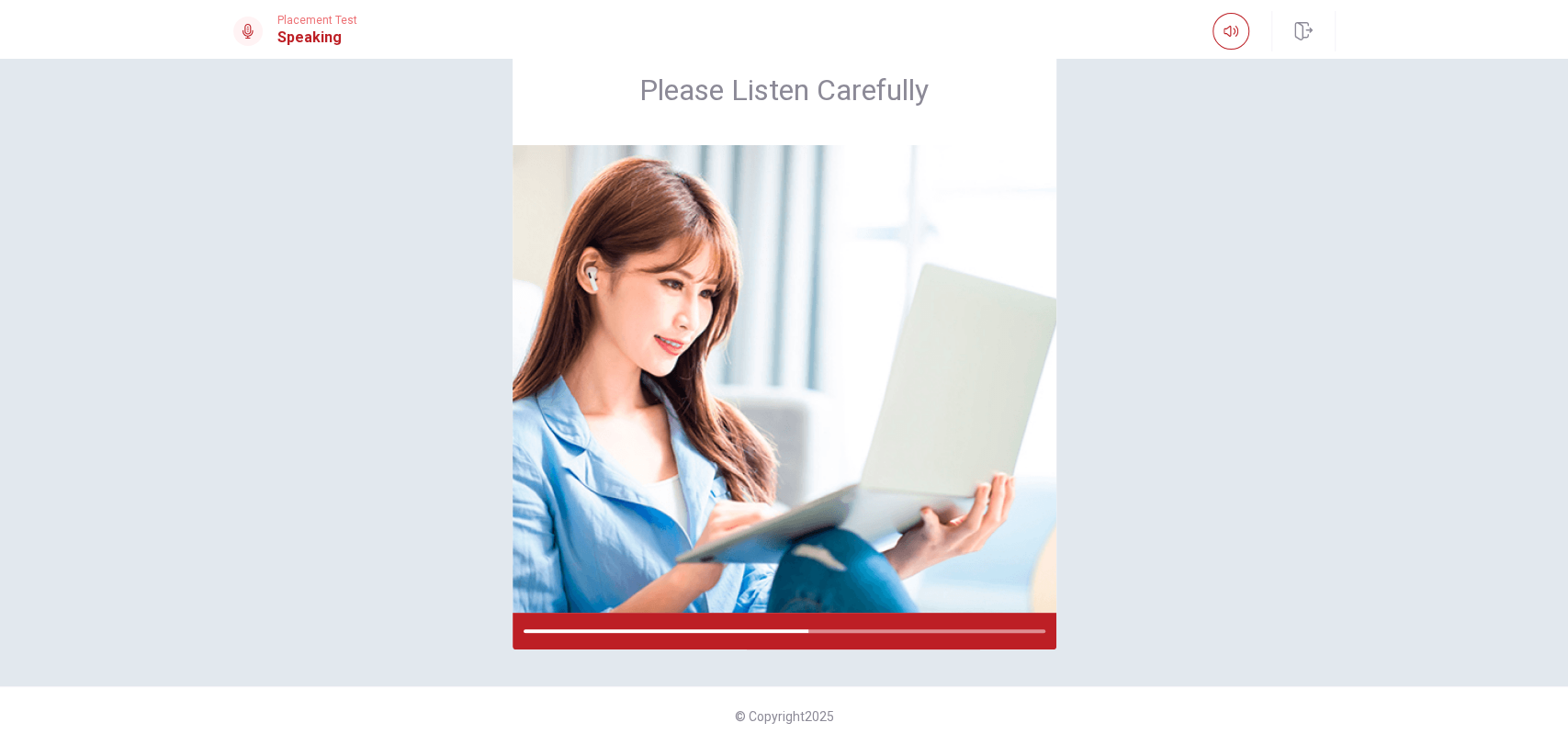 click on "Please Listen Carefully" at bounding box center (784, 342) 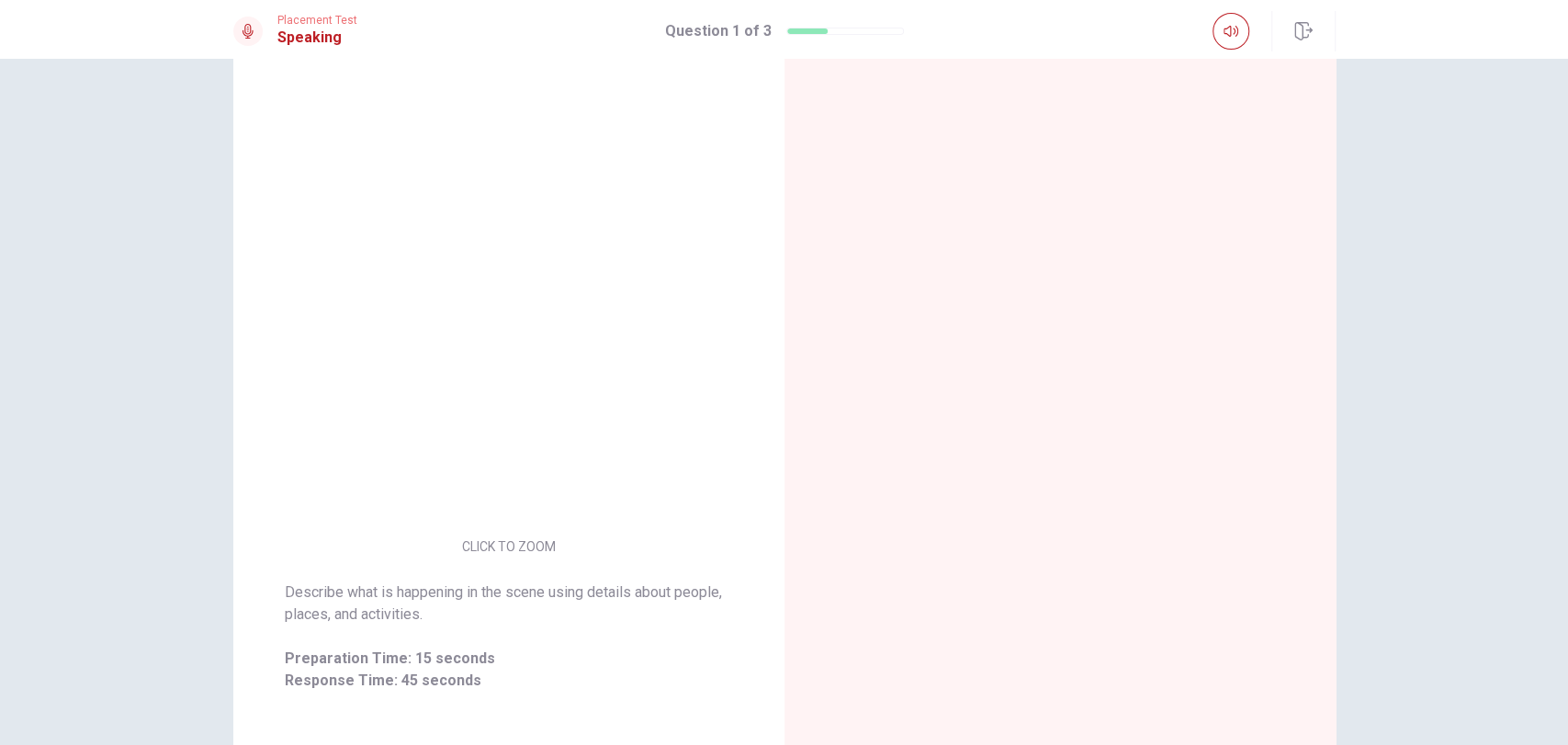 scroll, scrollTop: 87, scrollLeft: 0, axis: vertical 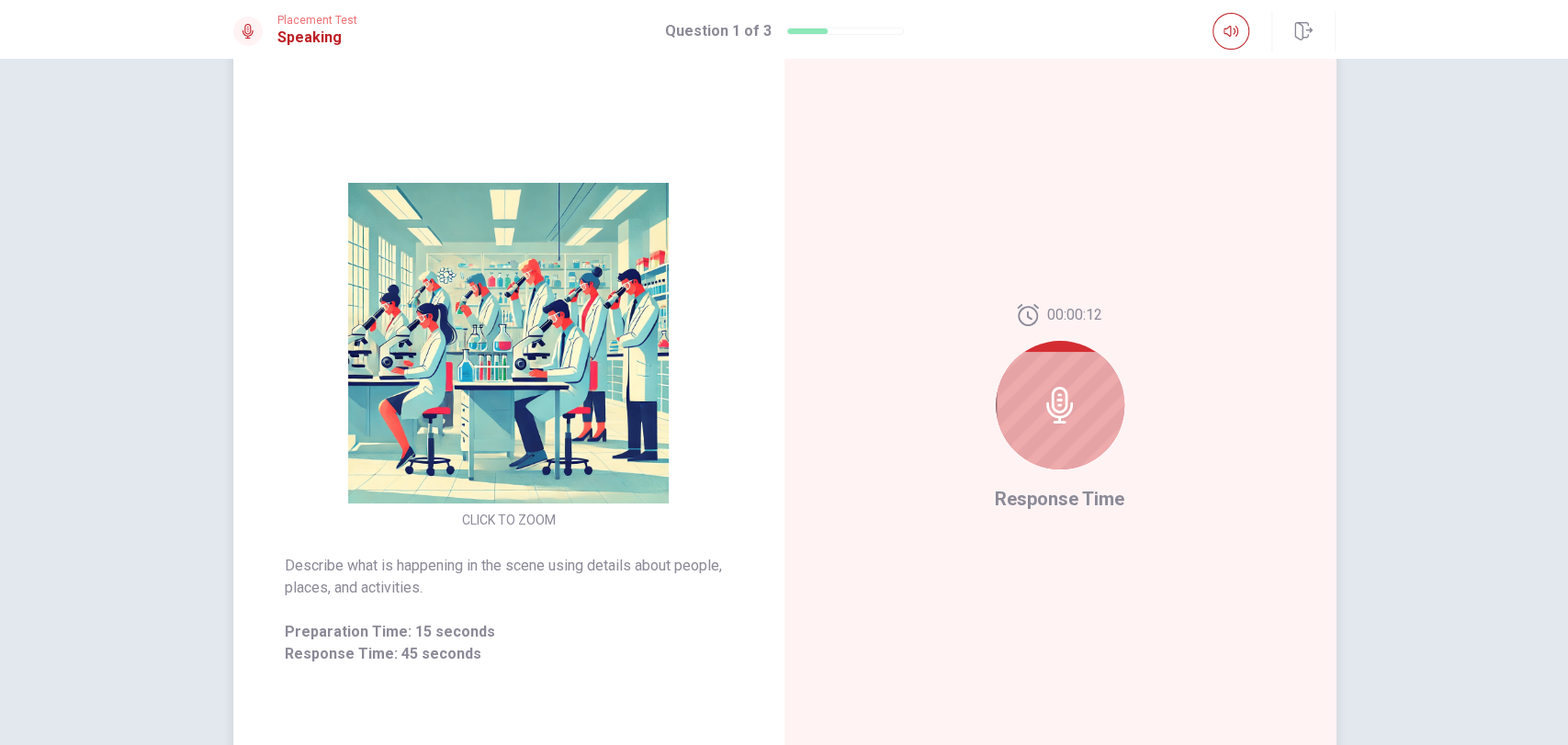 click 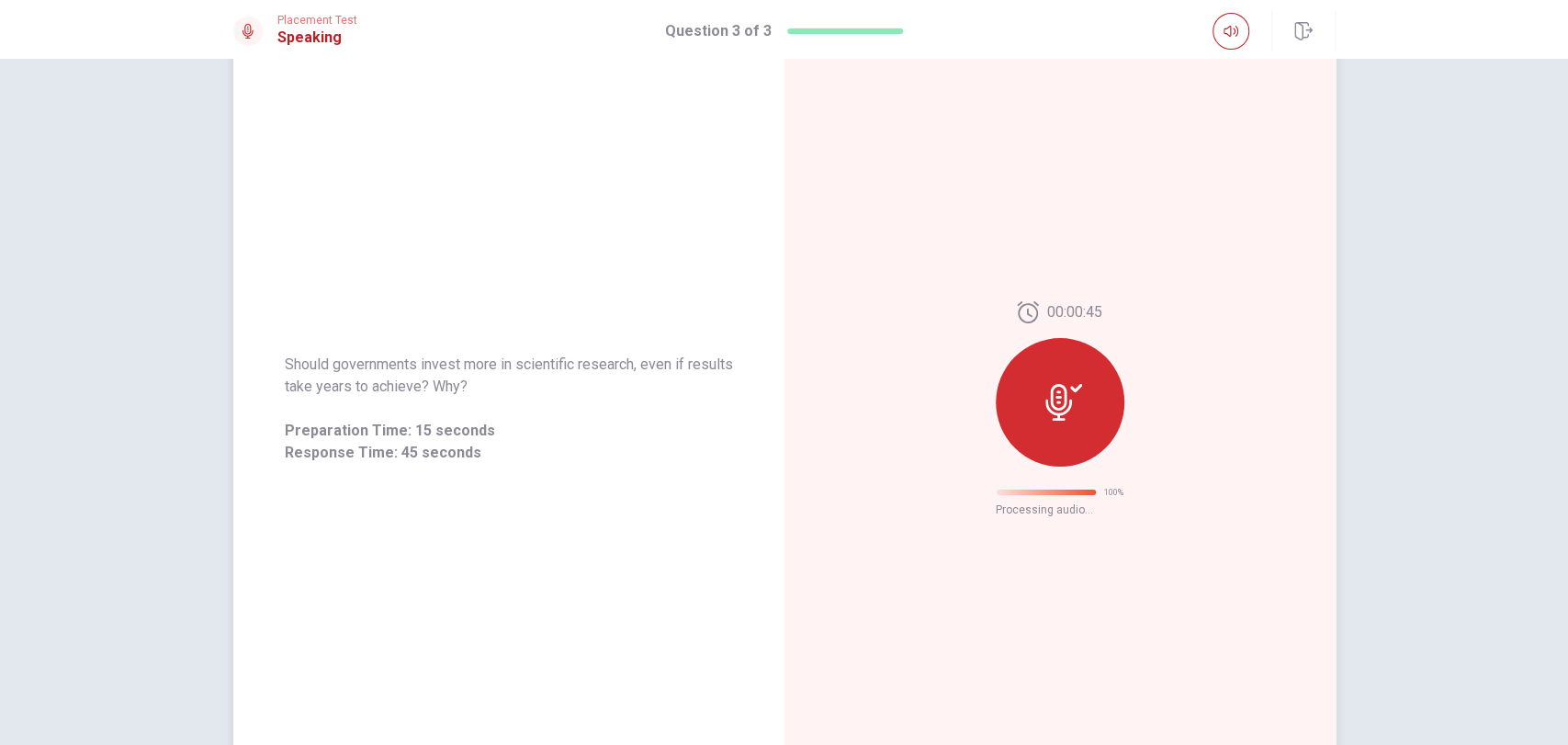 scroll, scrollTop: 0, scrollLeft: 0, axis: both 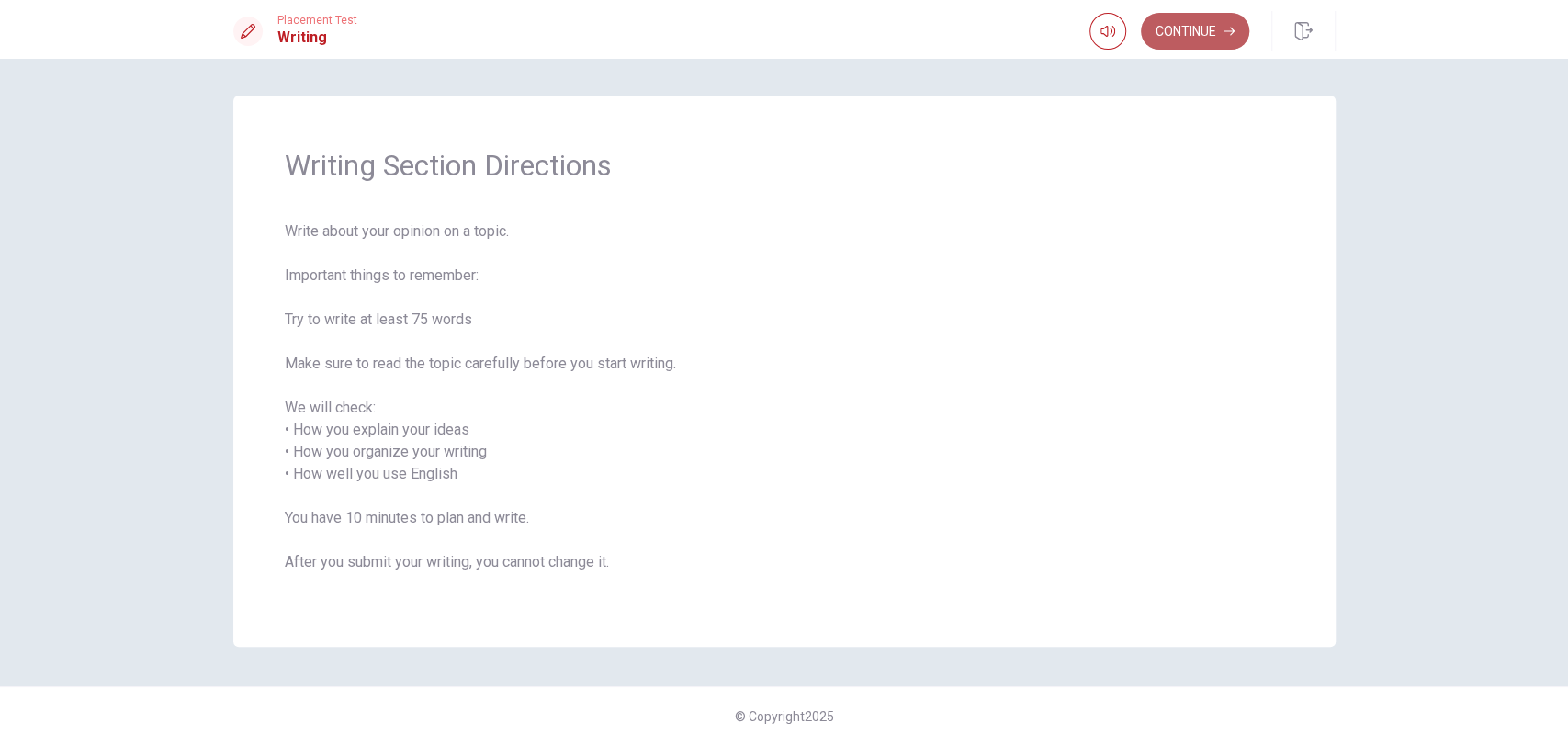 click on "Continue" at bounding box center (1195, 31) 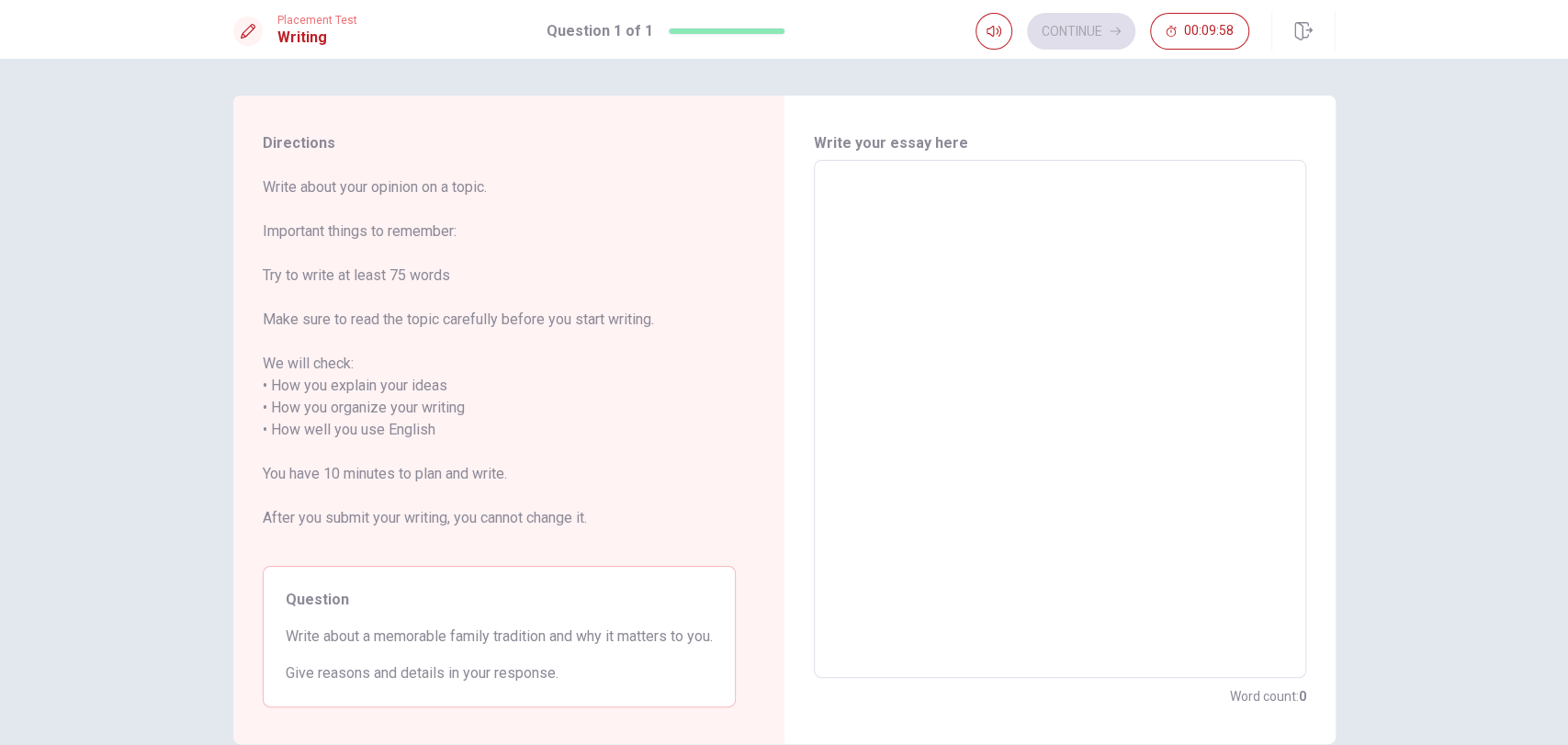 scroll, scrollTop: 95, scrollLeft: 0, axis: vertical 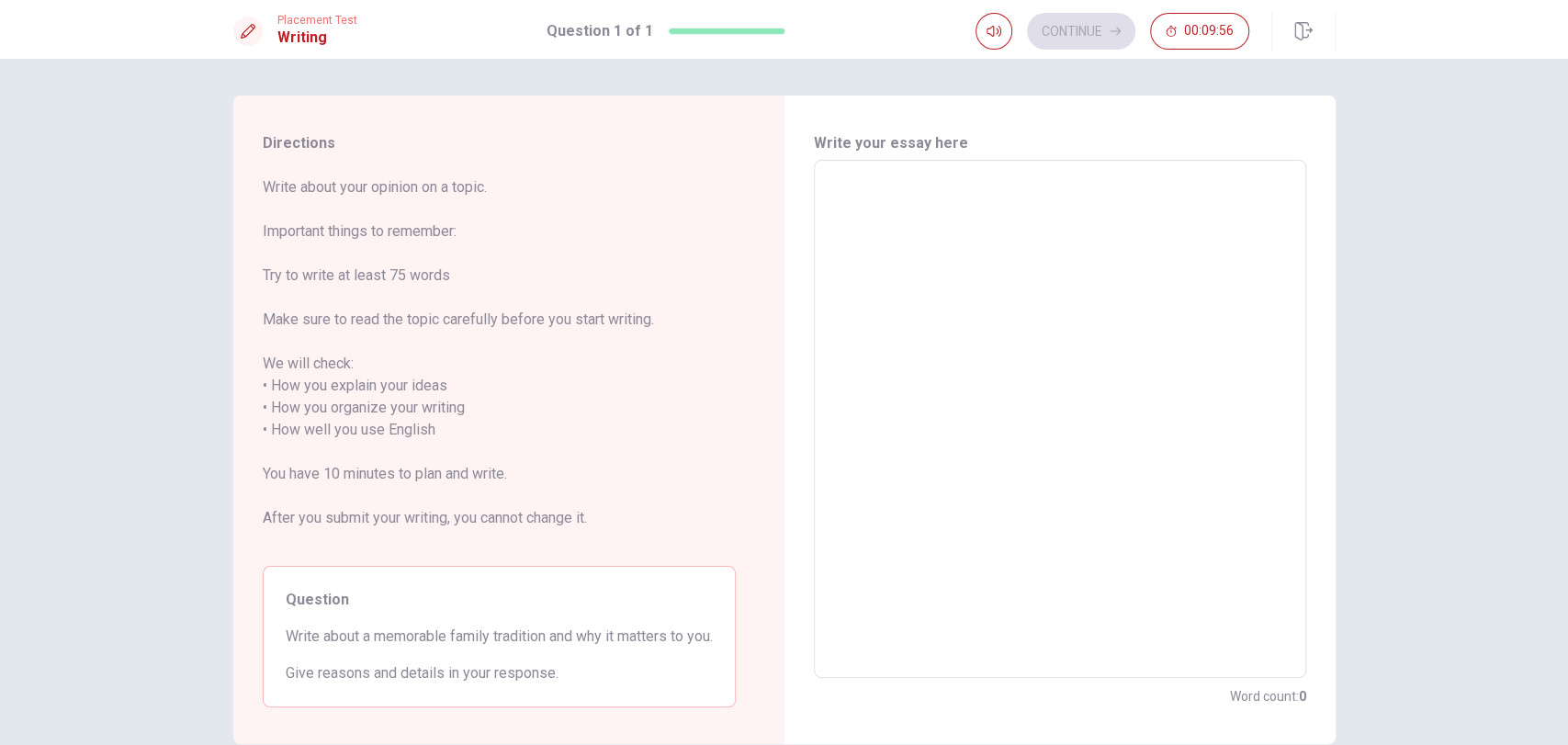 click on "Directions Write about your opinion on a topic.
Important things to remember:
Try to write at least 75 words
Make sure to read the topic carefully before you start writing.
We will check:
• How you explain your ideas
• How you organize your writing
• How well you use English
You have 10 minutes to plan and write.
After you submit your writing, you cannot change it.  Question Write about a memorable family tradition and why it matters to you. Give reasons and details in your response. Write your essay here x ​ Word count :  0 © Copyright  2025" at bounding box center [784, 401] 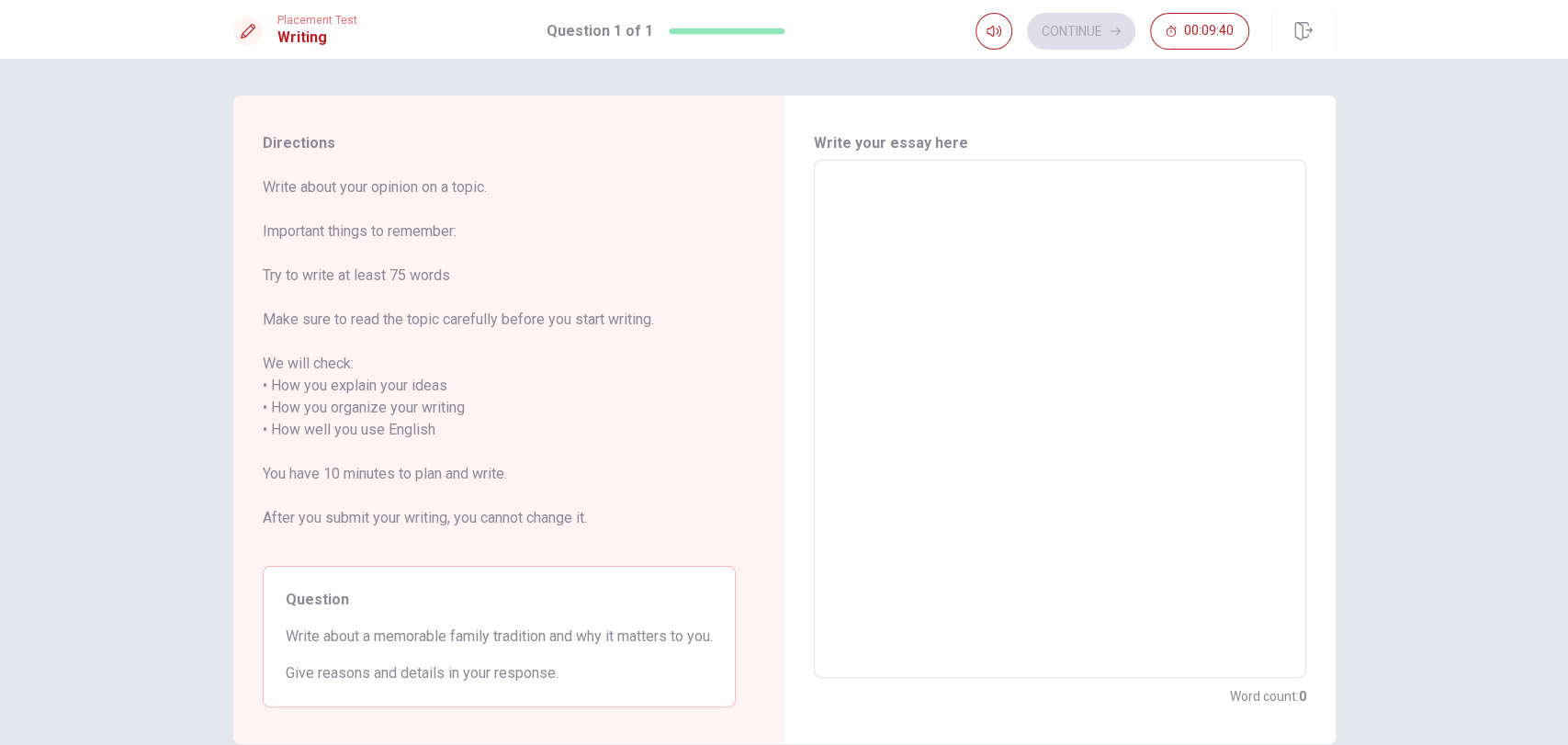 click at bounding box center (1060, 419) 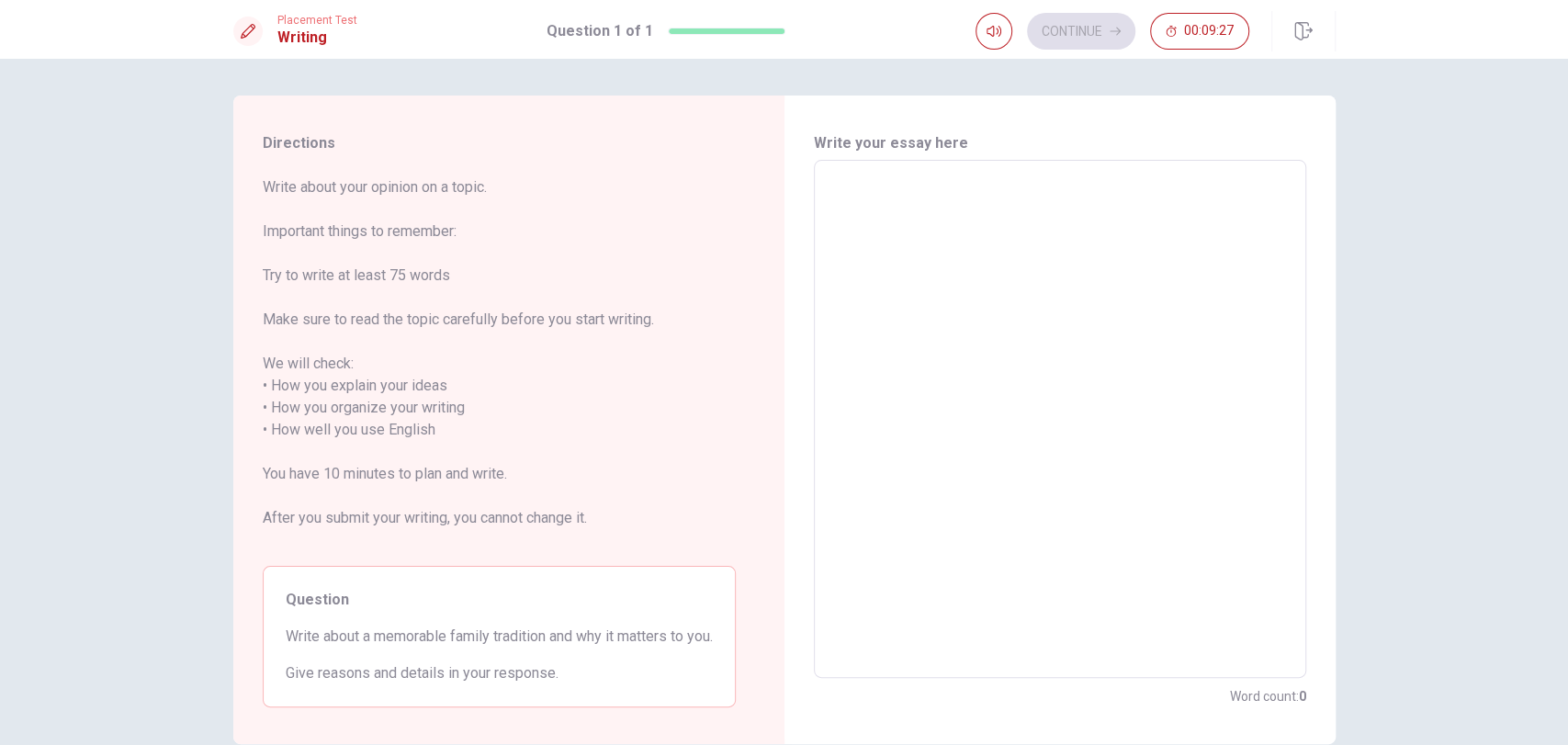 type on "I" 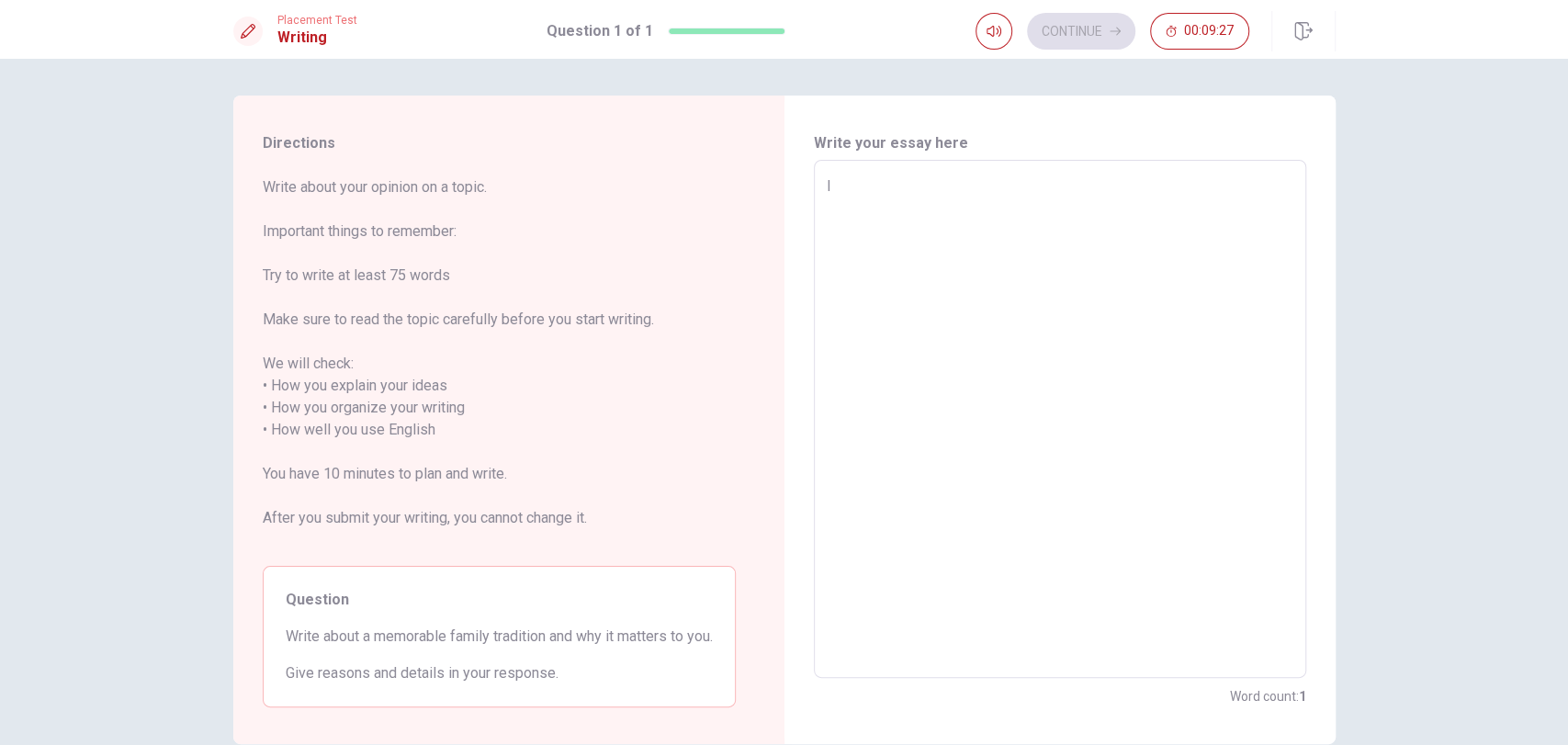 type on "x" 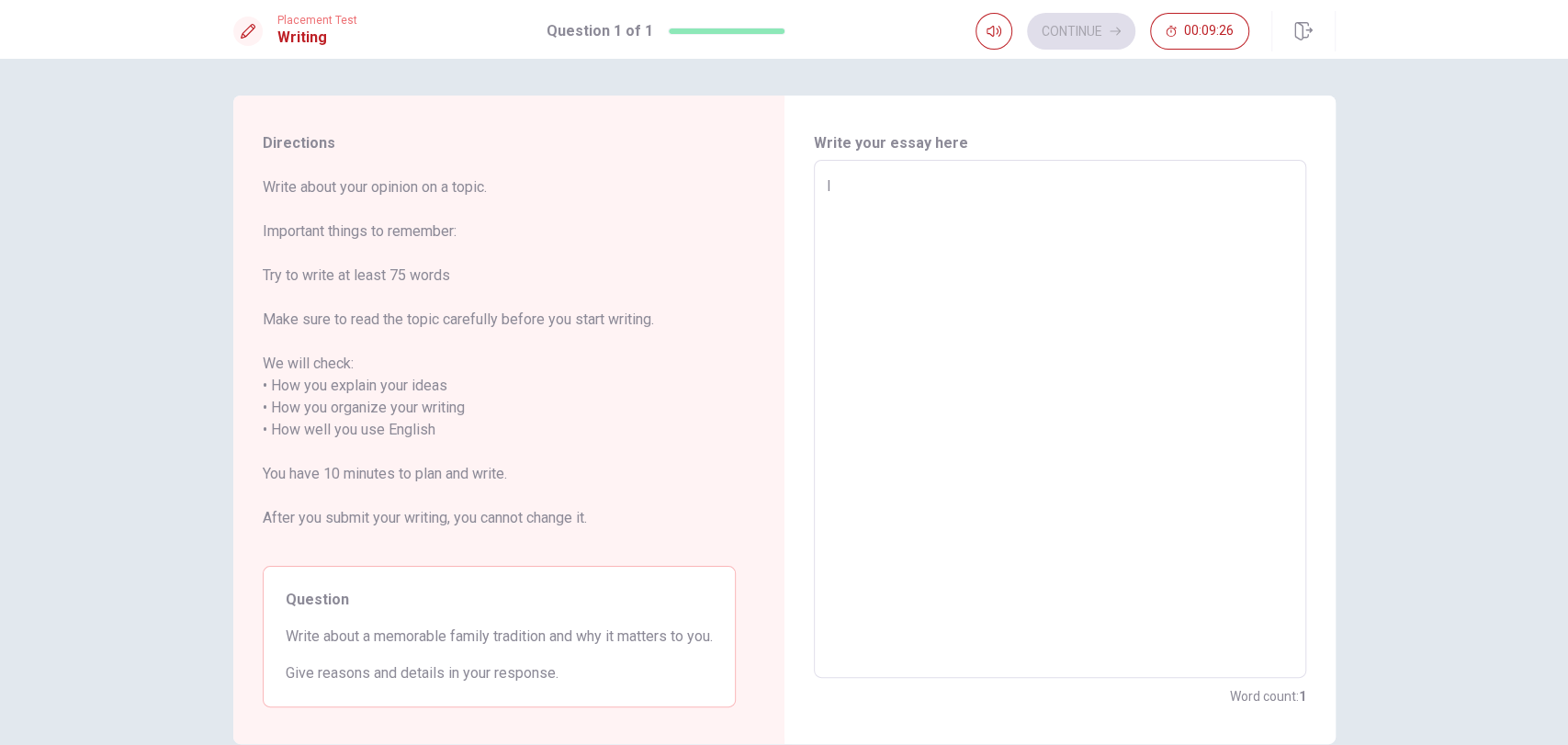 type on "I" 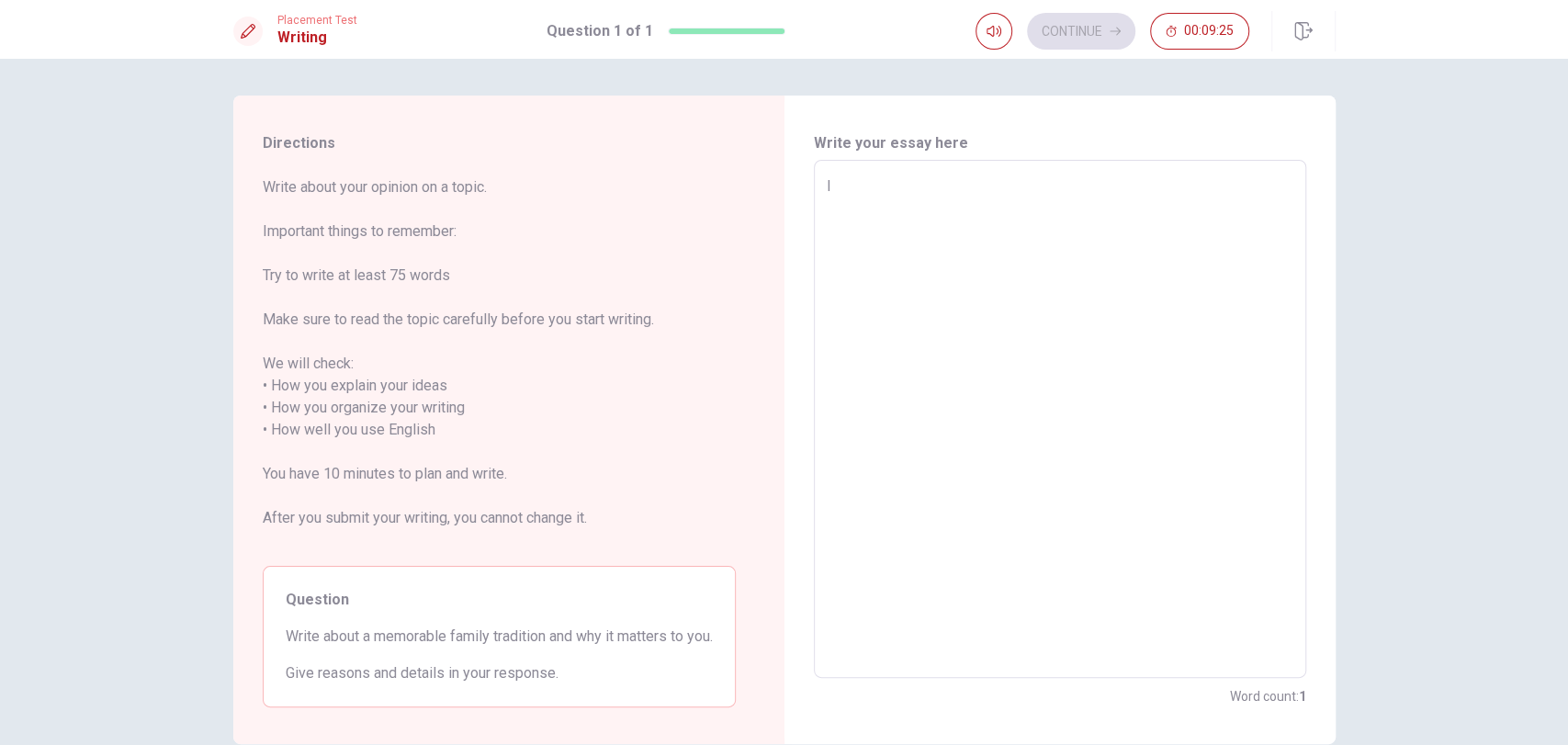 type on "I t" 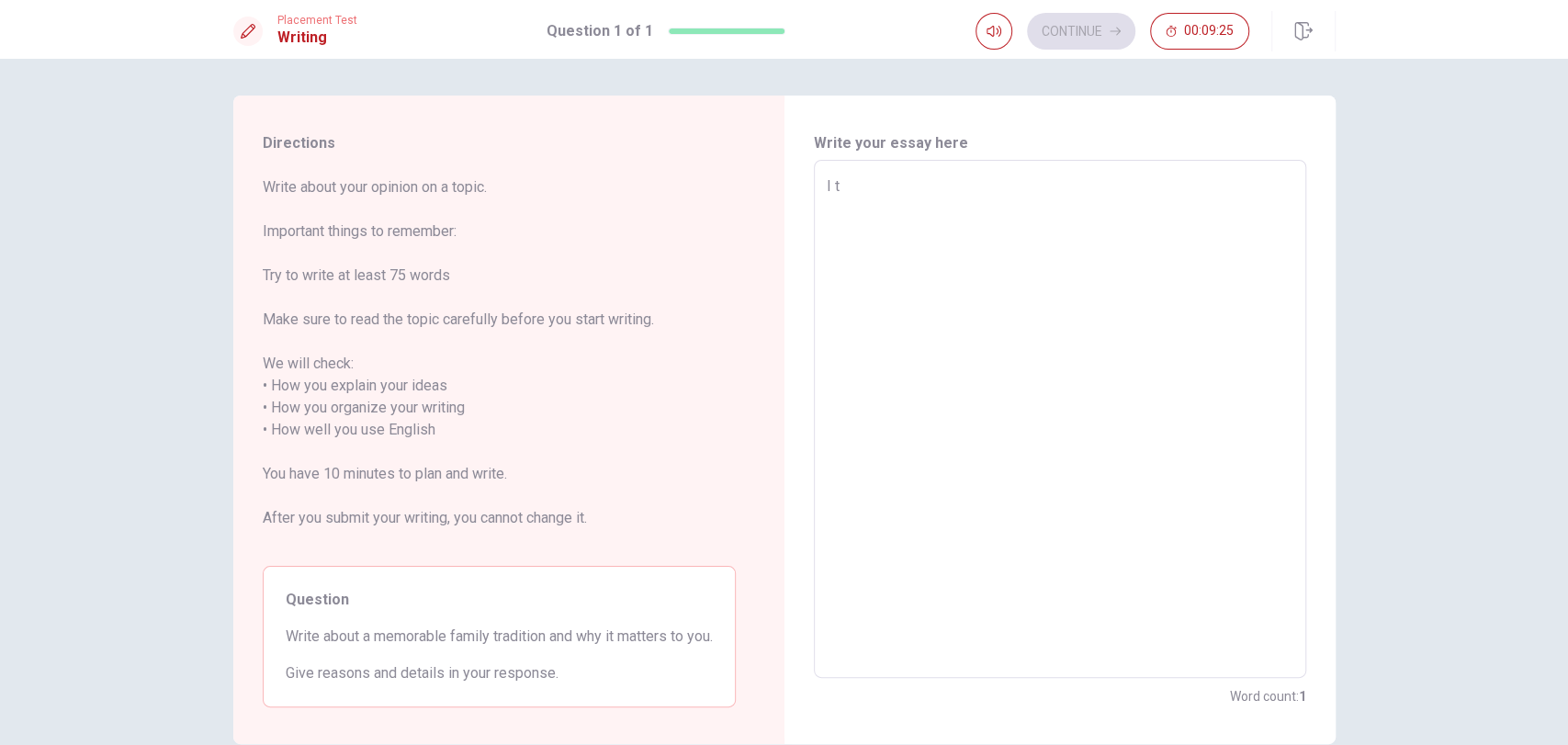 type on "x" 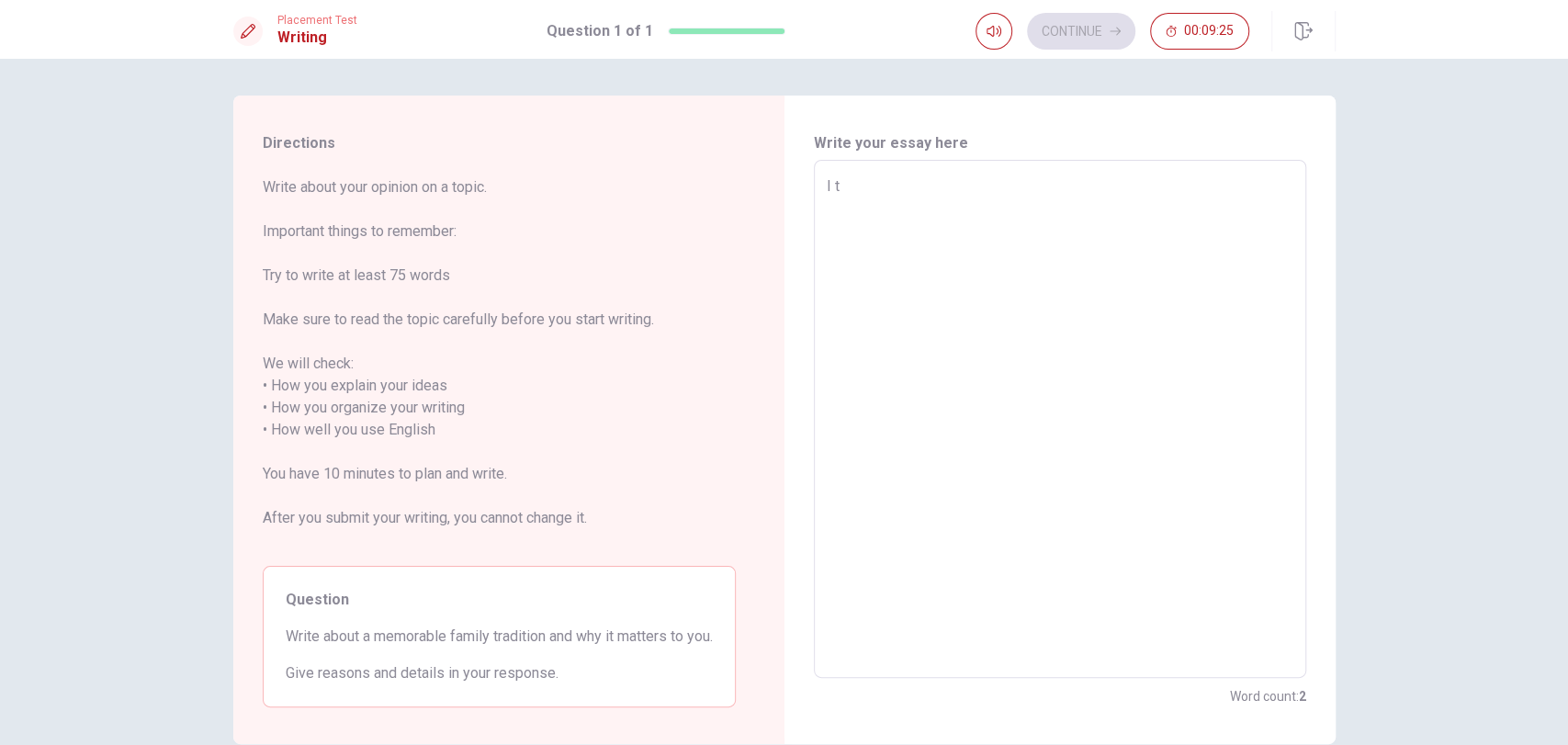 type on "I th" 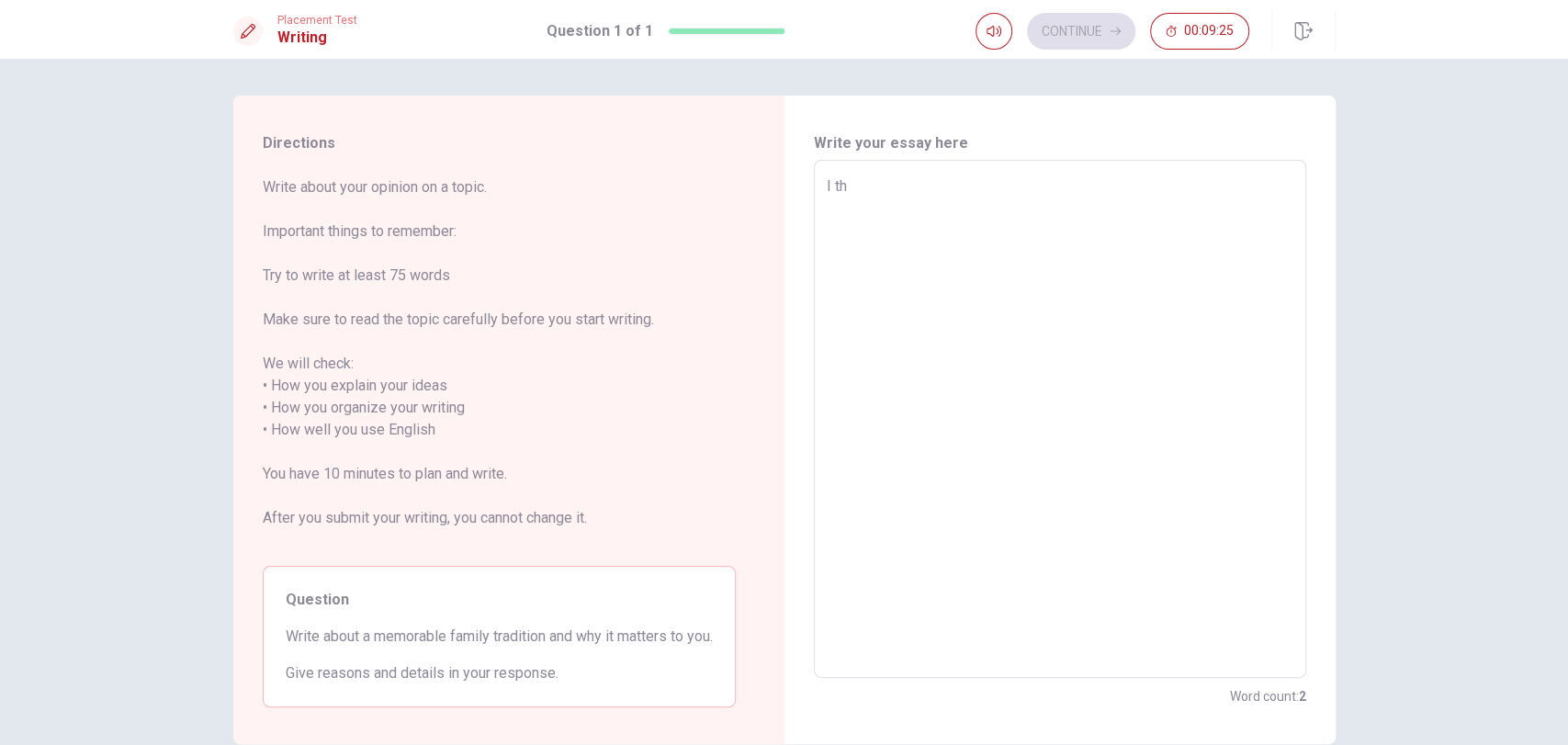 type on "x" 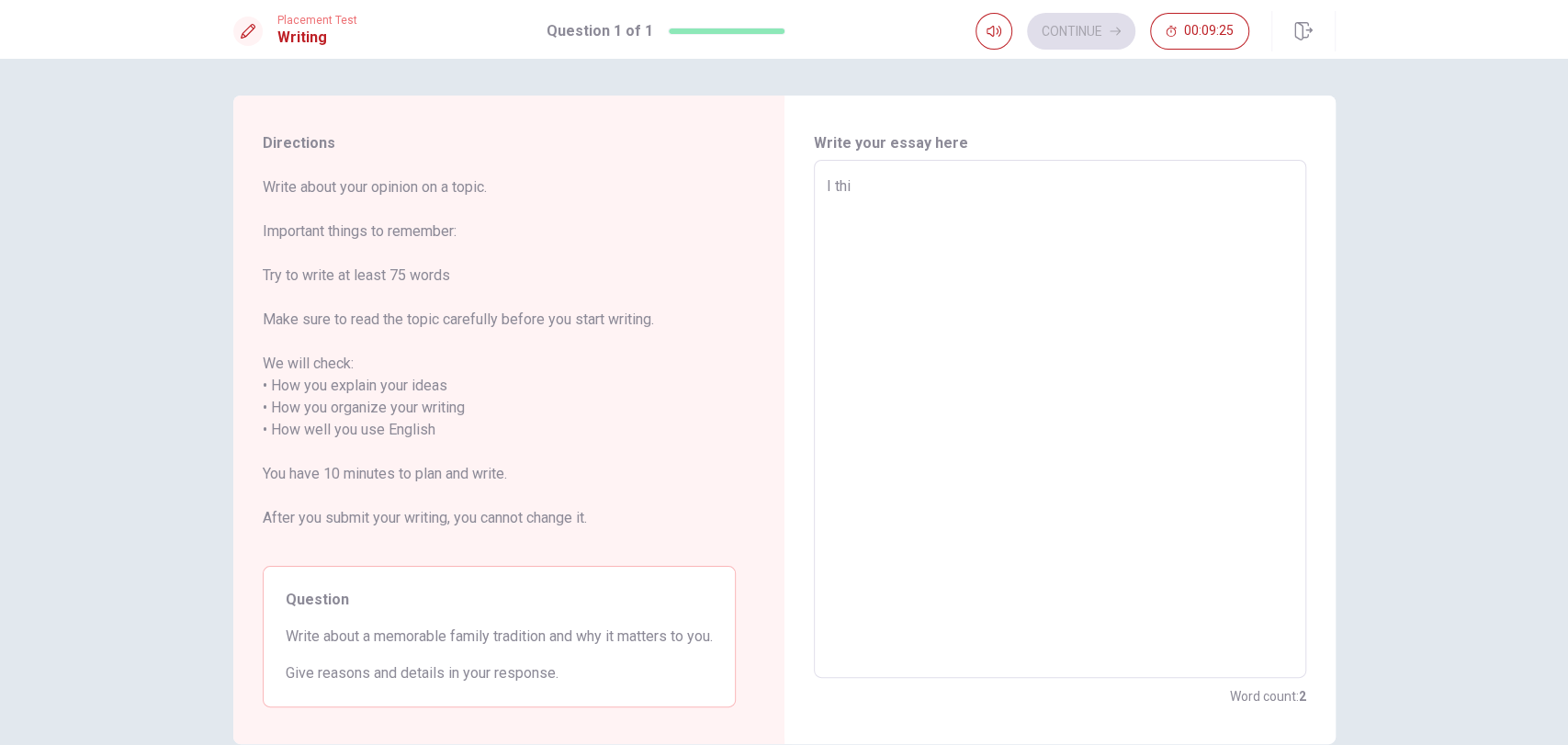 type on "x" 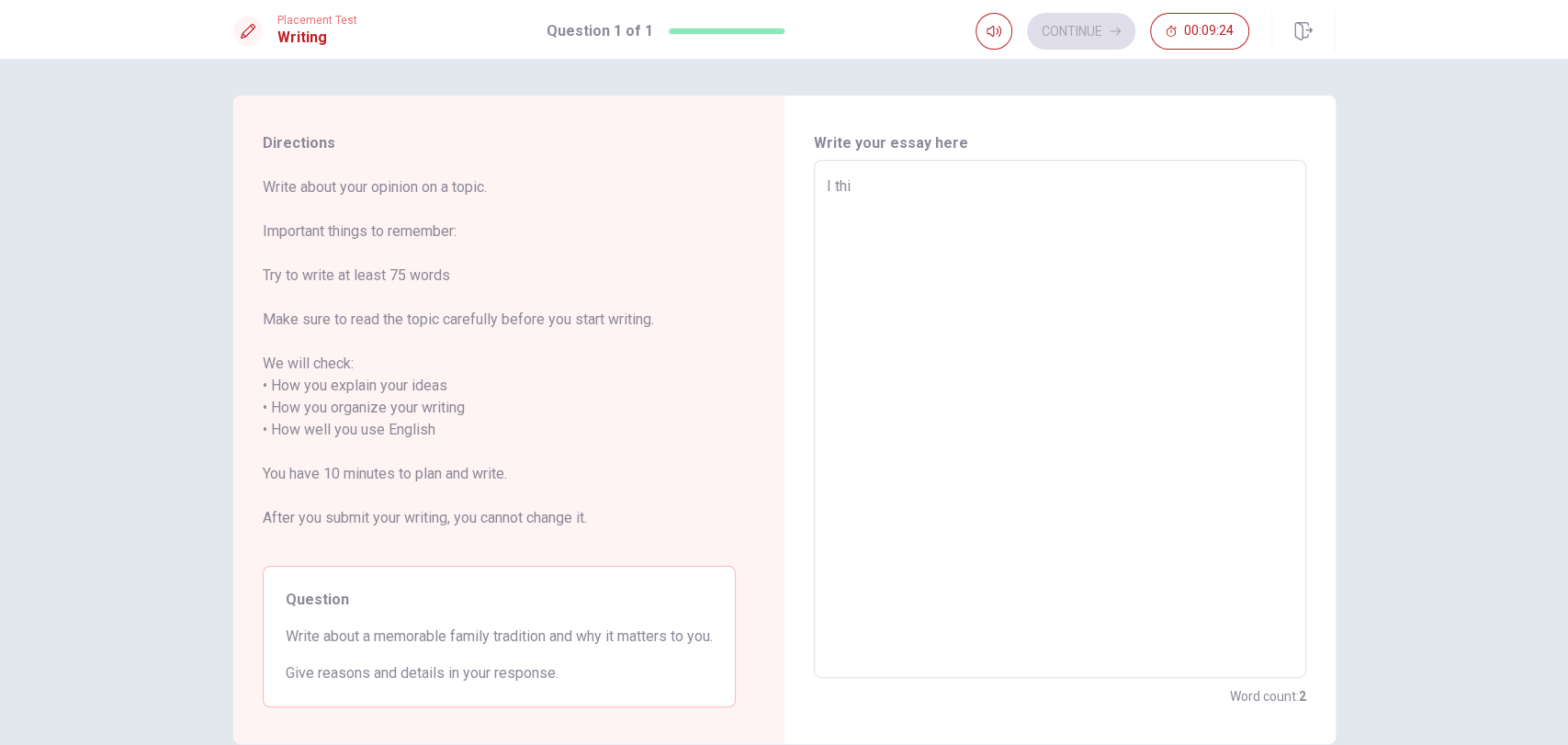 type on "I thin" 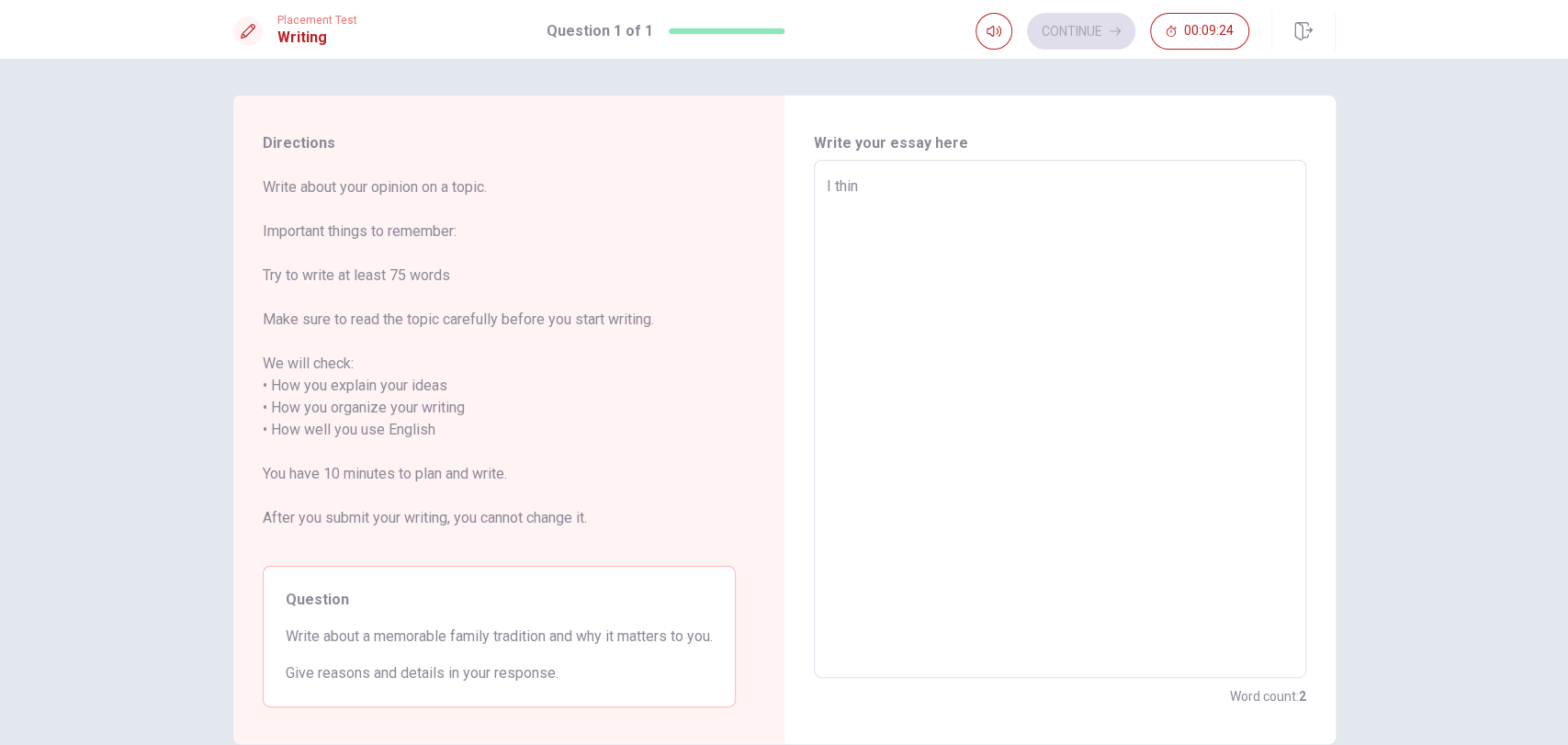 type on "x" 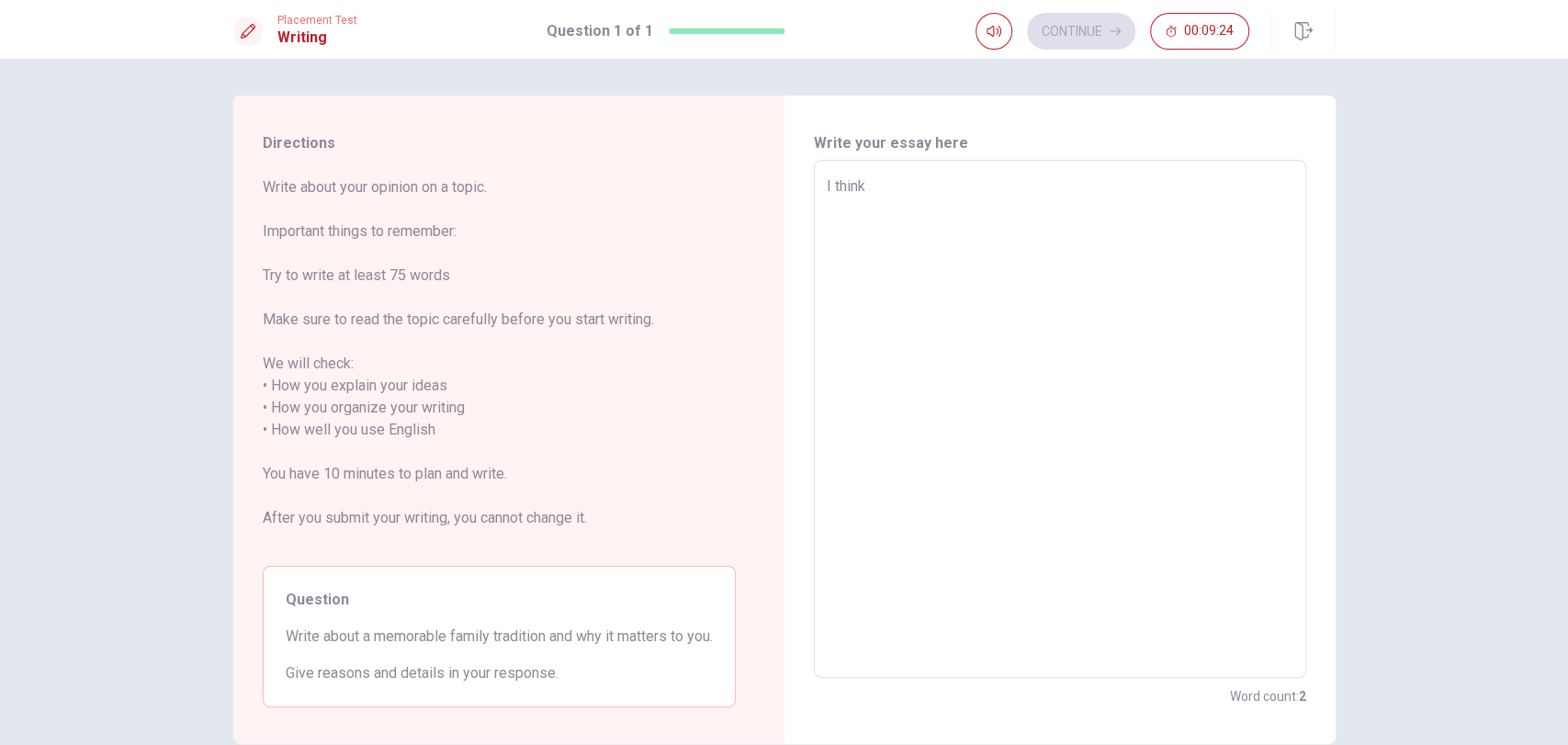 type on "x" 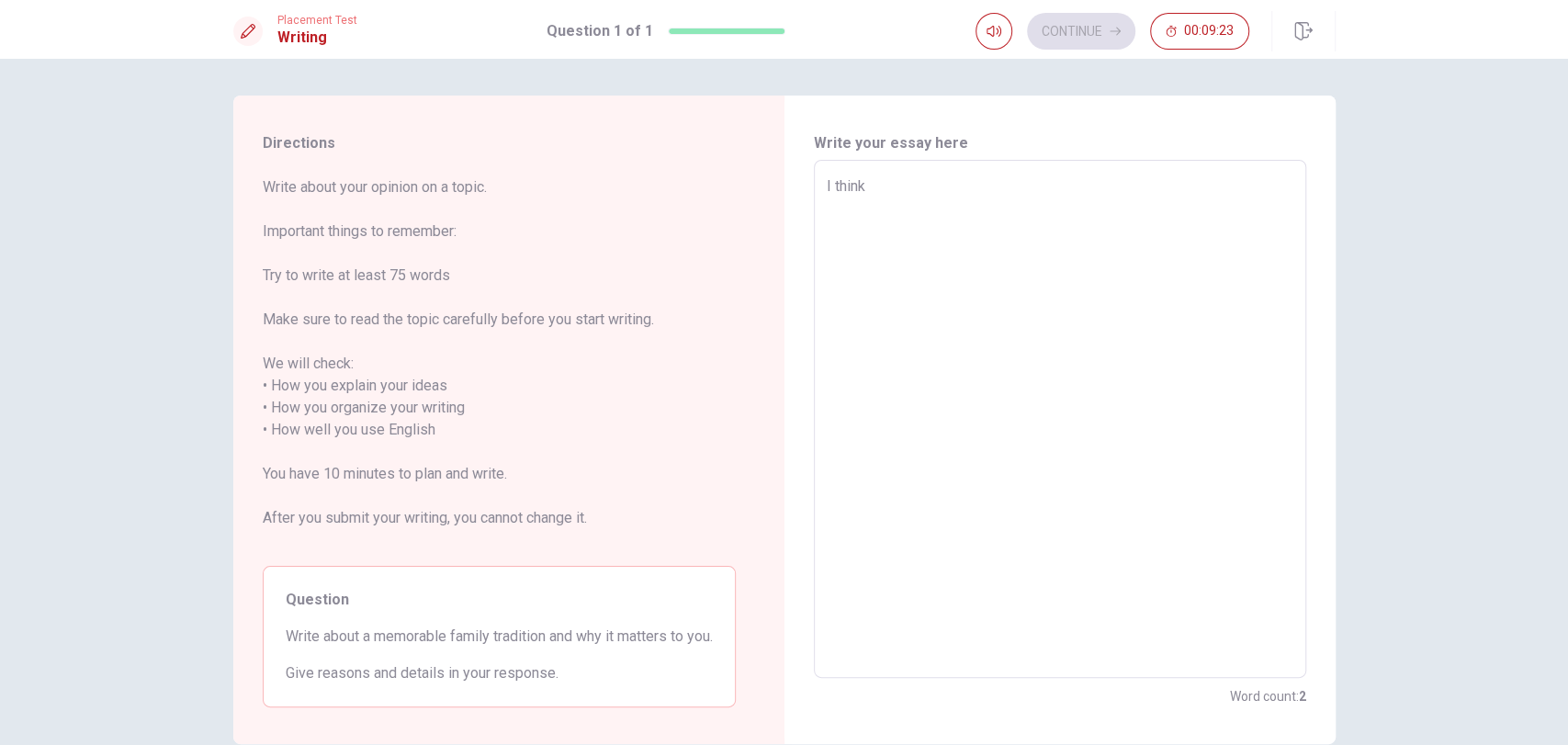 type on "x" 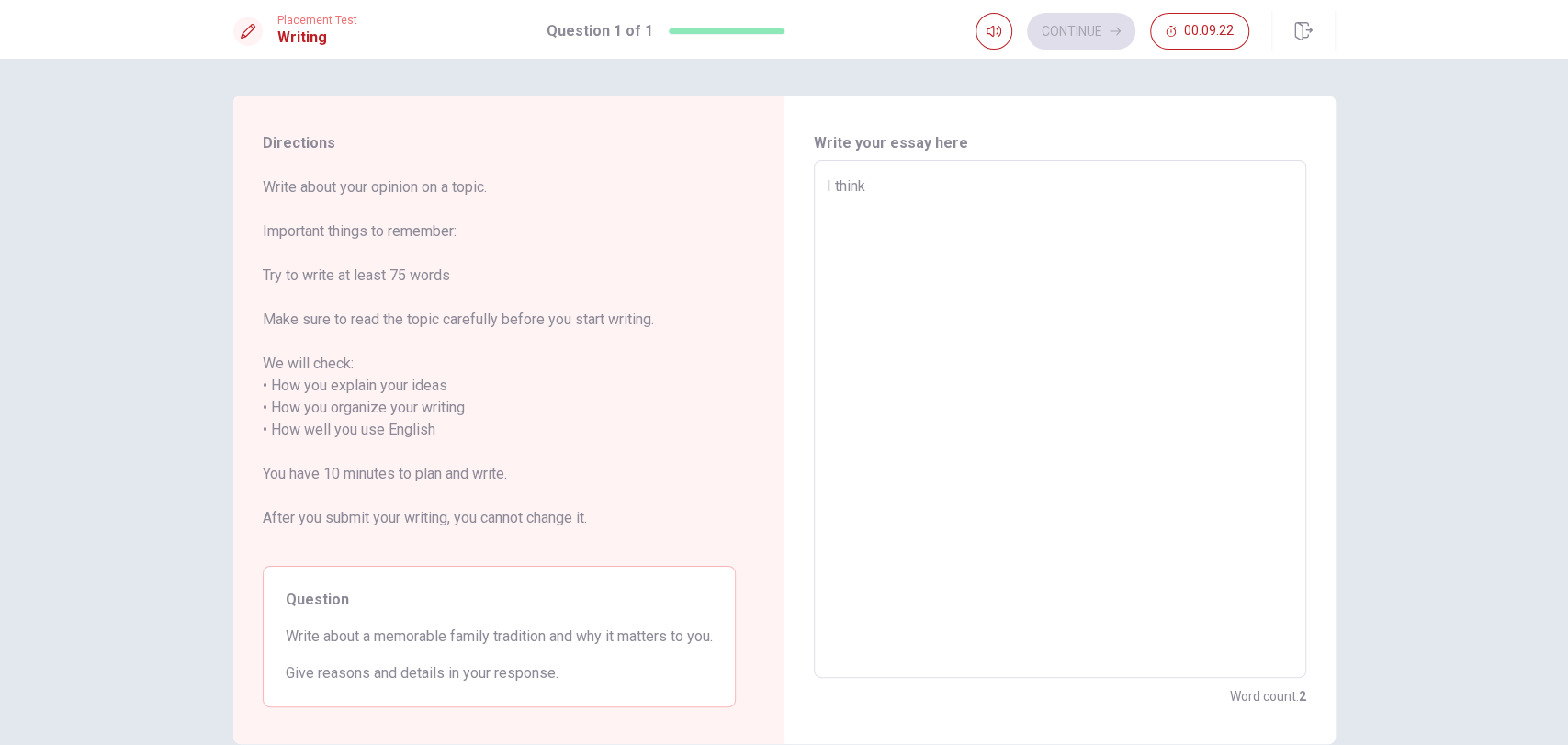 type on "I think m" 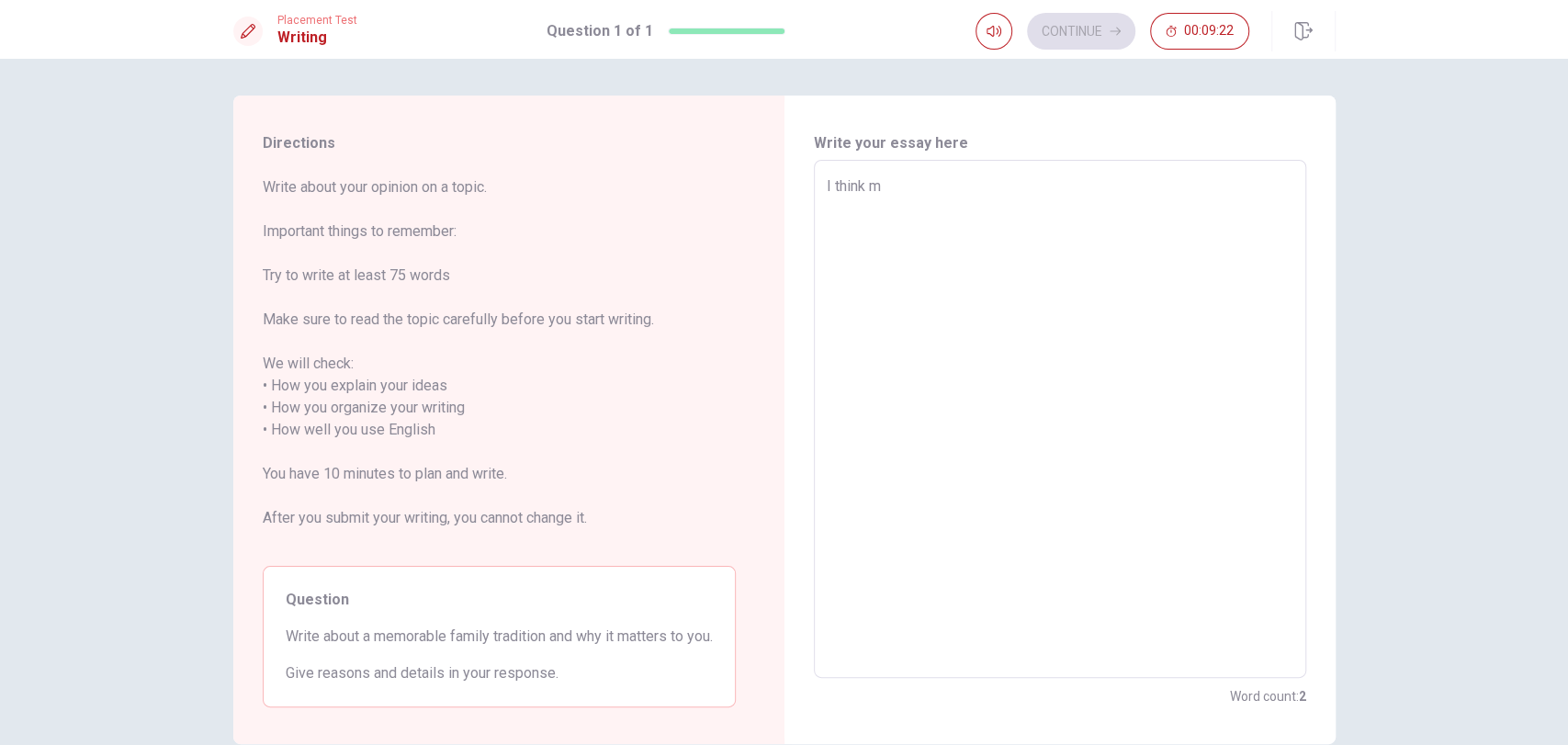 type on "x" 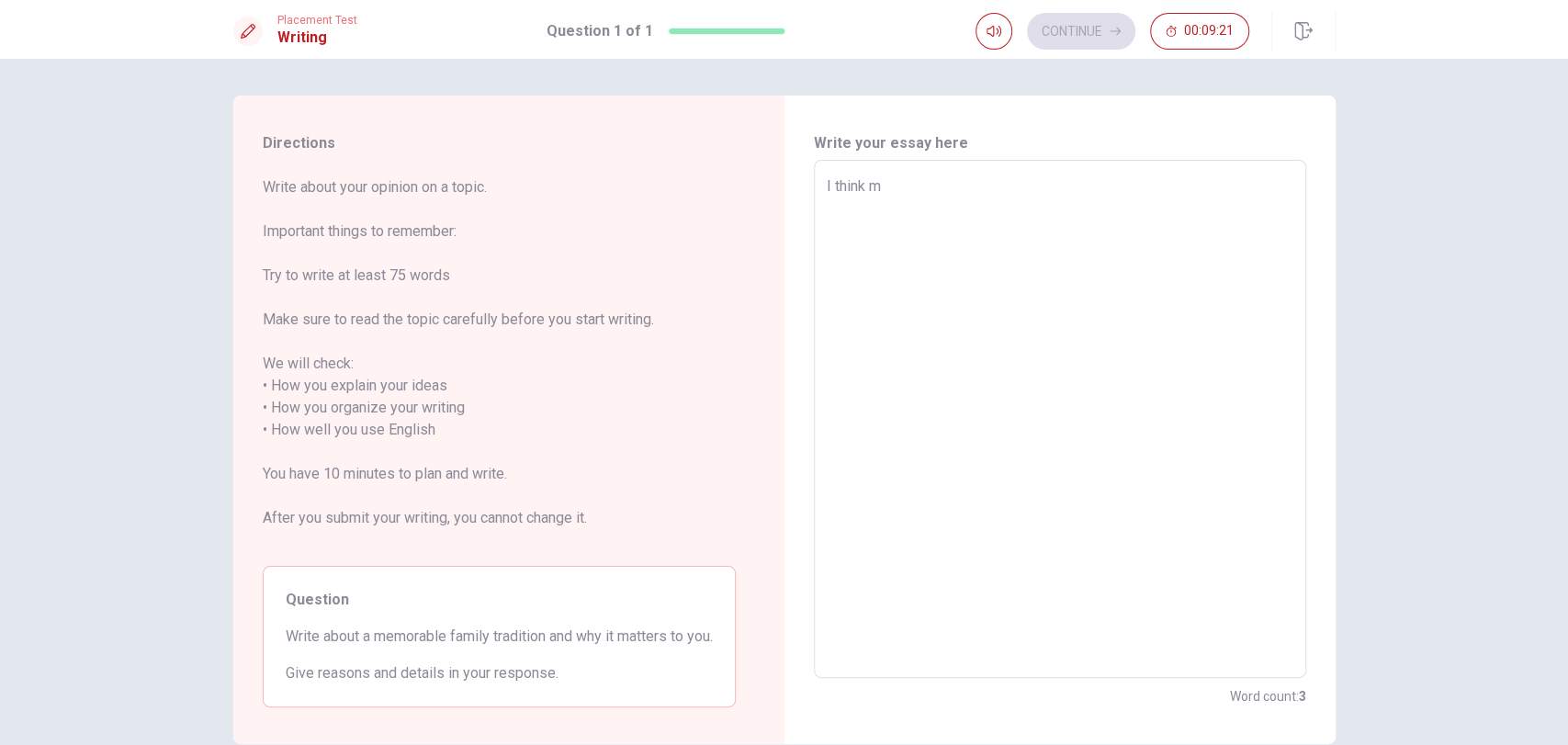 type on "I think my" 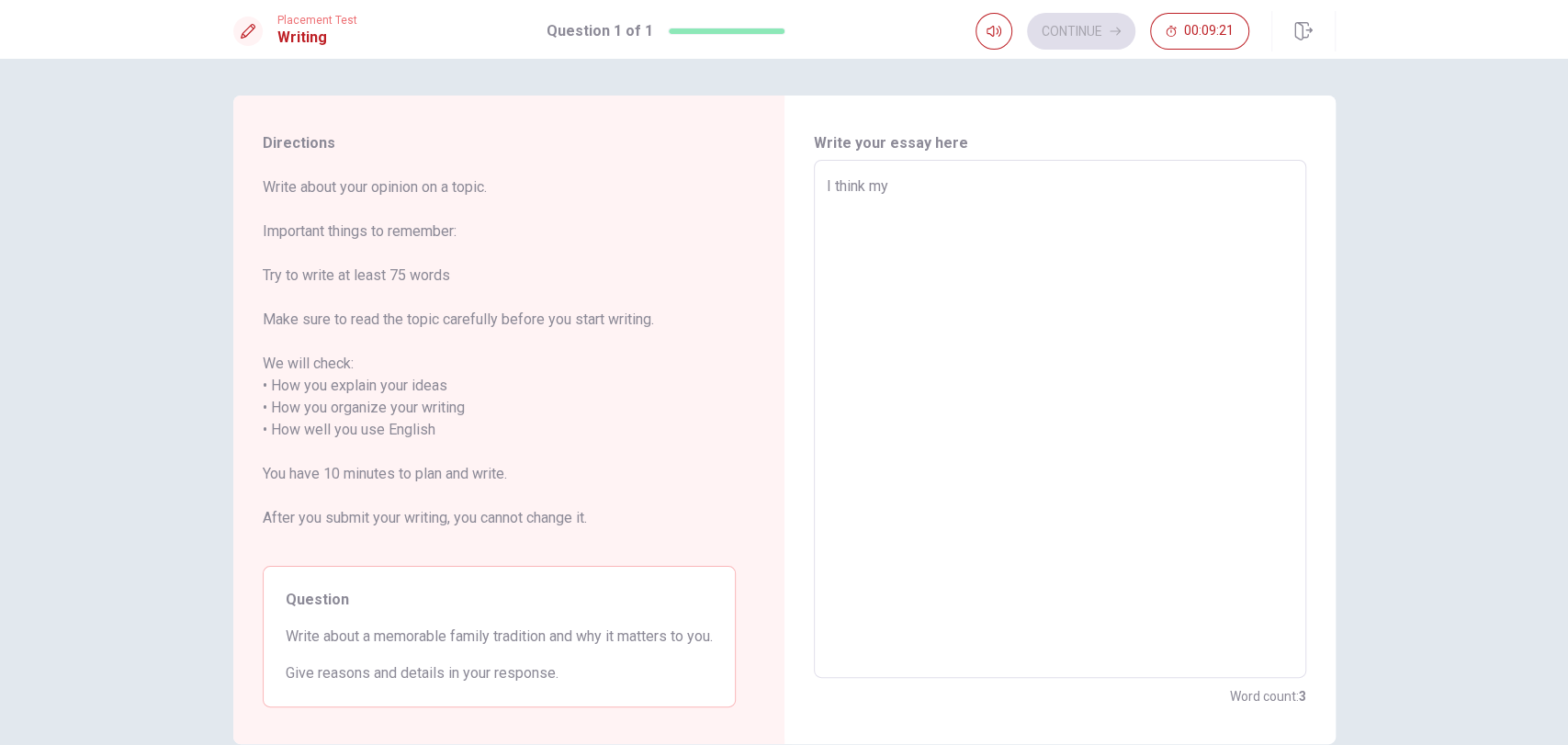 type on "x" 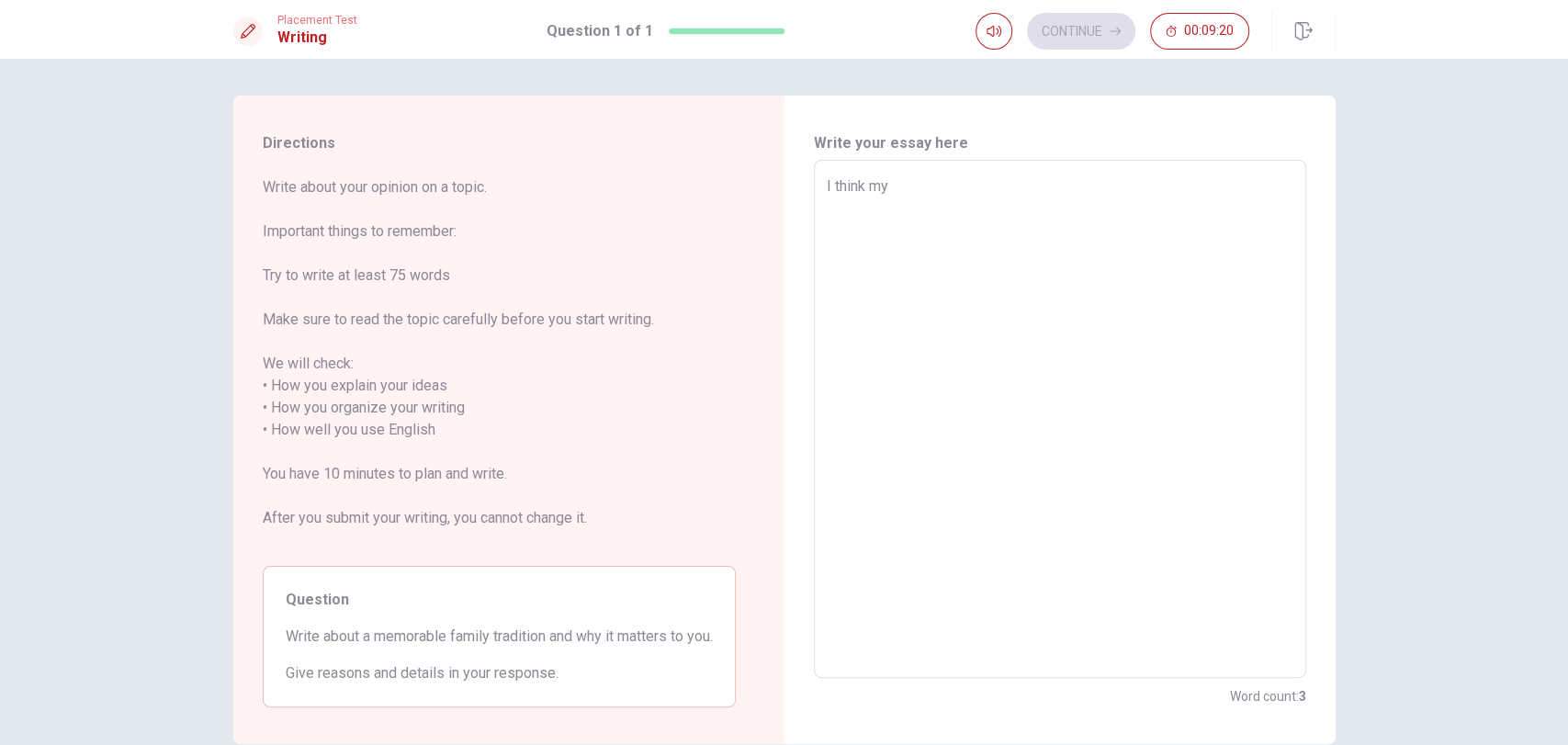 type on "x" 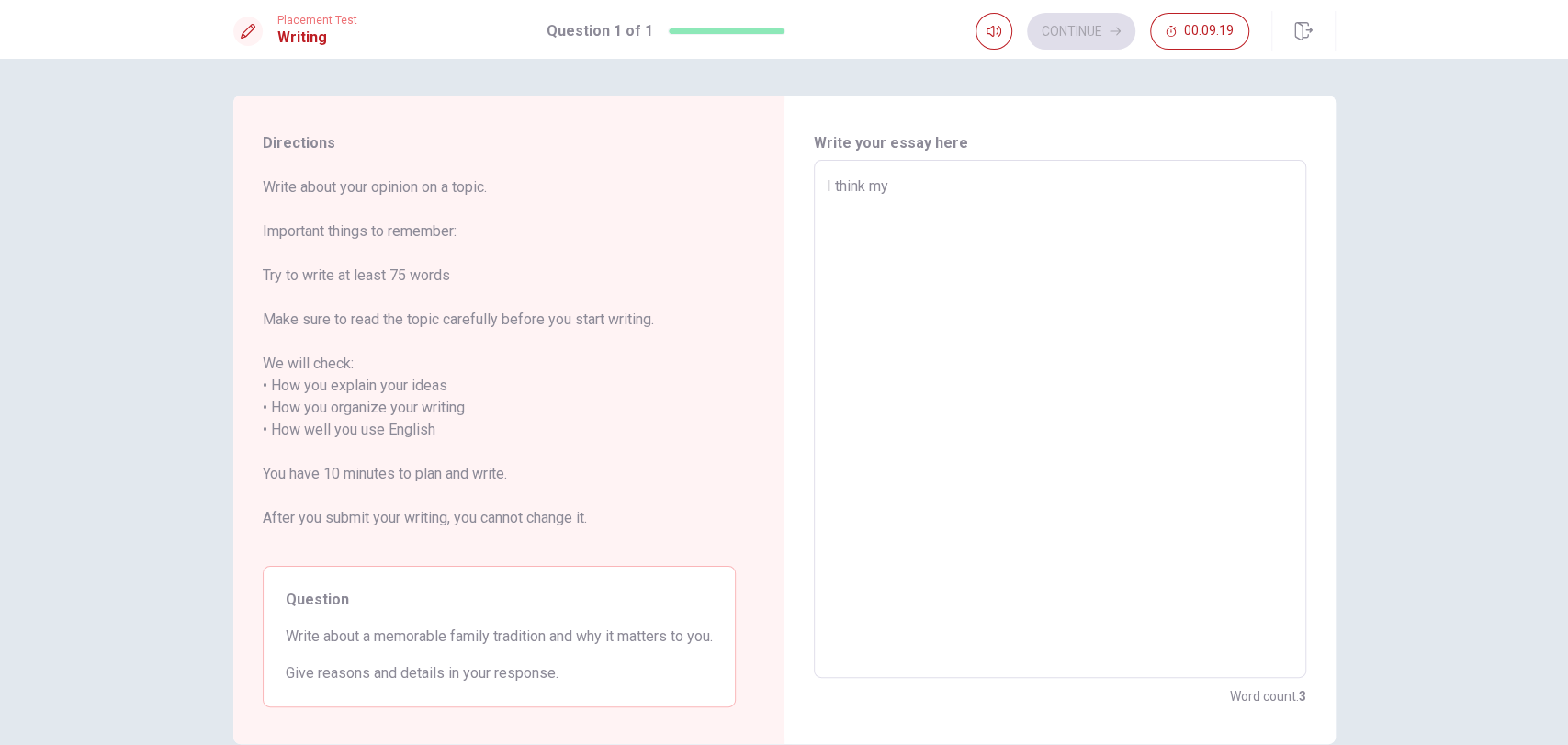 type on "I think my g" 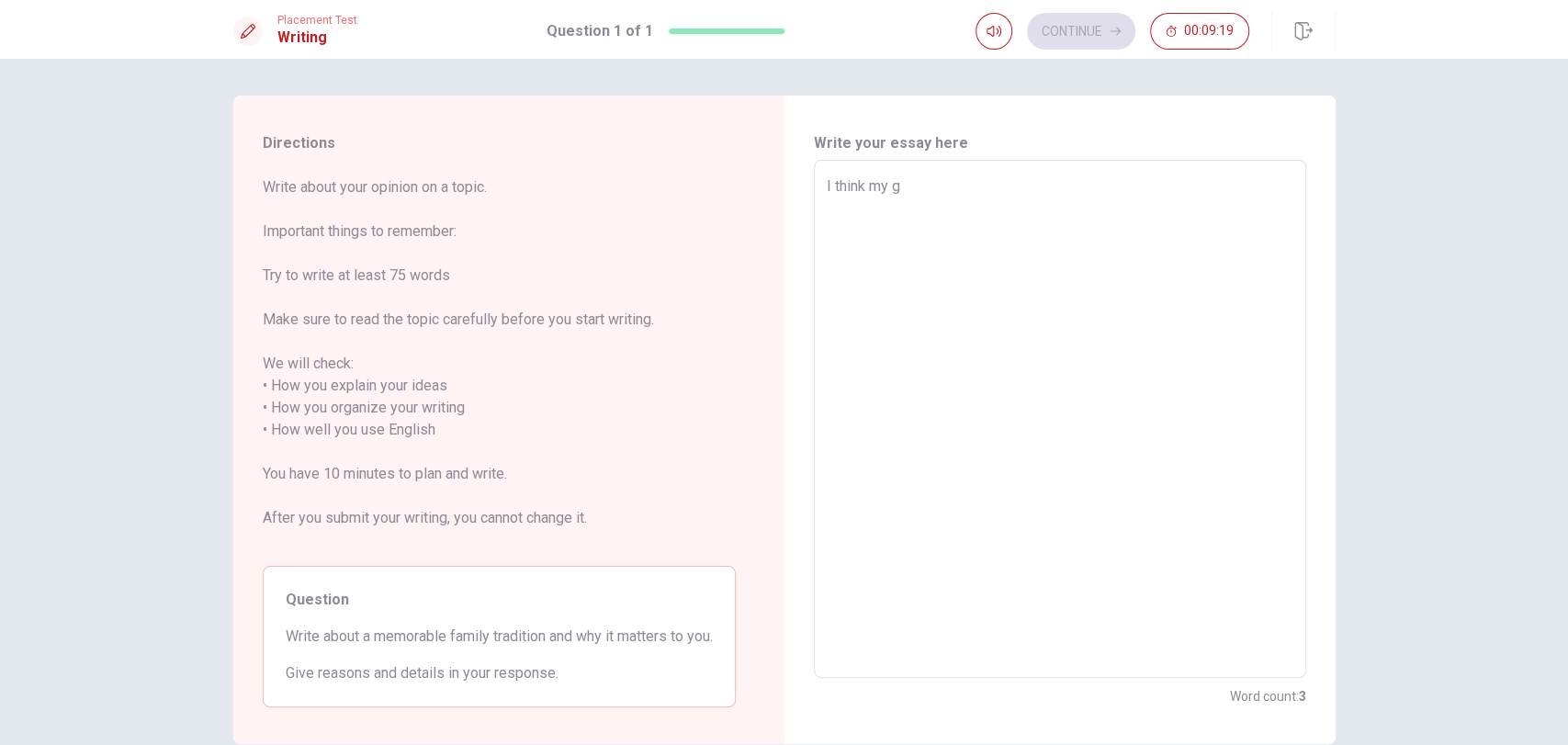 type on "x" 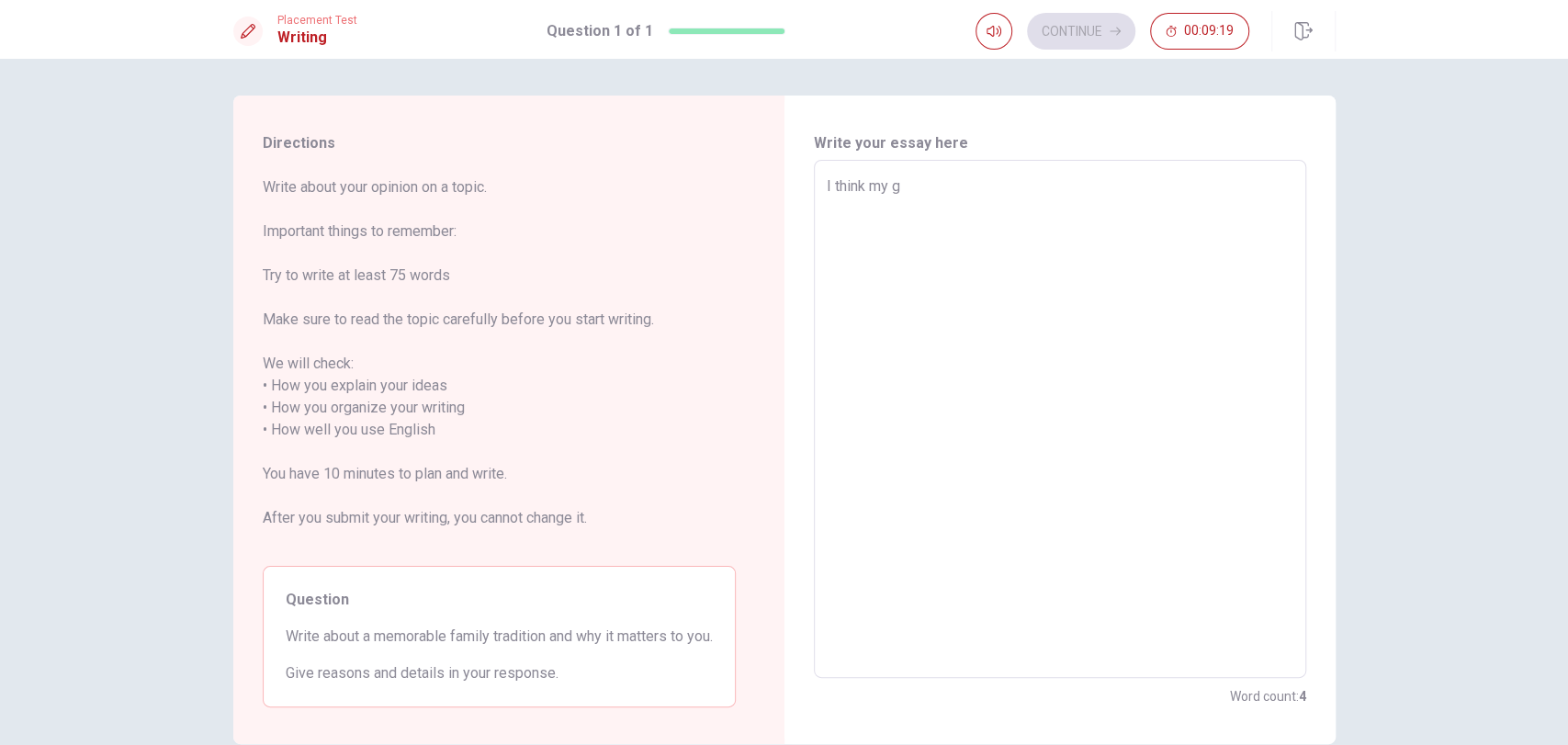 type on "I think my gr" 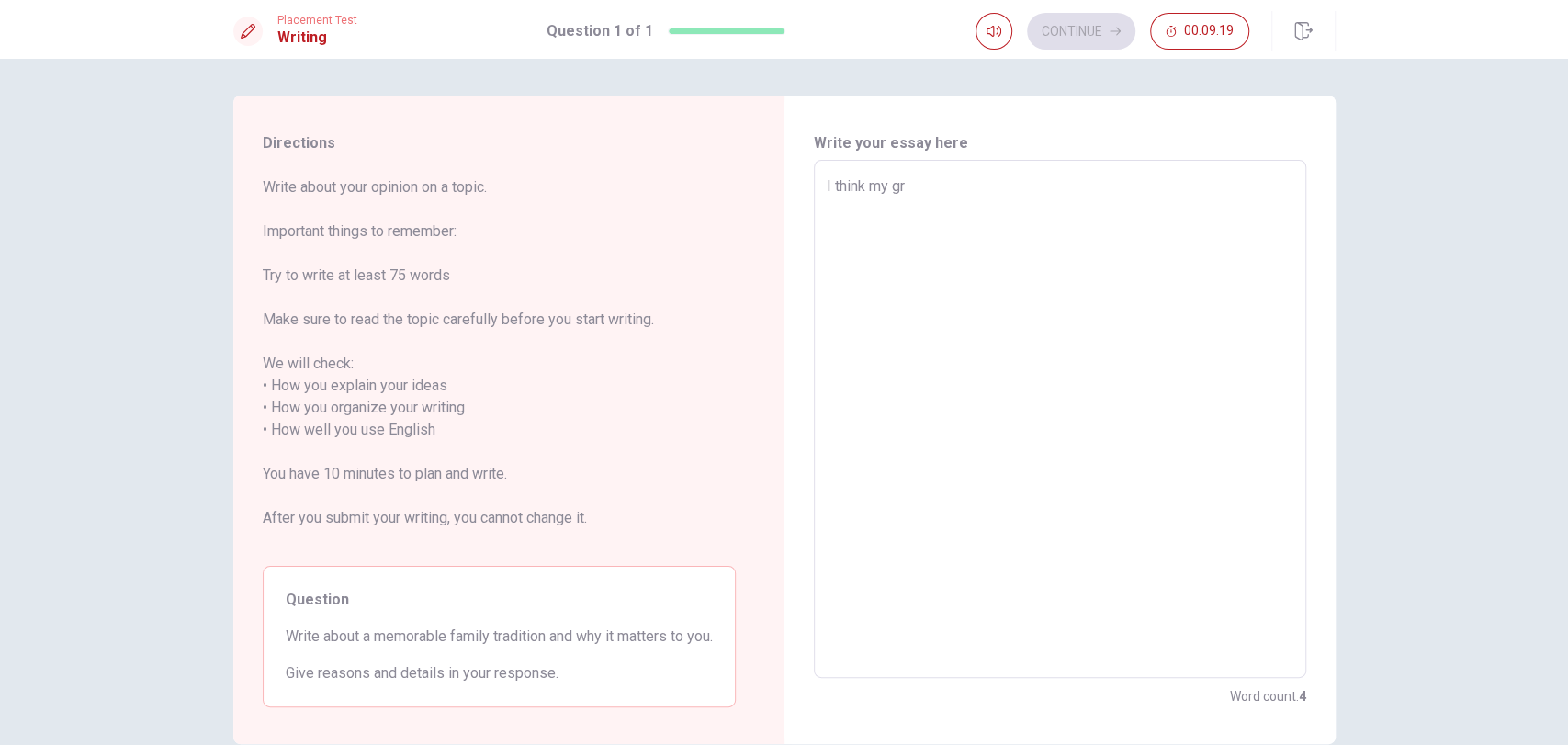 type on "x" 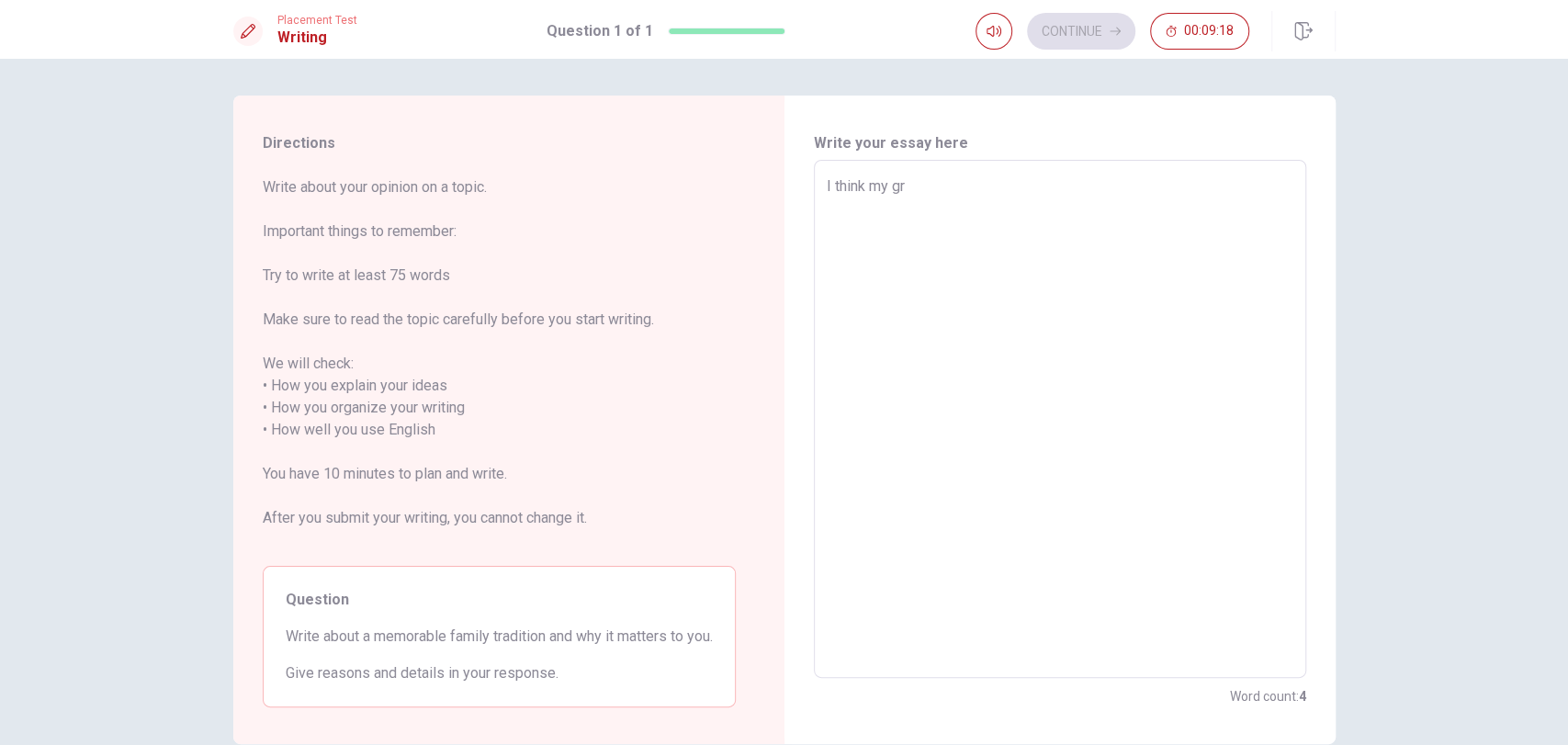 type on "I think my gra" 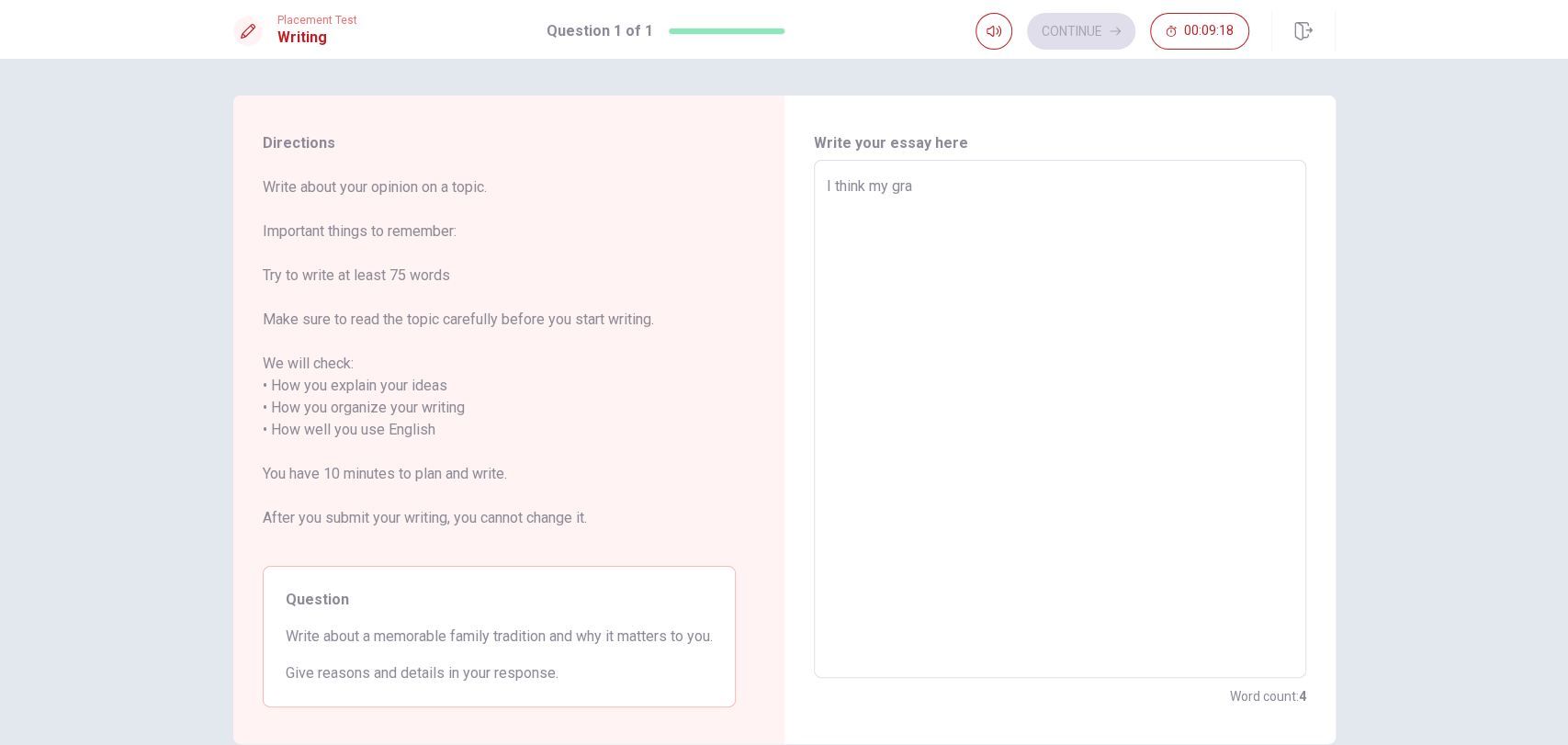 type on "x" 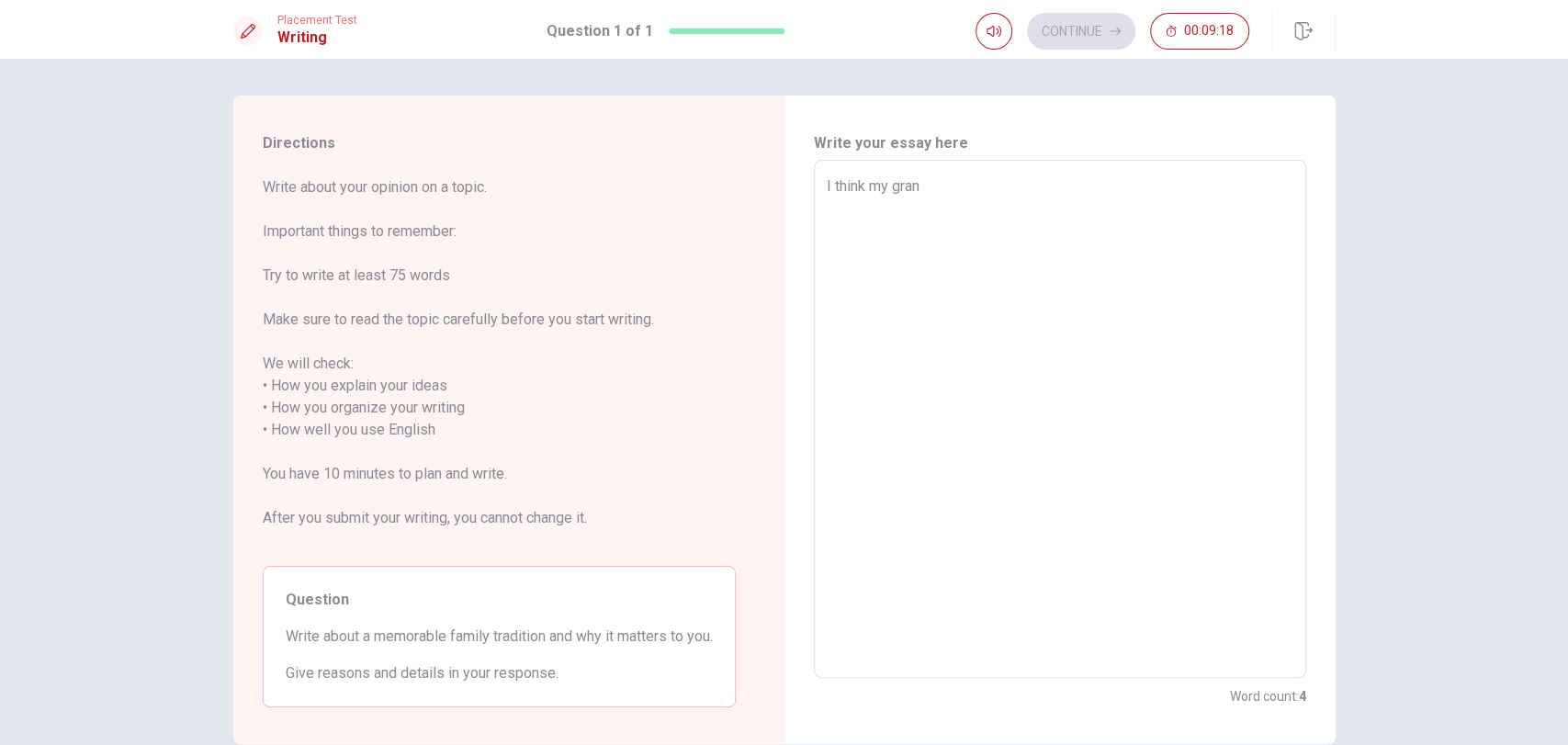 type on "x" 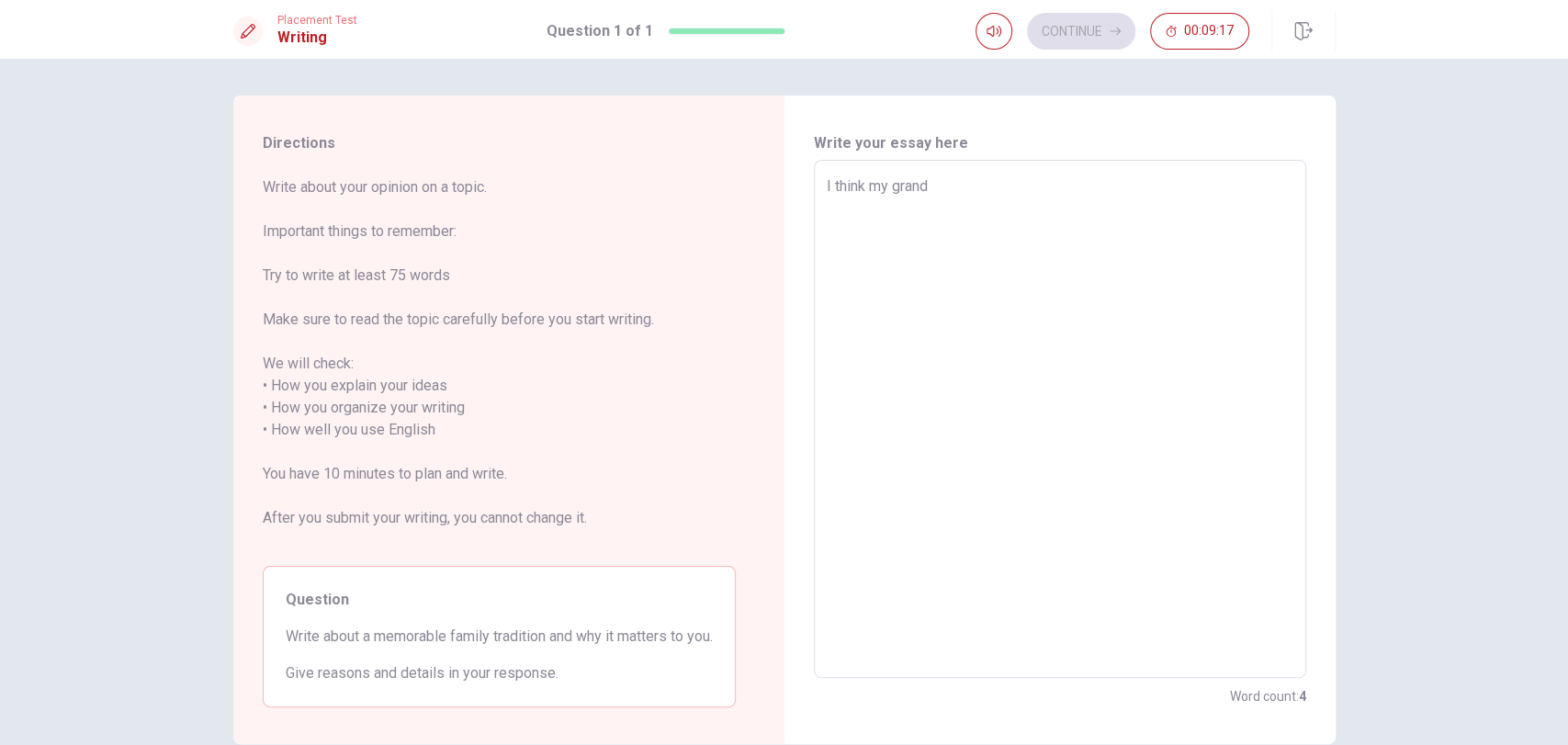 type on "x" 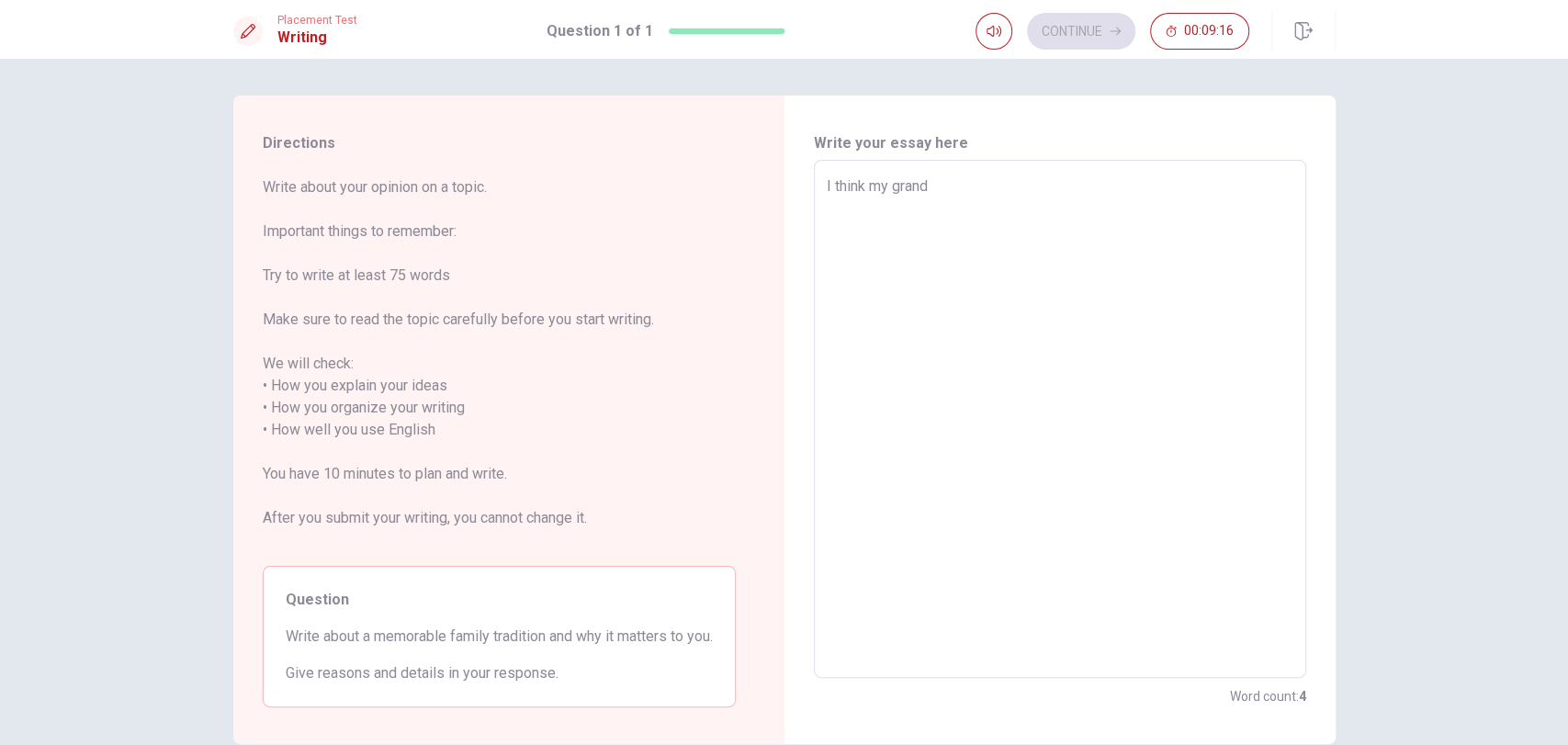 type on "I think my grandm" 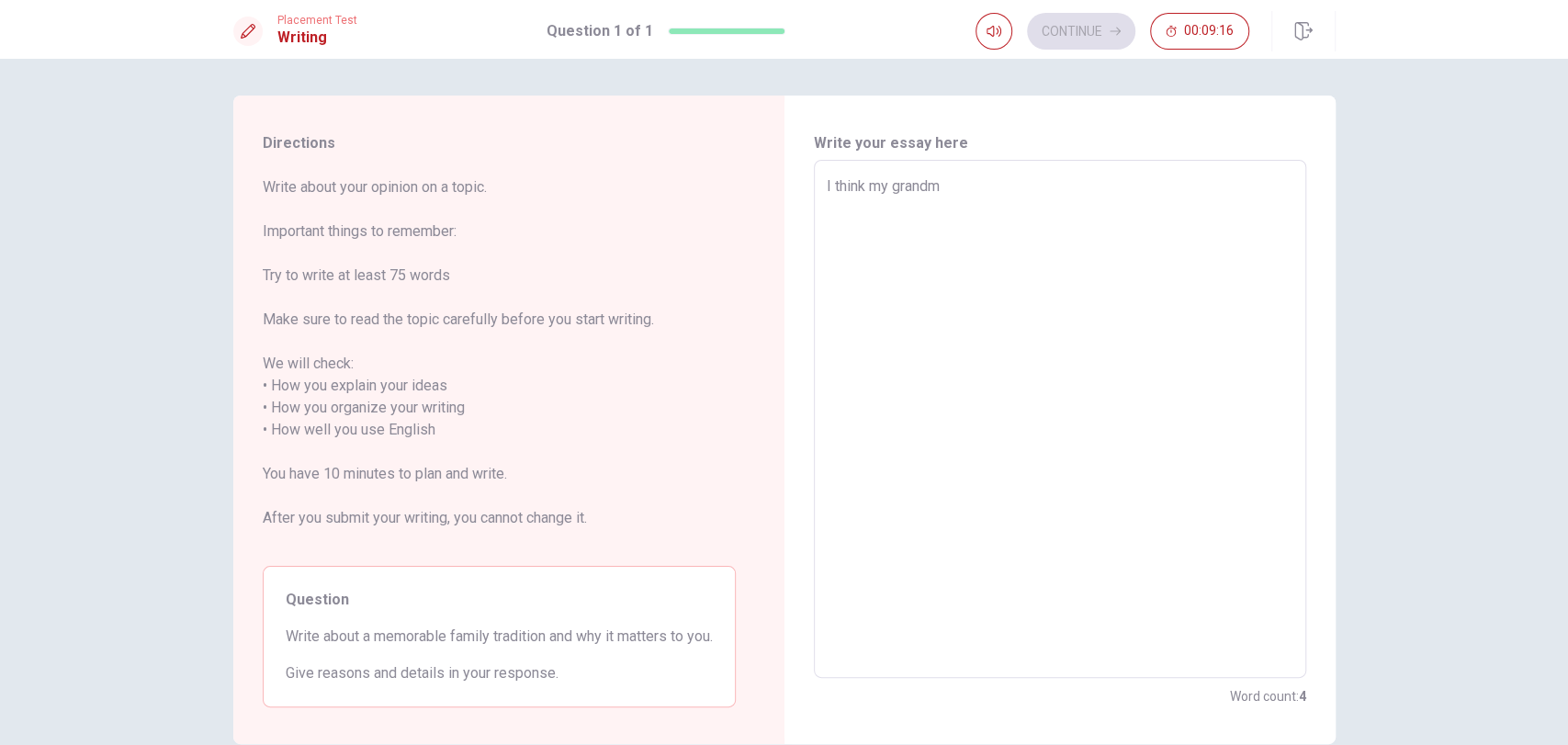 type on "x" 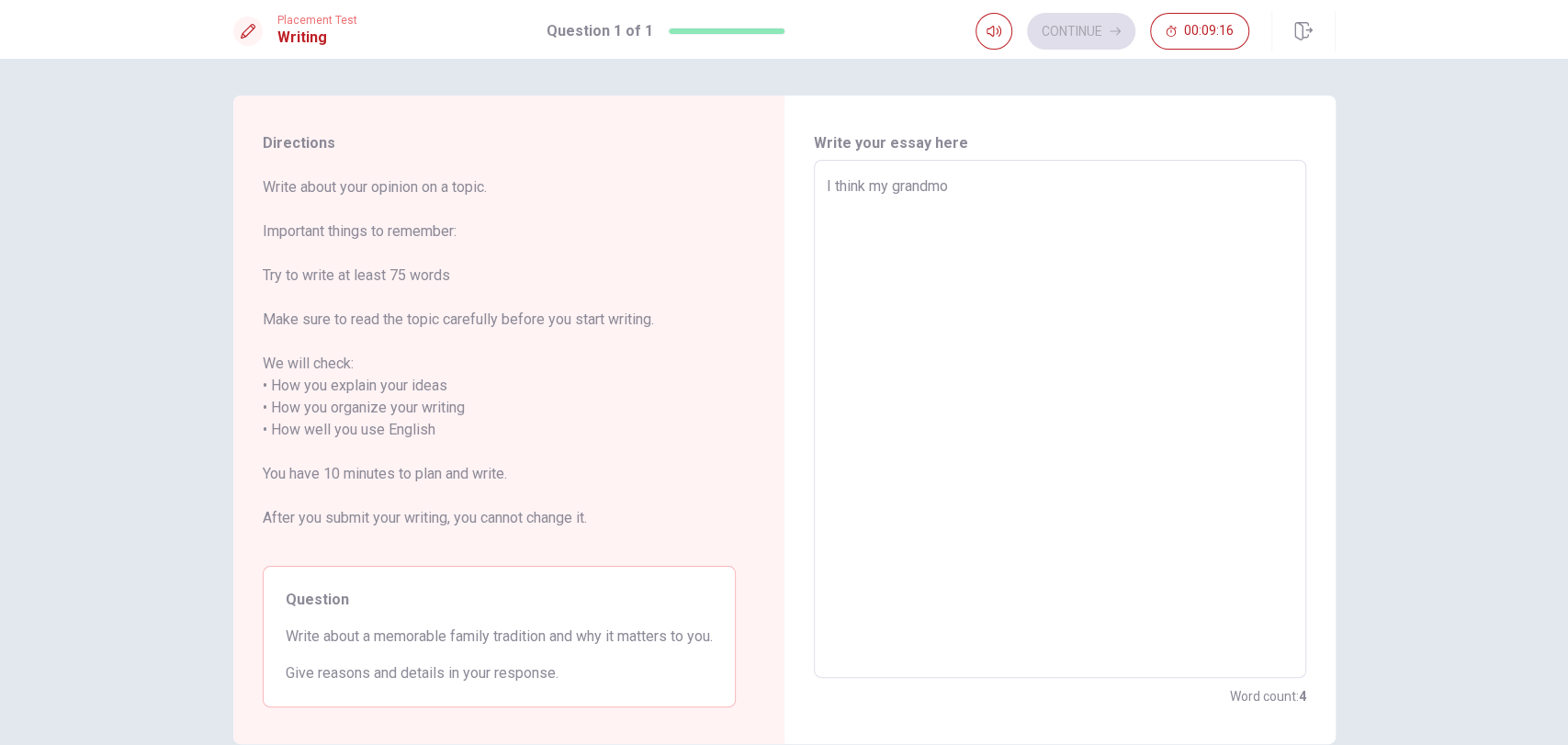 type on "x" 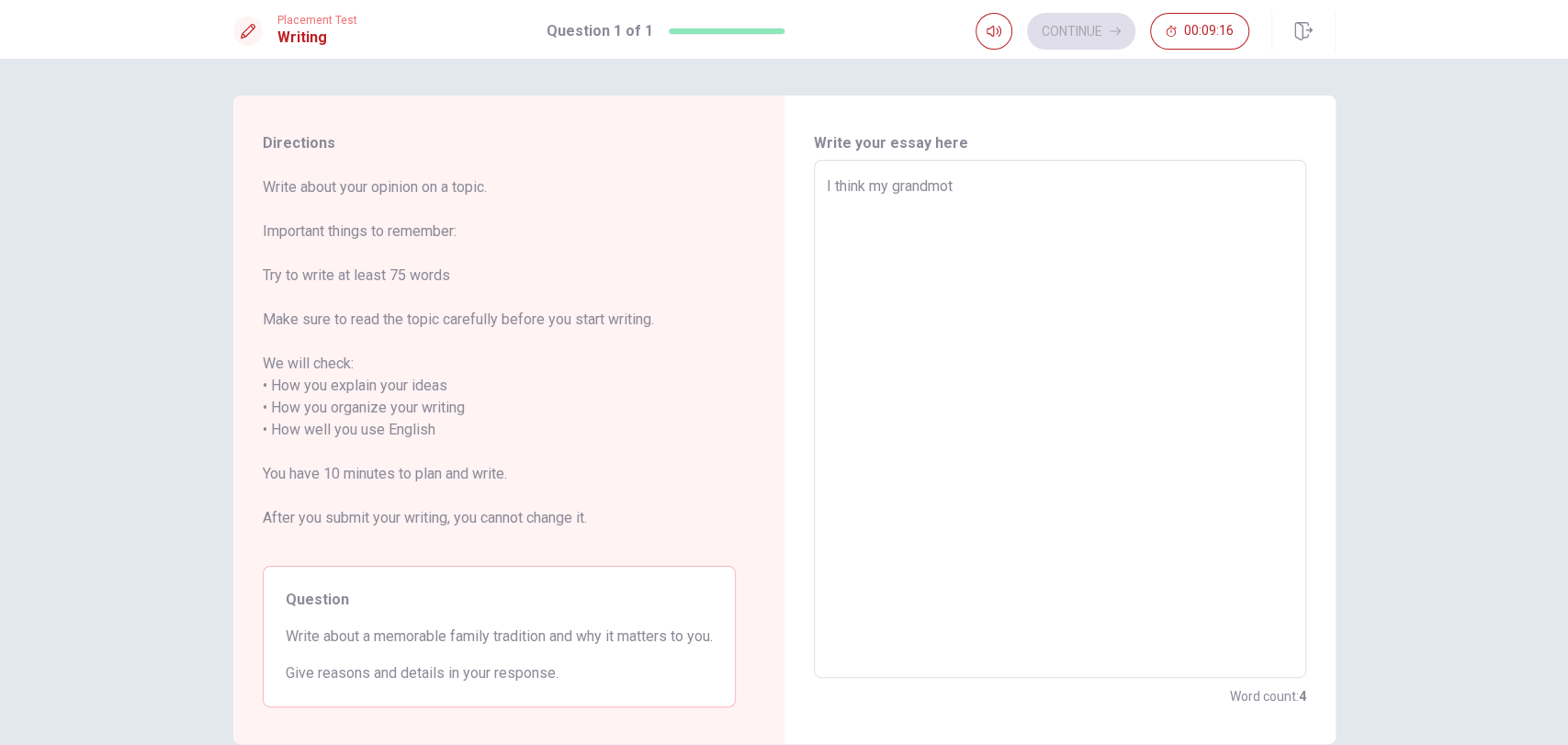 type on "x" 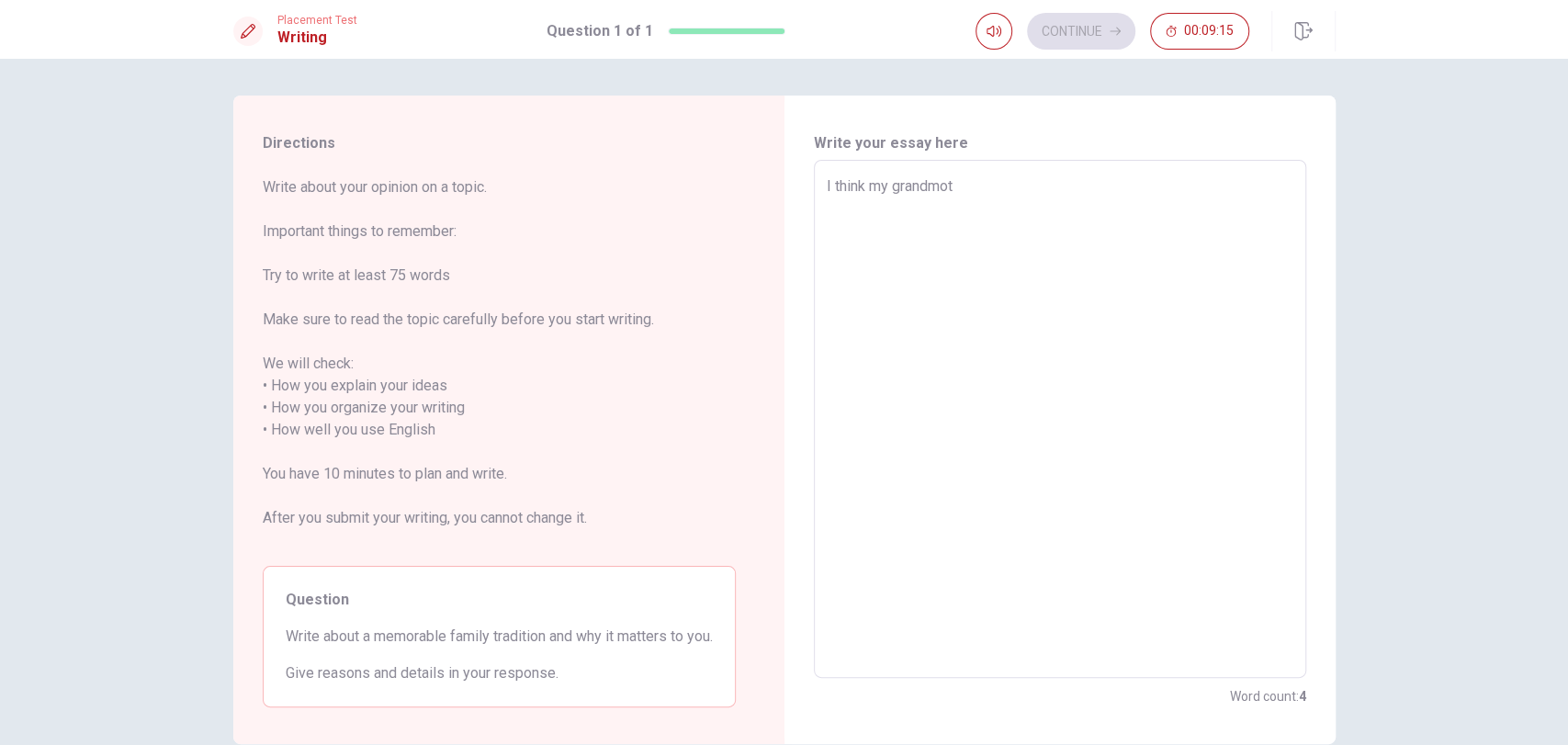 type on "I think my grandmoth" 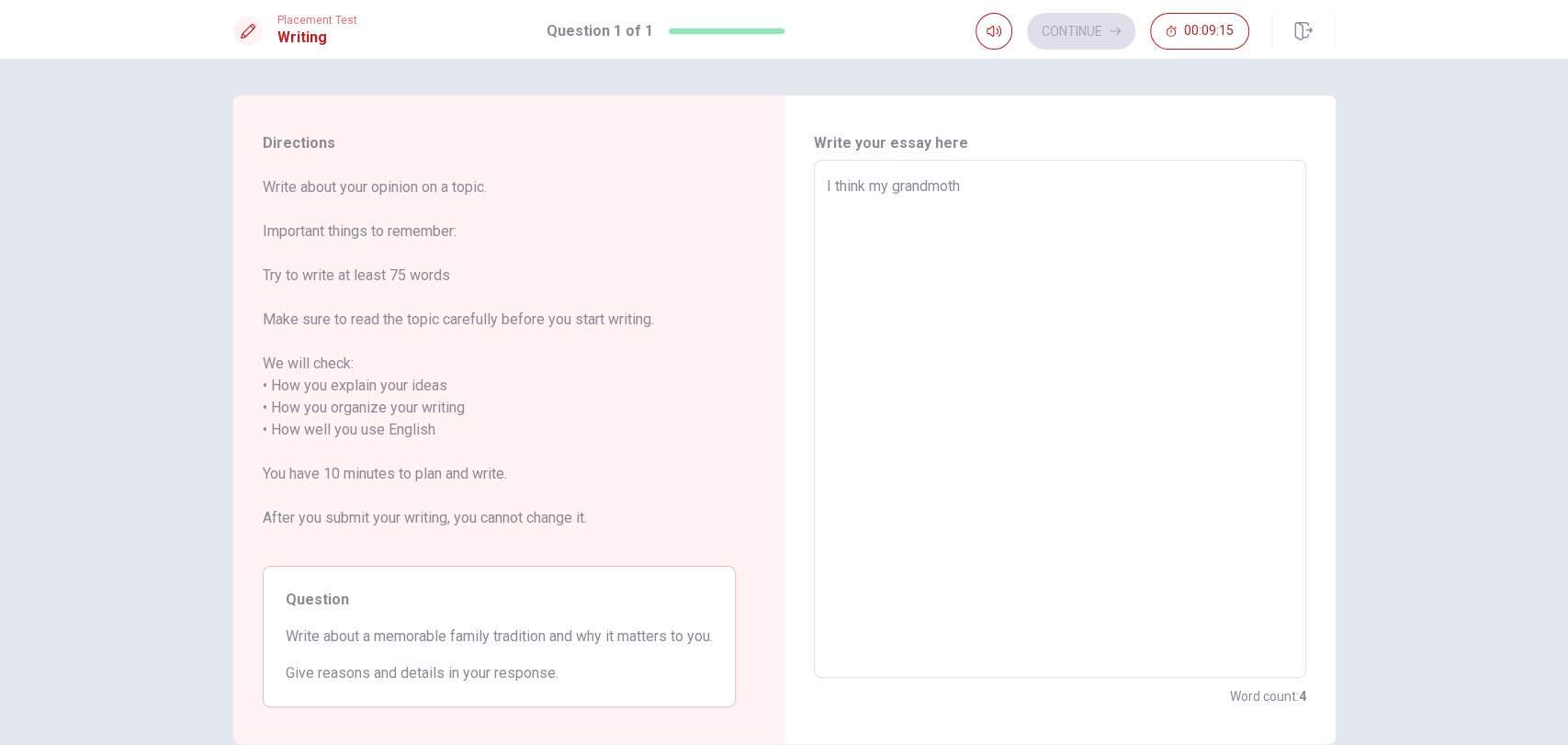 type on "x" 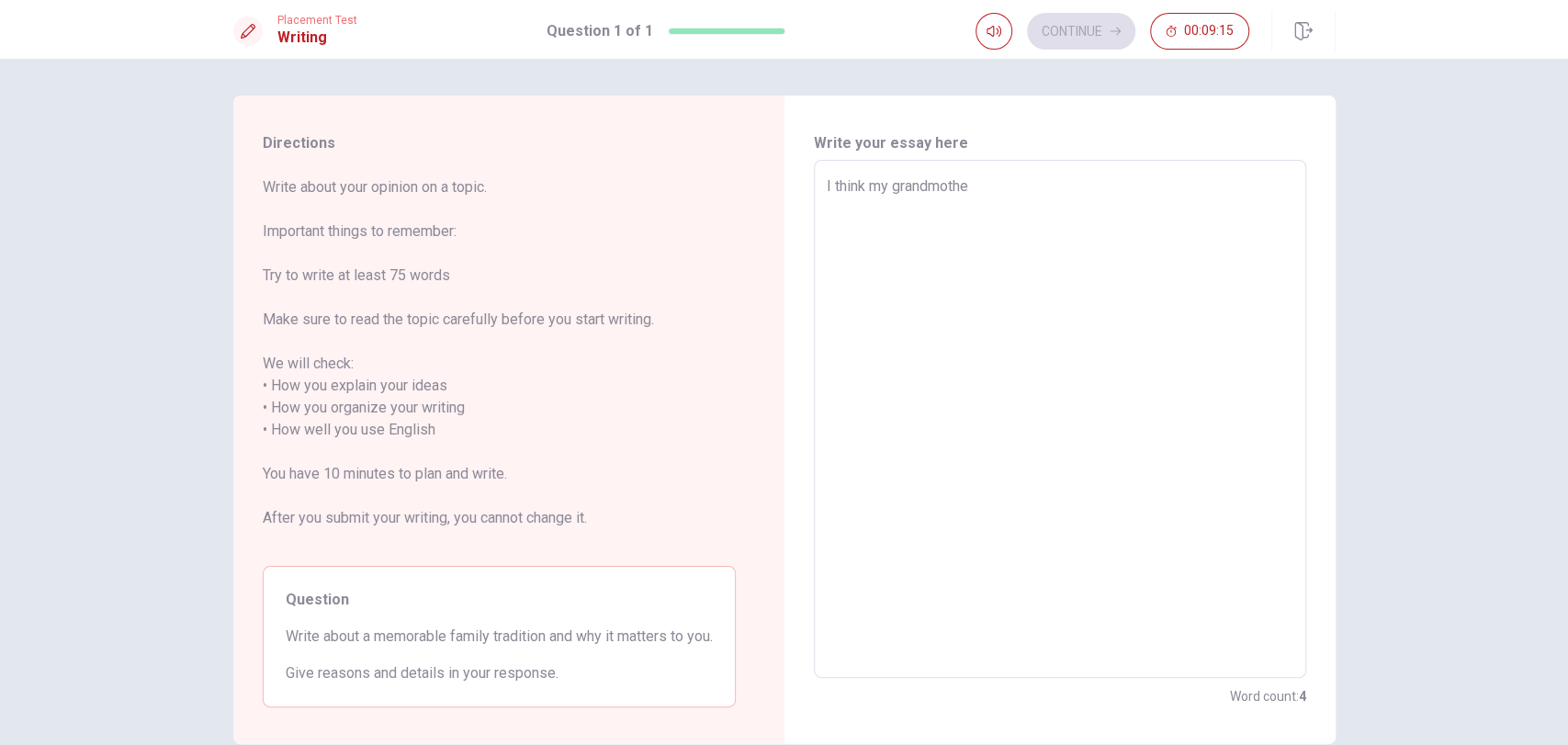 type on "x" 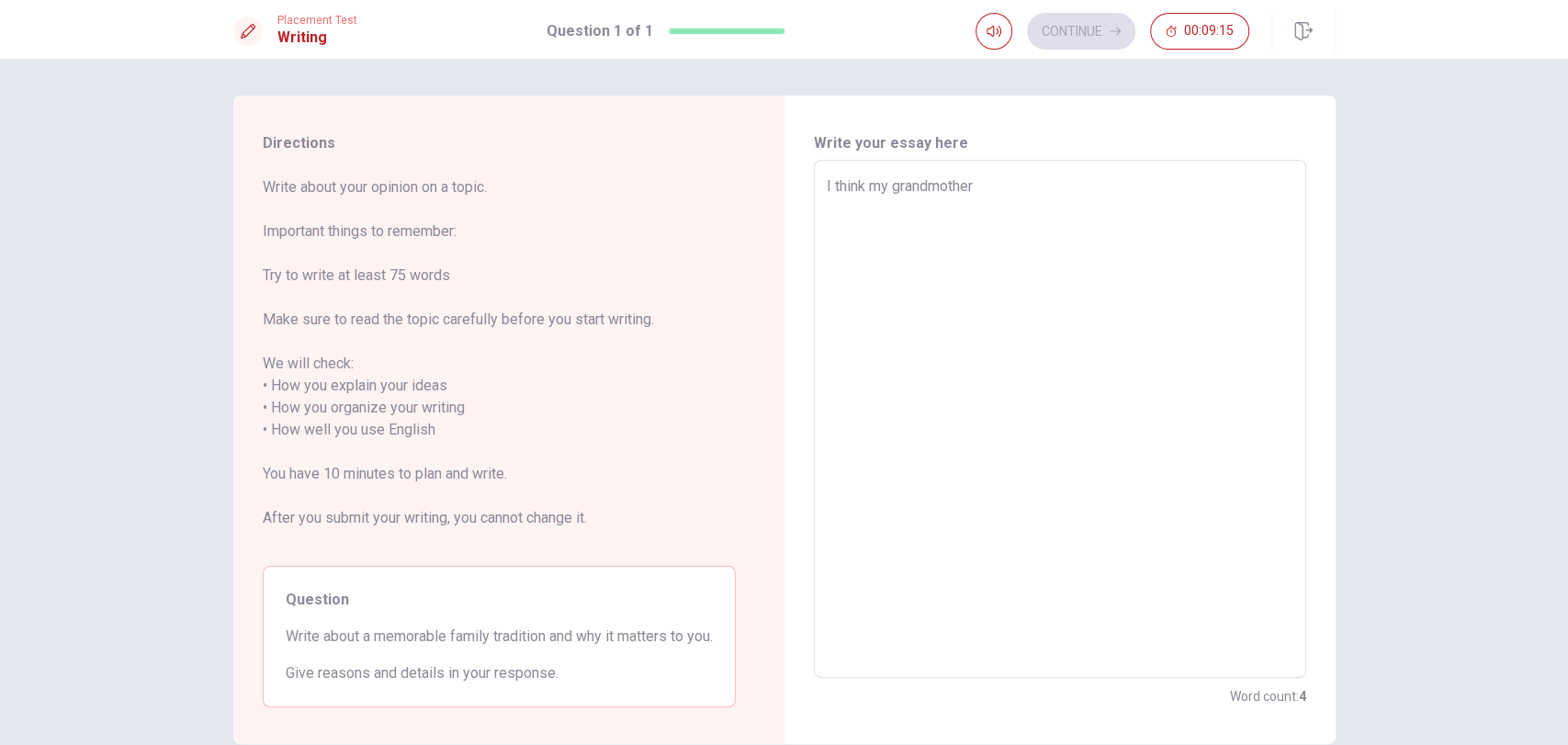 type on "x" 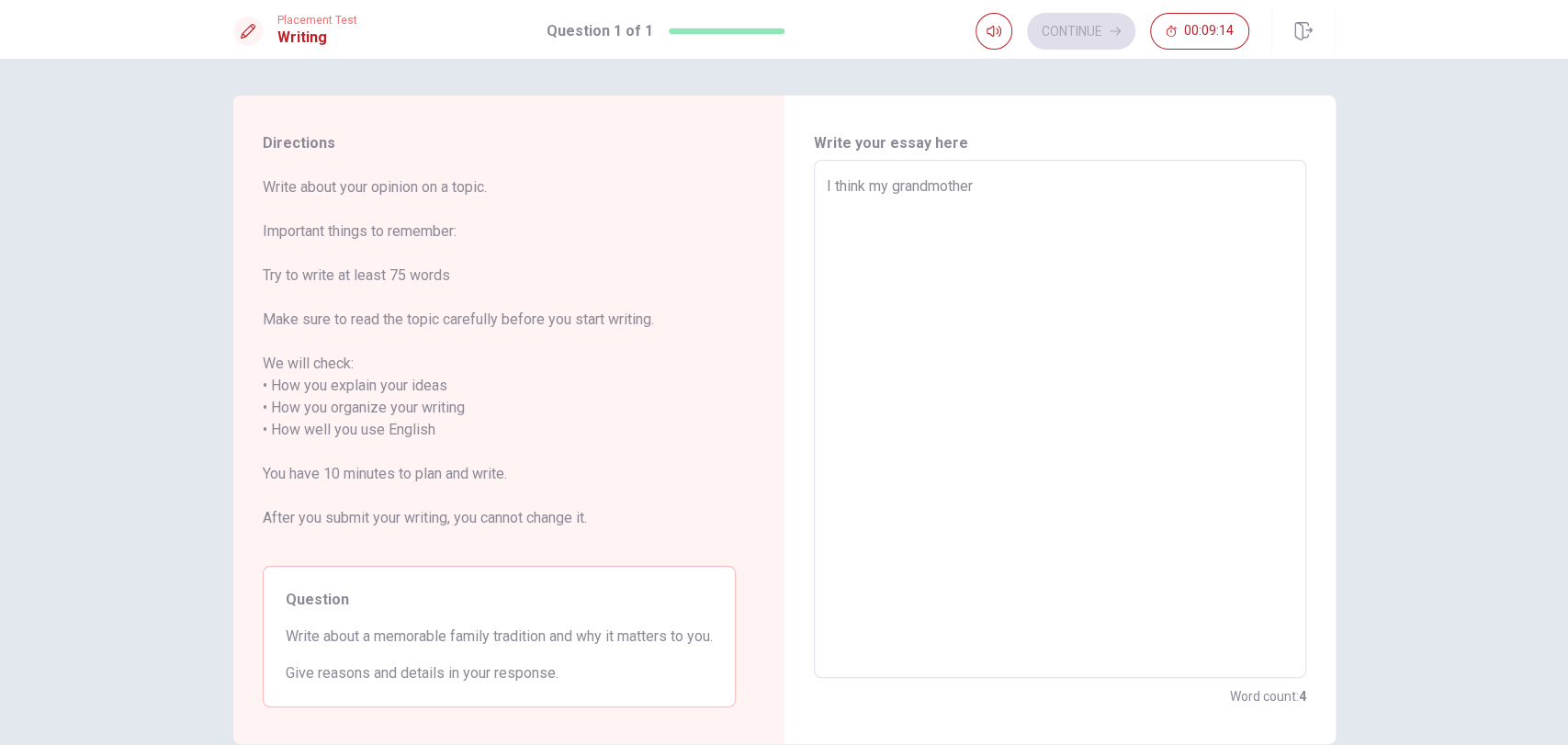 type on "I think my grandmother m" 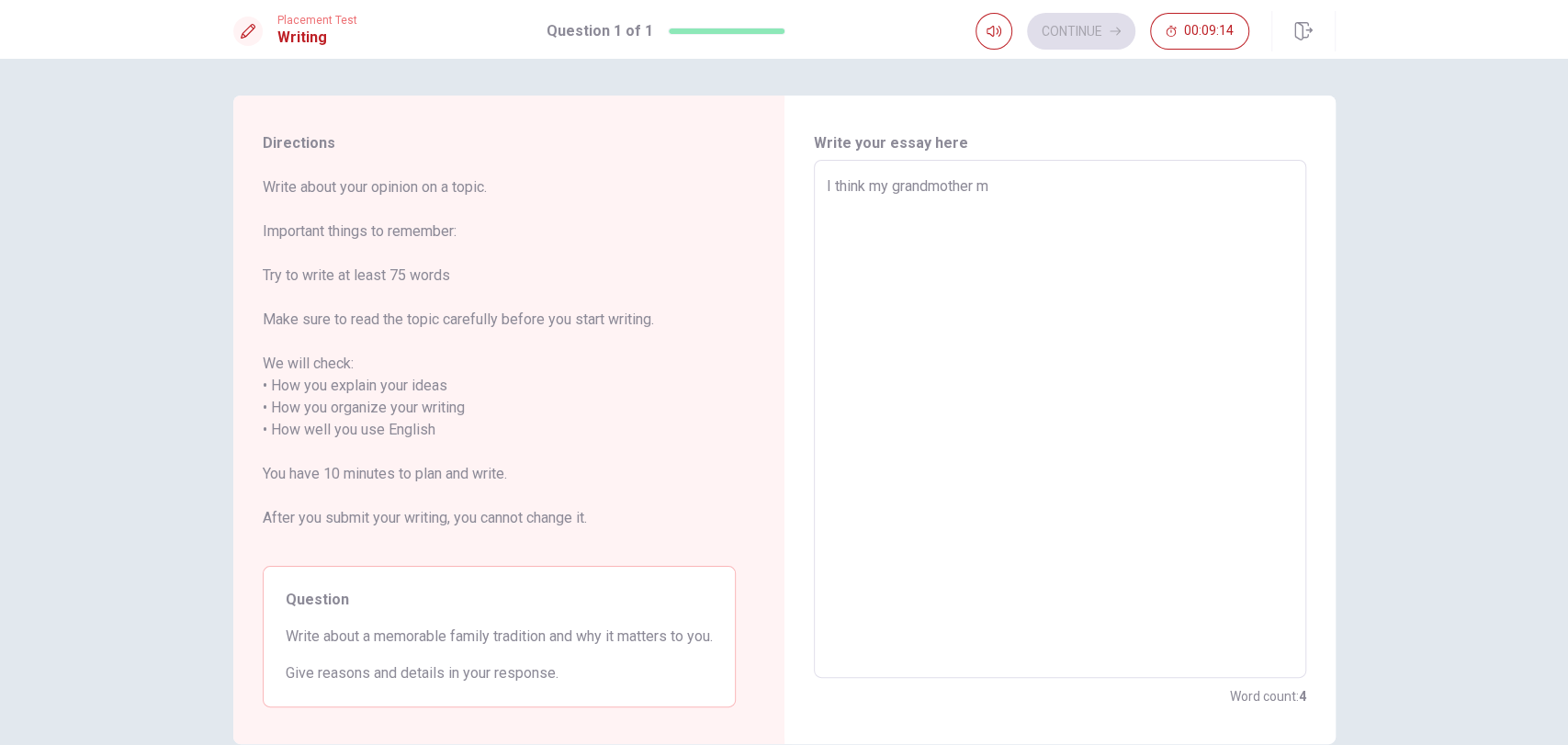 type on "x" 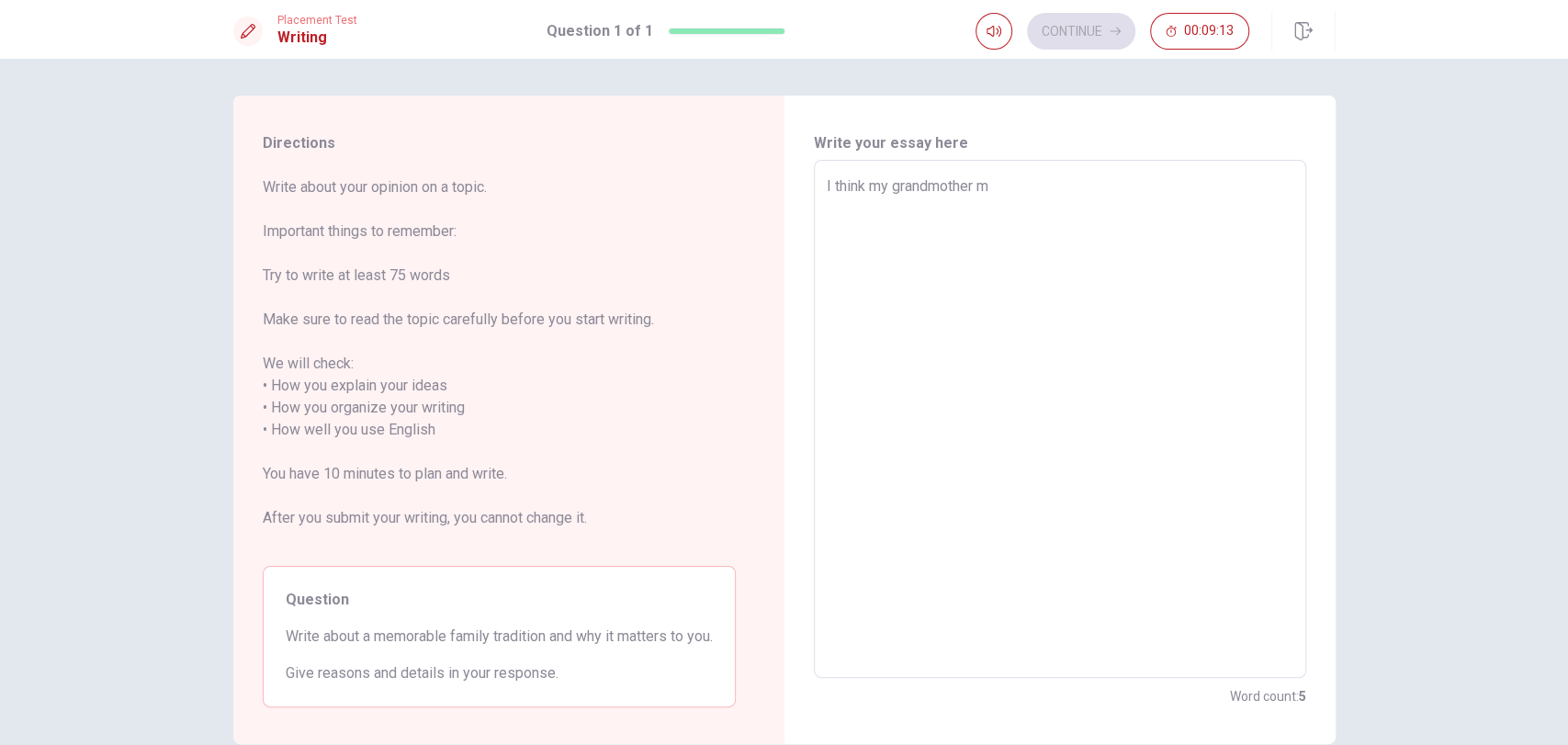 type on "I think my grandmother ma" 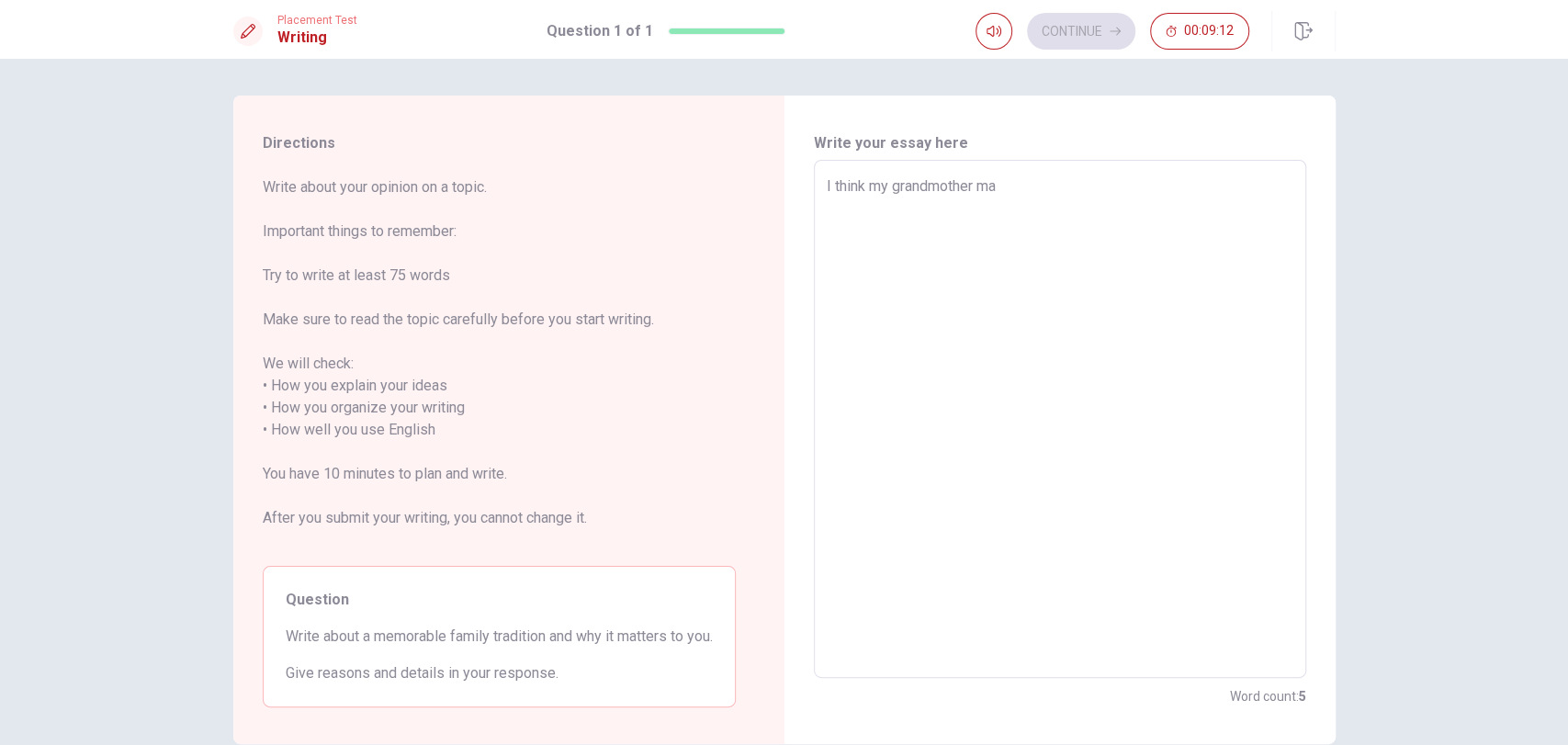 type on "x" 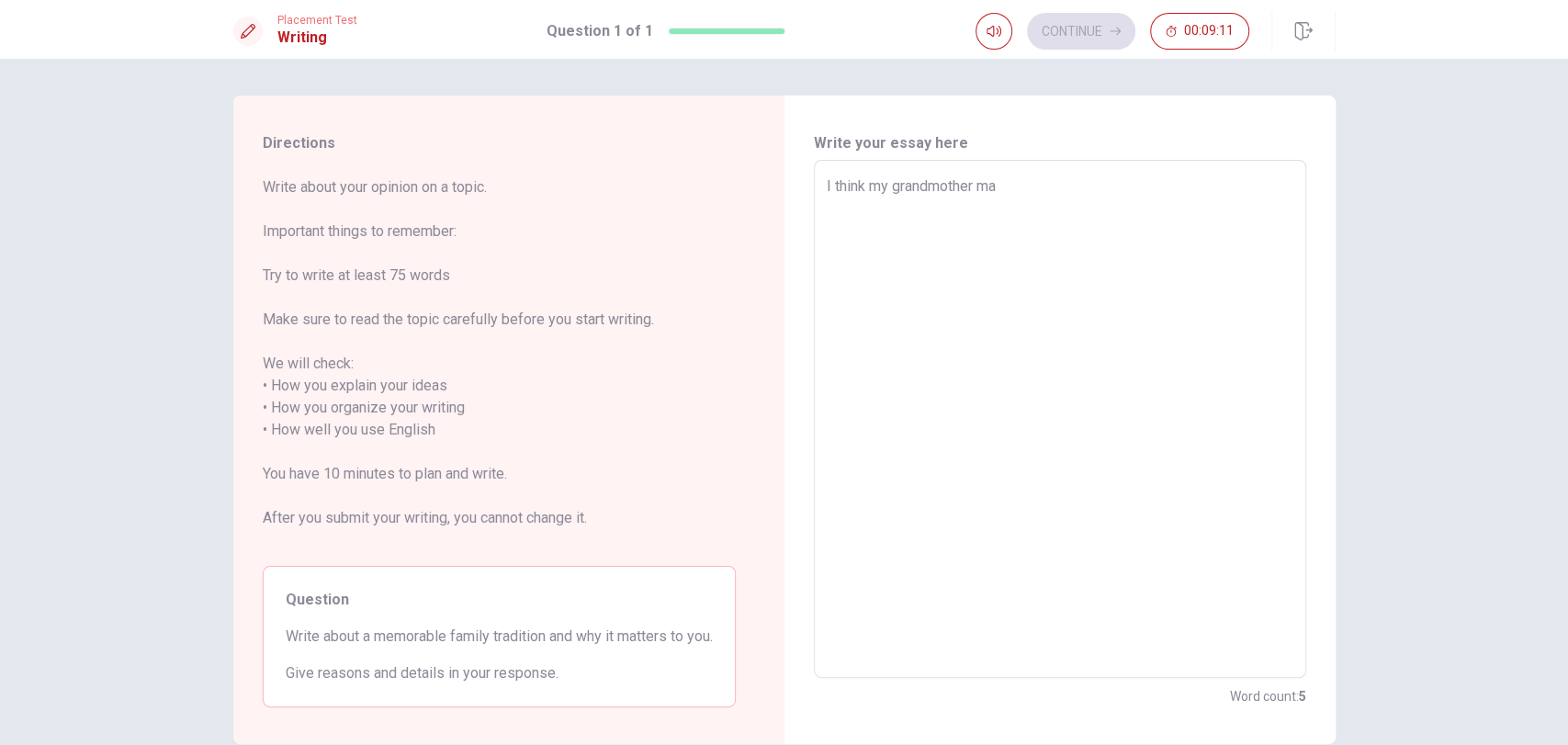 type on "I think my grandmother [PERSON_NAME]" 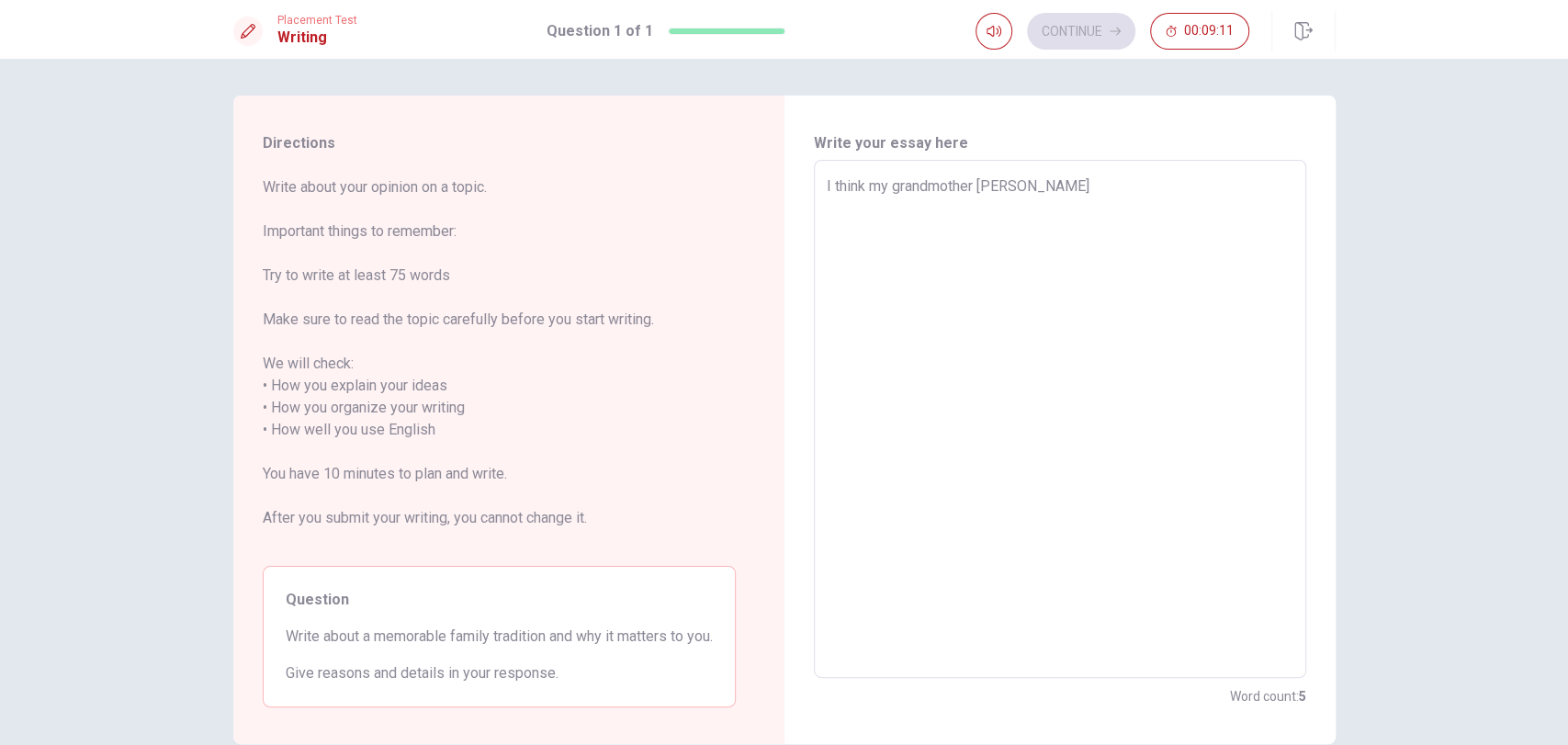 type on "x" 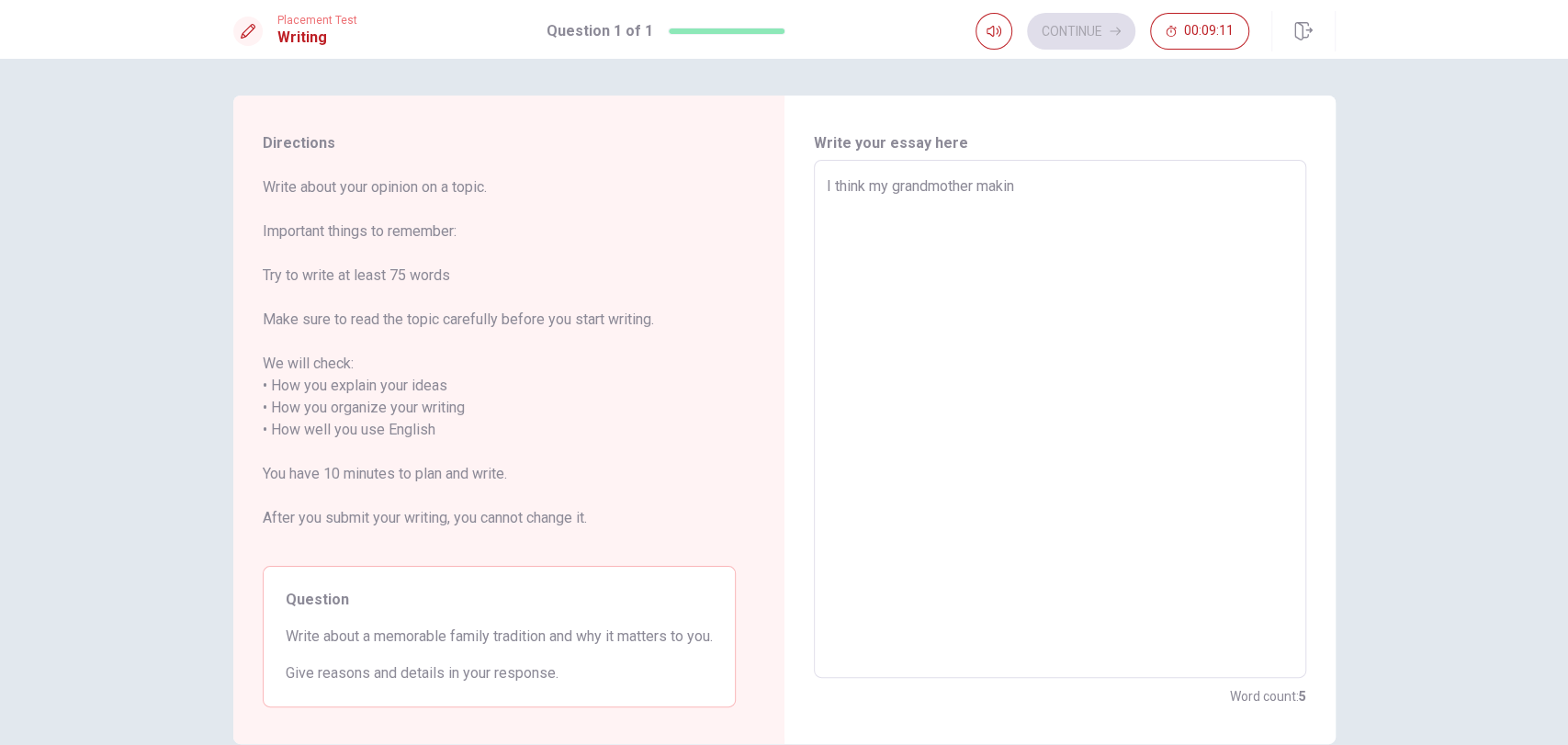 type on "x" 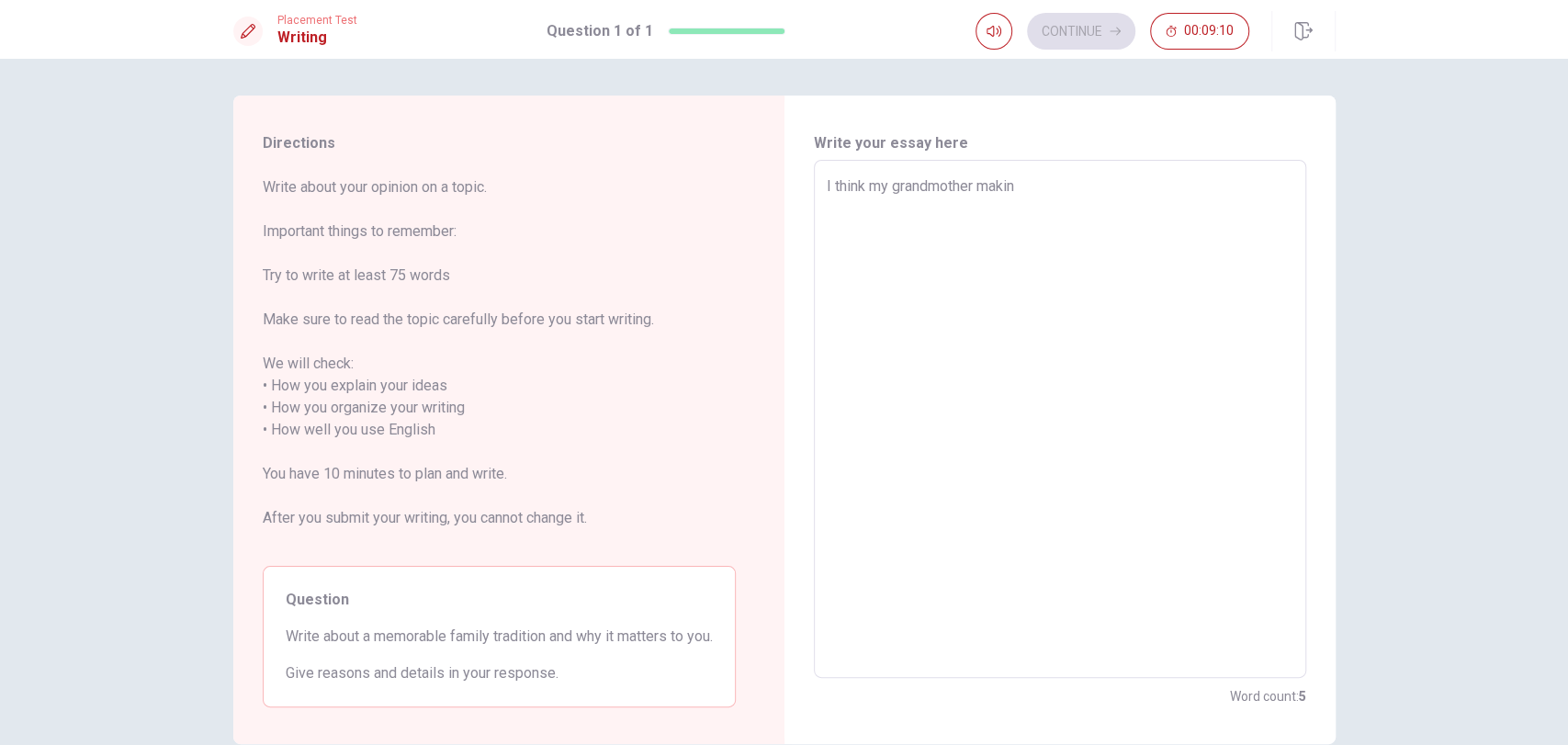 type on "I think my grandmother making" 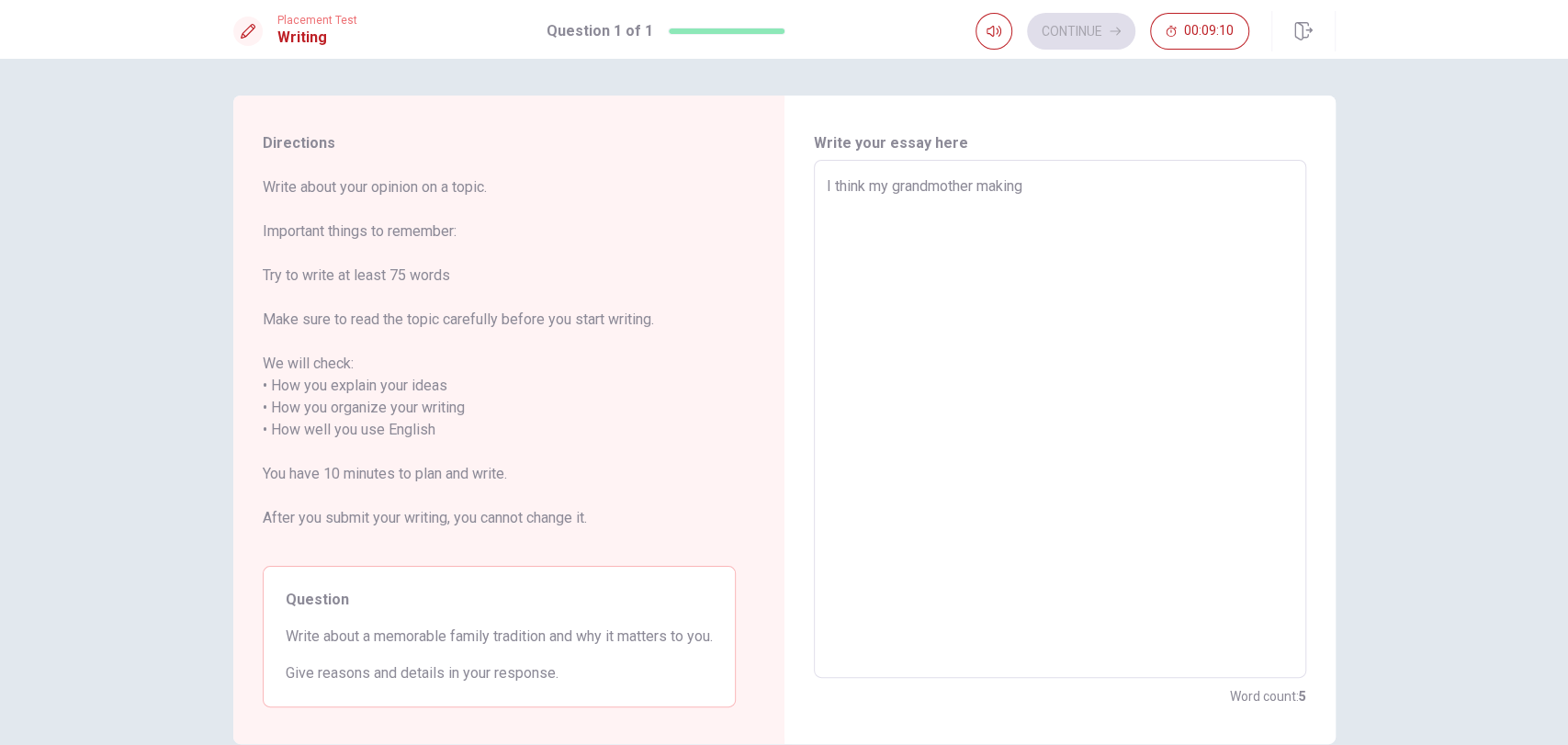 type on "x" 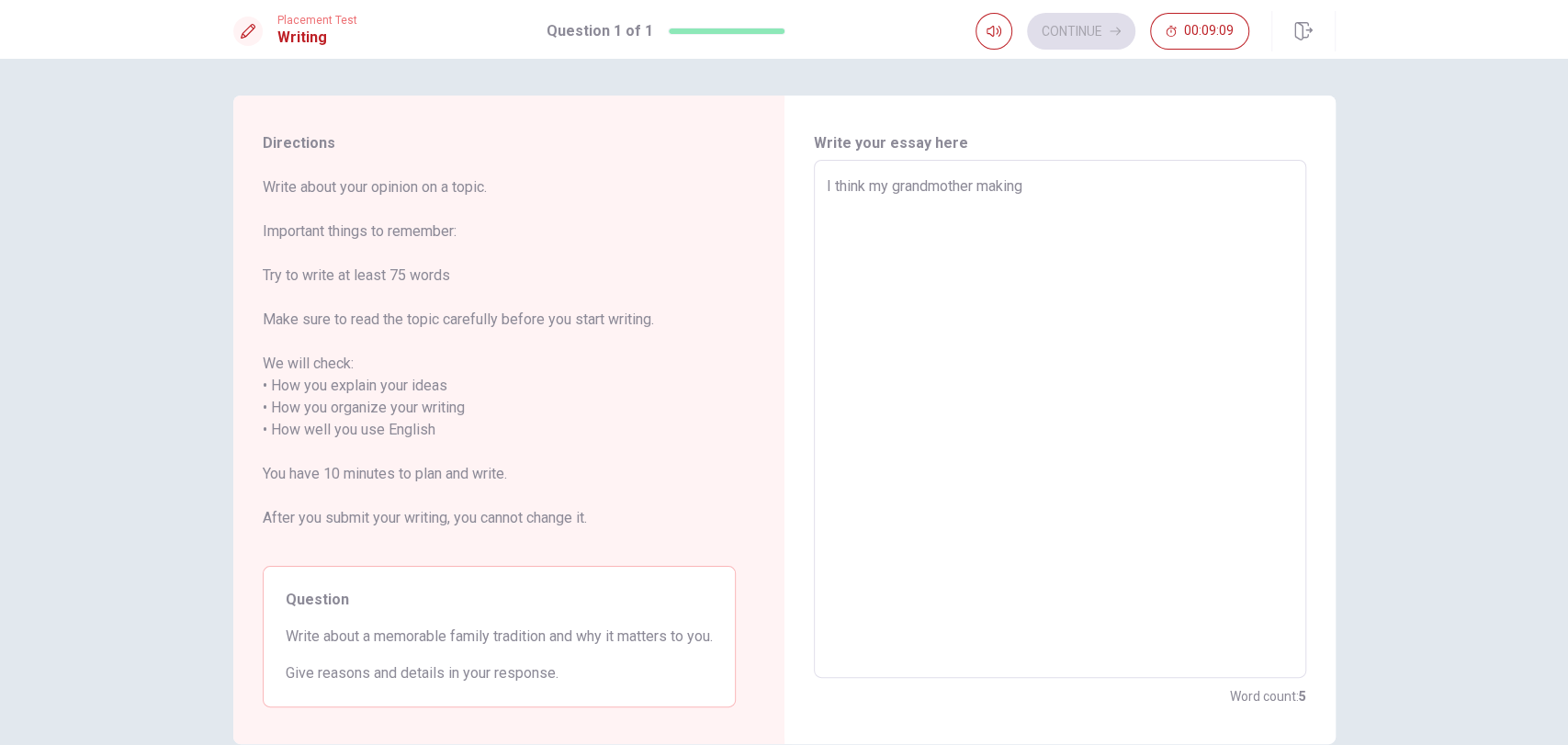type on "x" 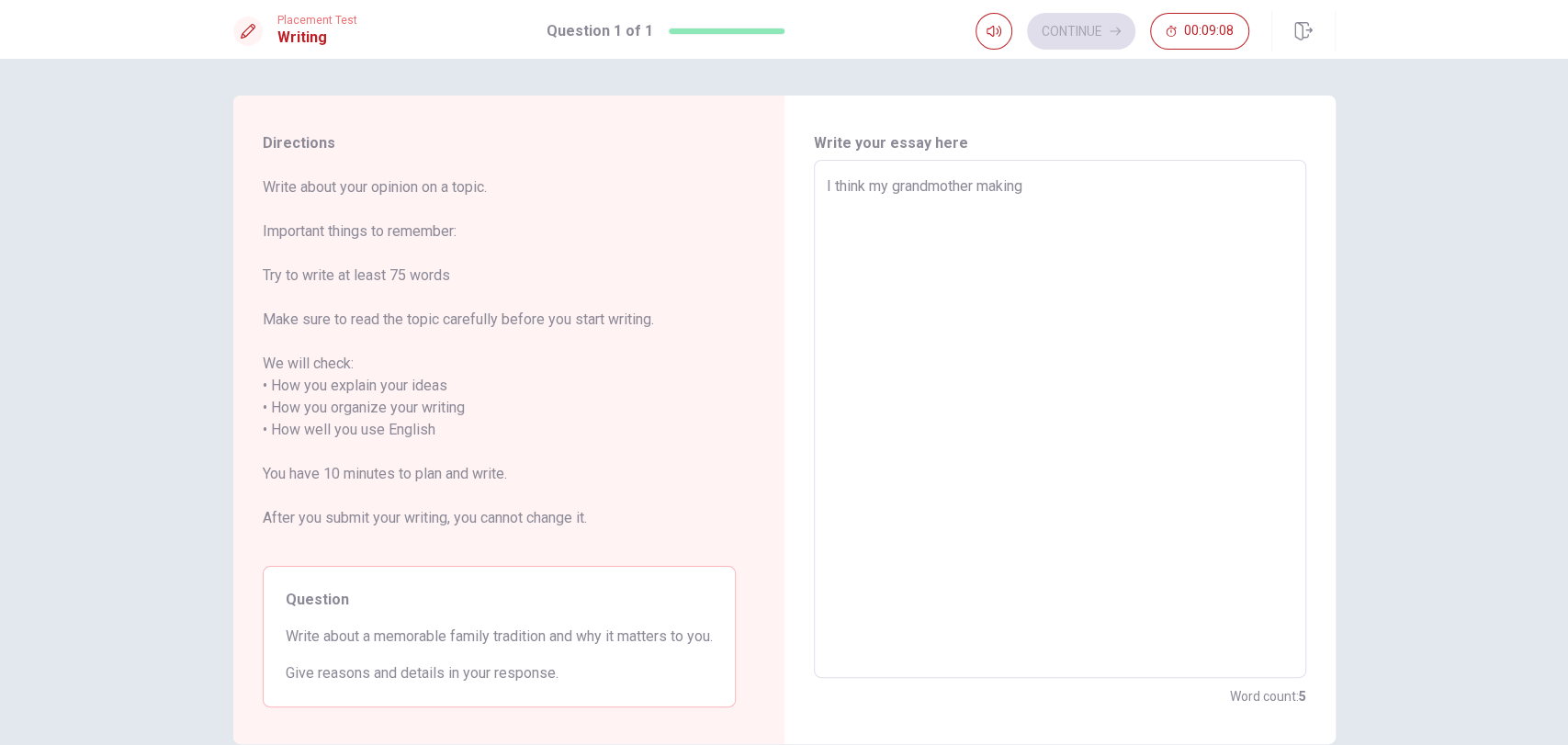 type on "I think my grandmother making t" 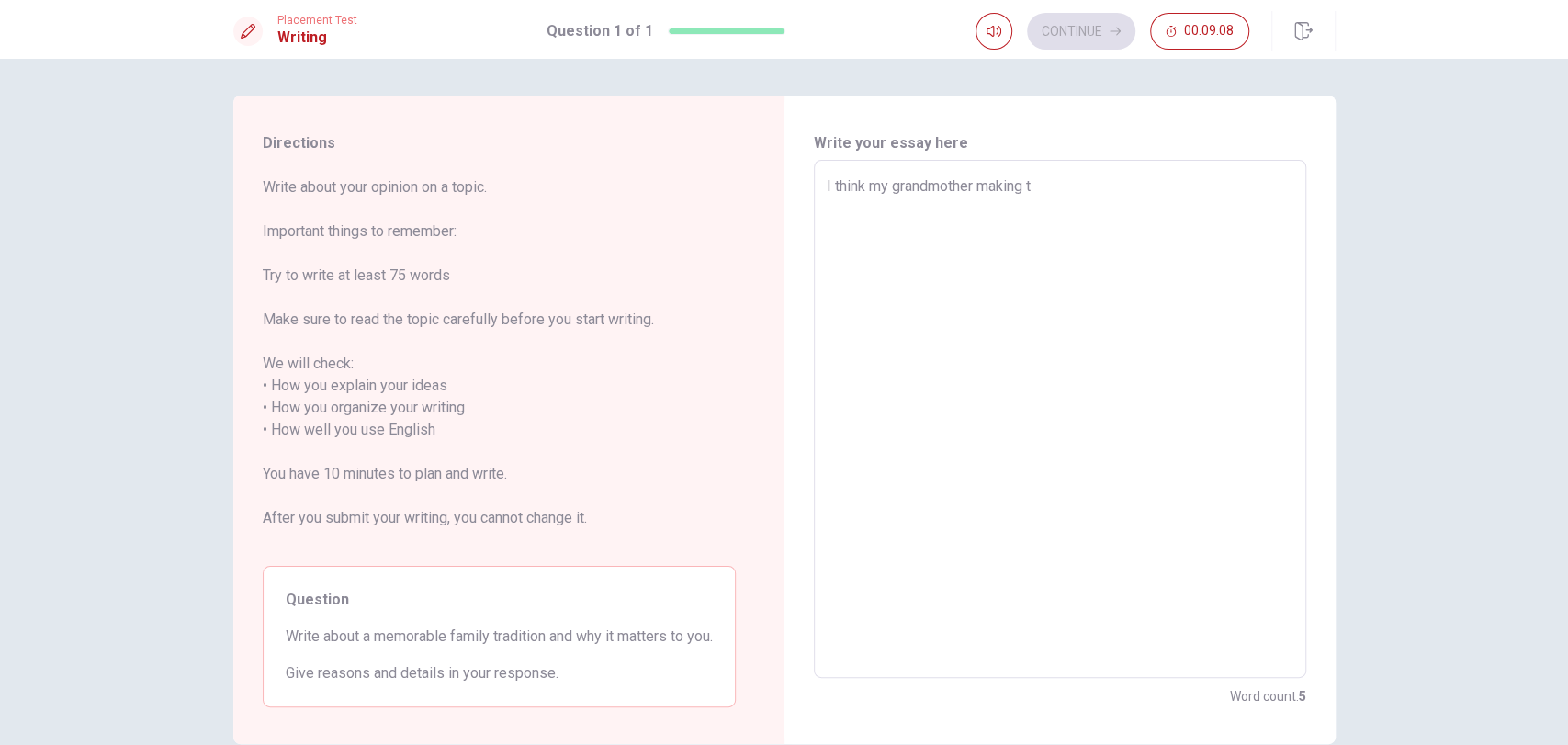 type on "x" 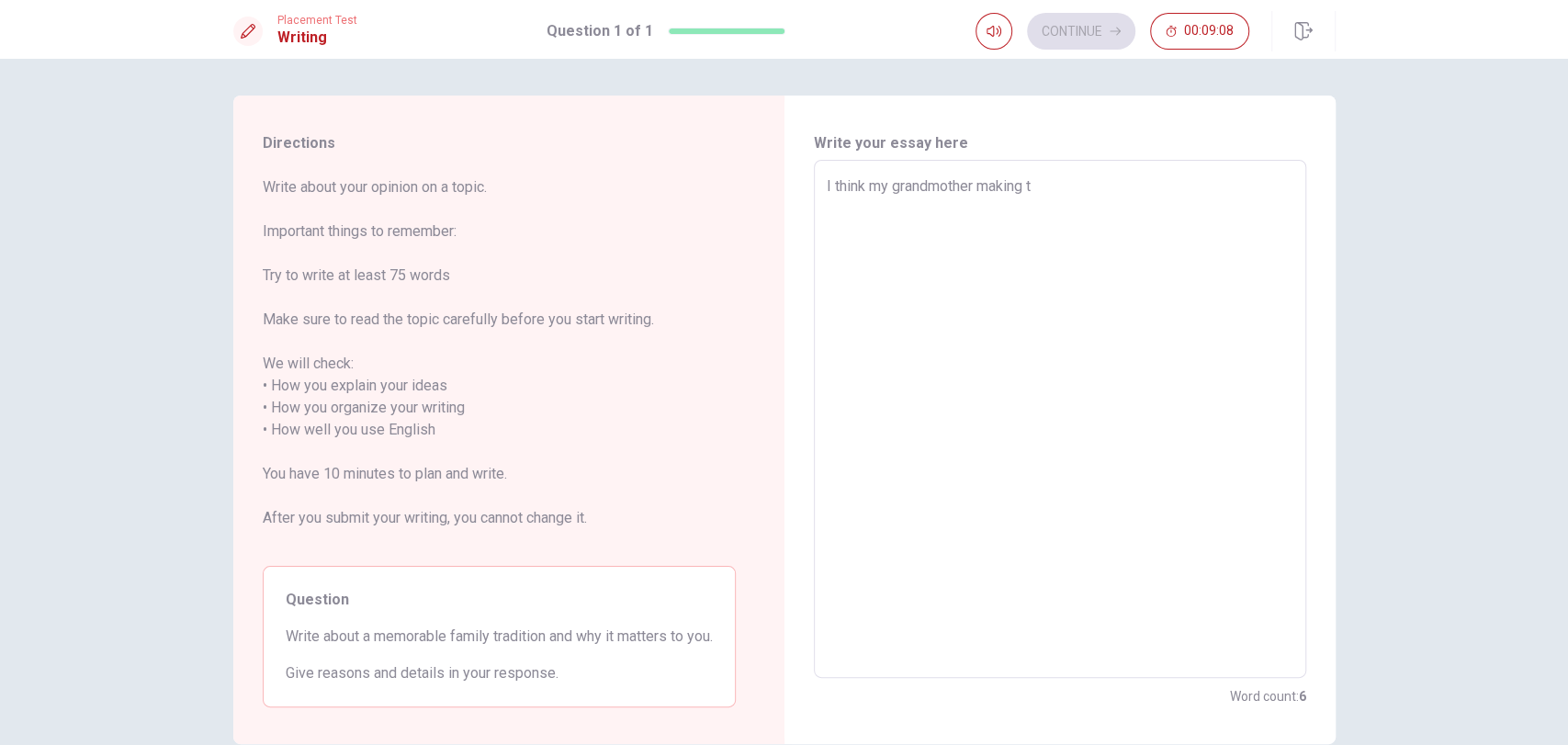 type on "I think my grandmother making th" 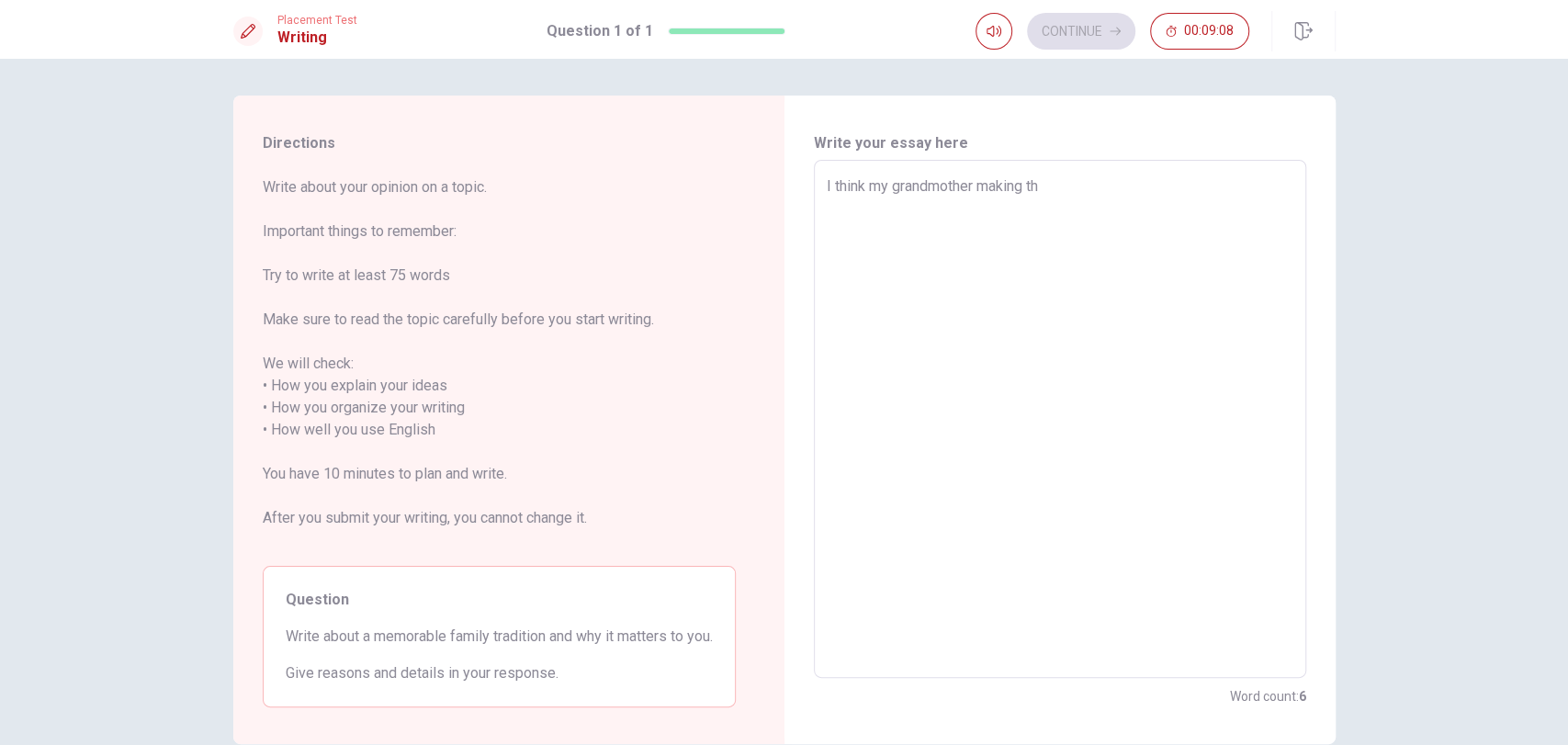 type on "x" 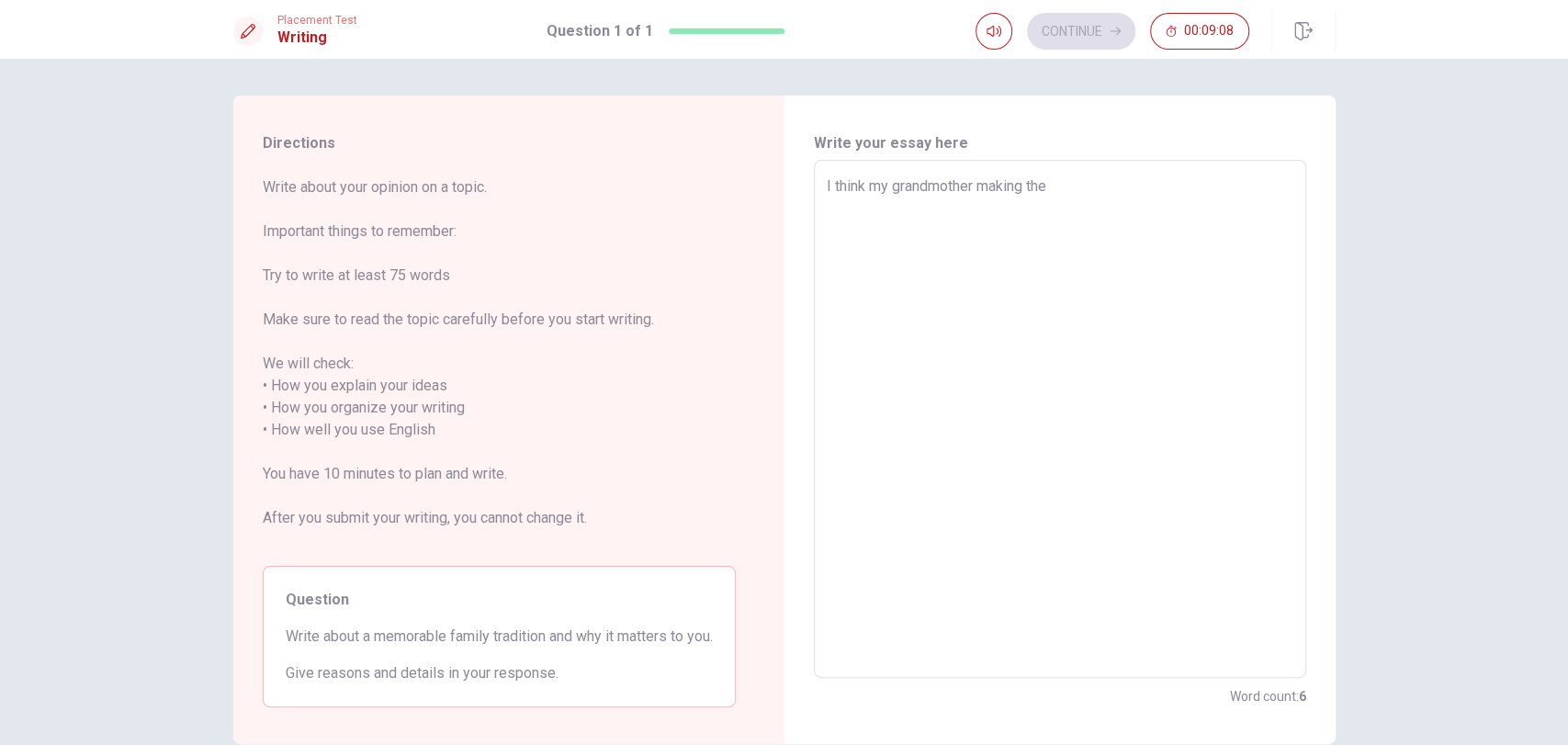type on "x" 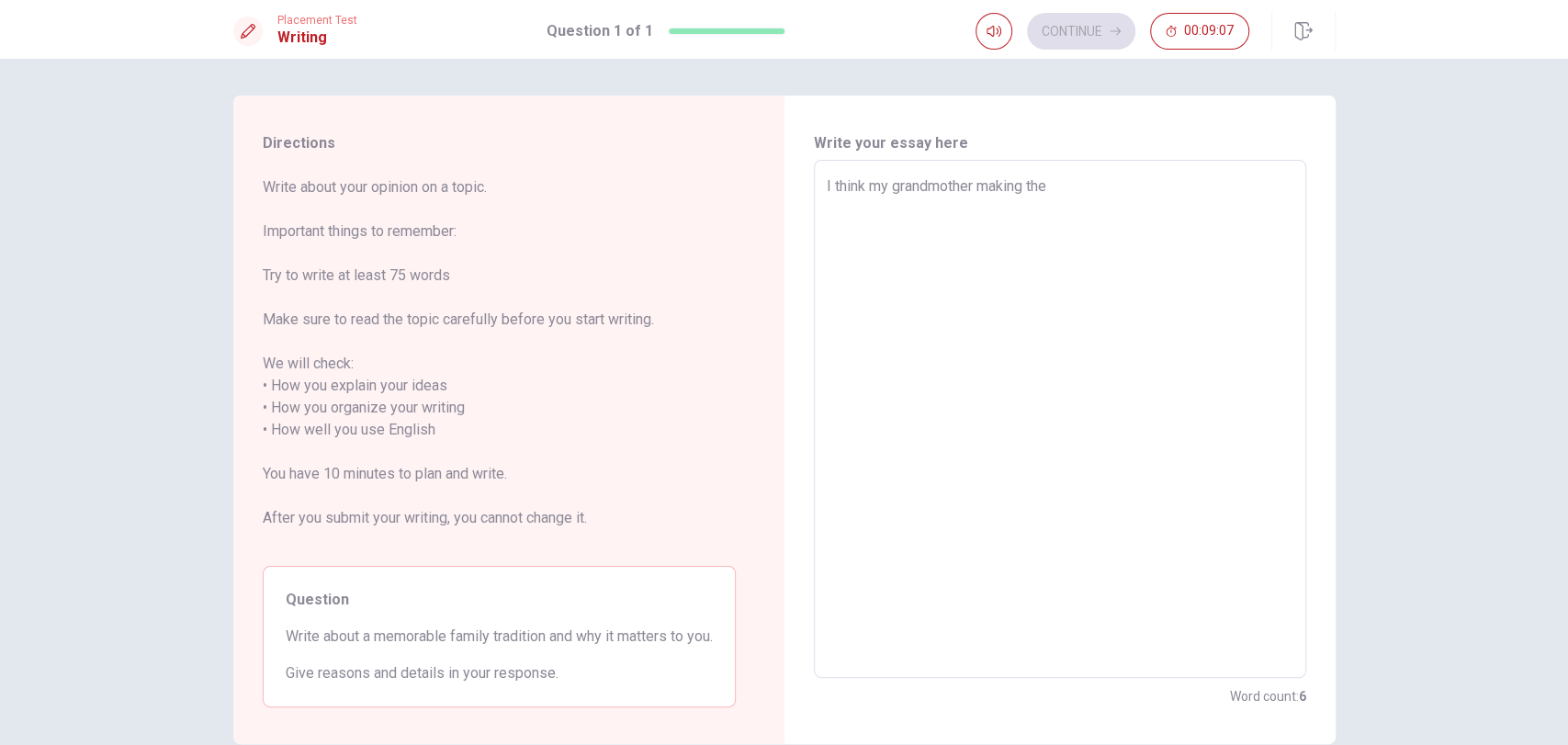 type on "I think my grandmother making the" 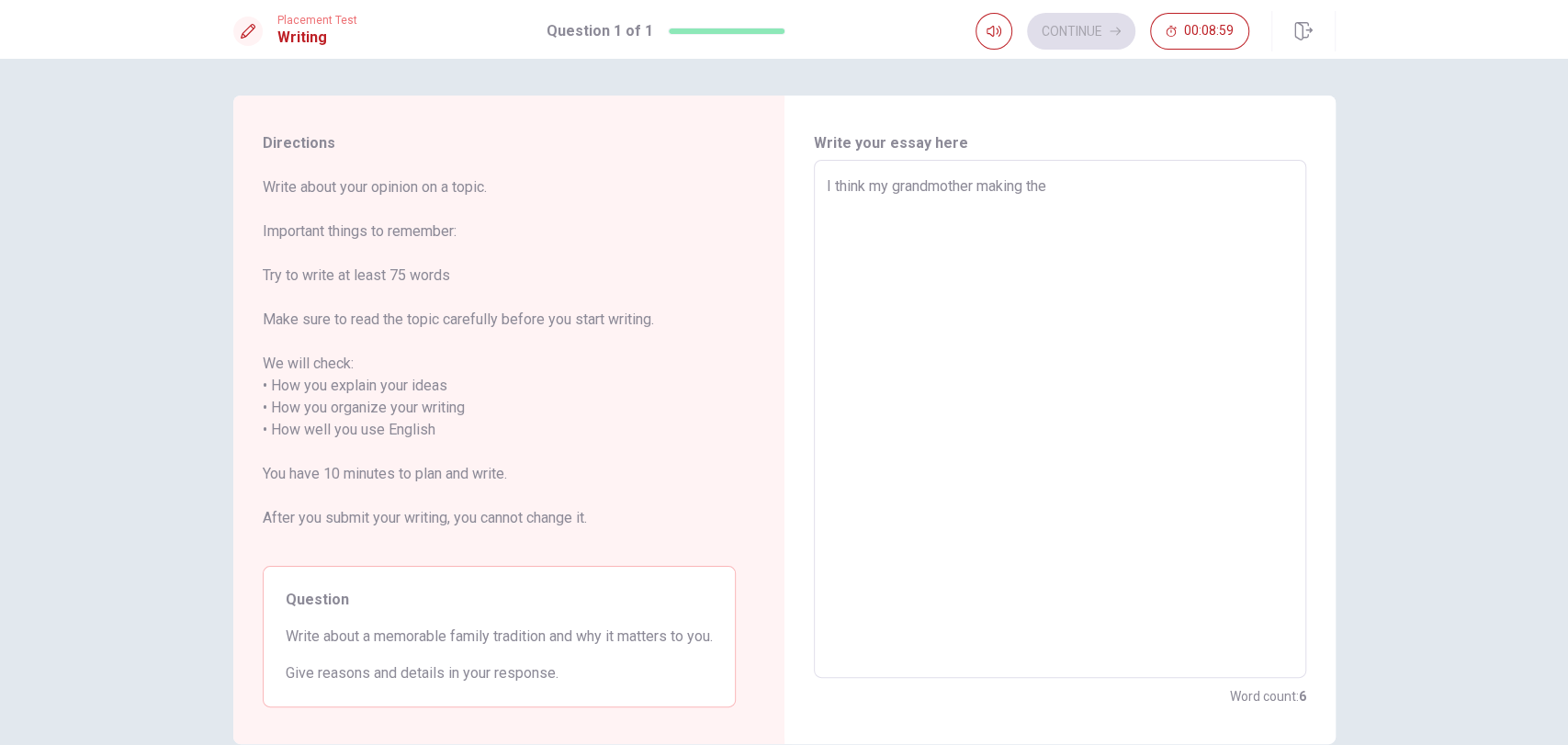 type on "x" 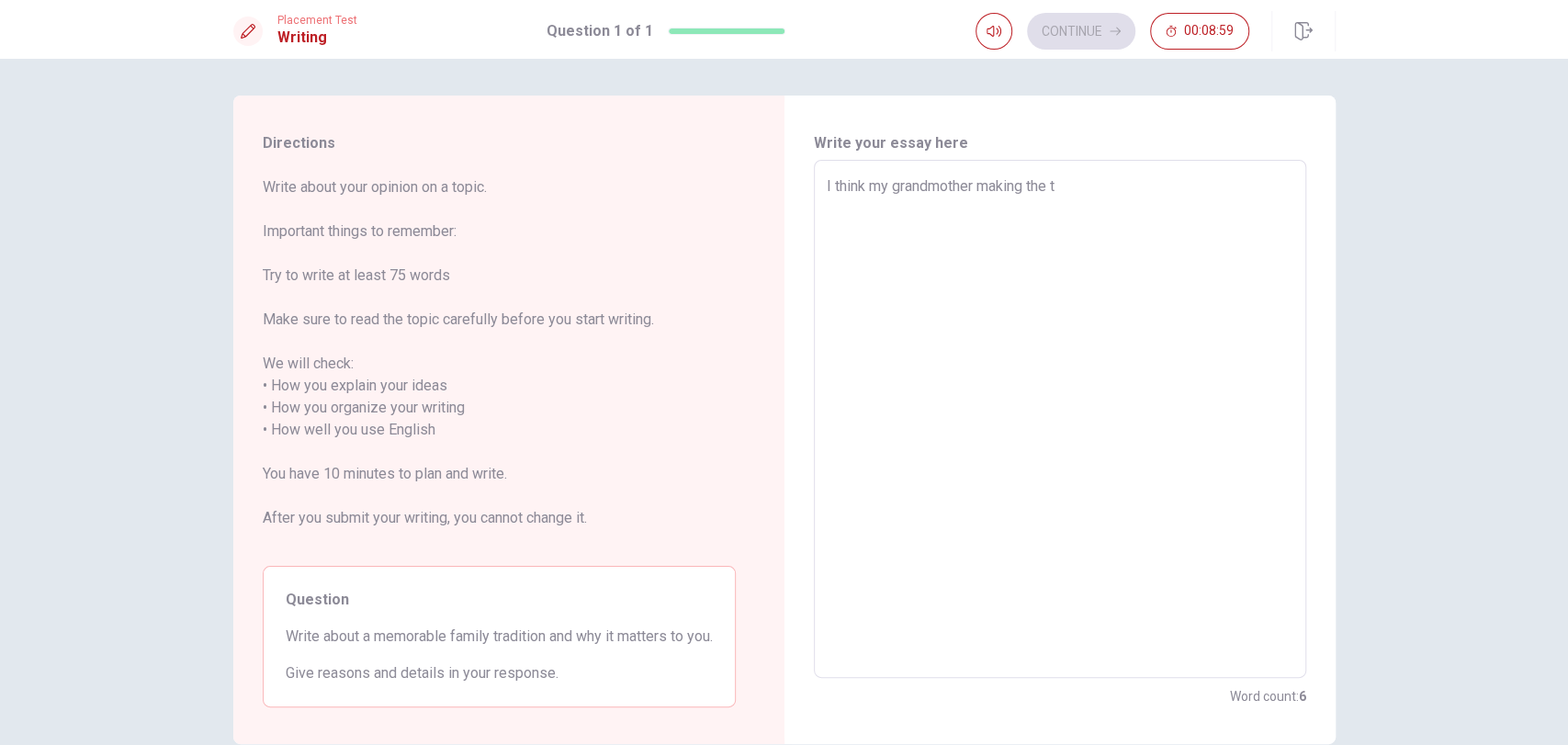 type on "x" 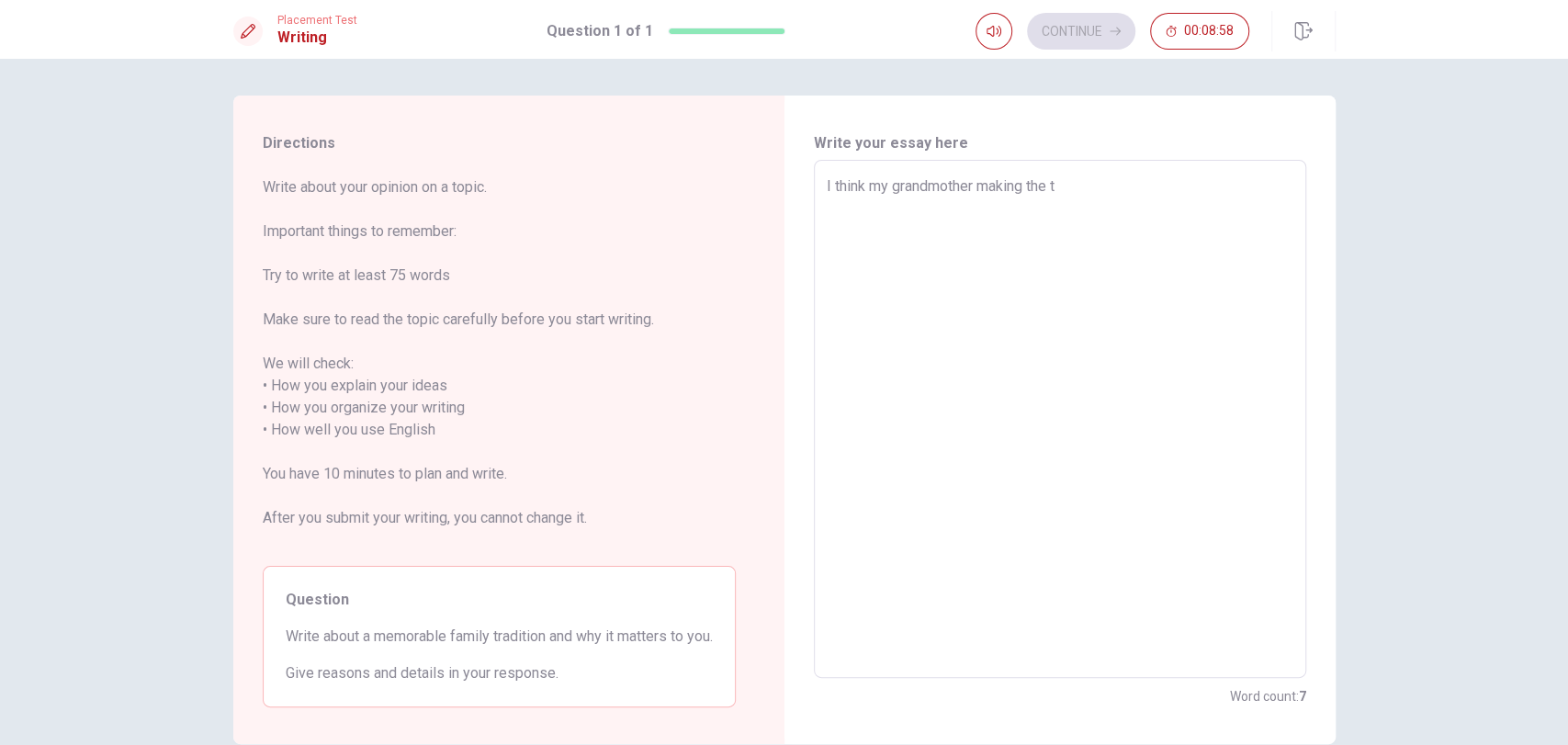 type on "I think my grandmother making the tr" 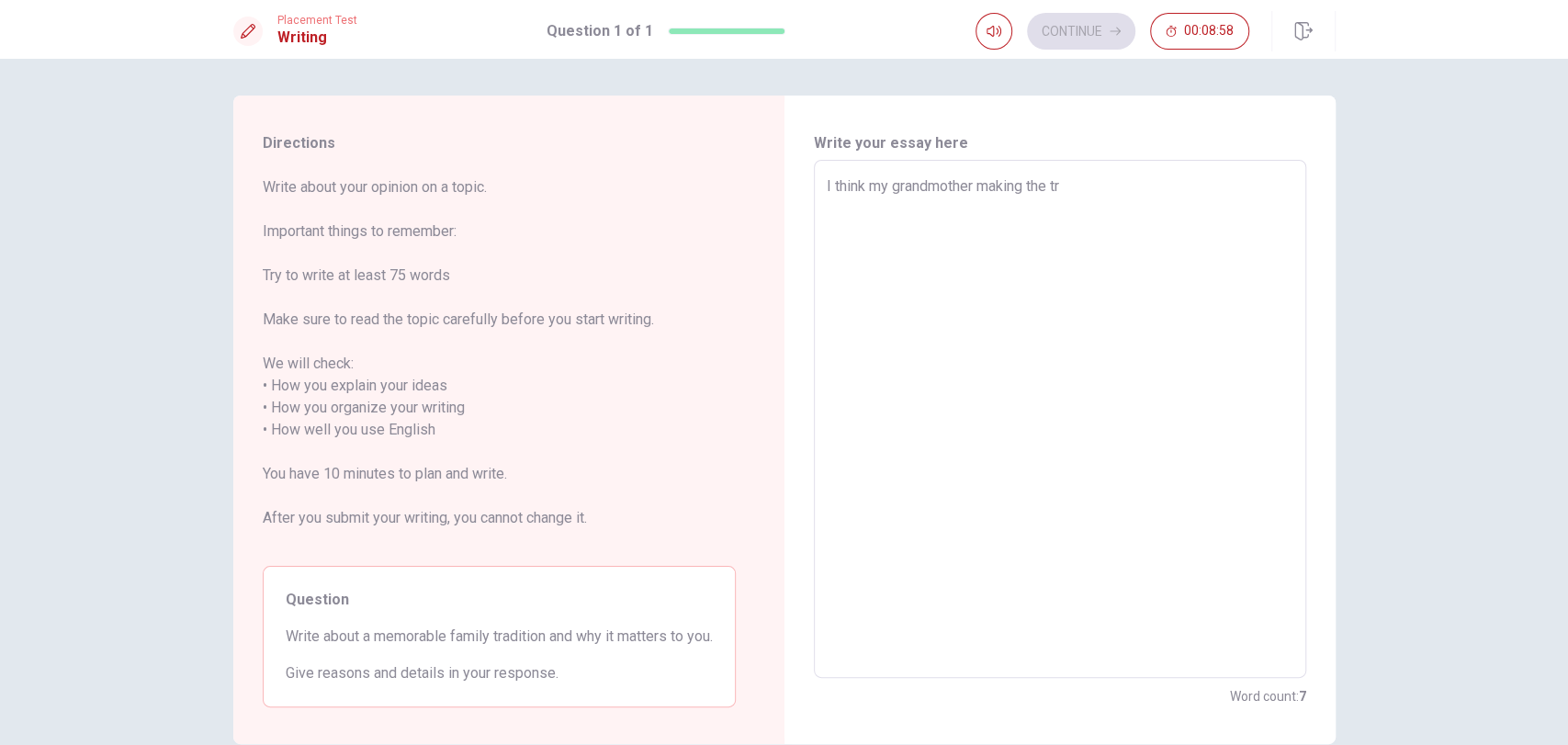 type on "x" 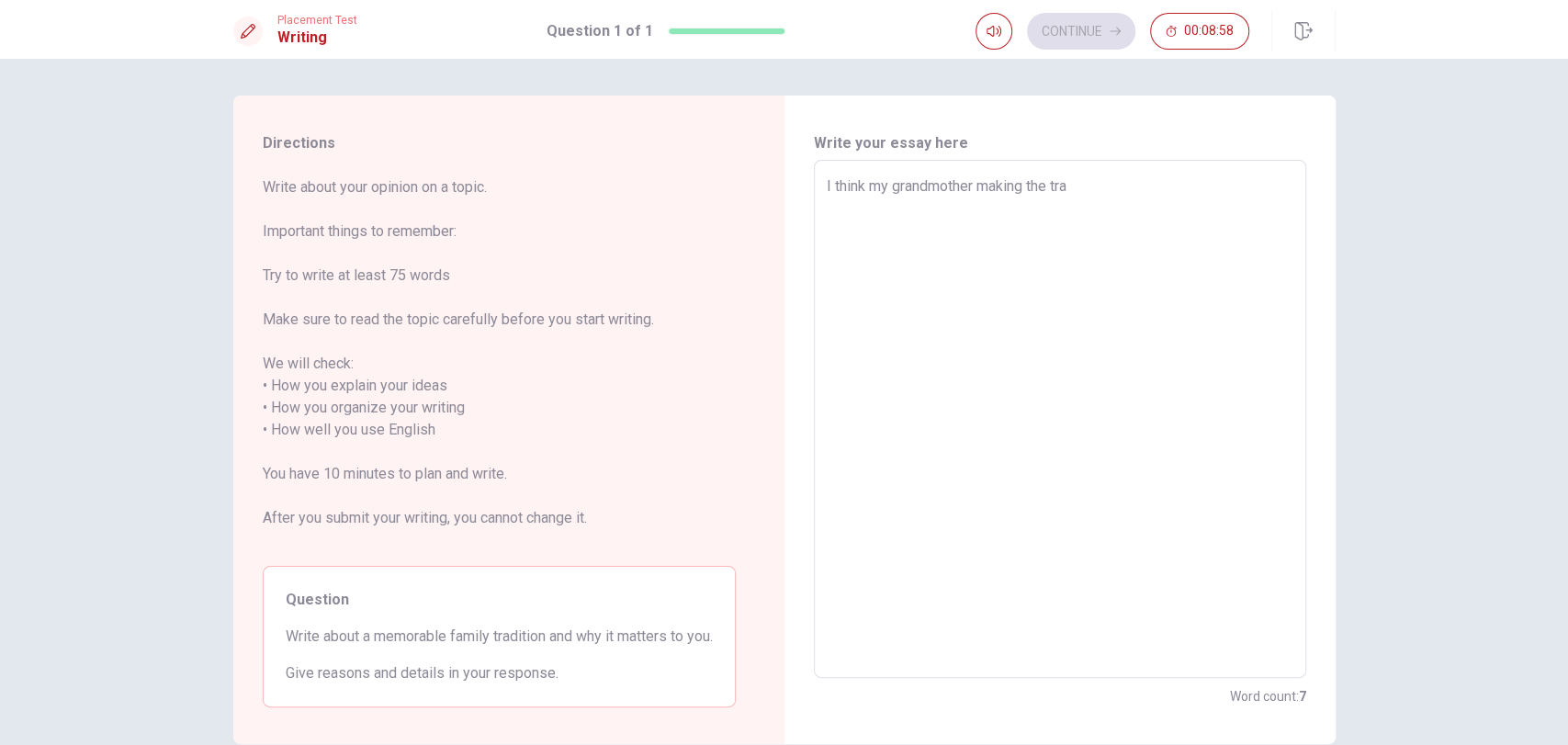 type on "x" 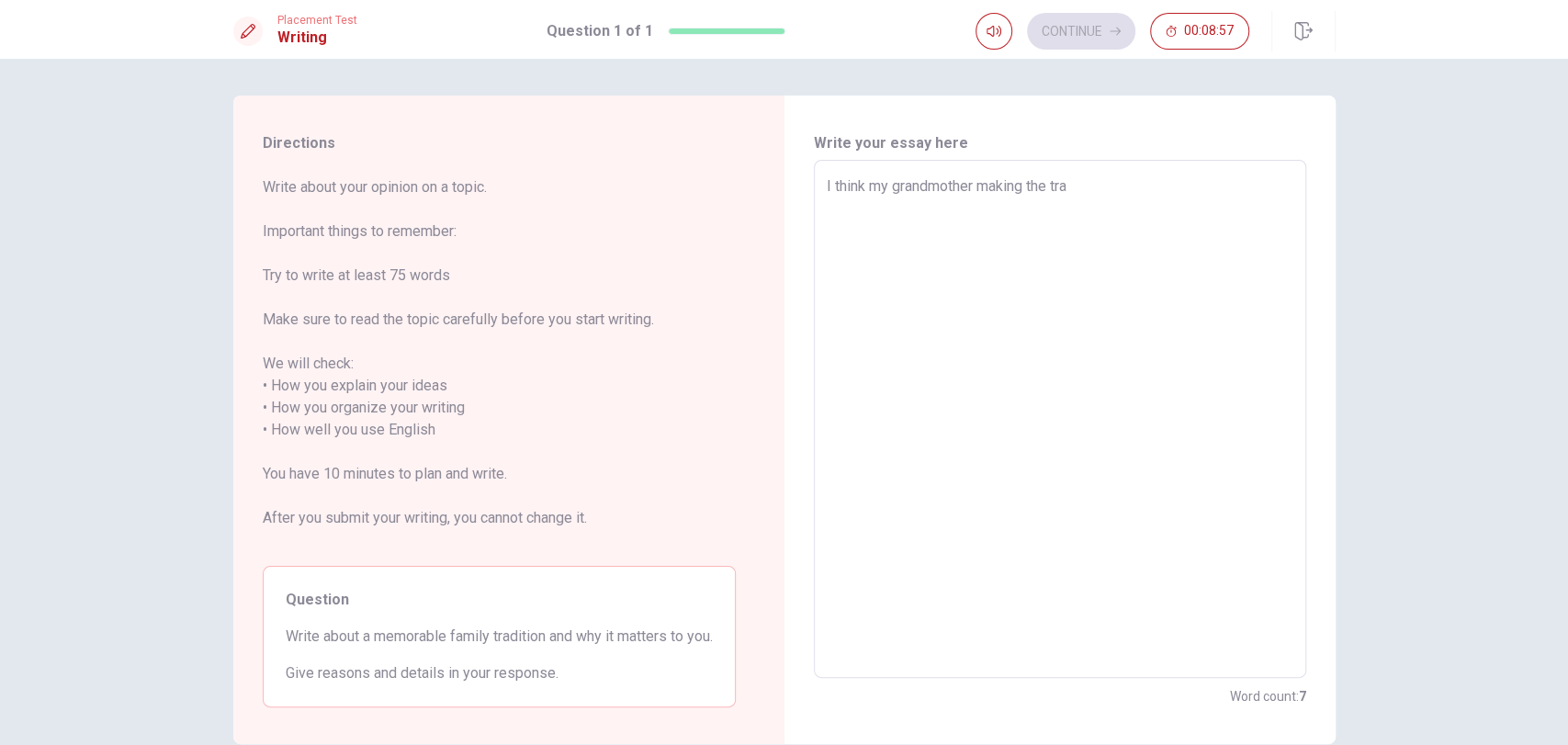type on "I think my grandmother making the trad" 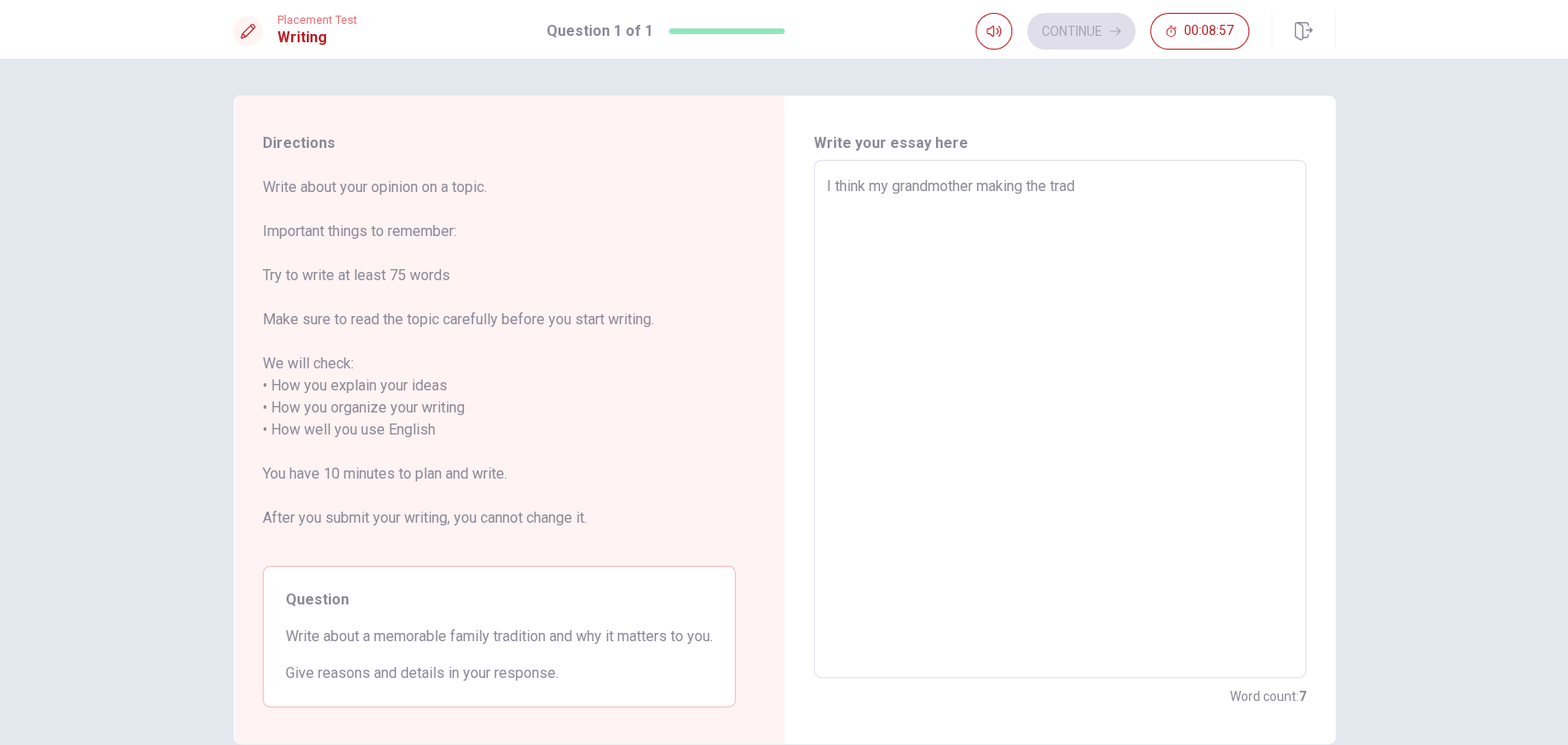 type on "x" 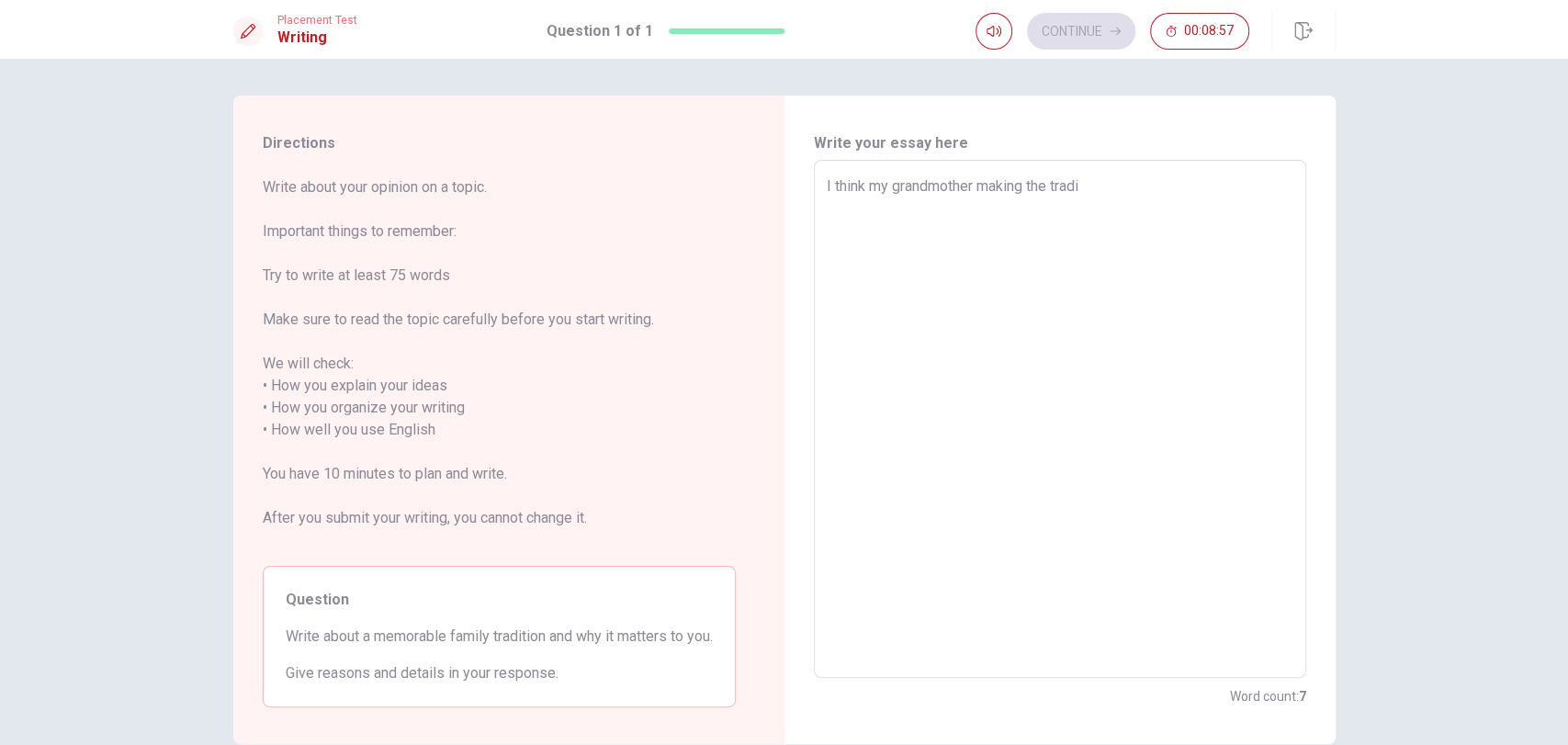 type on "x" 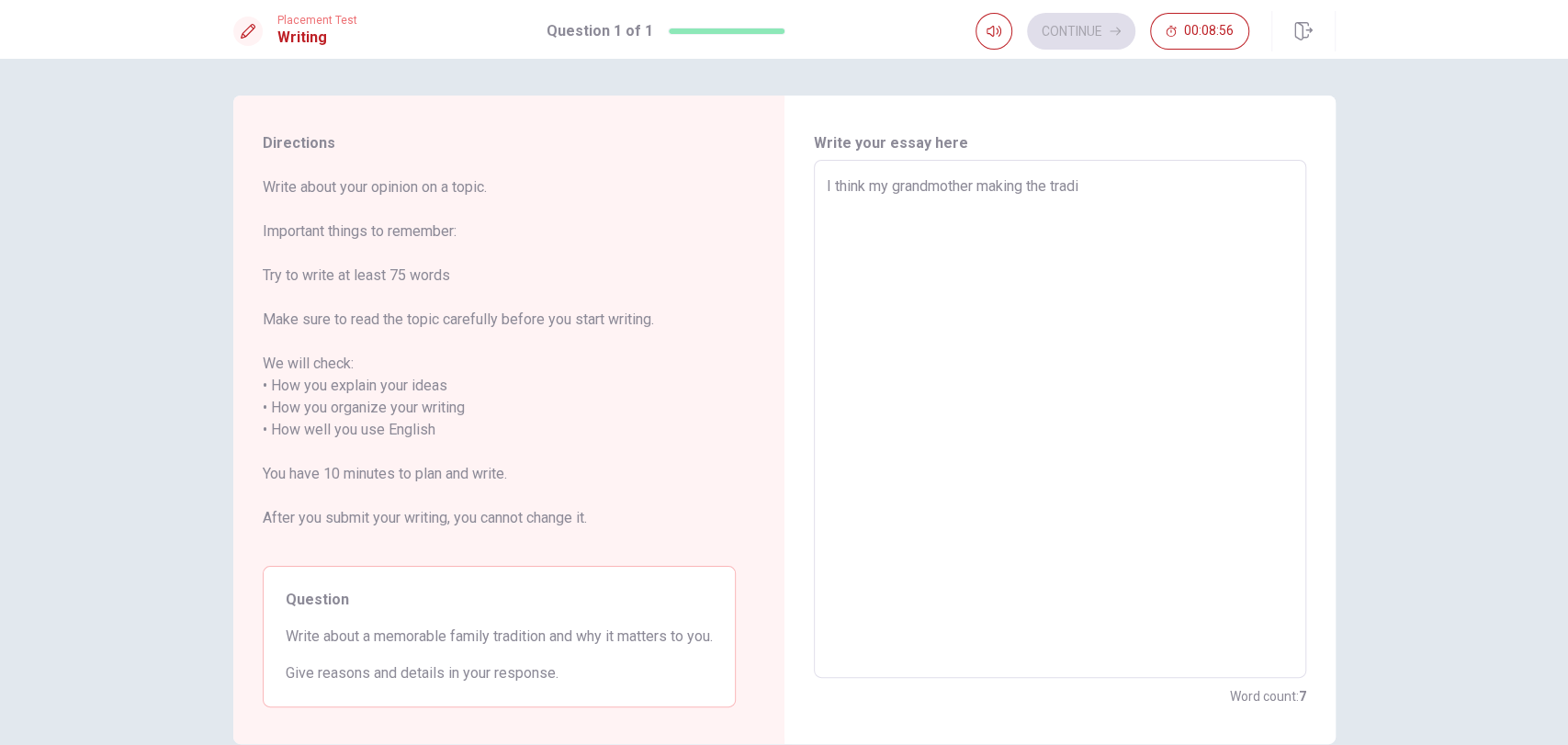 type on "I think my grandmother making the tradit" 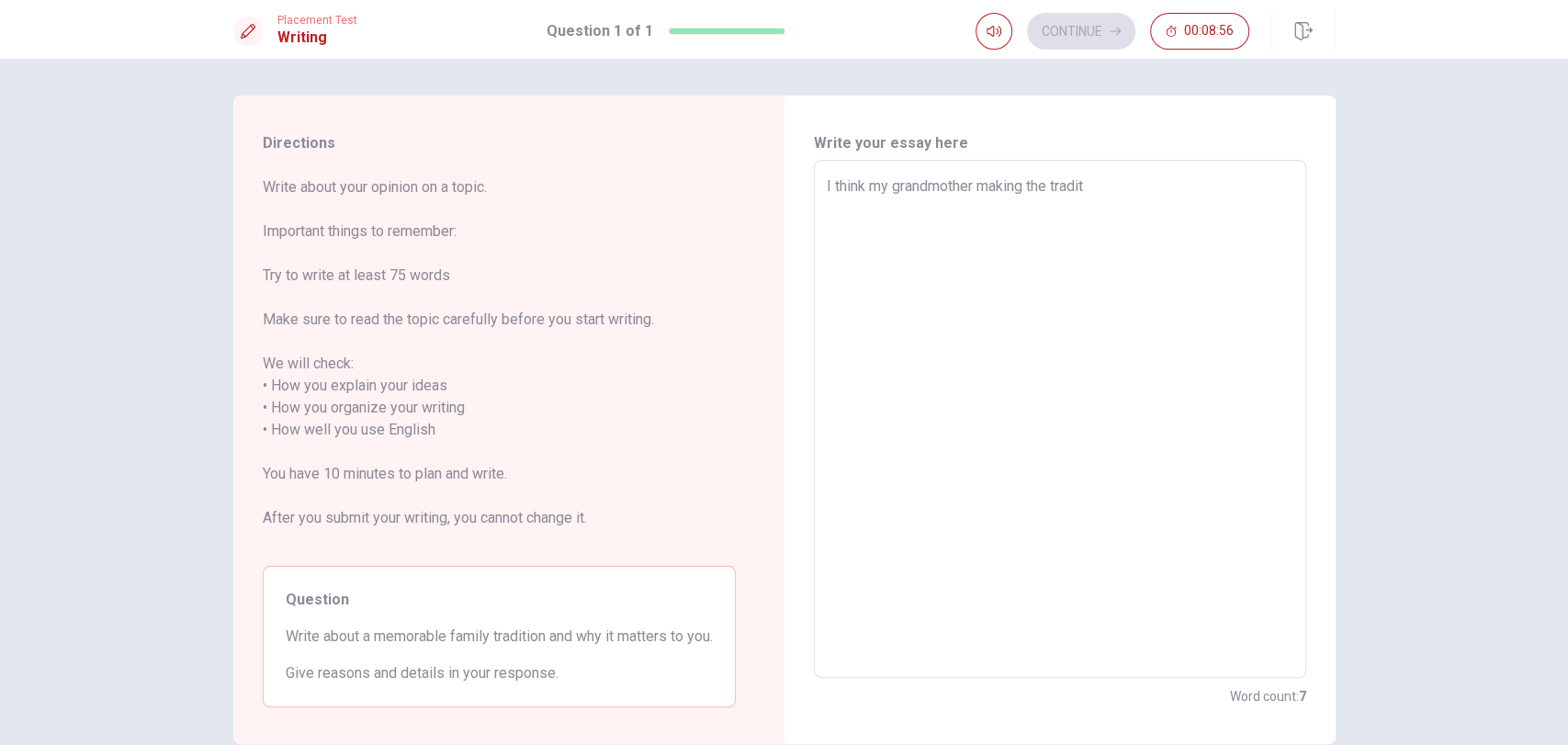 type on "x" 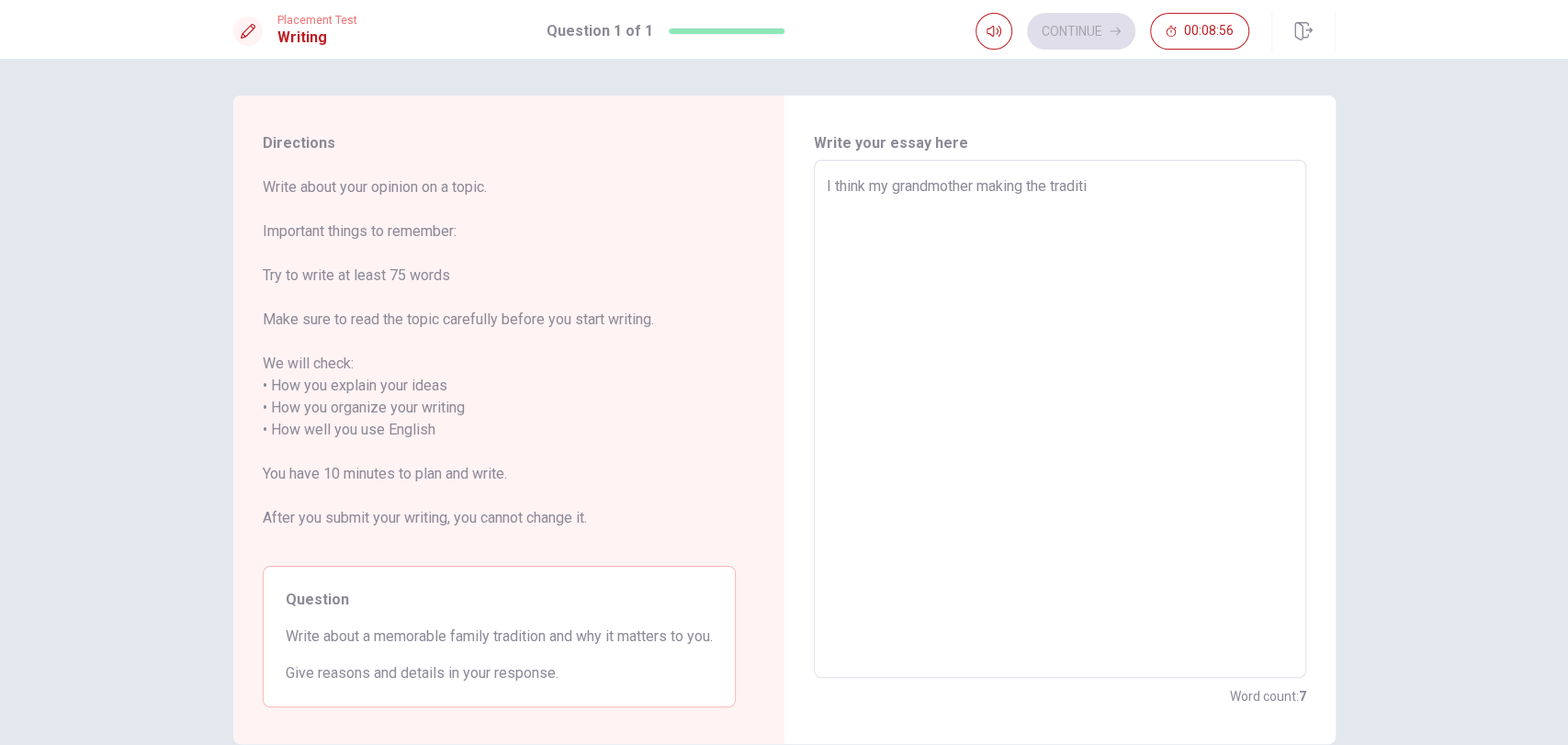 type on "x" 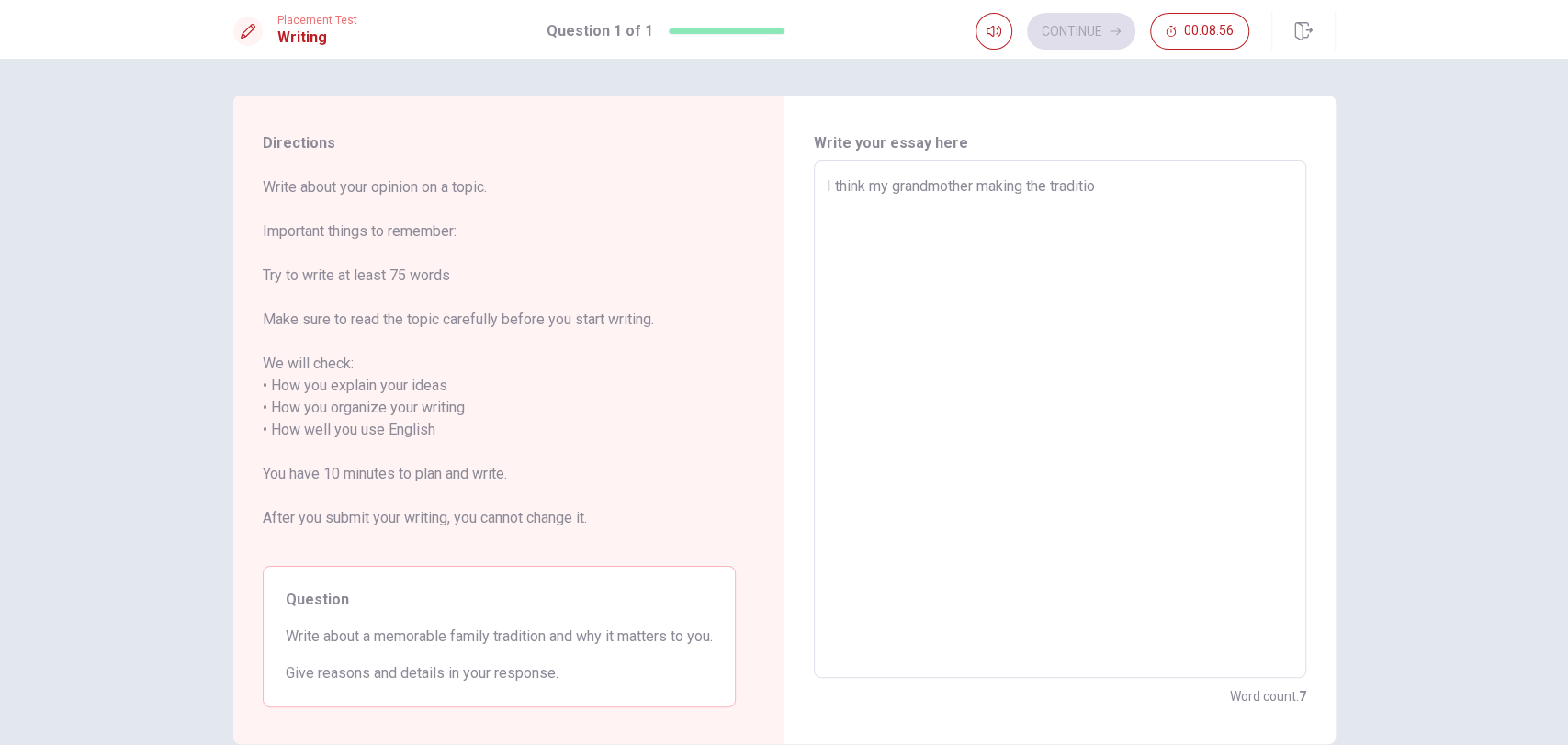type on "x" 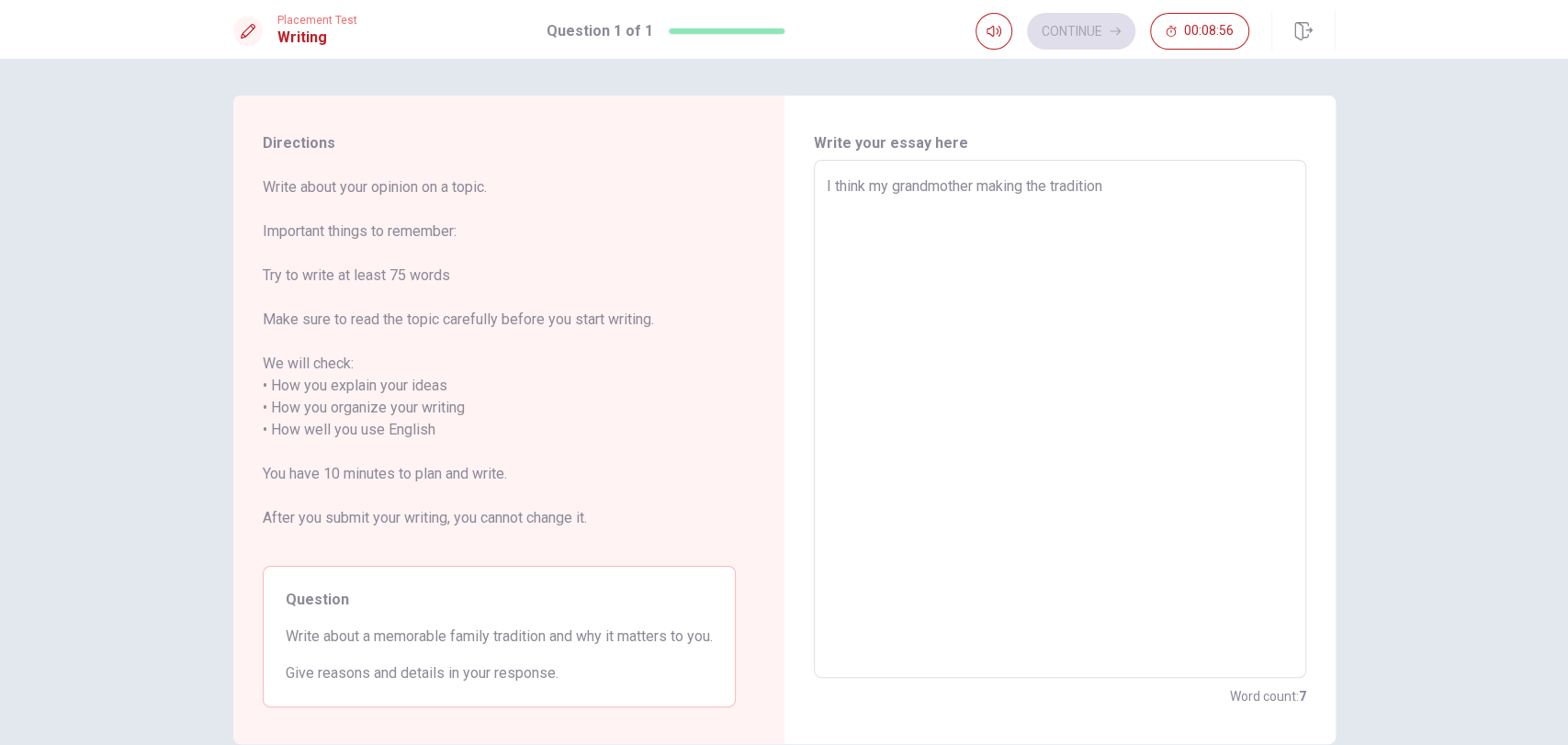 type on "x" 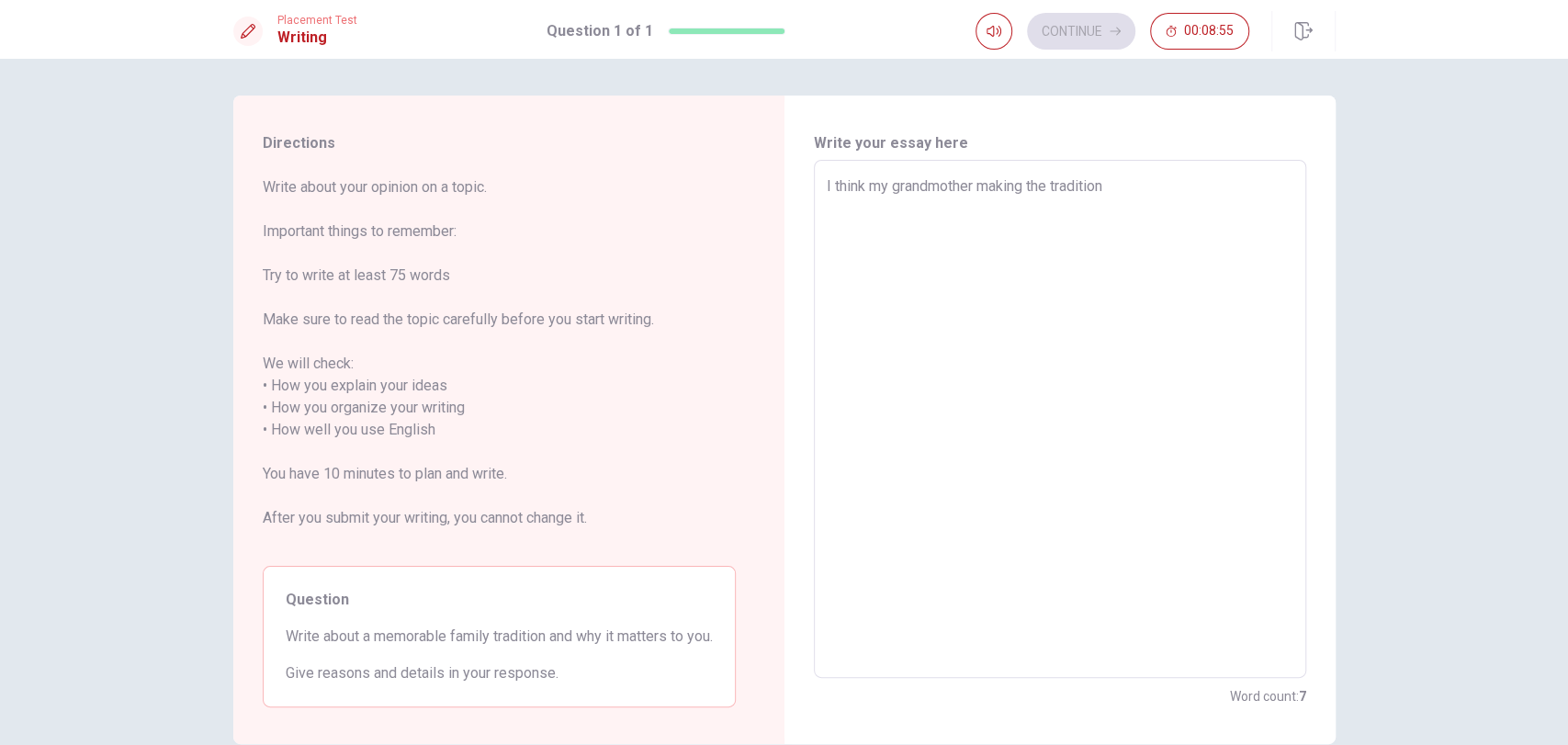 type on "I think my grandmother making the traditiona" 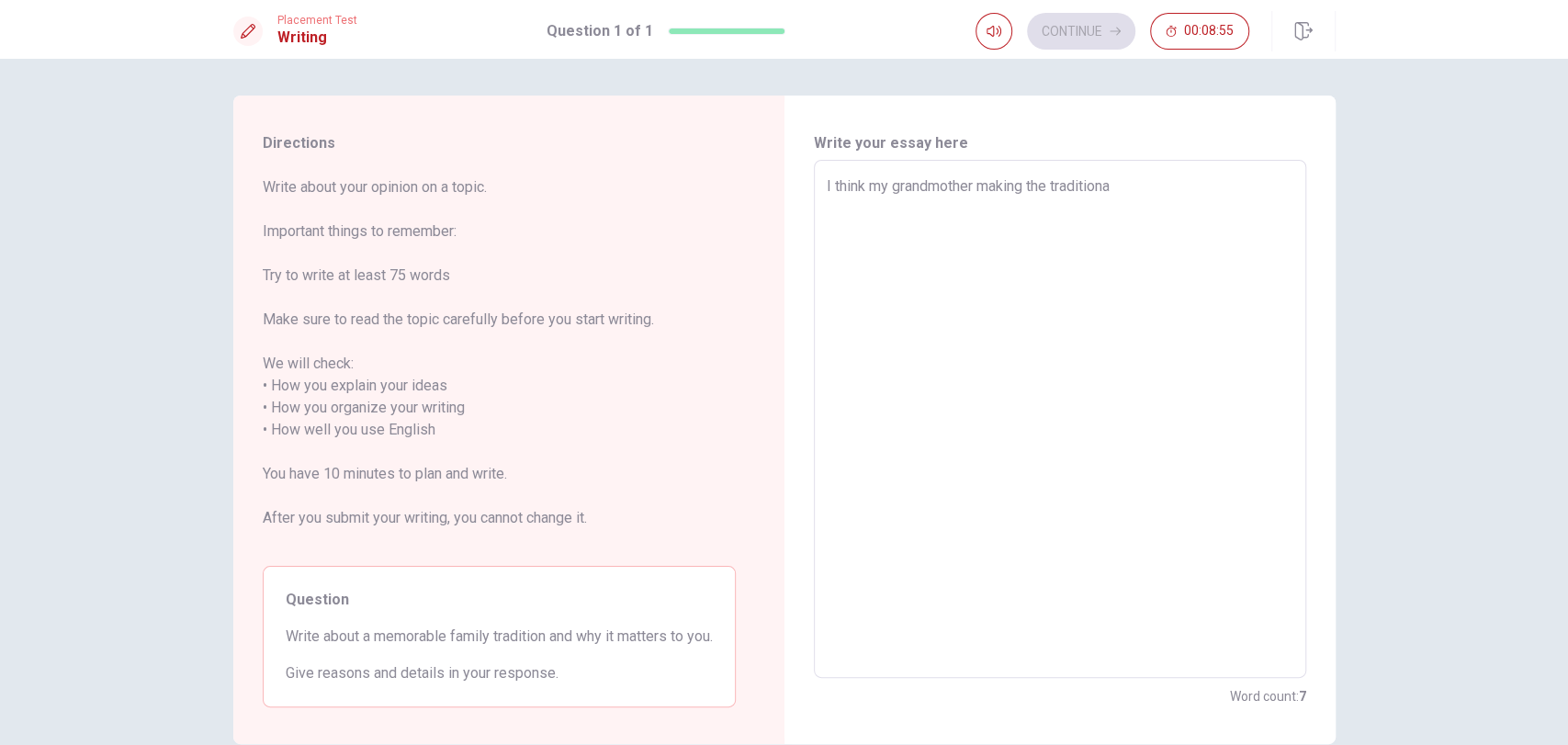 type on "x" 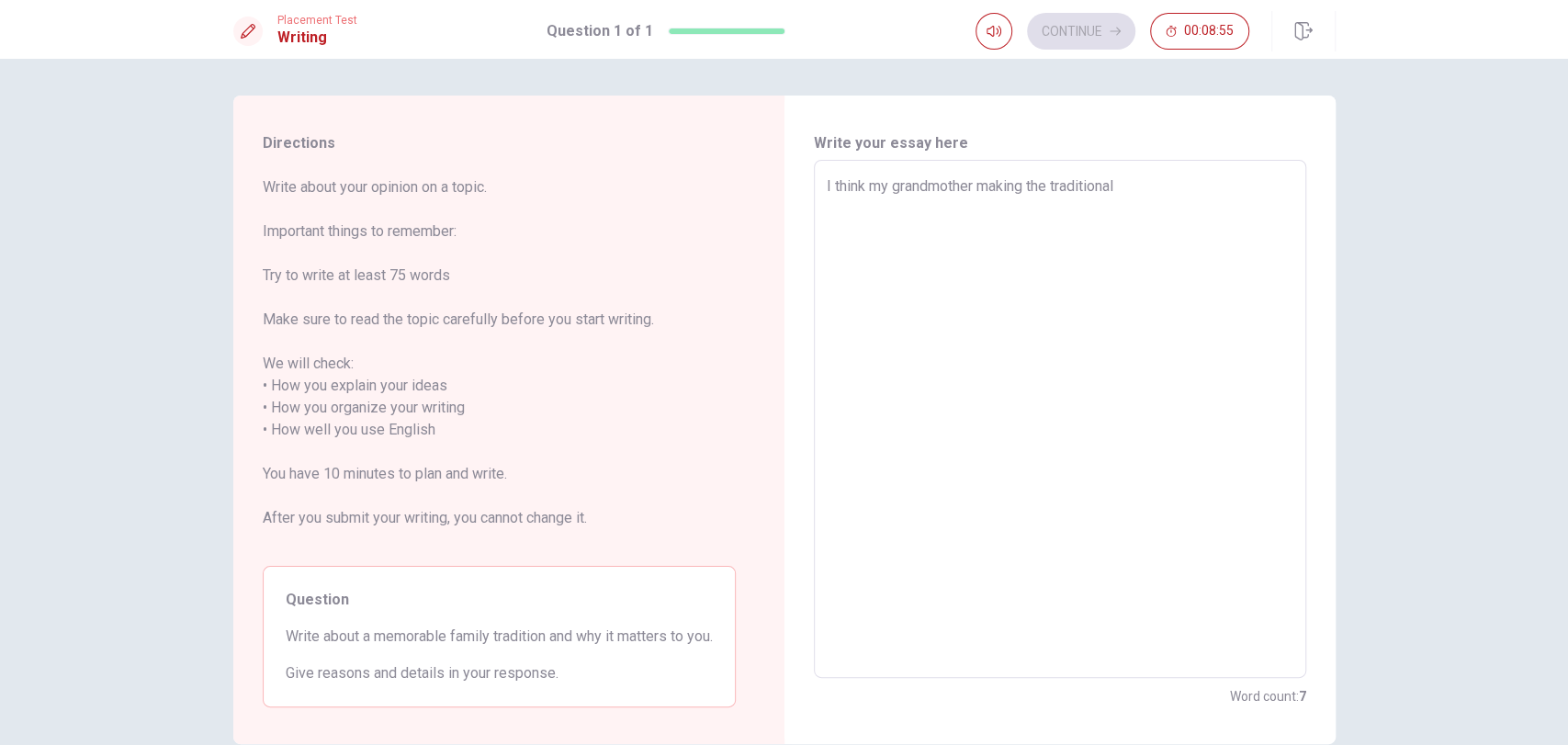 type on "x" 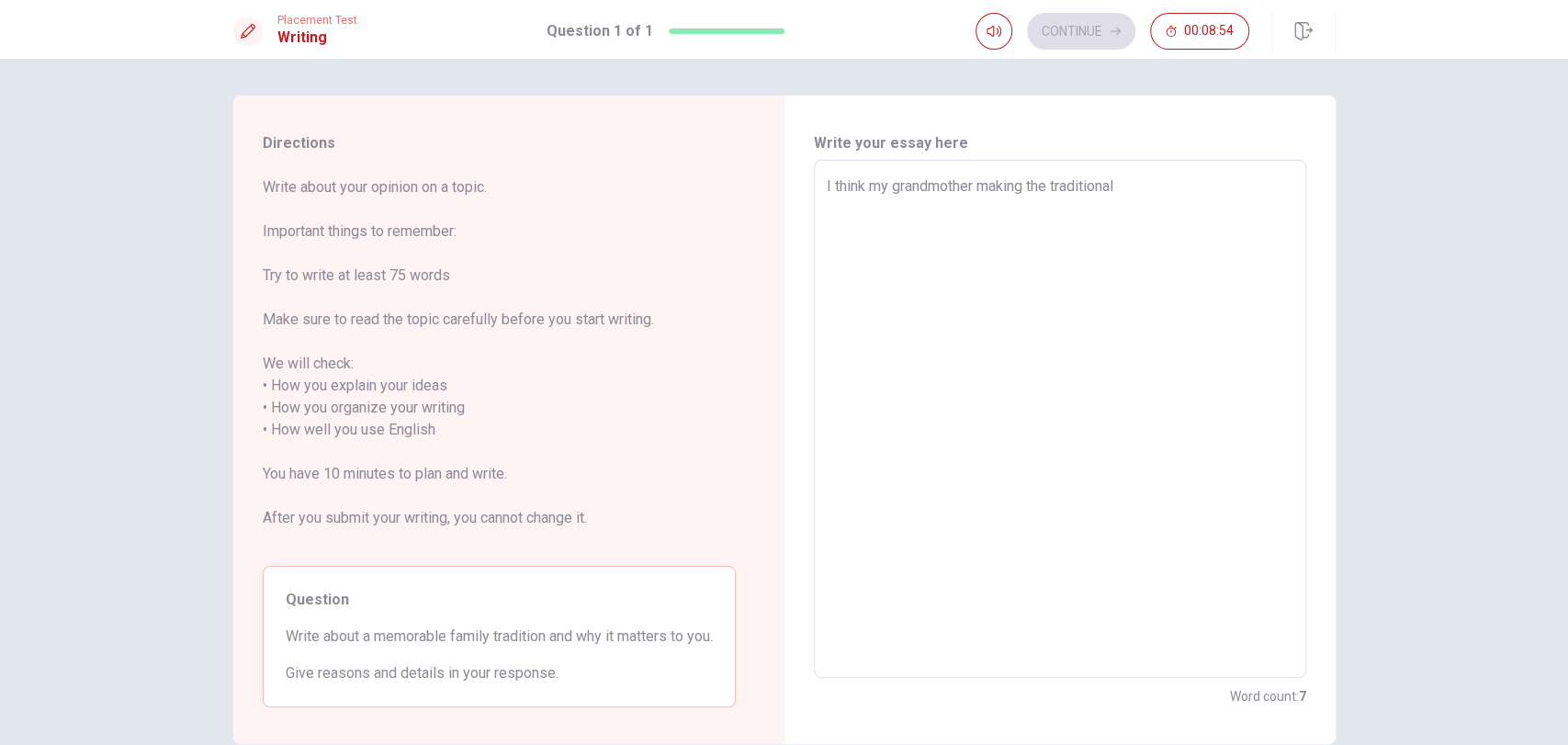type on "I think my grandmother making the traditional g" 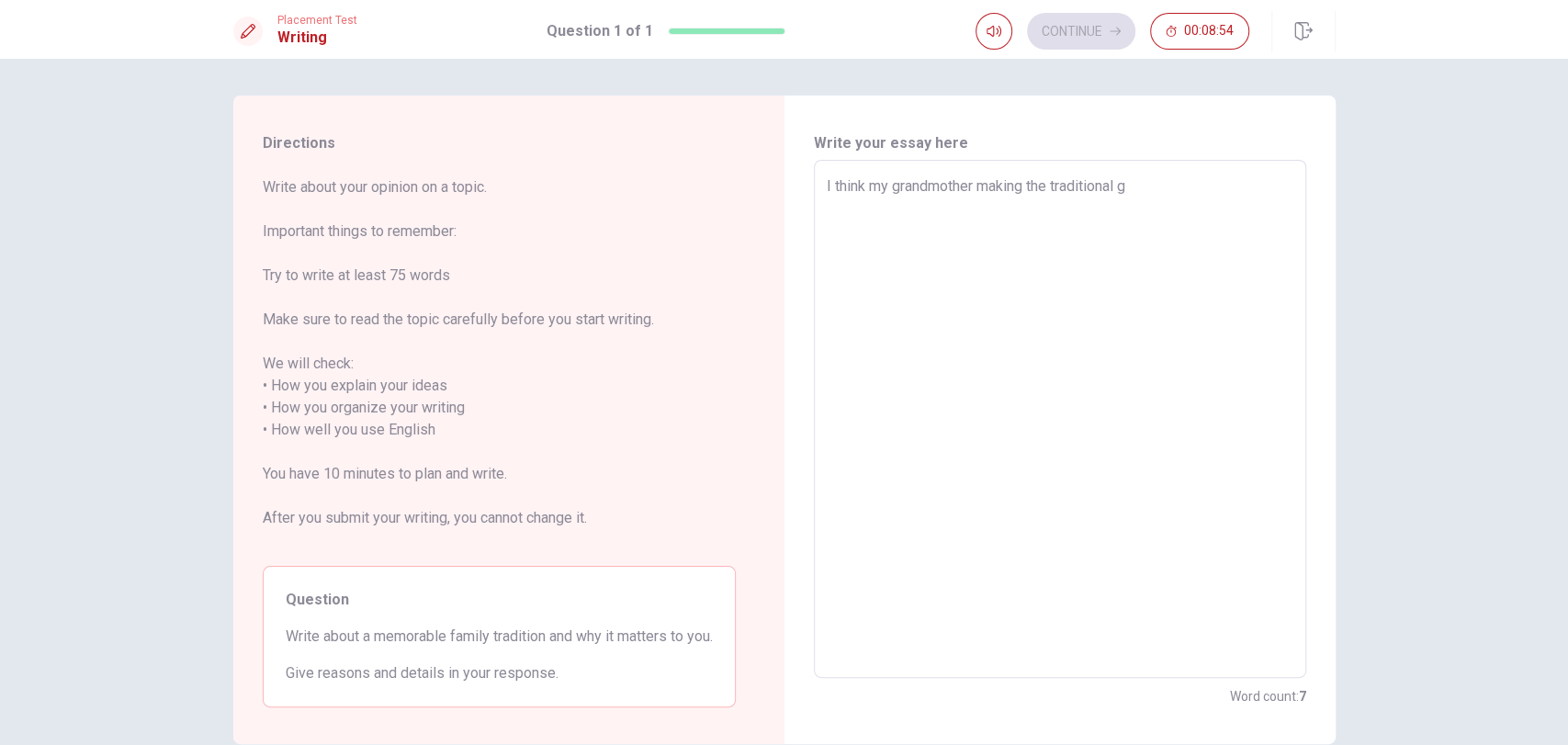 type on "x" 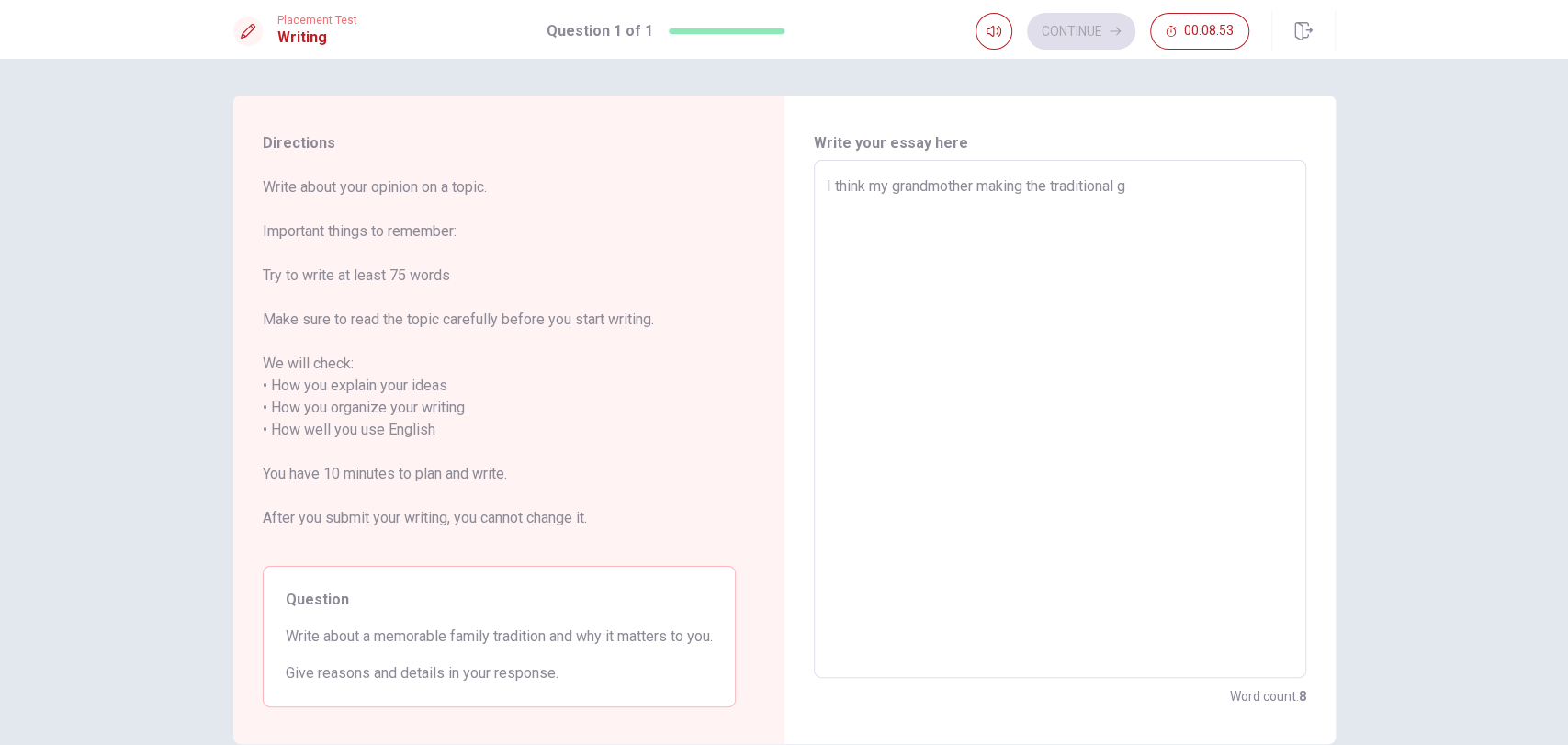 type on "I think my grandmother making the traditional" 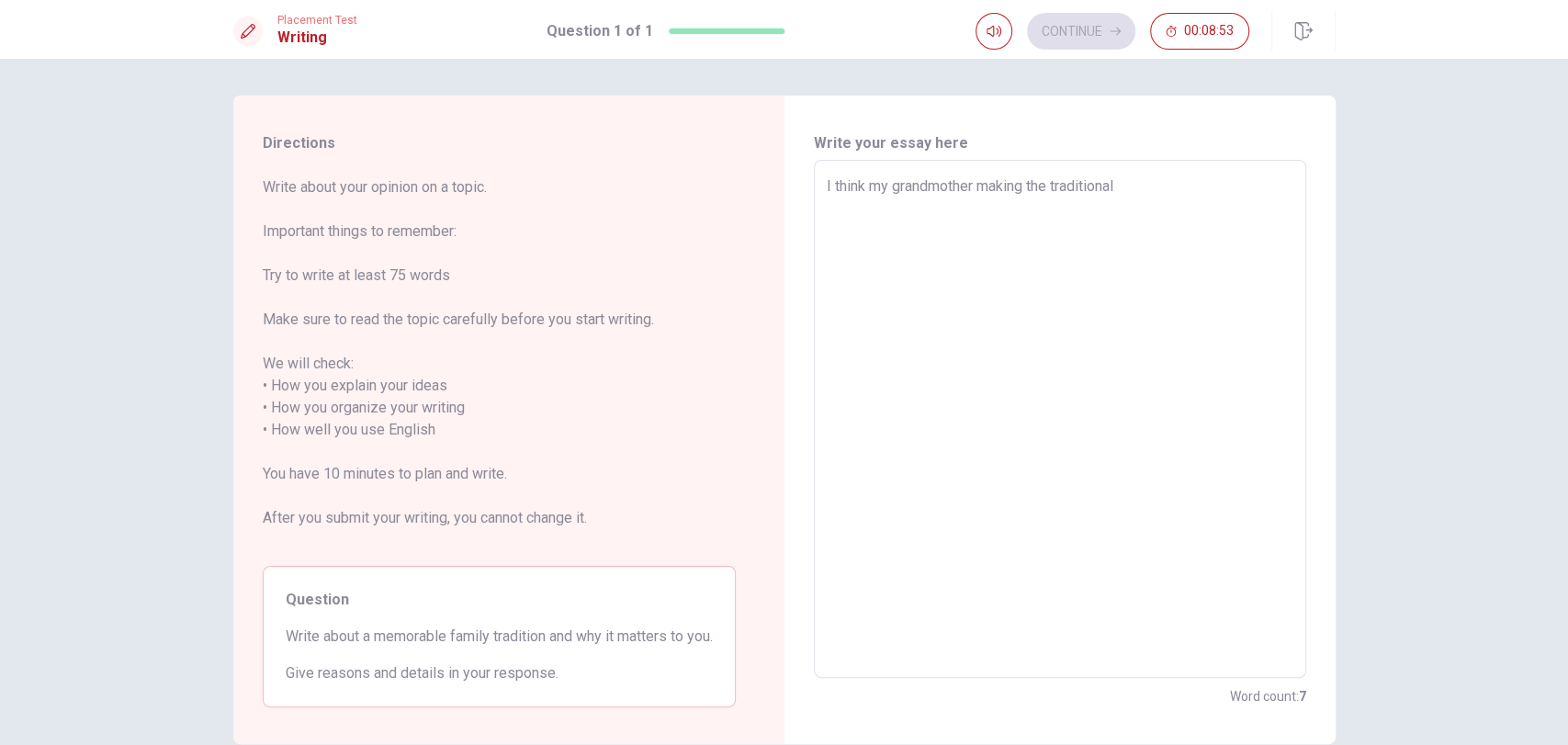 type on "x" 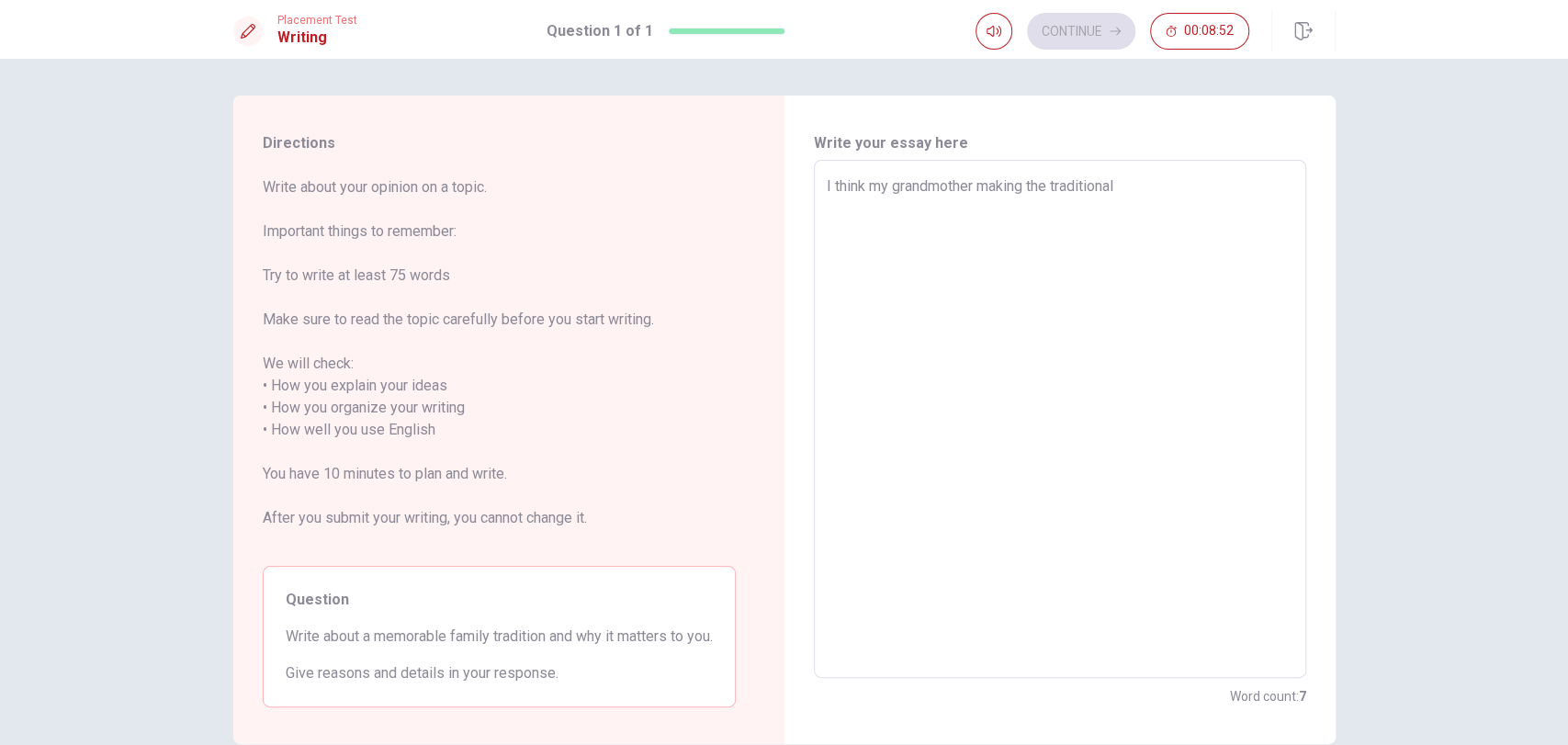type on "I think my grandmother making the traditional f" 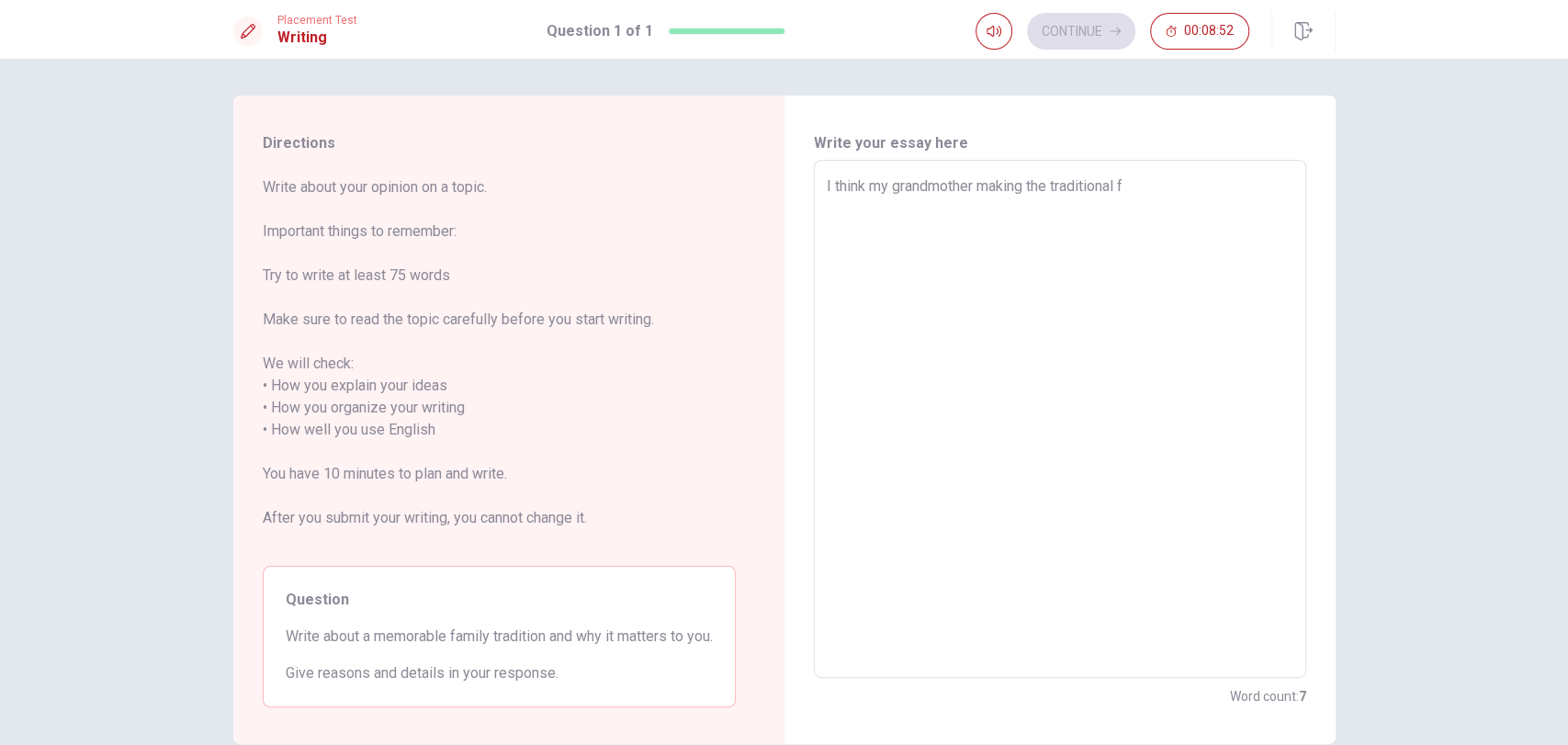 type on "x" 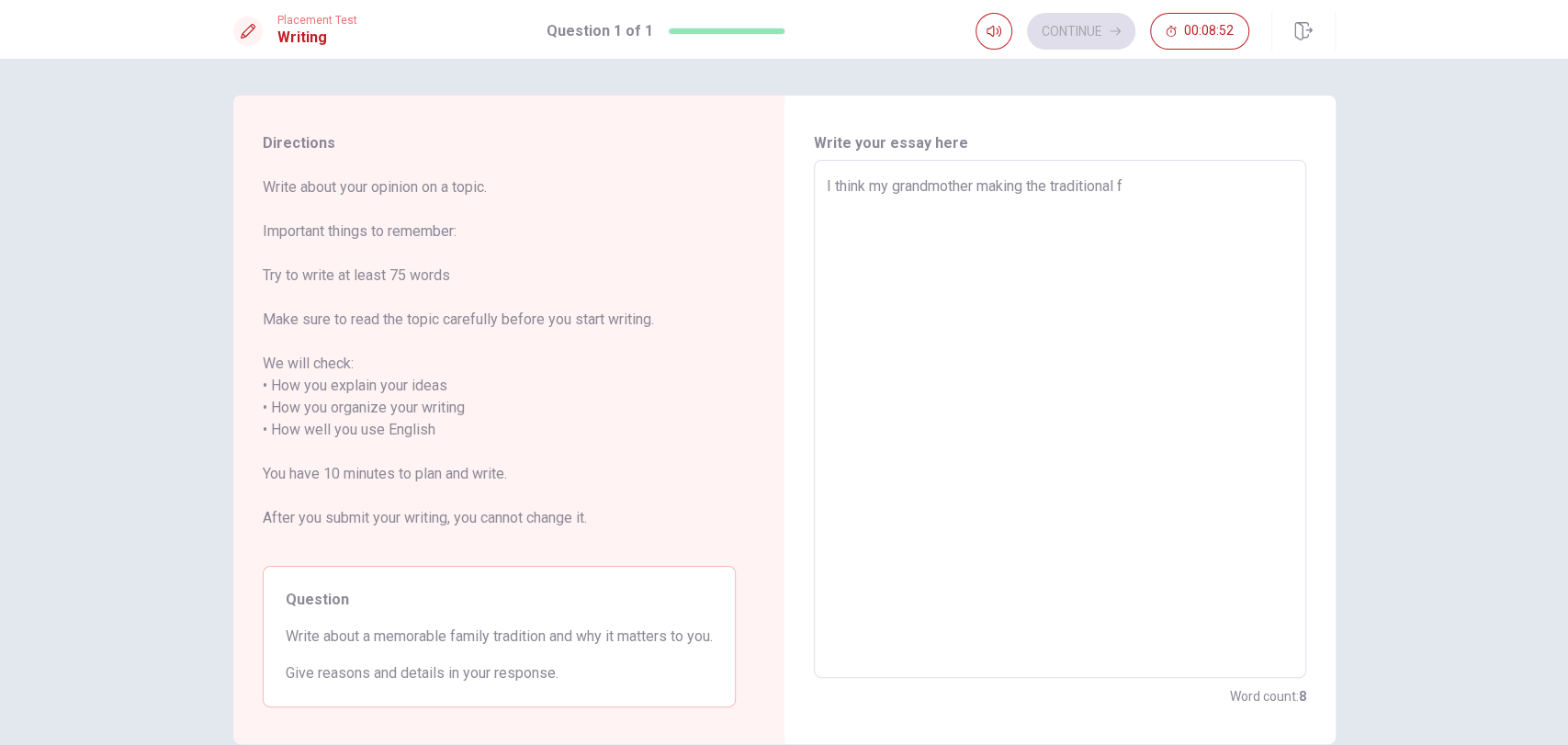 type on "I think my grandmother making the traditional fo" 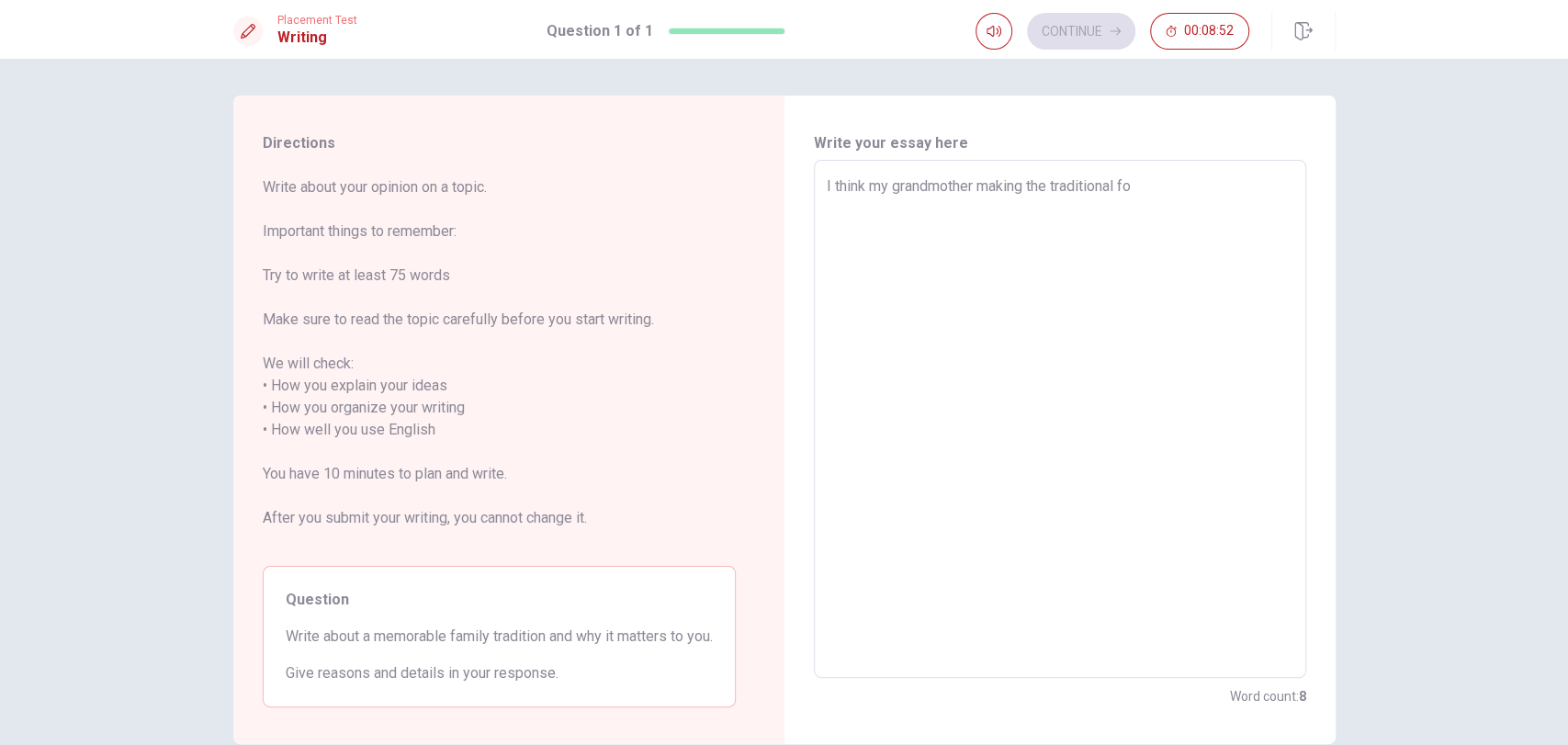 type on "x" 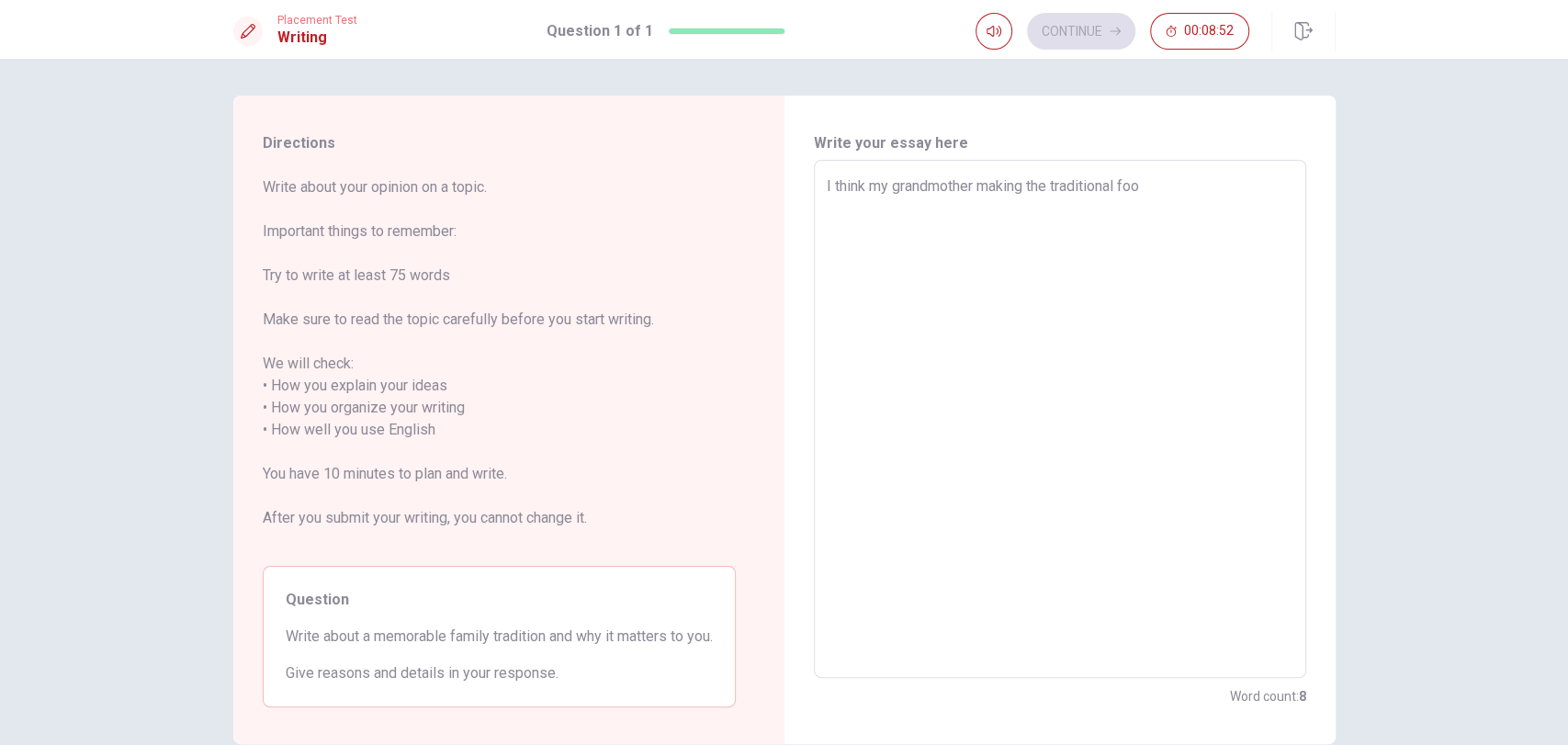 type on "x" 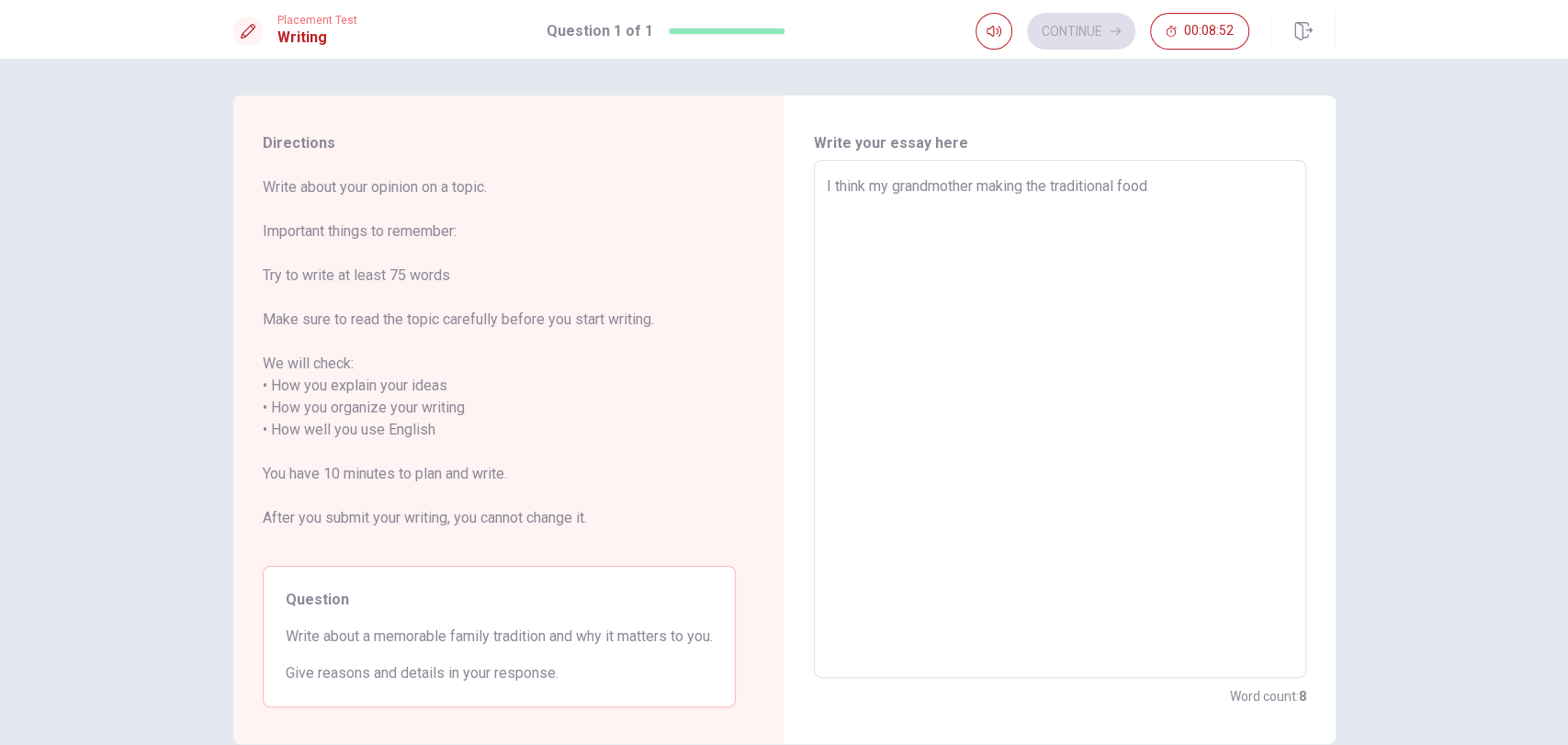 type on "x" 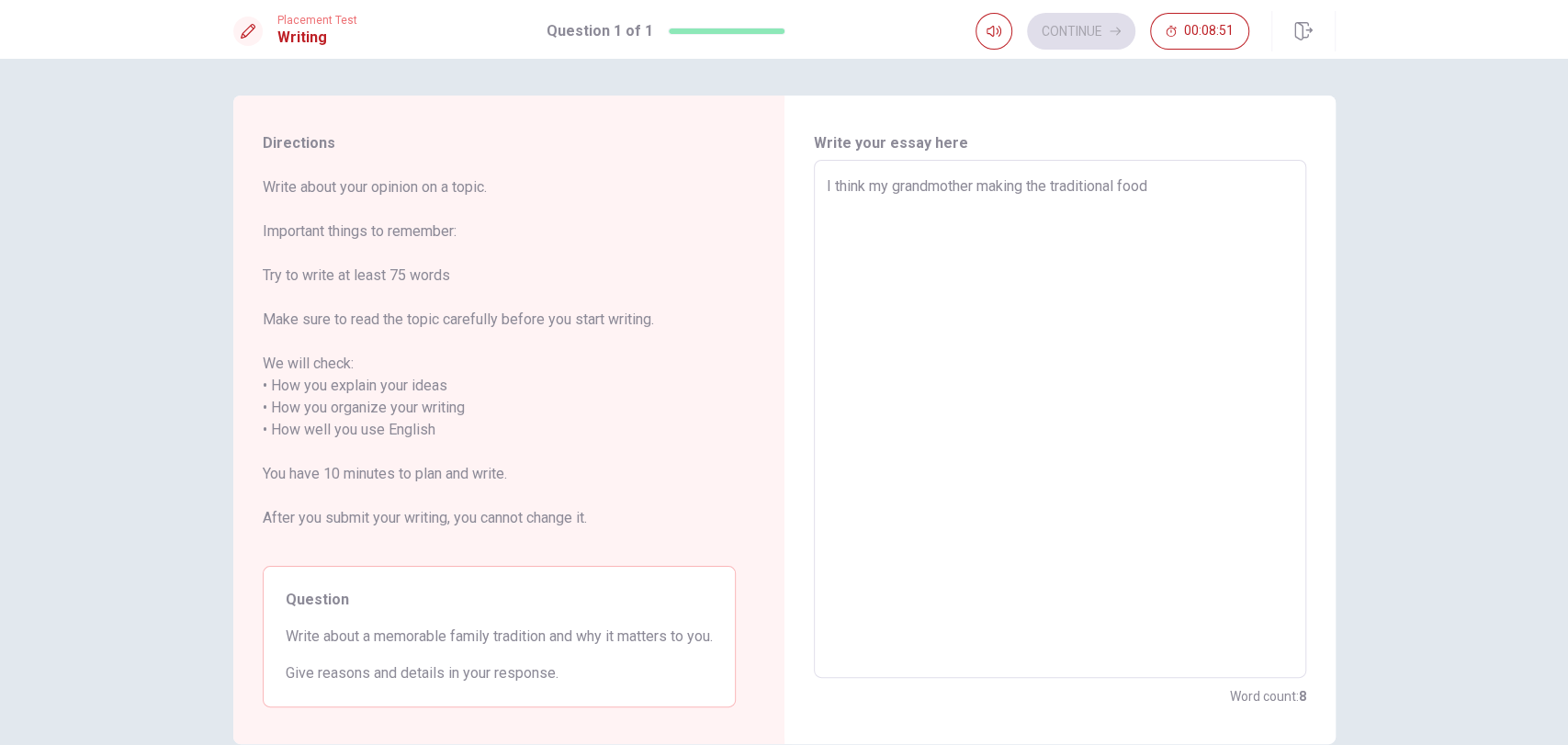 type on "I think my grandmother making the traditional food" 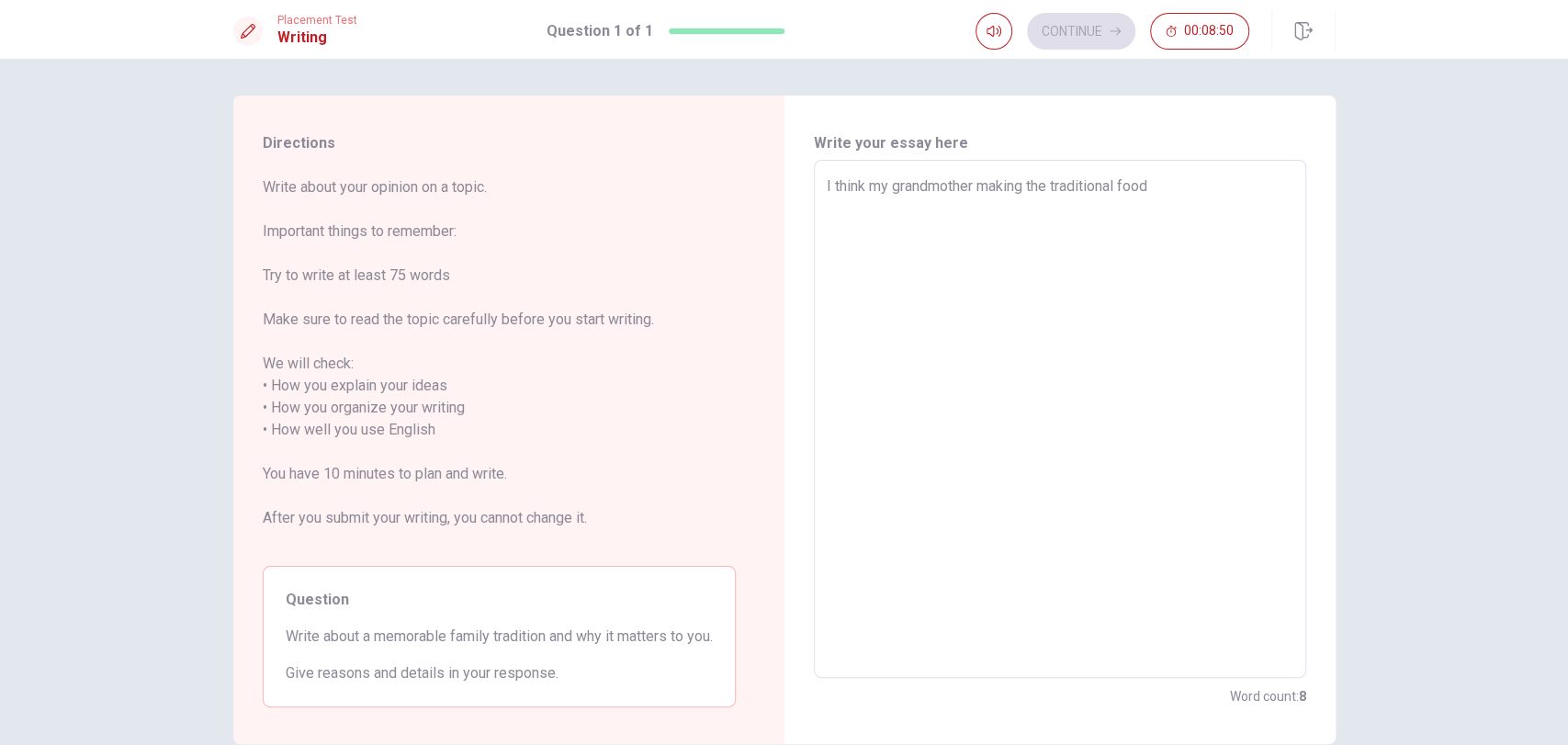type on "I think my grandmother making the traditional food e" 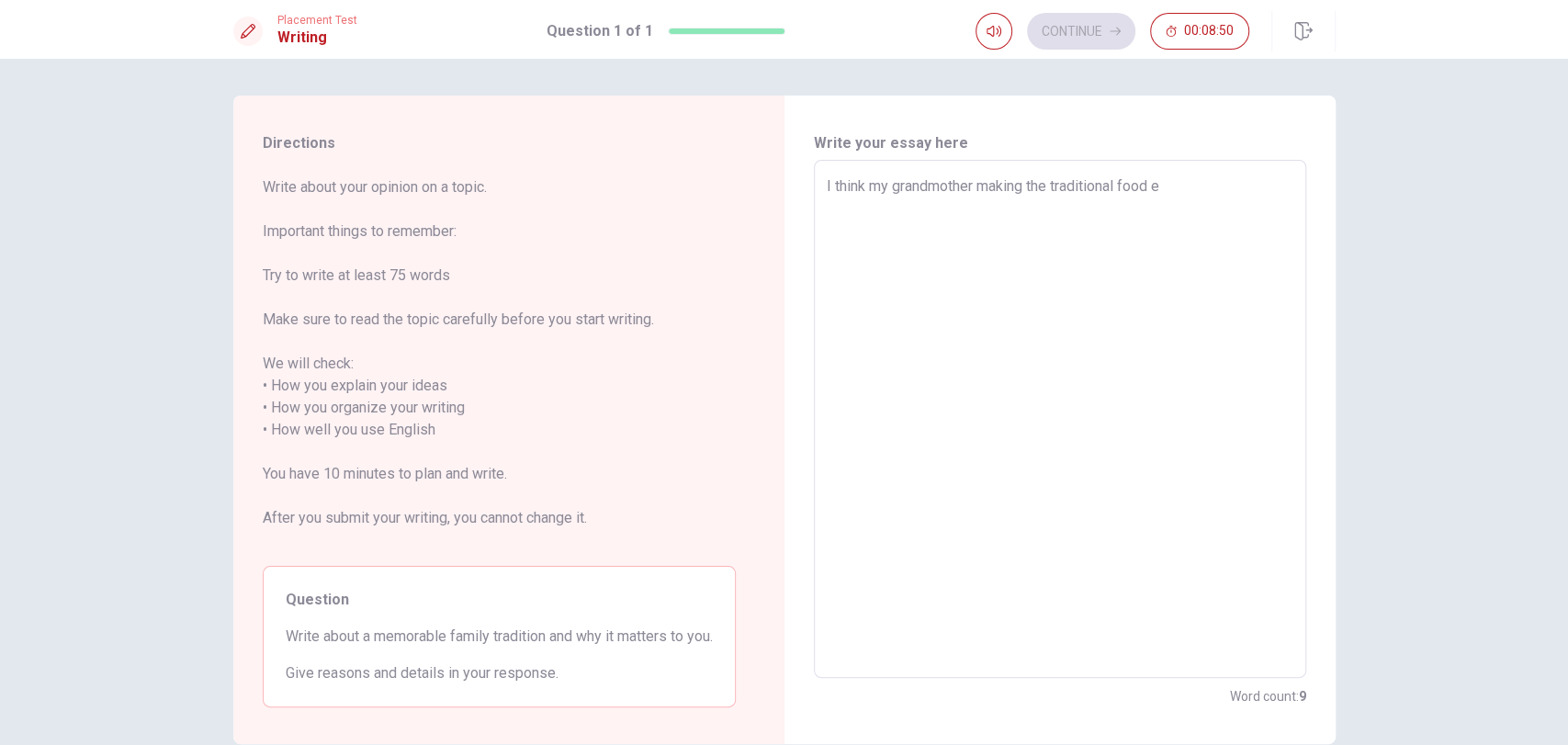 type on "x" 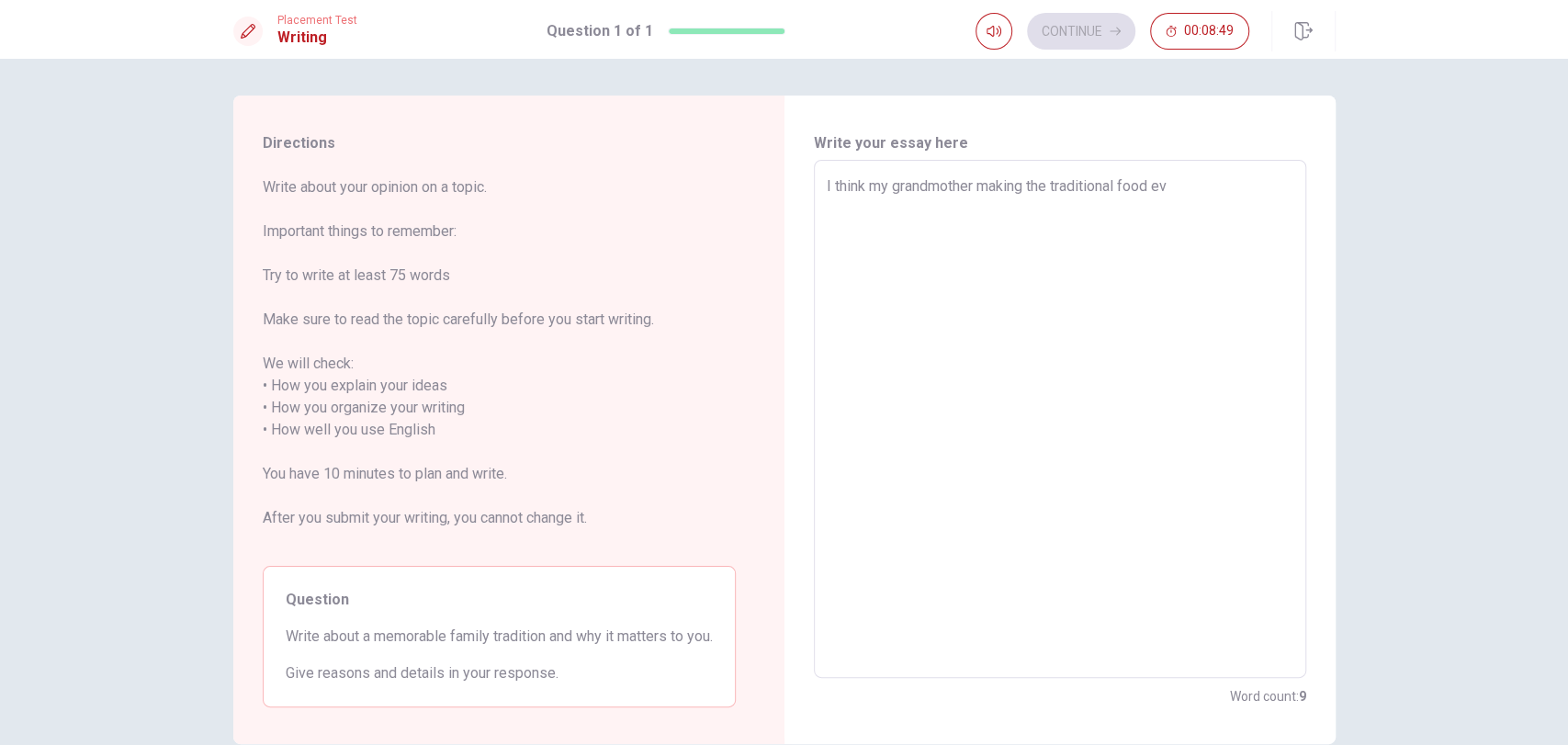 type on "x" 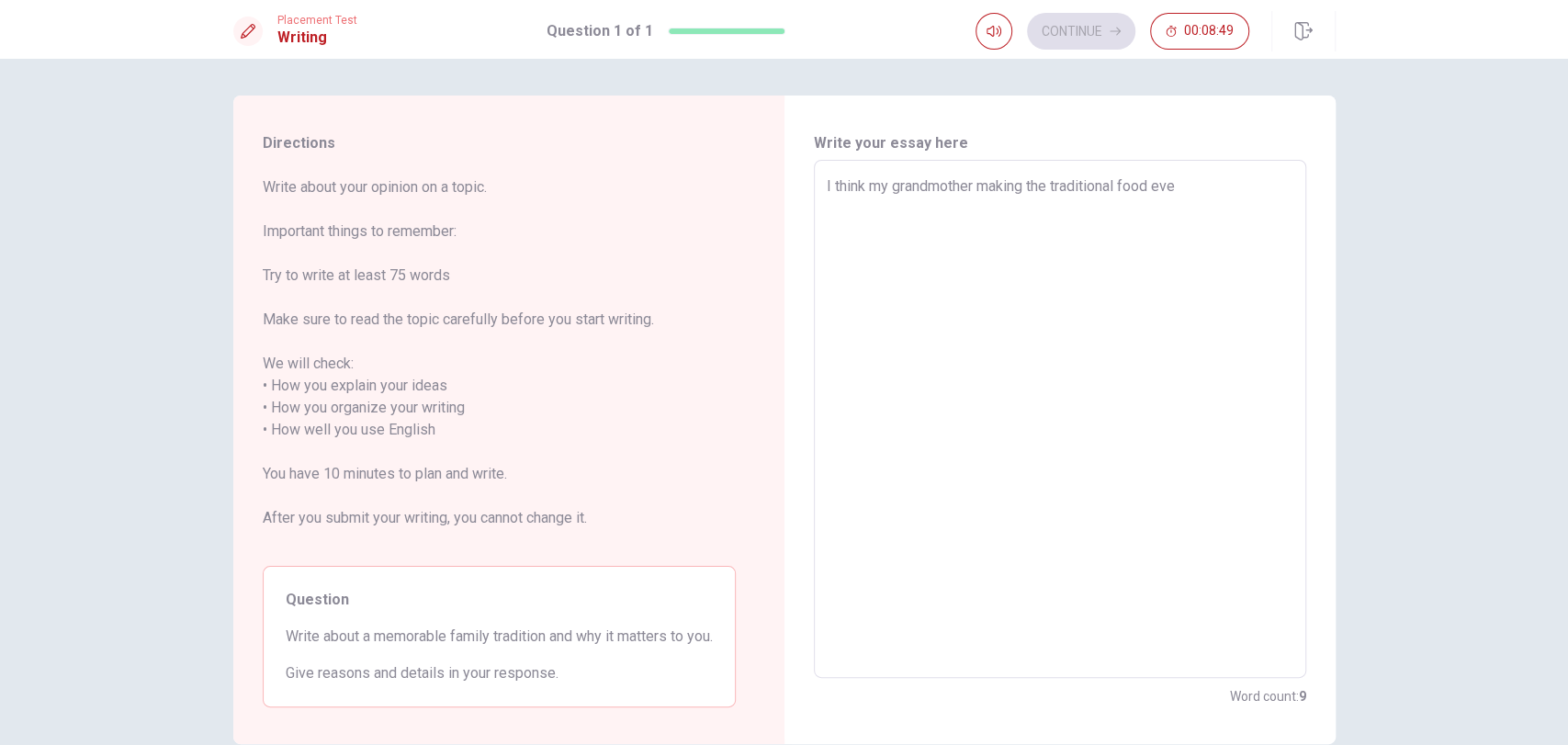 type on "x" 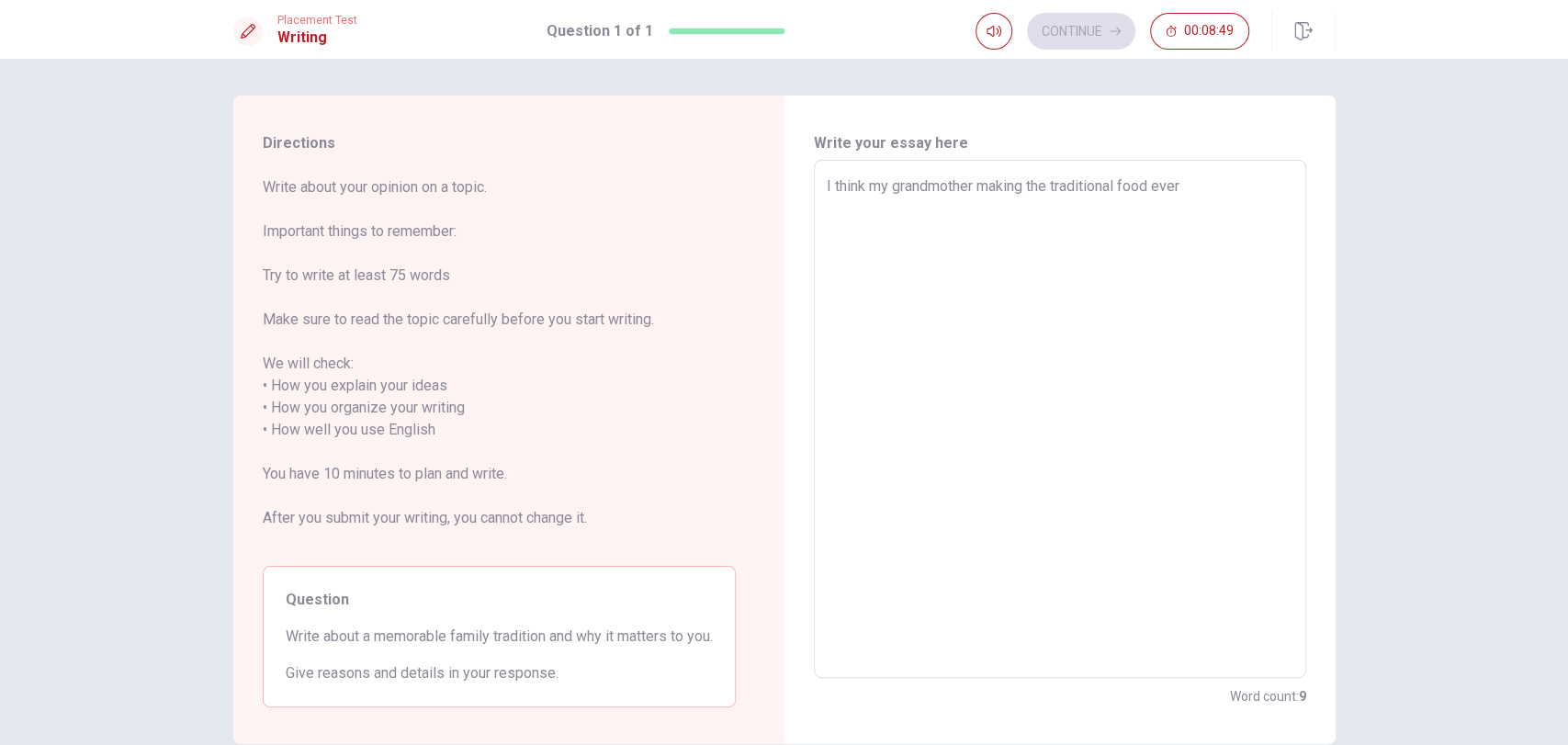 type on "x" 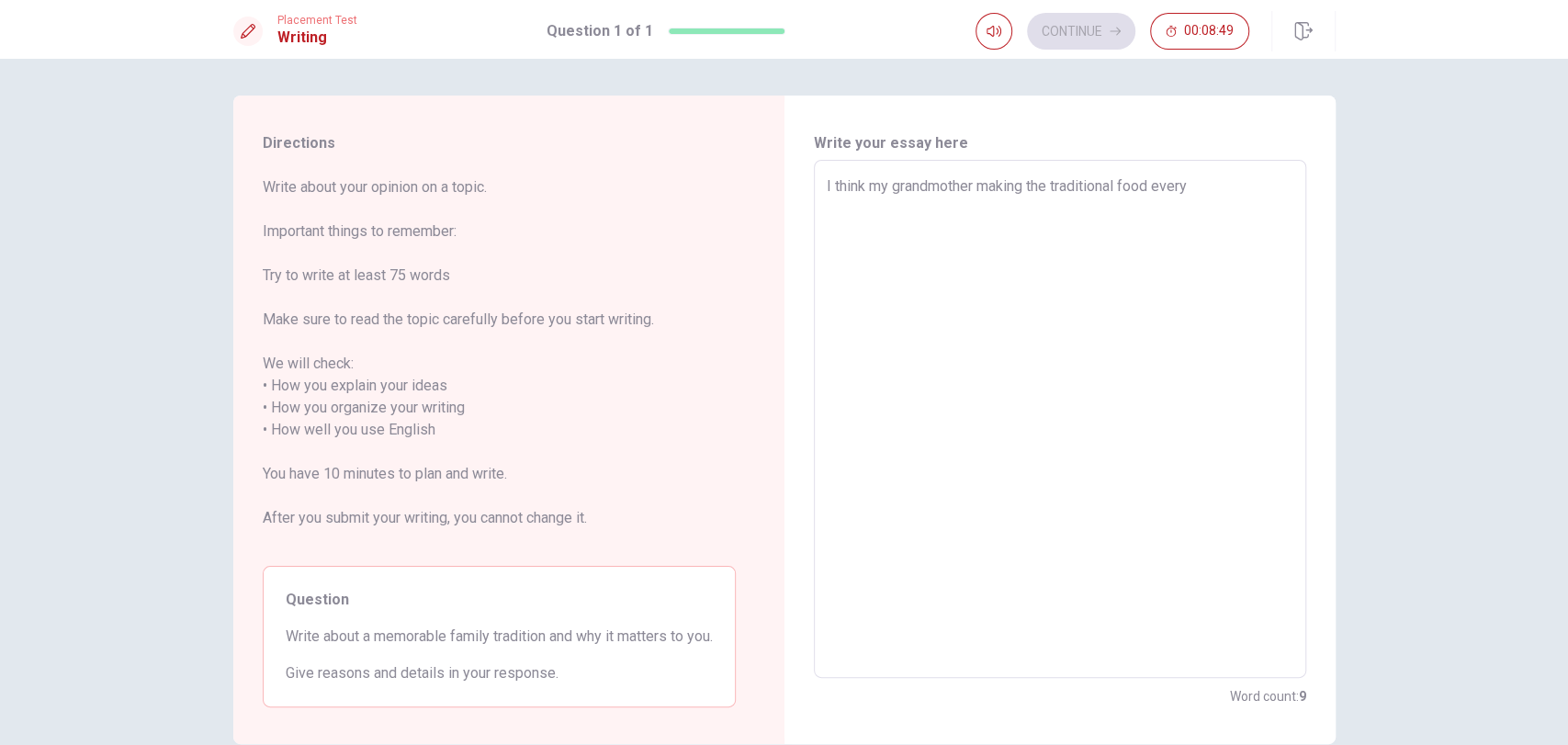 type on "x" 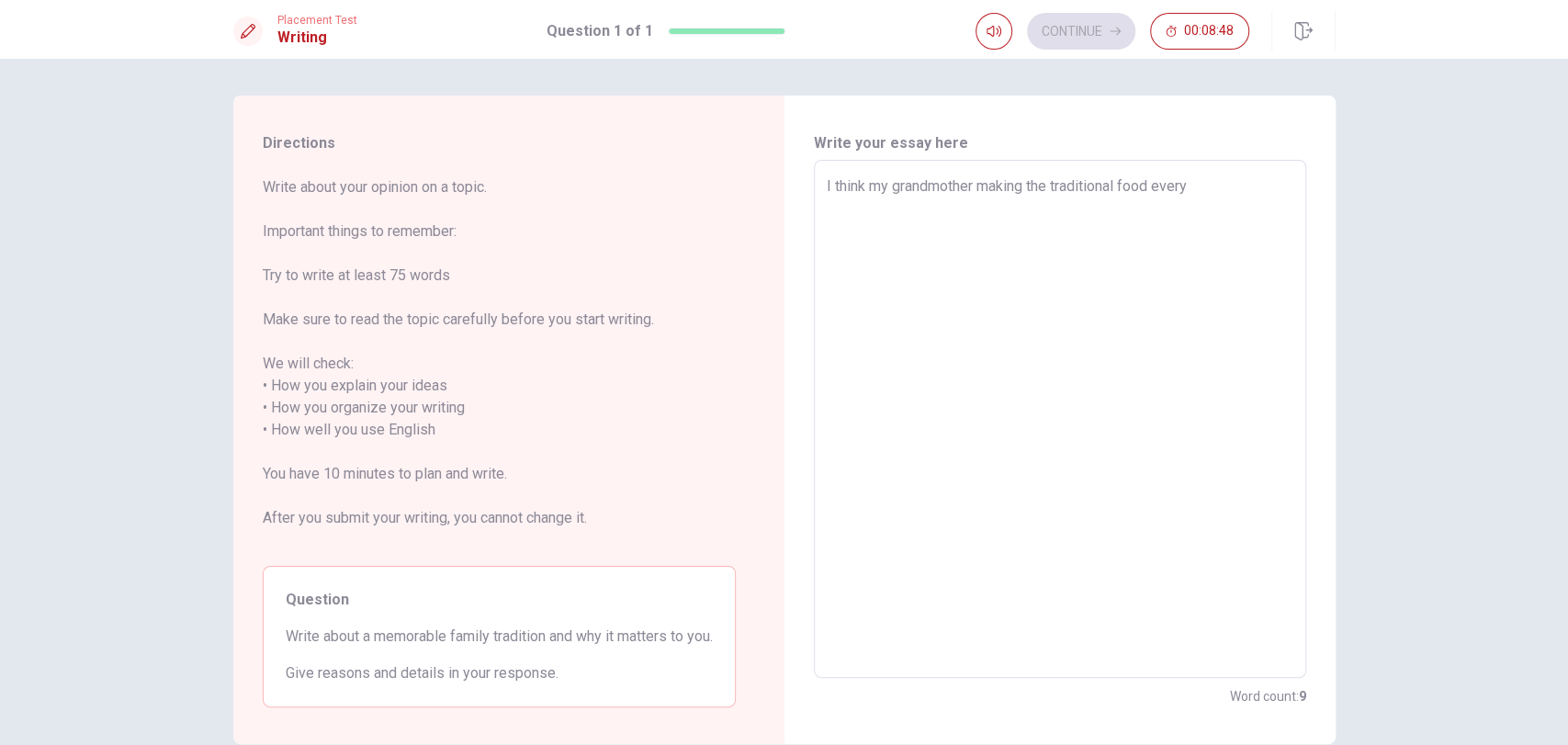 type on "I think my grandmother making the traditional food every" 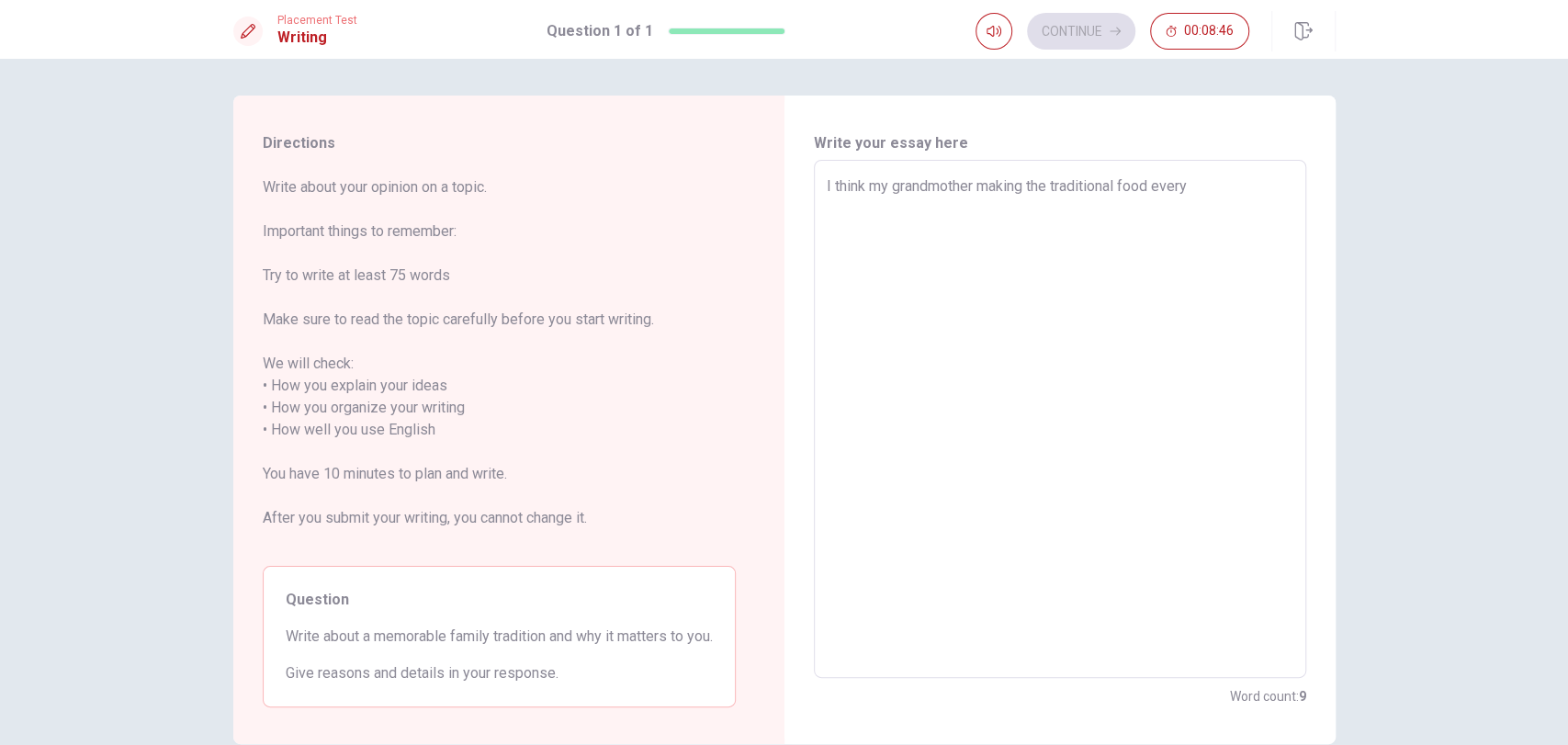 type on "x" 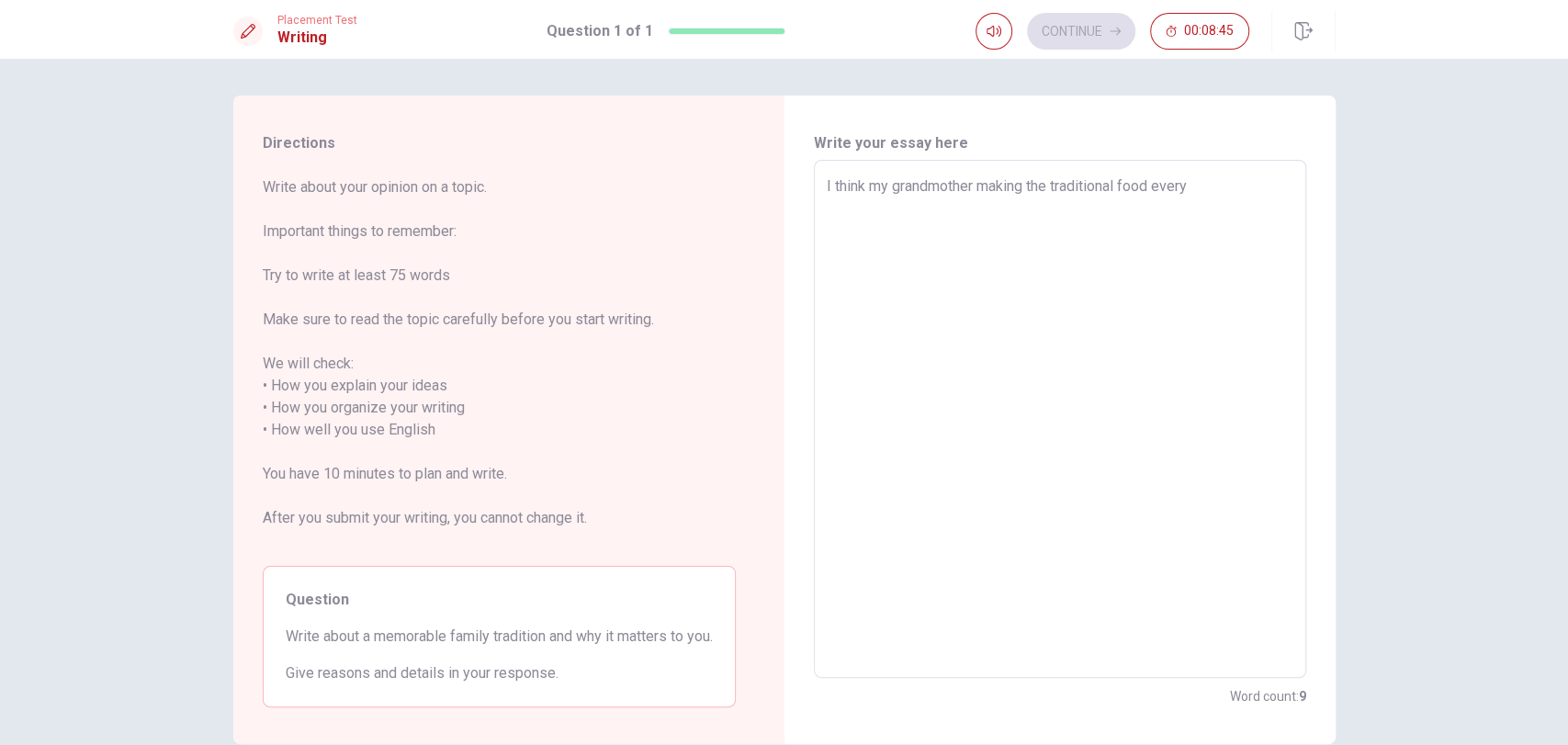 type on "I think my grandmother making the traditional food every C" 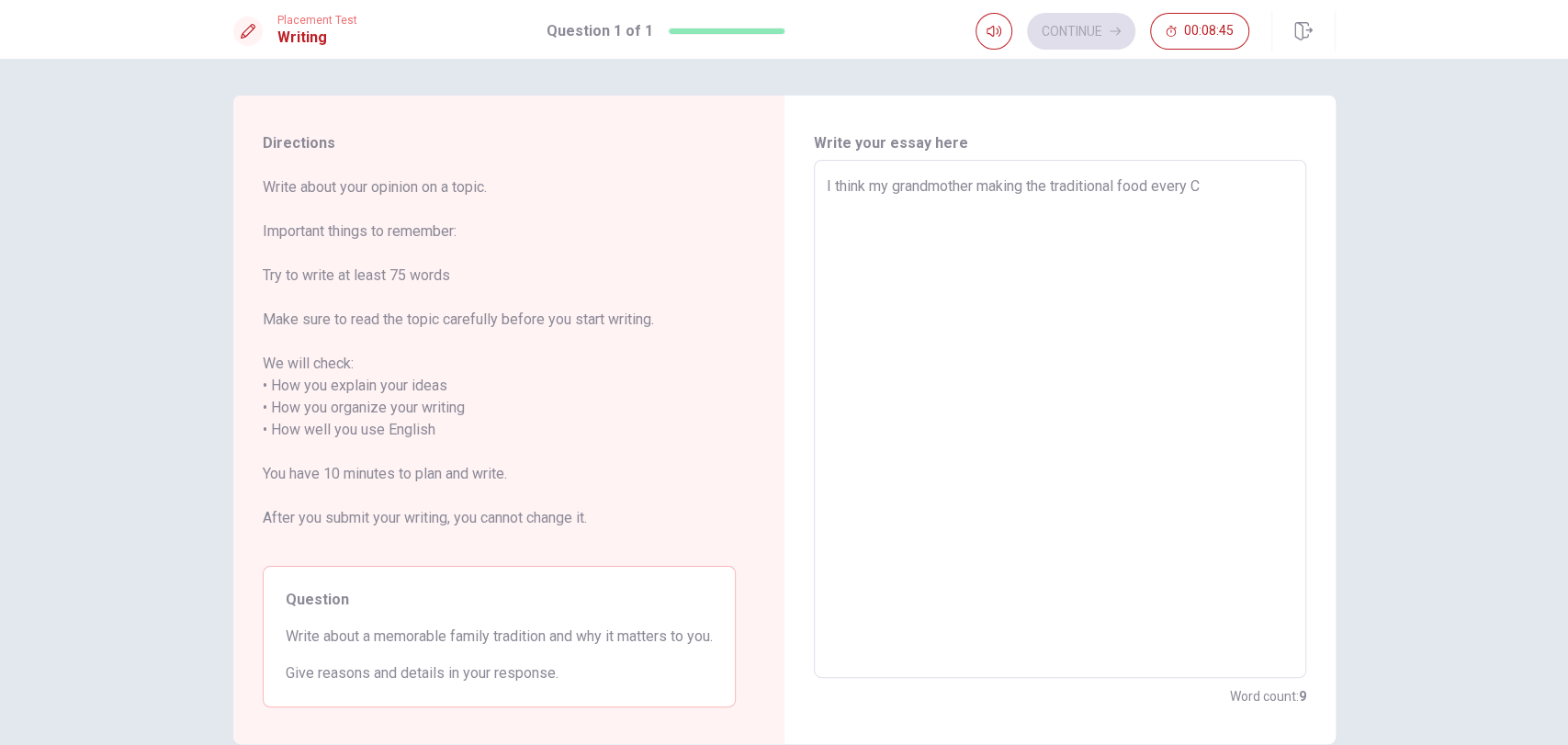 type on "x" 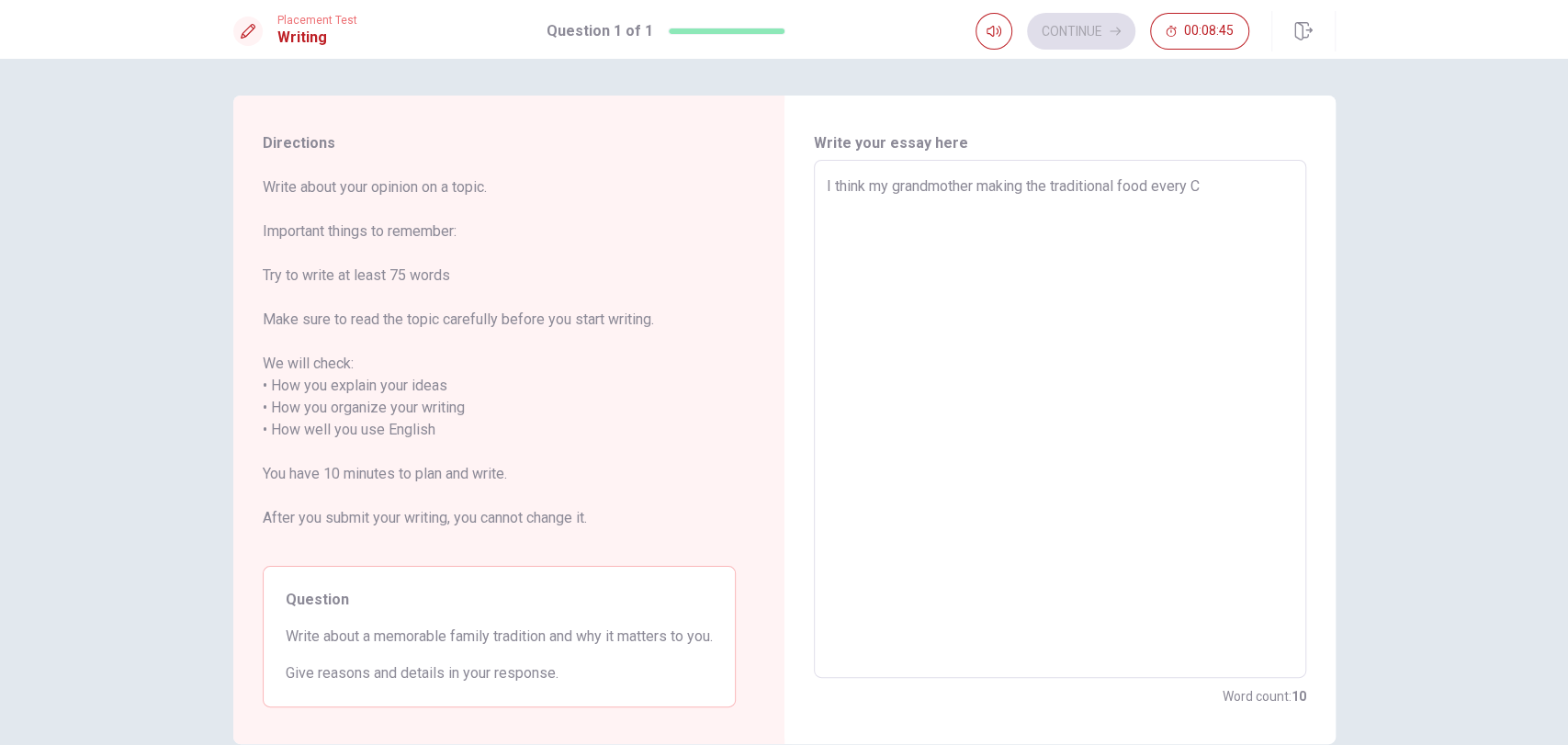 type on "I think my grandmother making the traditional food every Ch" 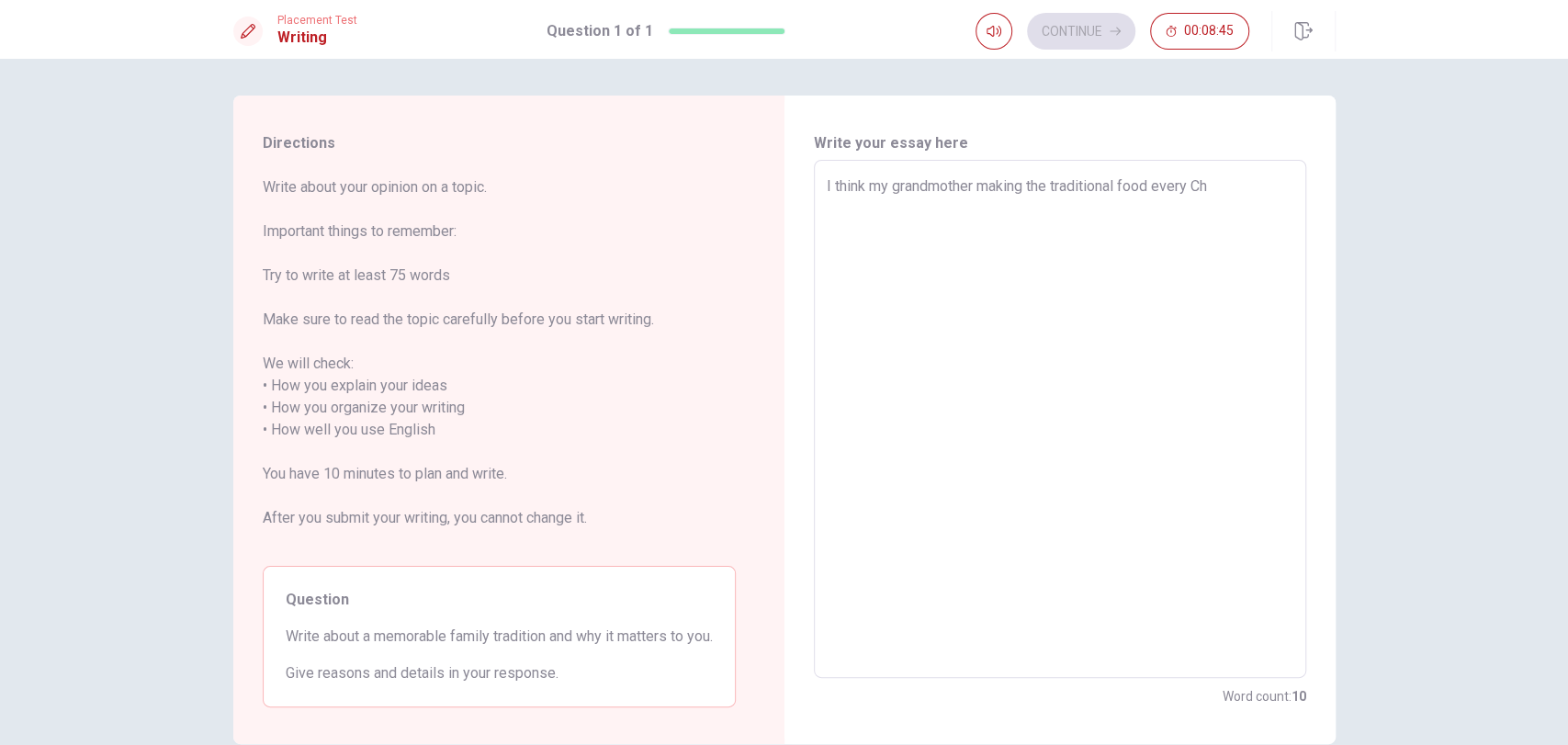type on "x" 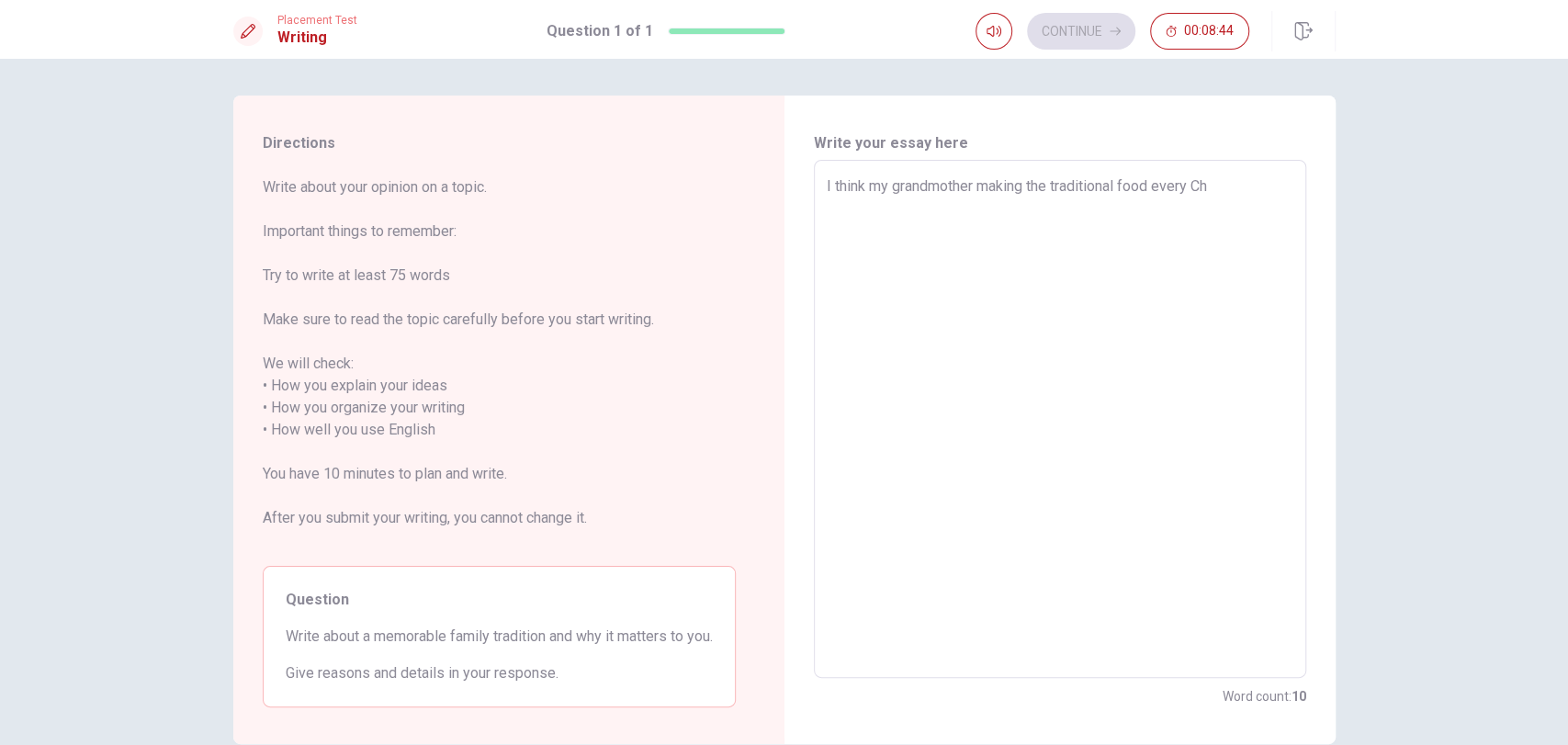 type on "I think my grandmother making the traditional food every Chi" 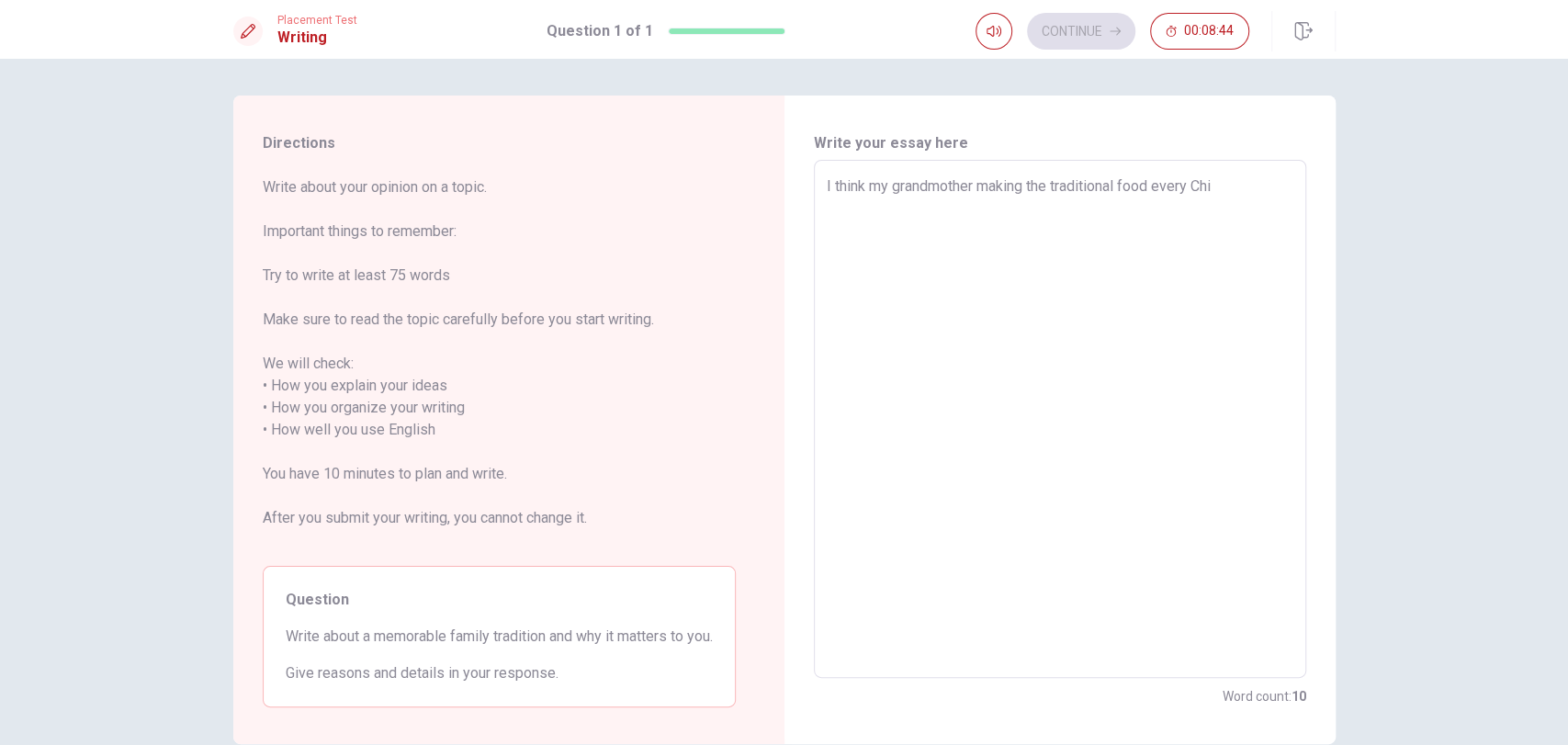 type on "x" 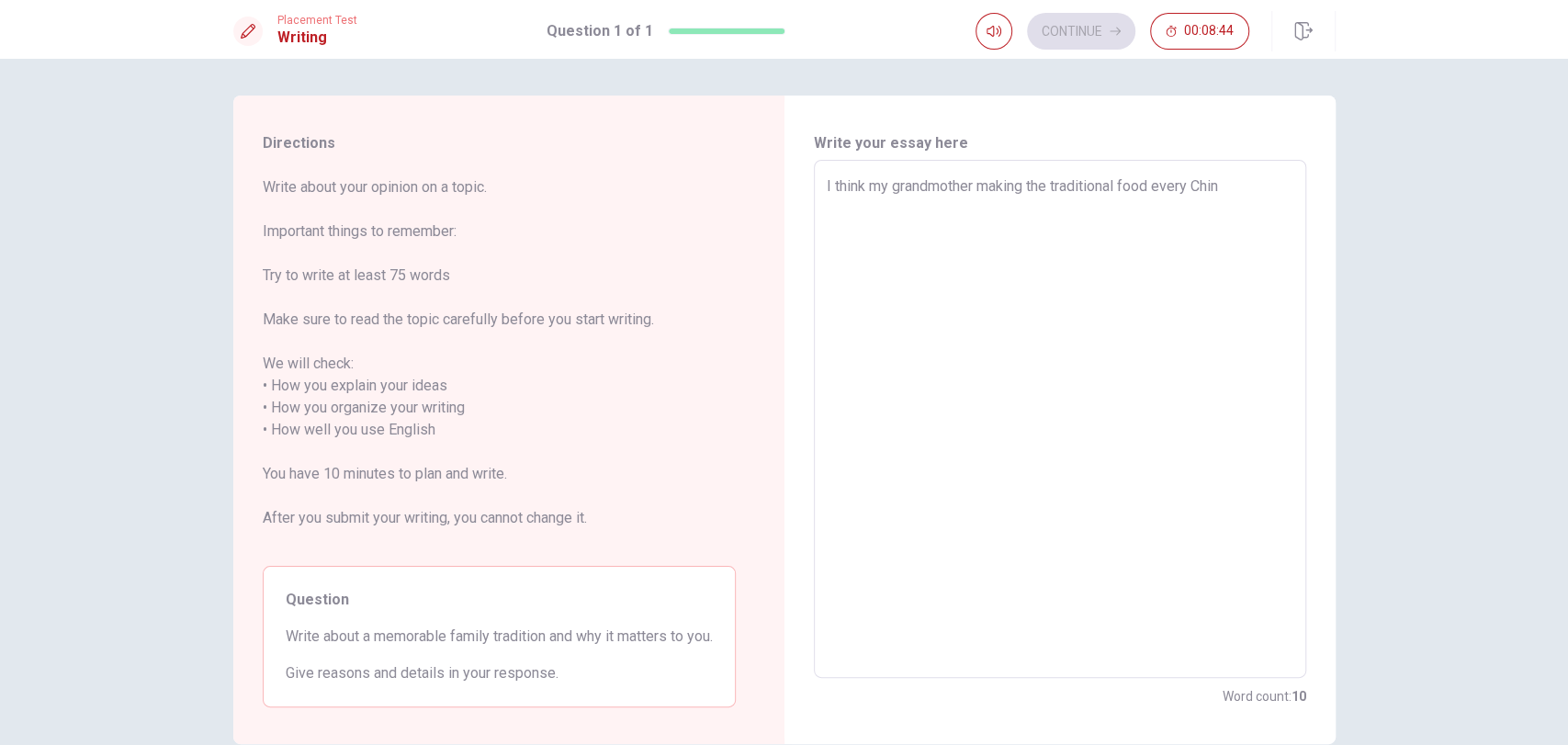 type on "x" 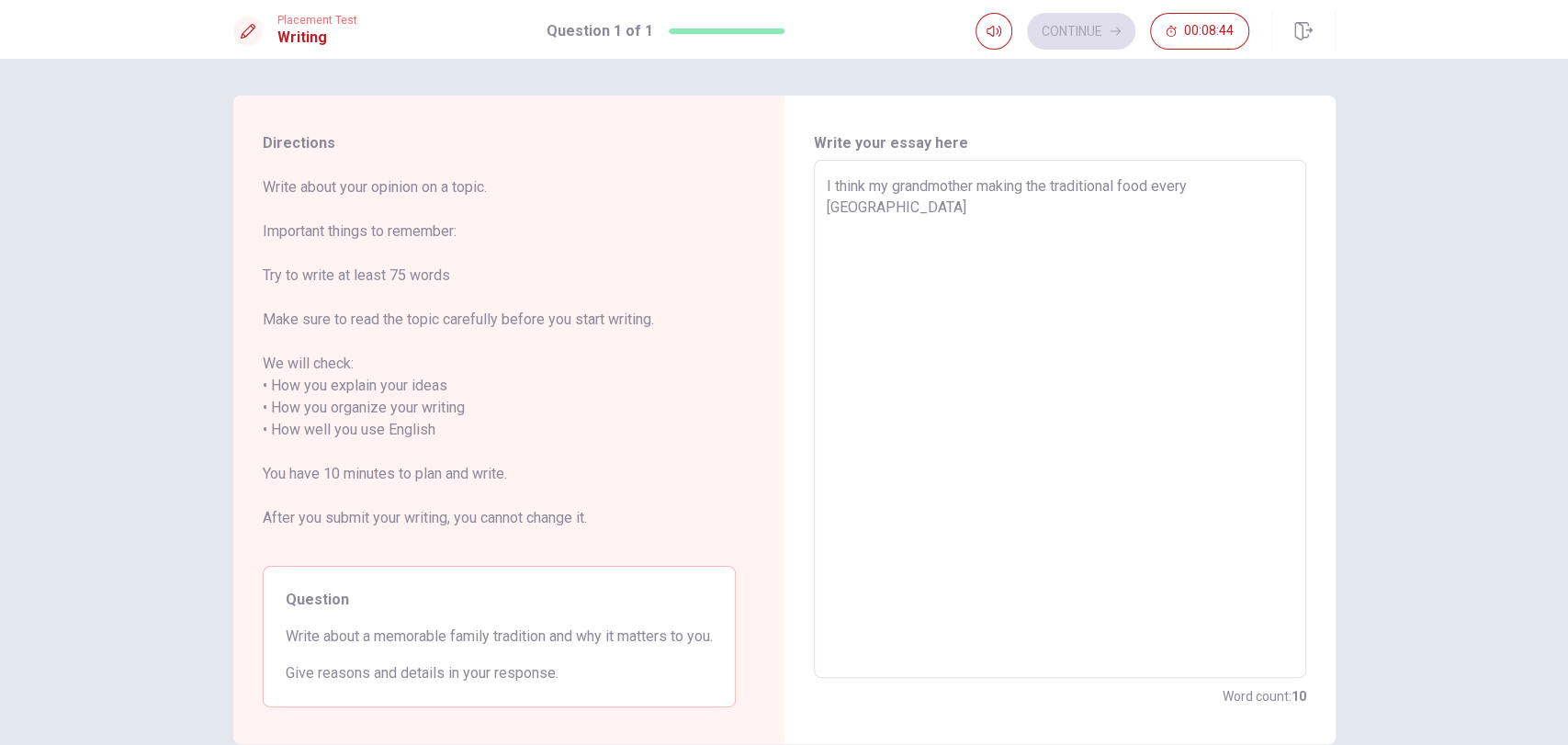 type on "x" 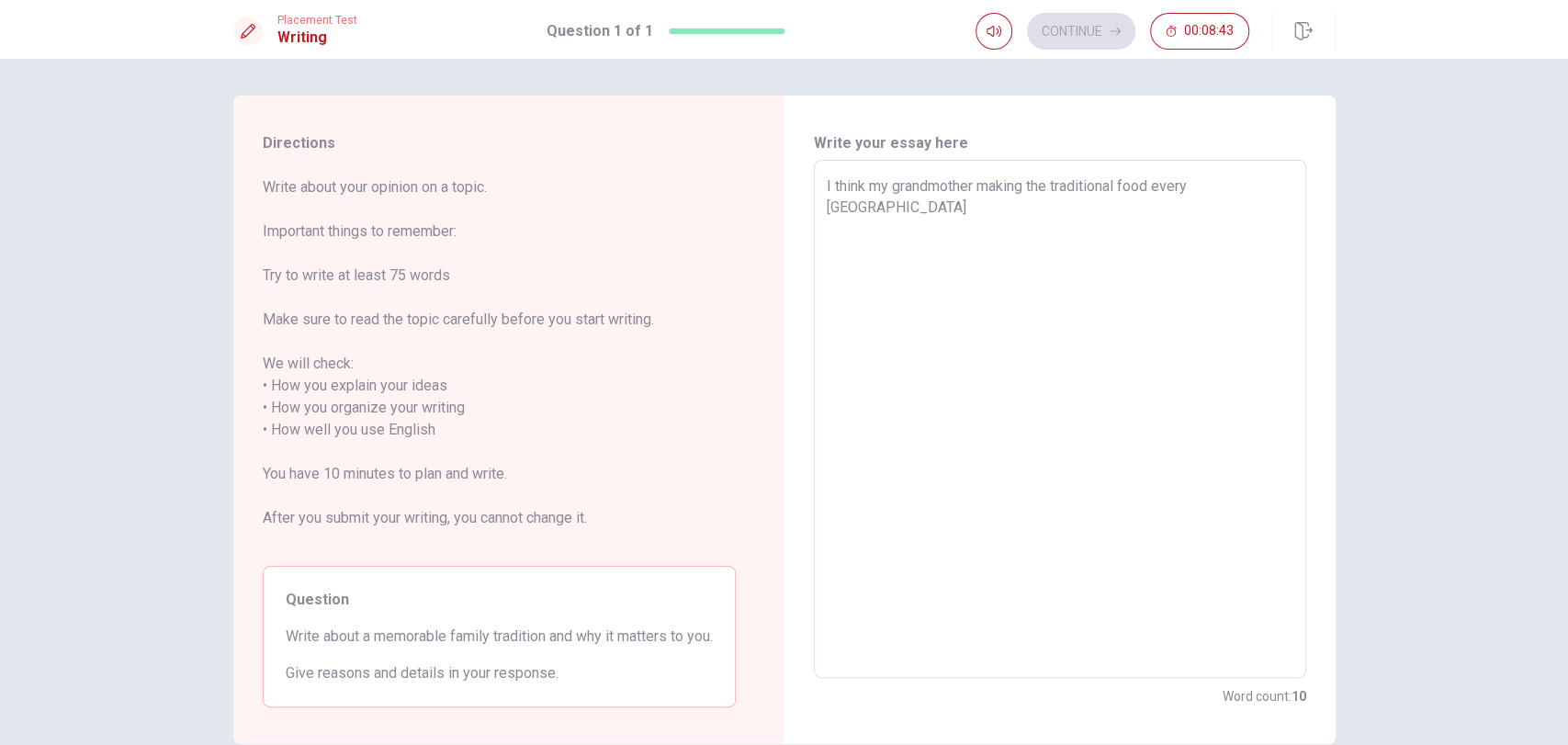 type on "I think my grandmother making the traditional food every [DEMOGRAPHIC_DATA]" 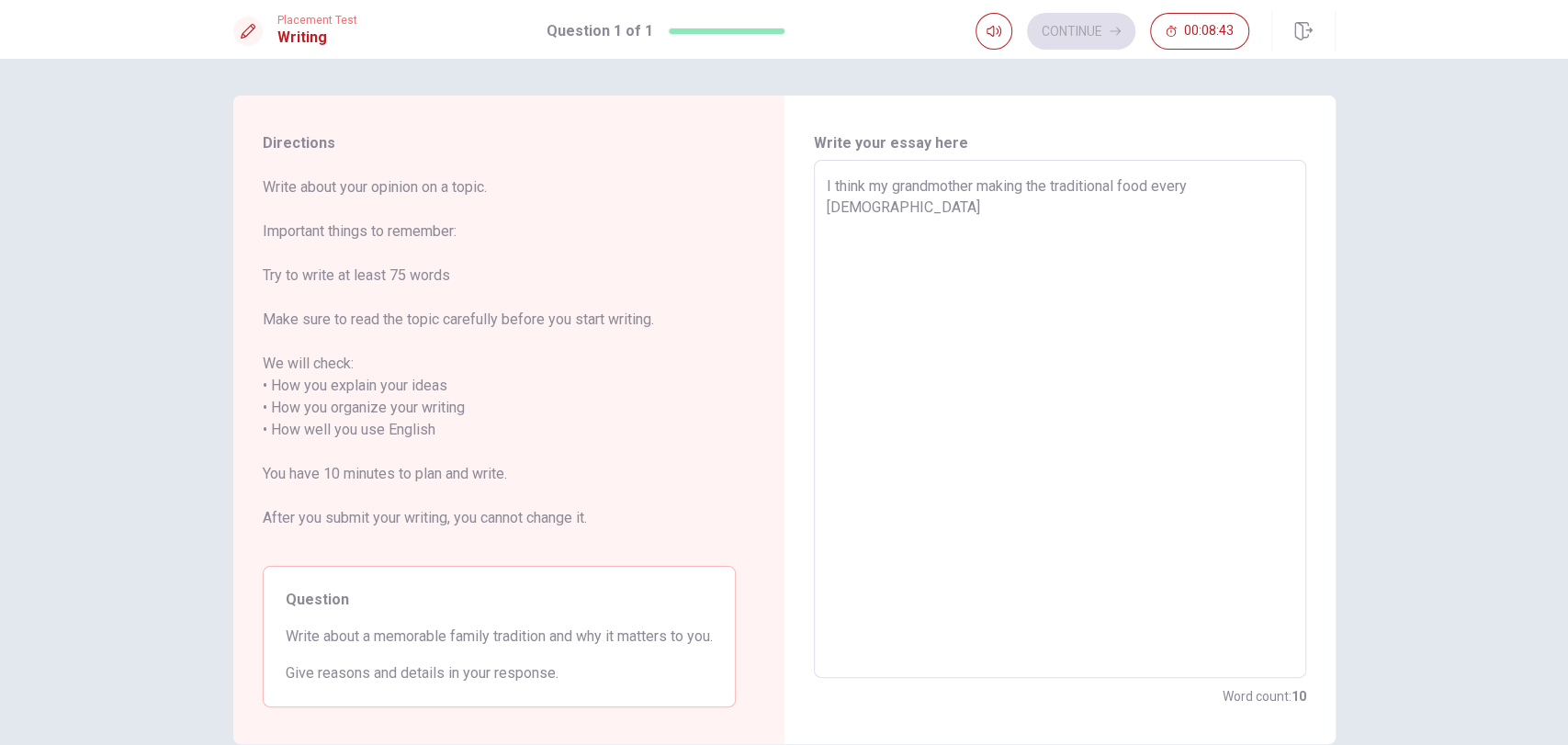 type on "x" 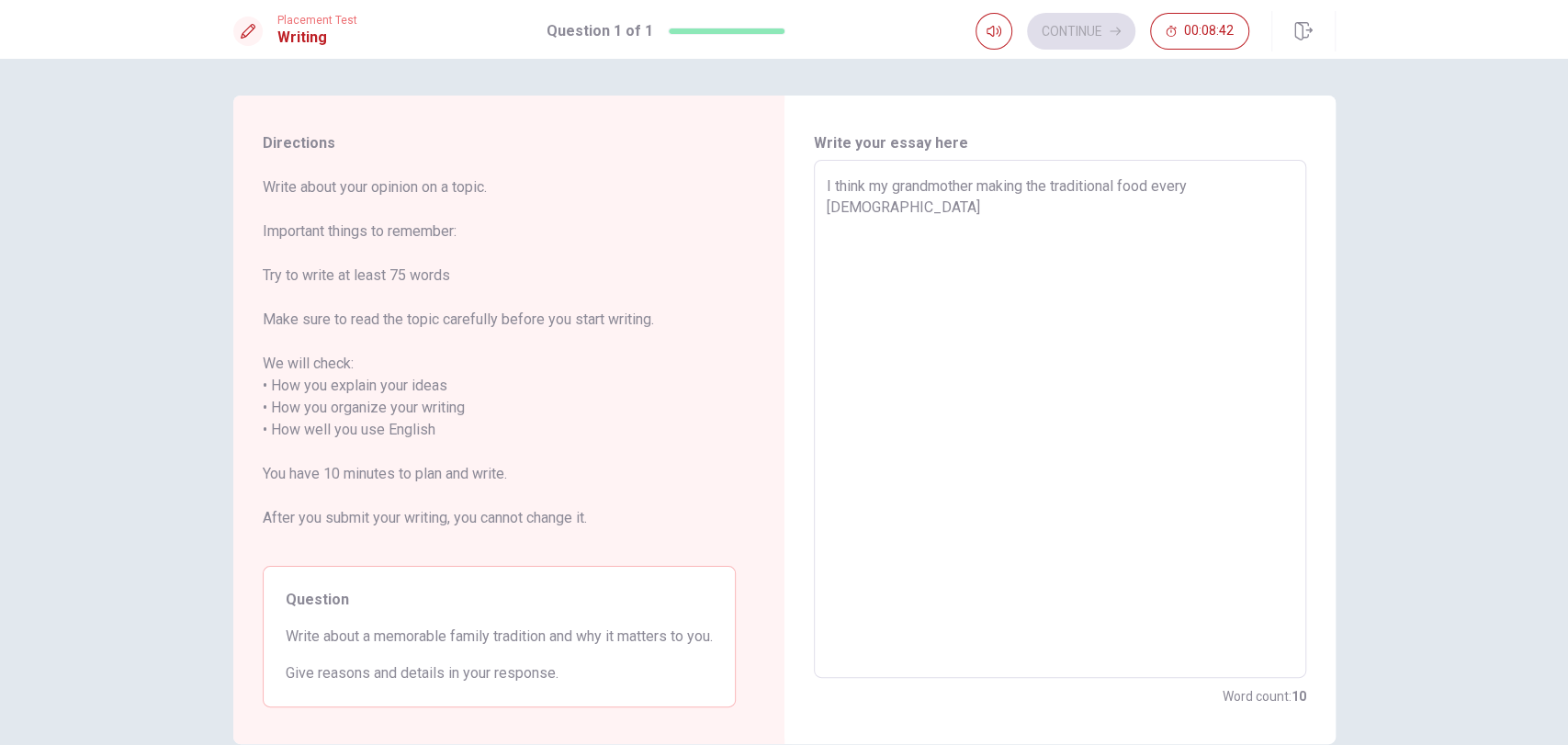 type on "x" 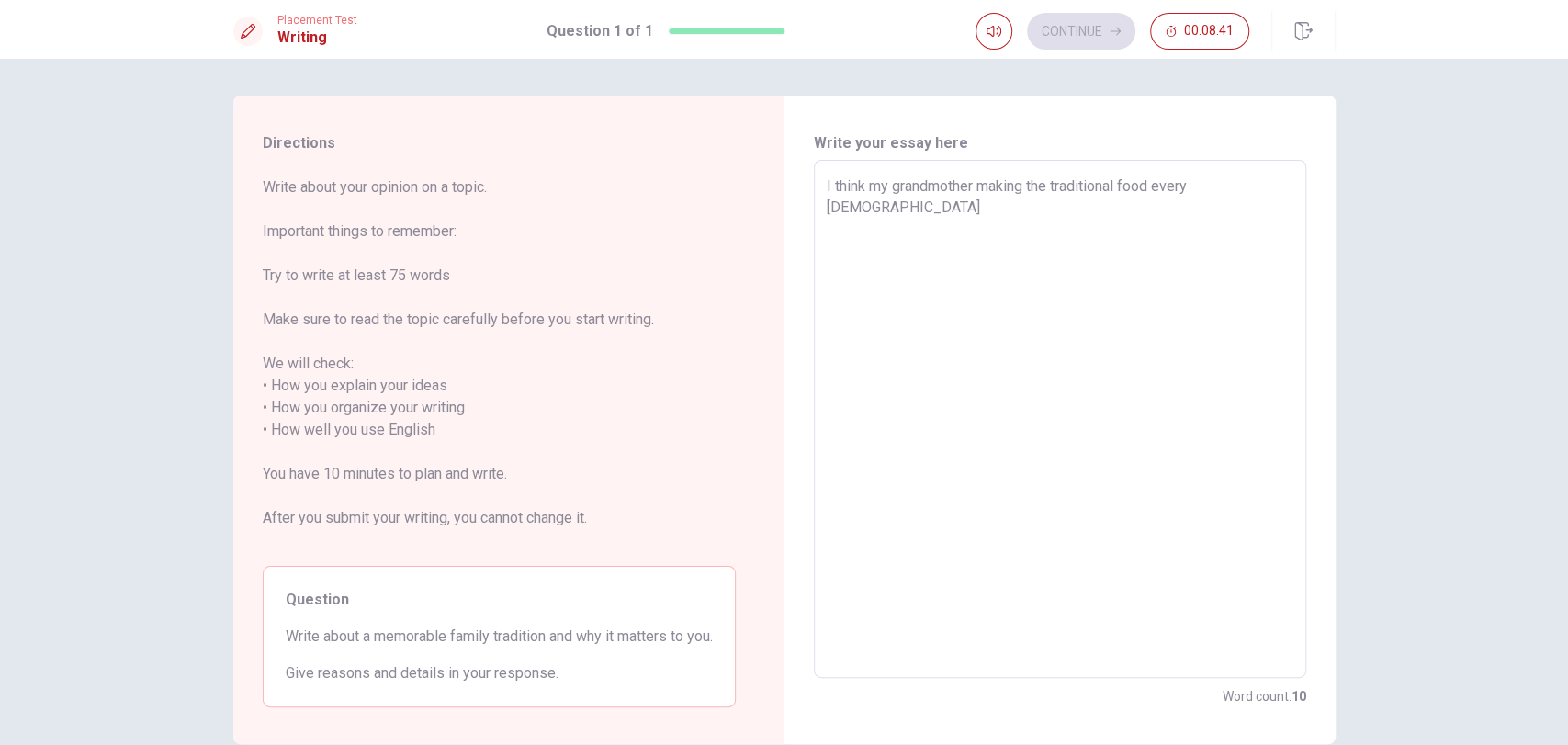 type on "I think my grandmother making the traditional food every [DEMOGRAPHIC_DATA] N" 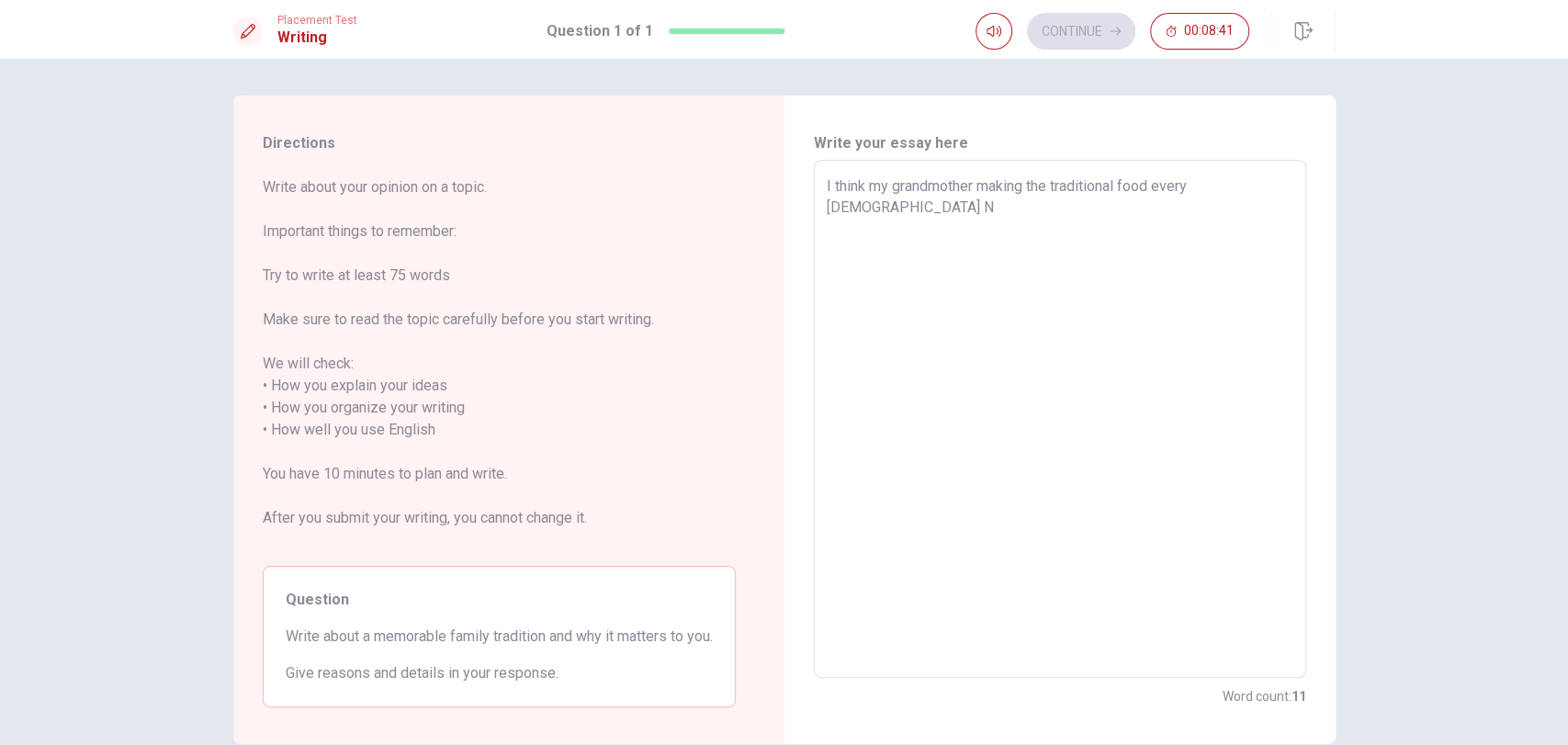 type on "x" 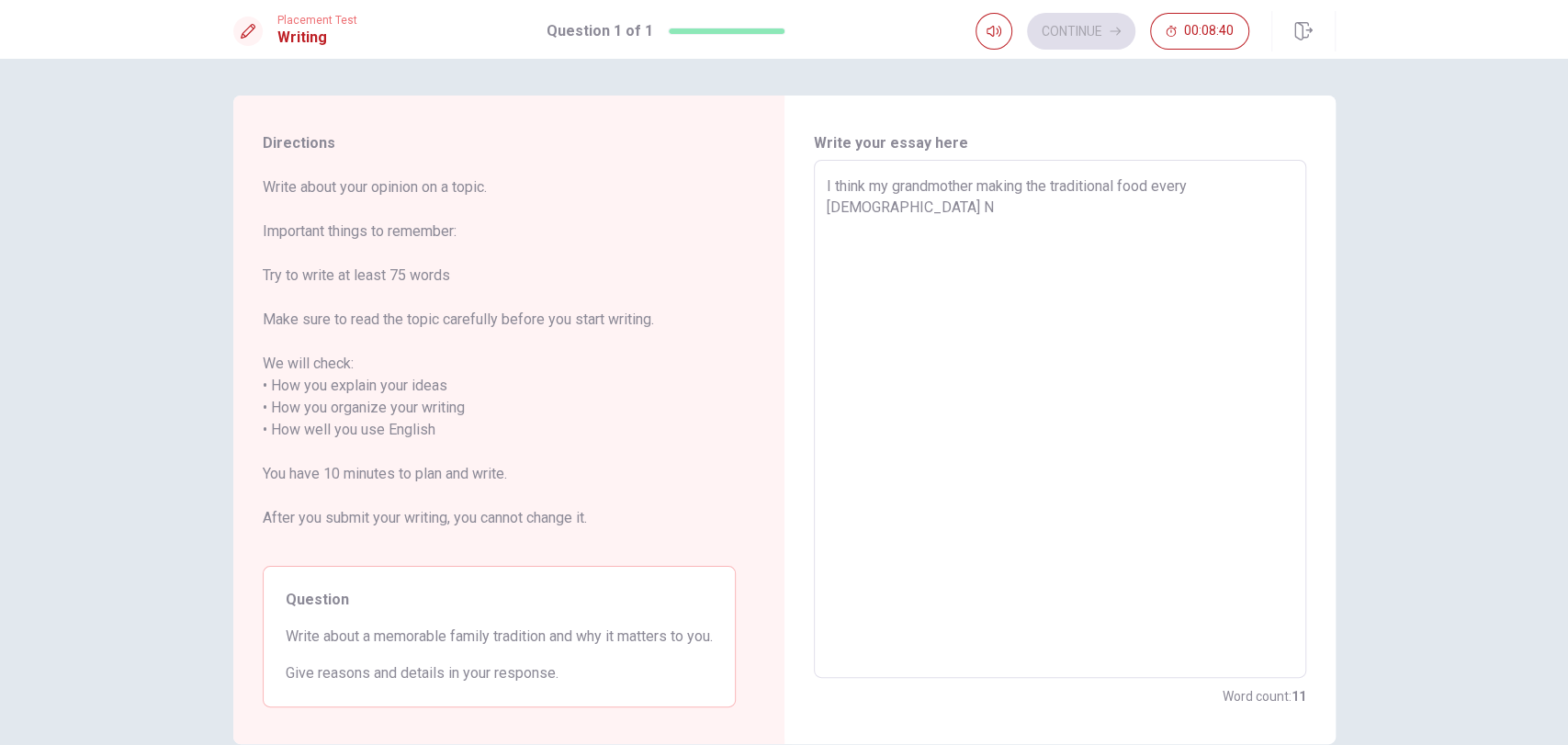 type on "I think my grandmother making the traditional food every Chinese NW" 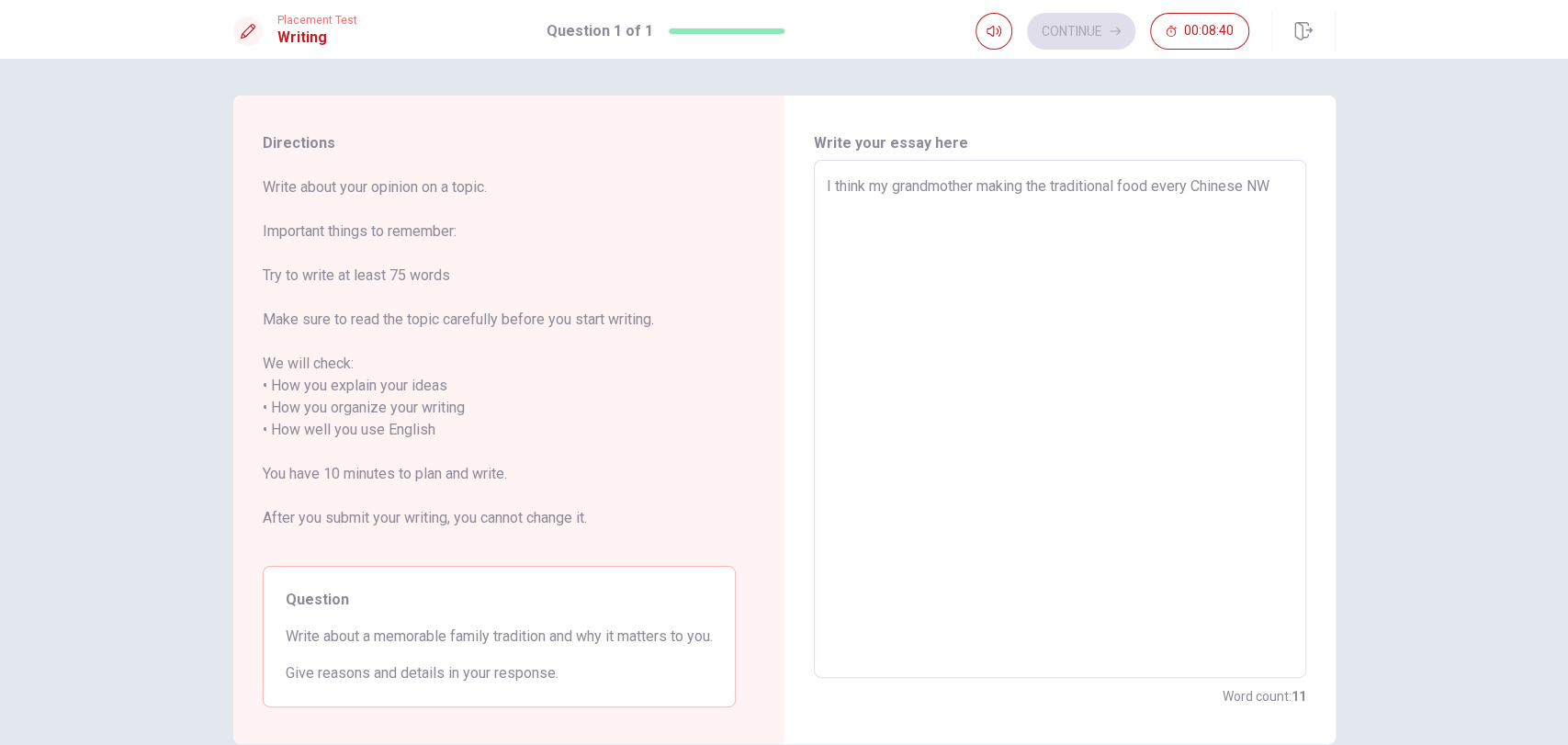 type on "x" 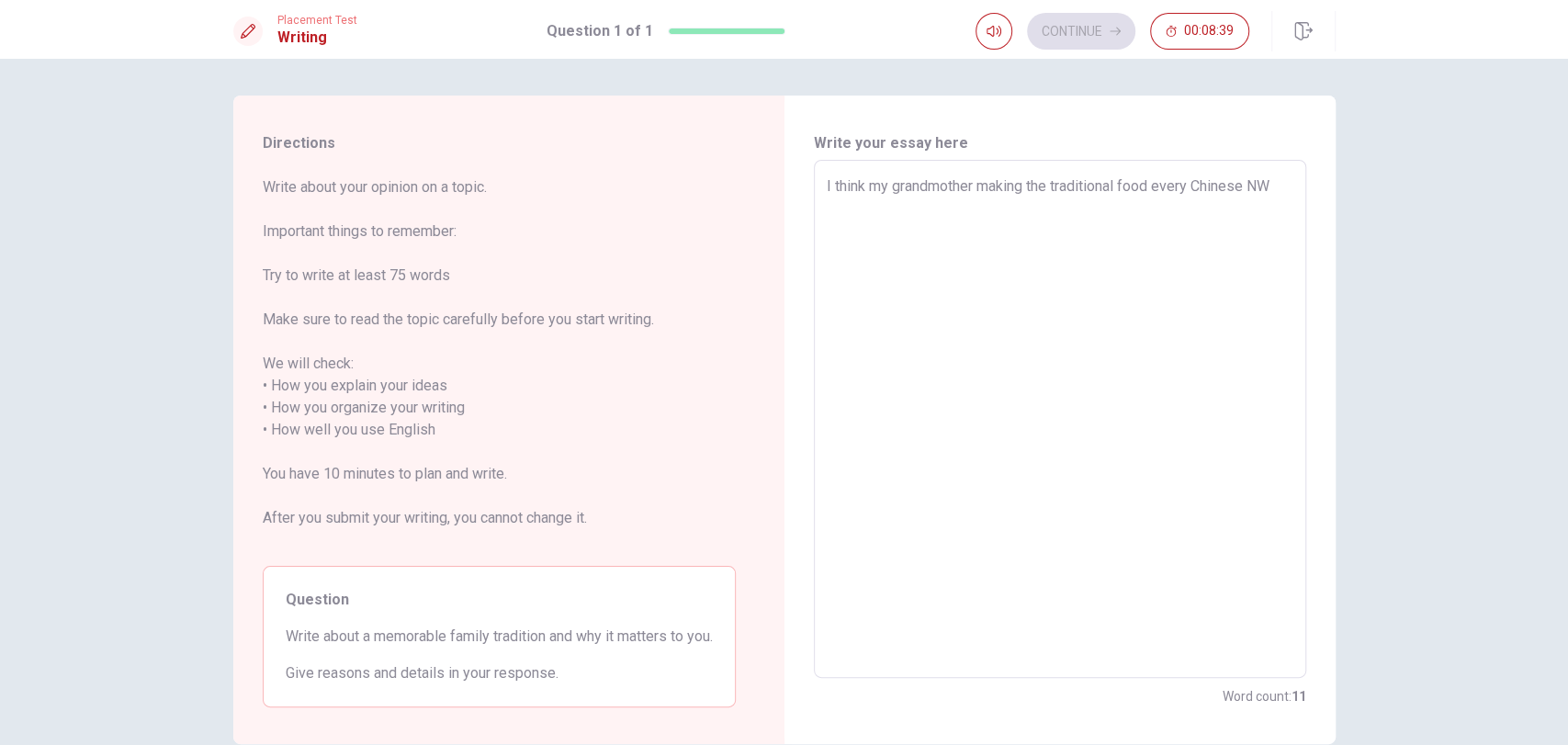 type on "I think my grandmother making the traditional food every [DEMOGRAPHIC_DATA] N" 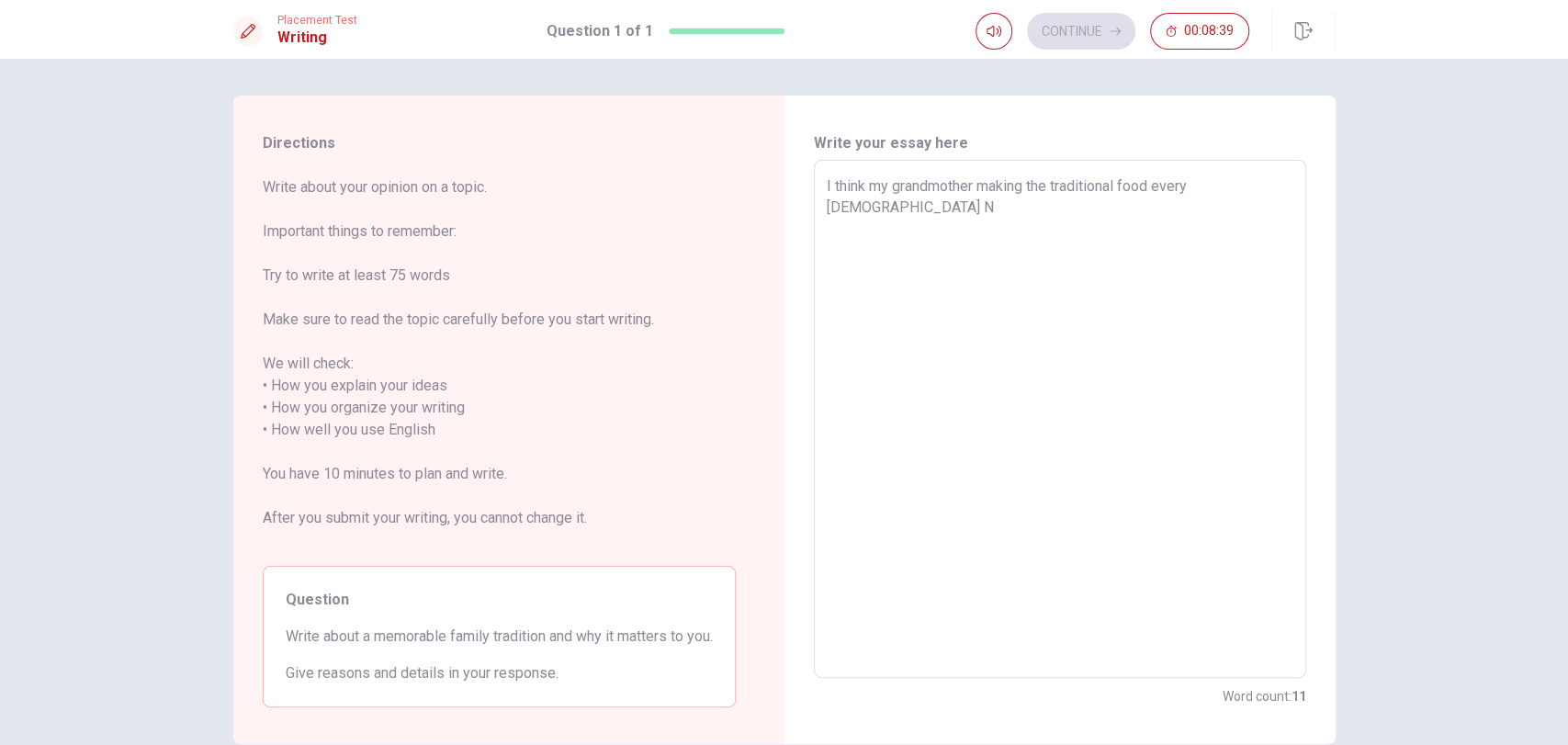 type on "x" 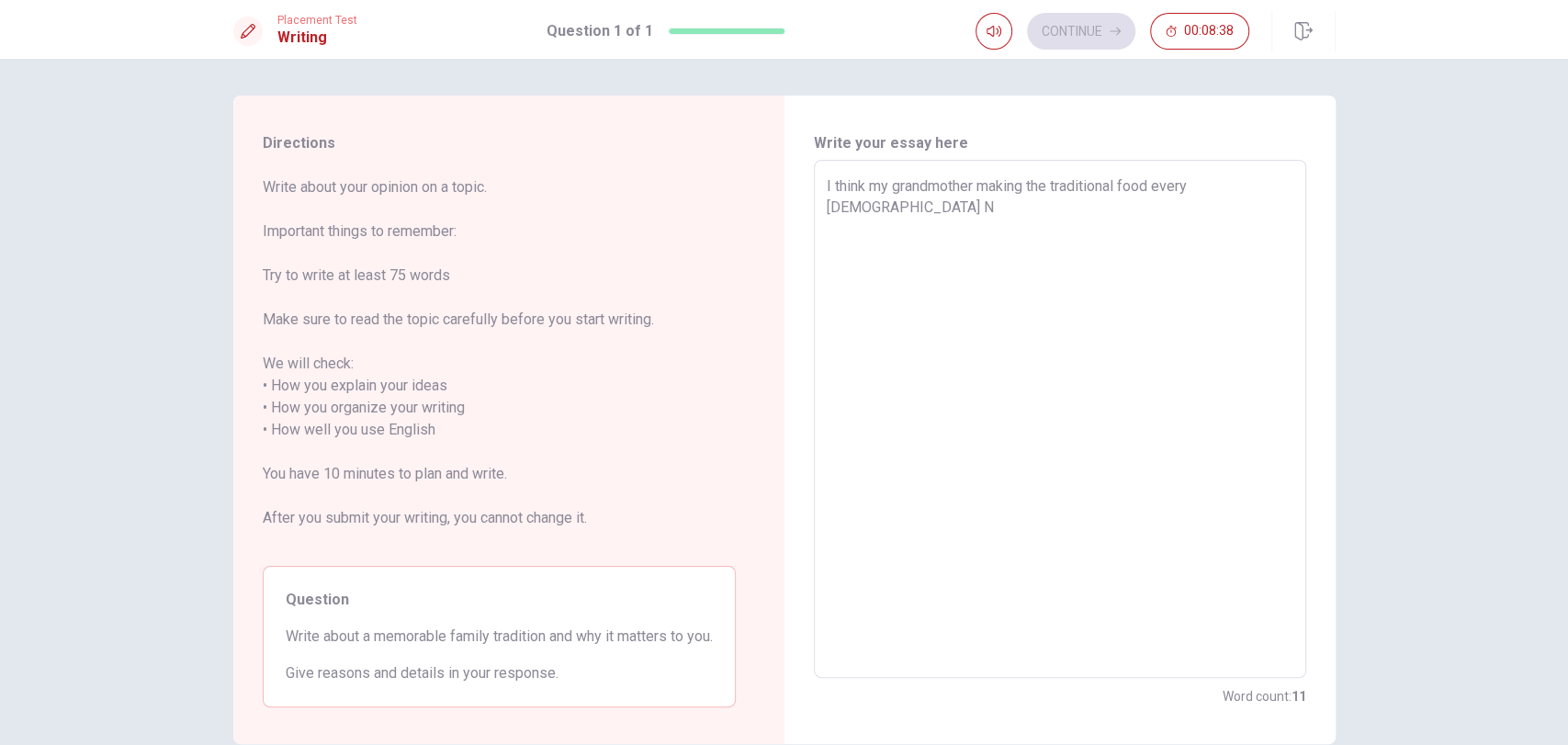 type on "I think my grandmother making the traditional food every [DEMOGRAPHIC_DATA] Ne" 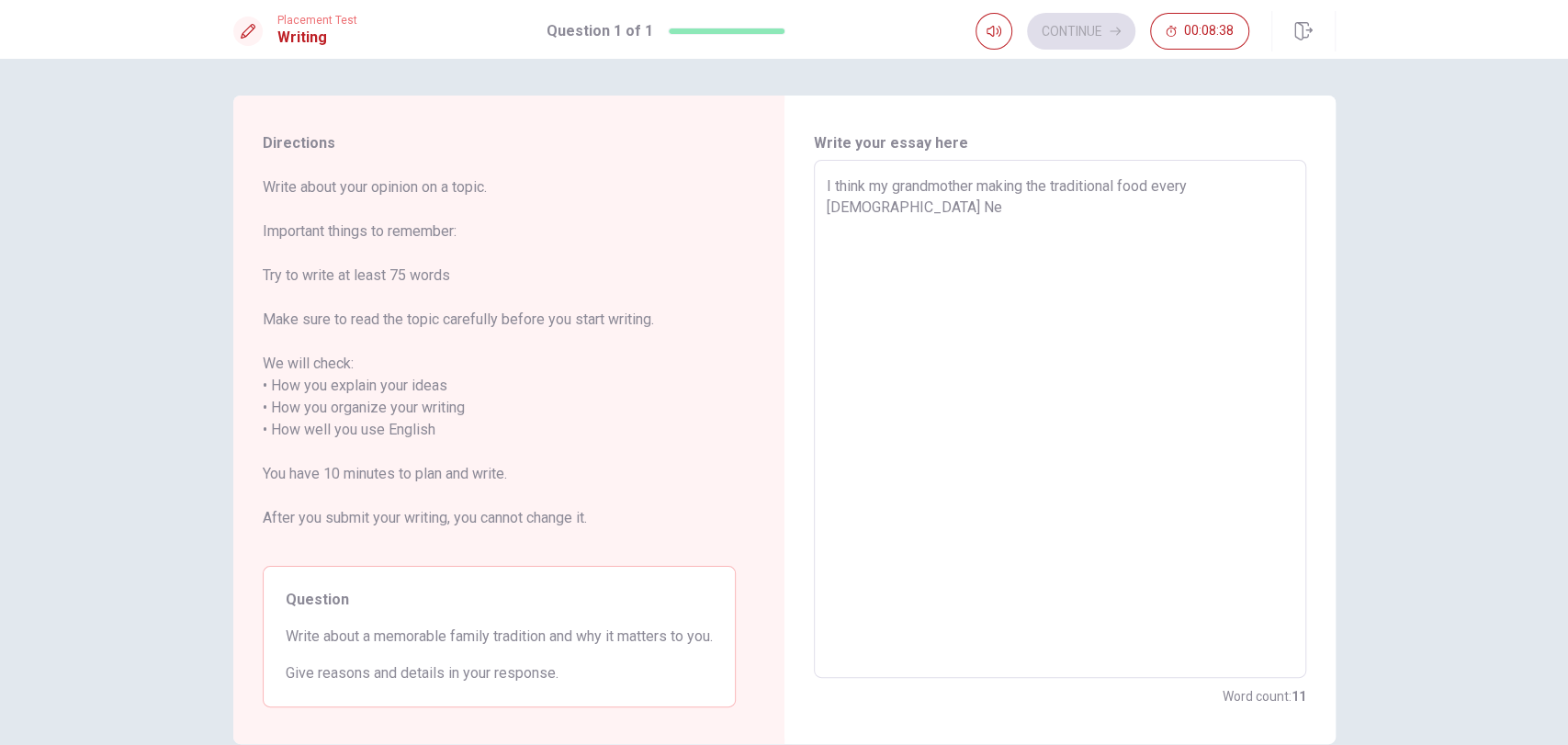 type on "x" 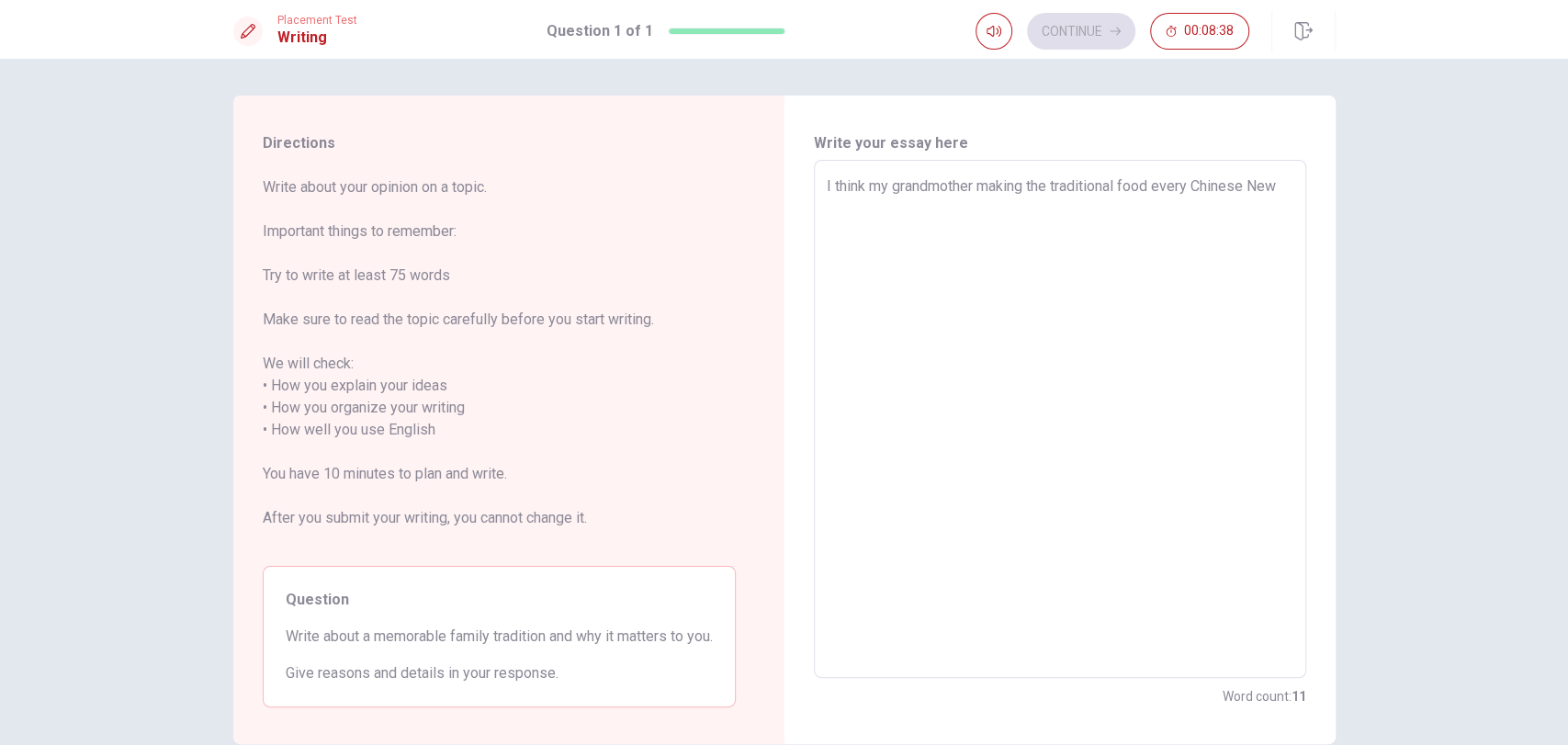 type on "x" 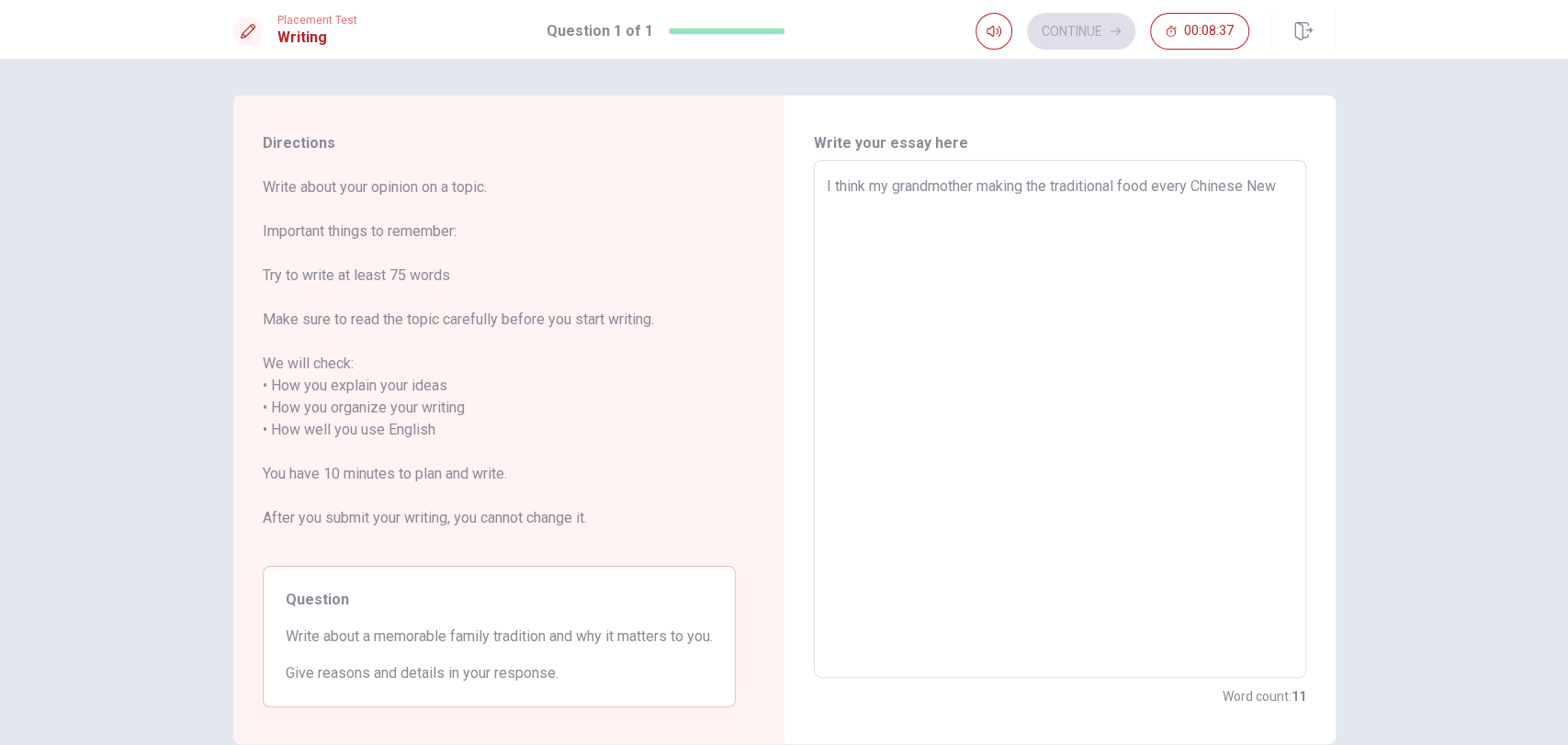 type on "x" 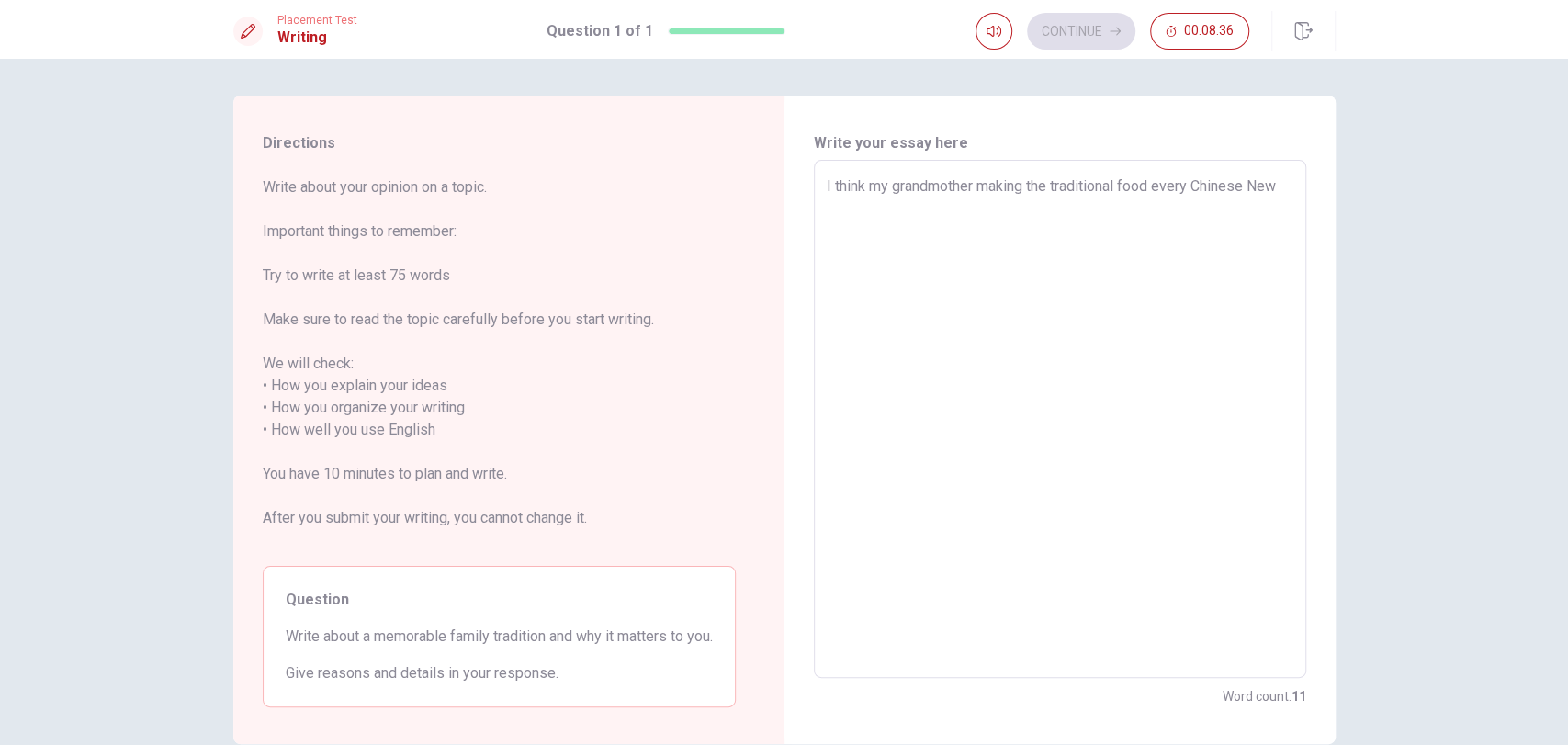 type on "I think my grandmother making the traditional food every Chinese New Y" 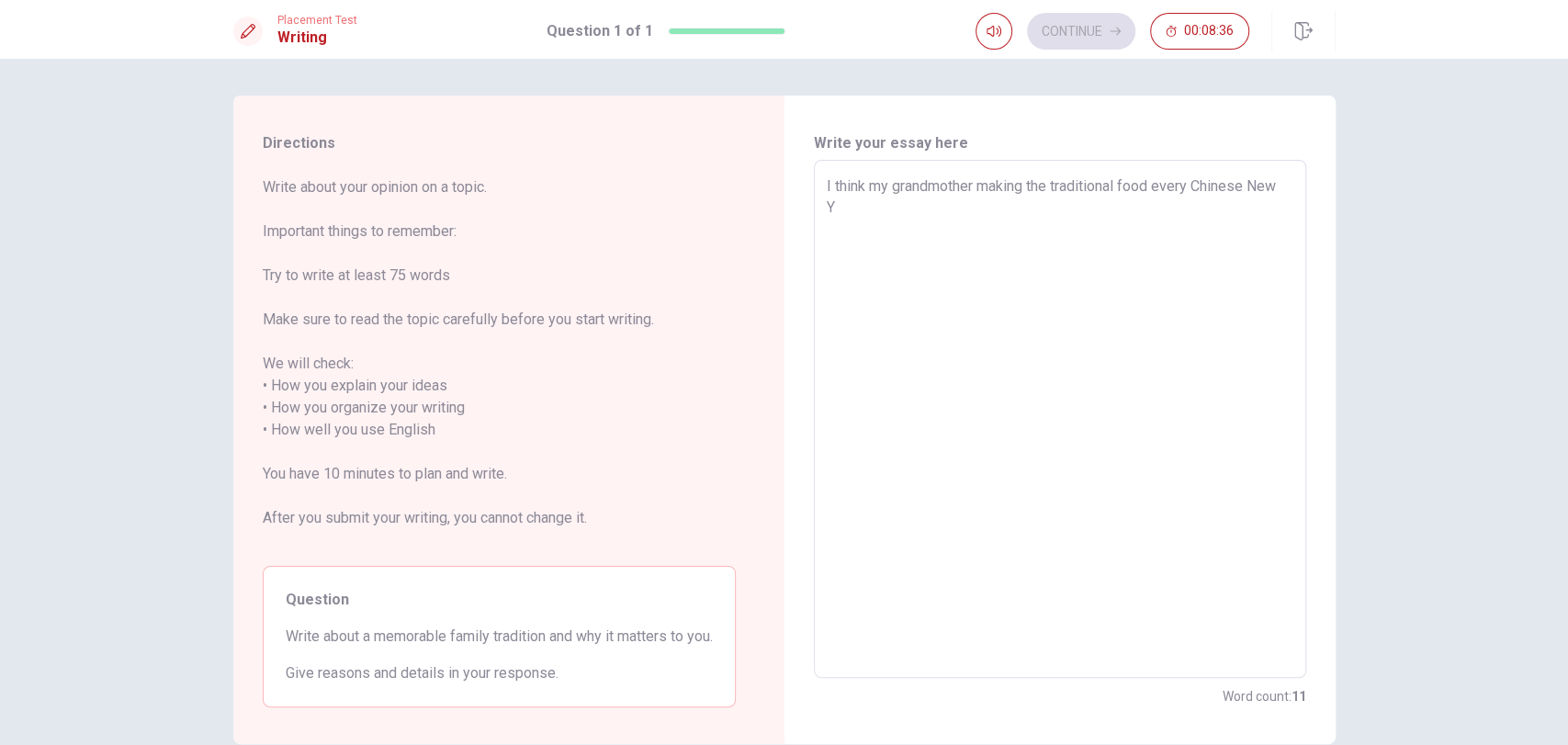 type on "x" 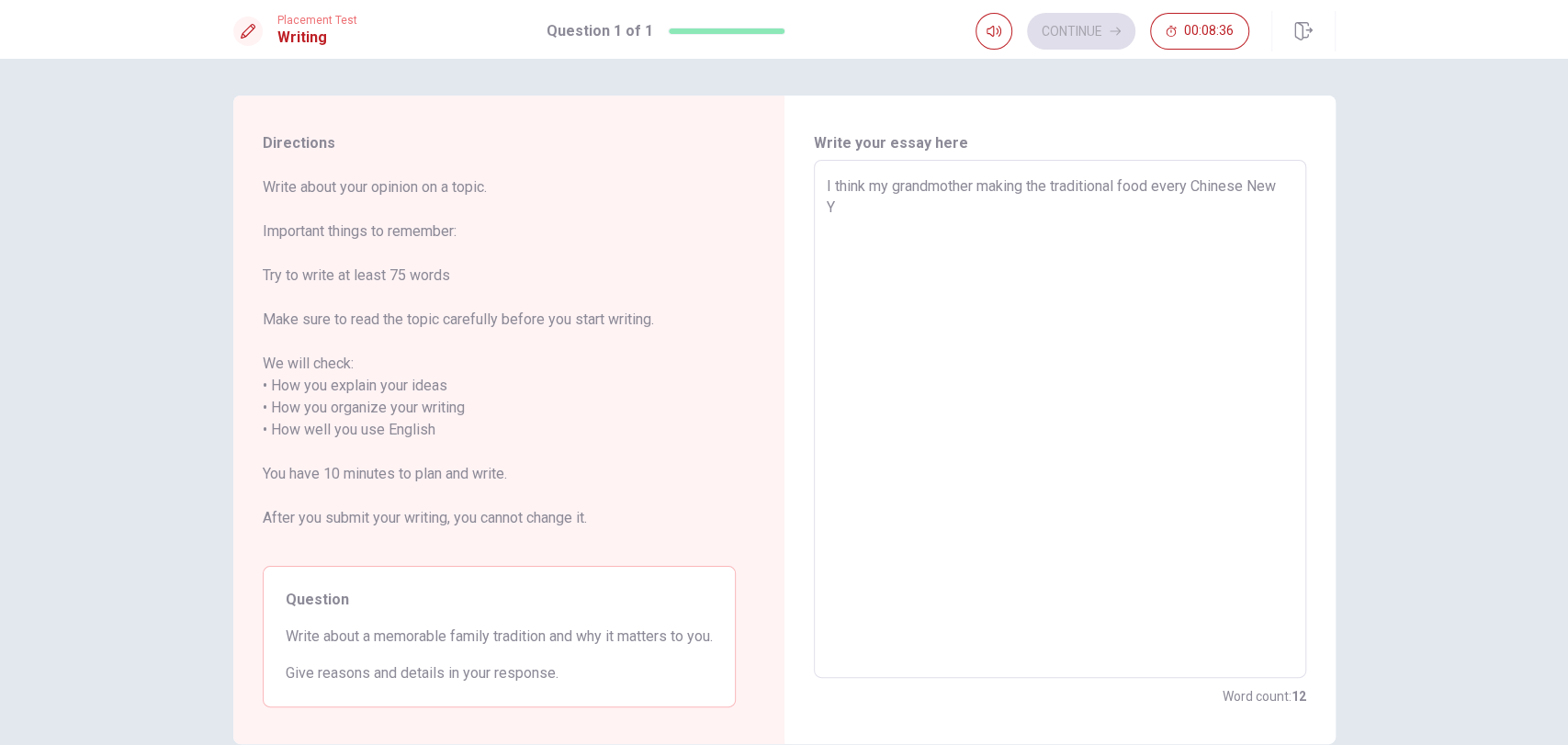 type on "I think my grandmother making the traditional food every Chinese New Ye" 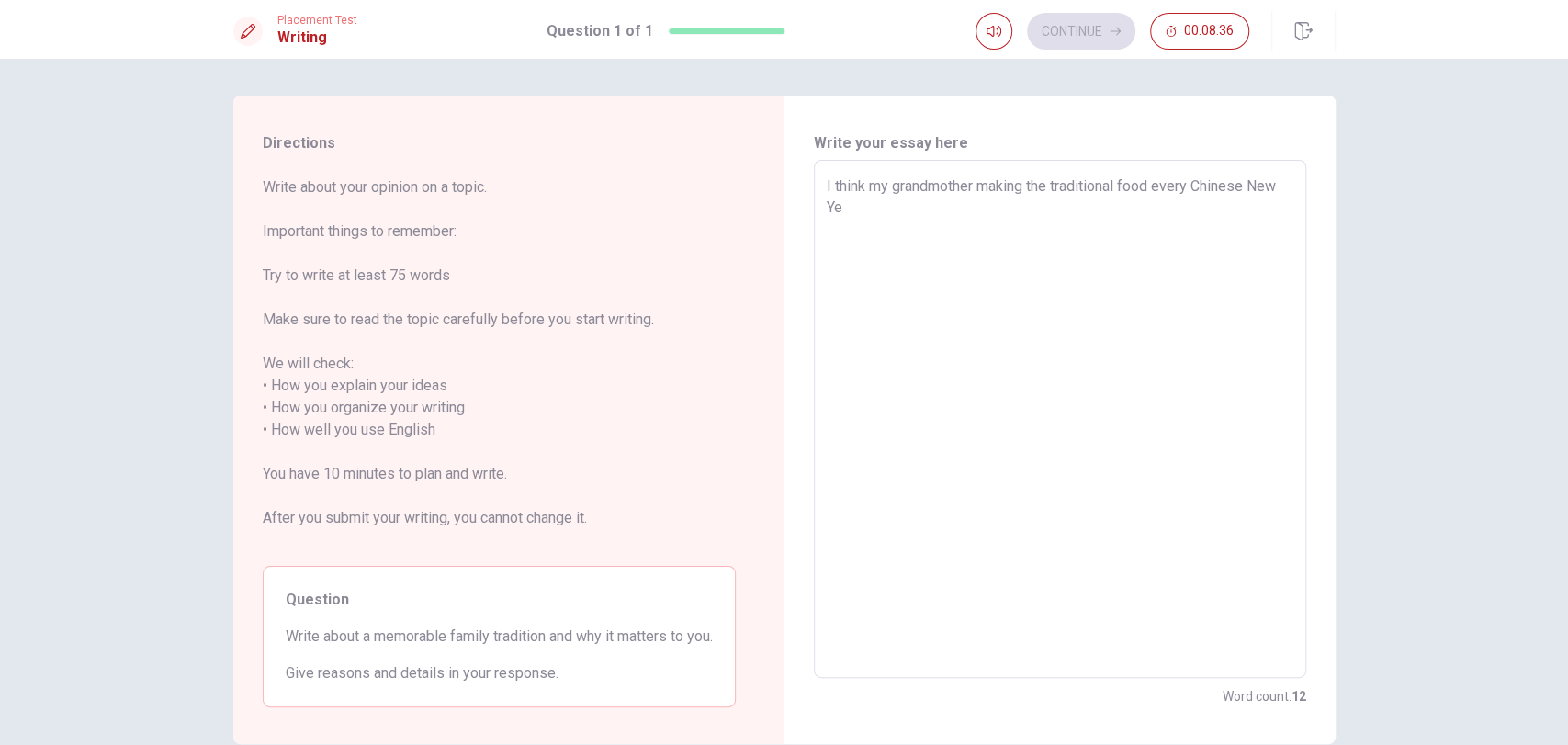 type on "x" 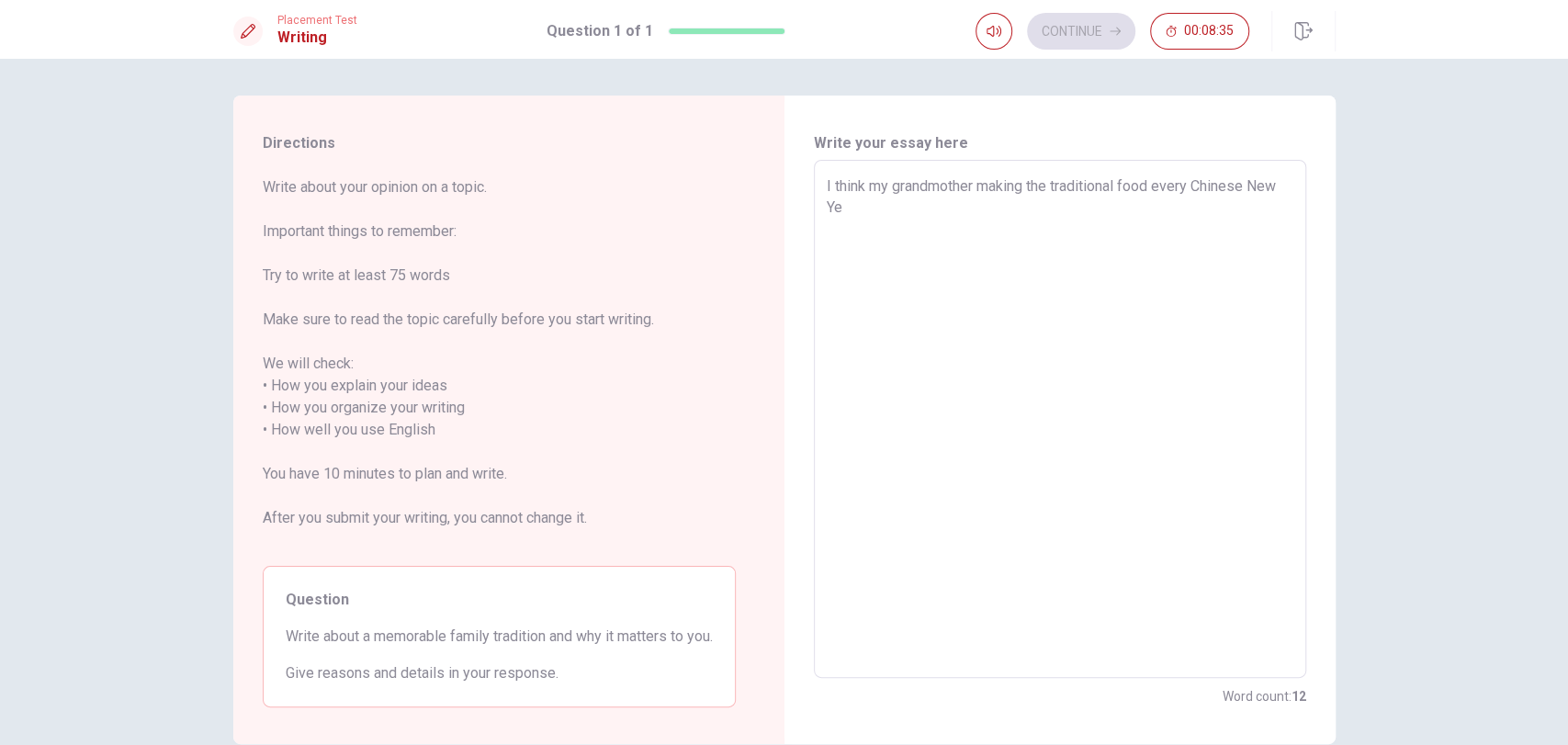 type on "I think my grandmother making the traditional food every Chinese New Yea" 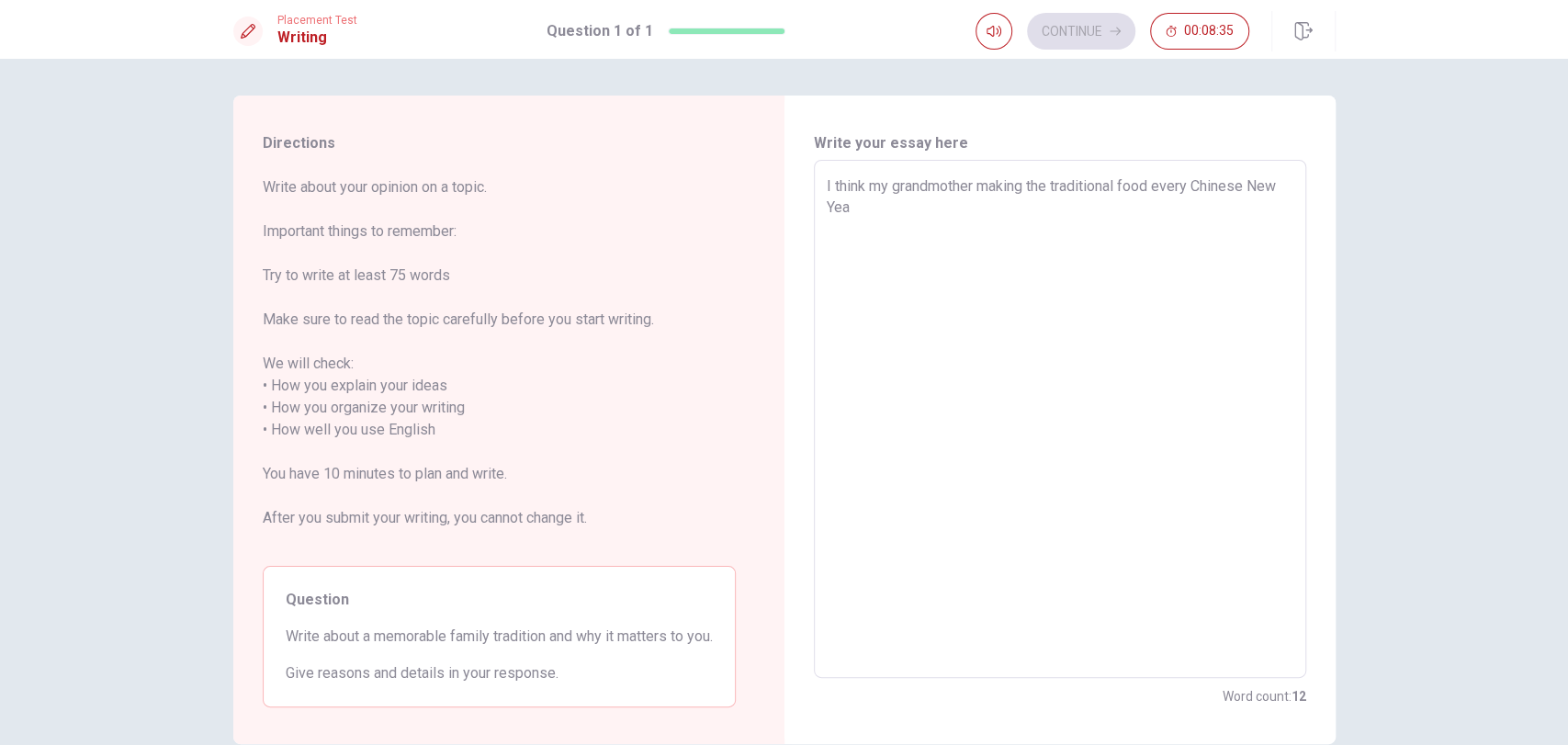 type on "x" 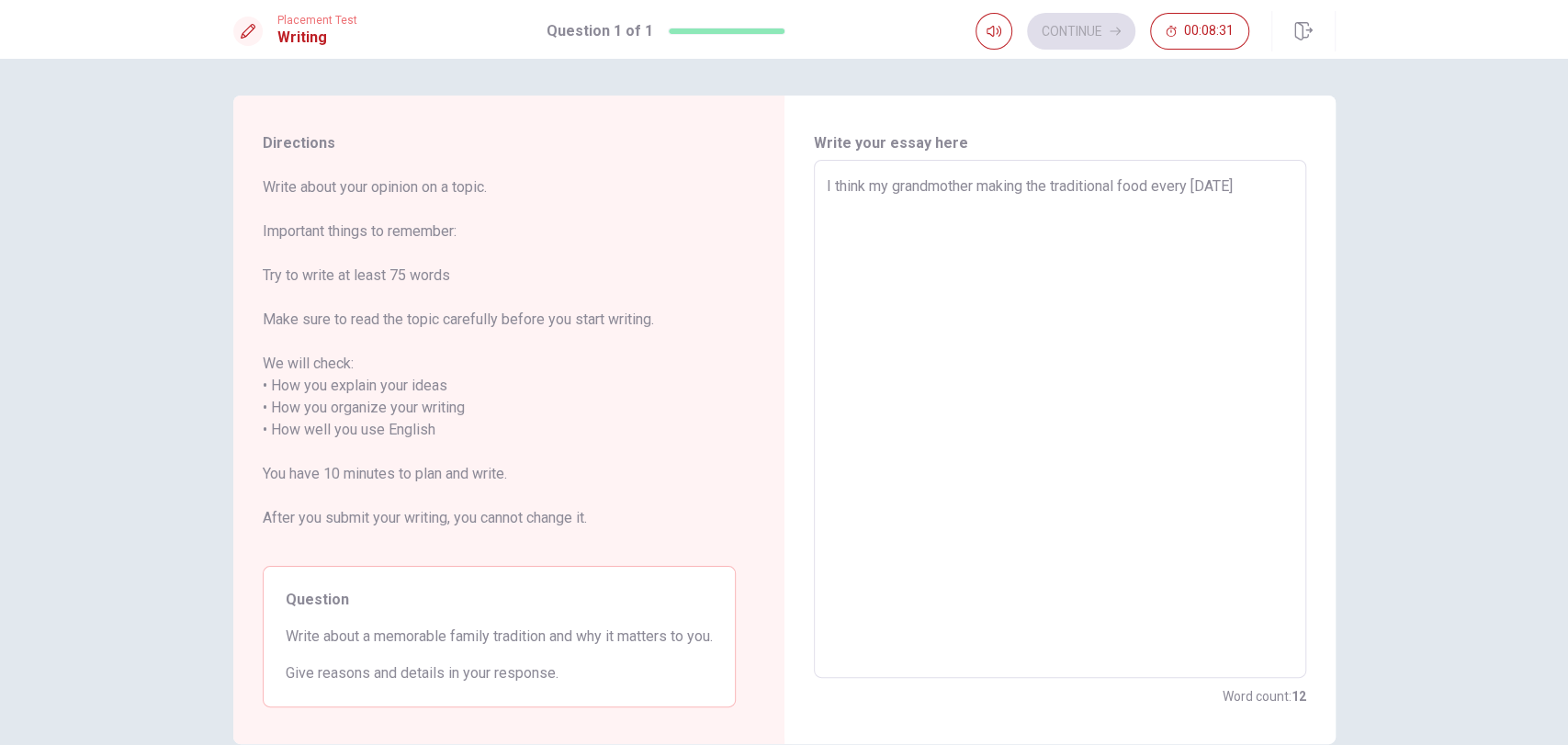 type on "x" 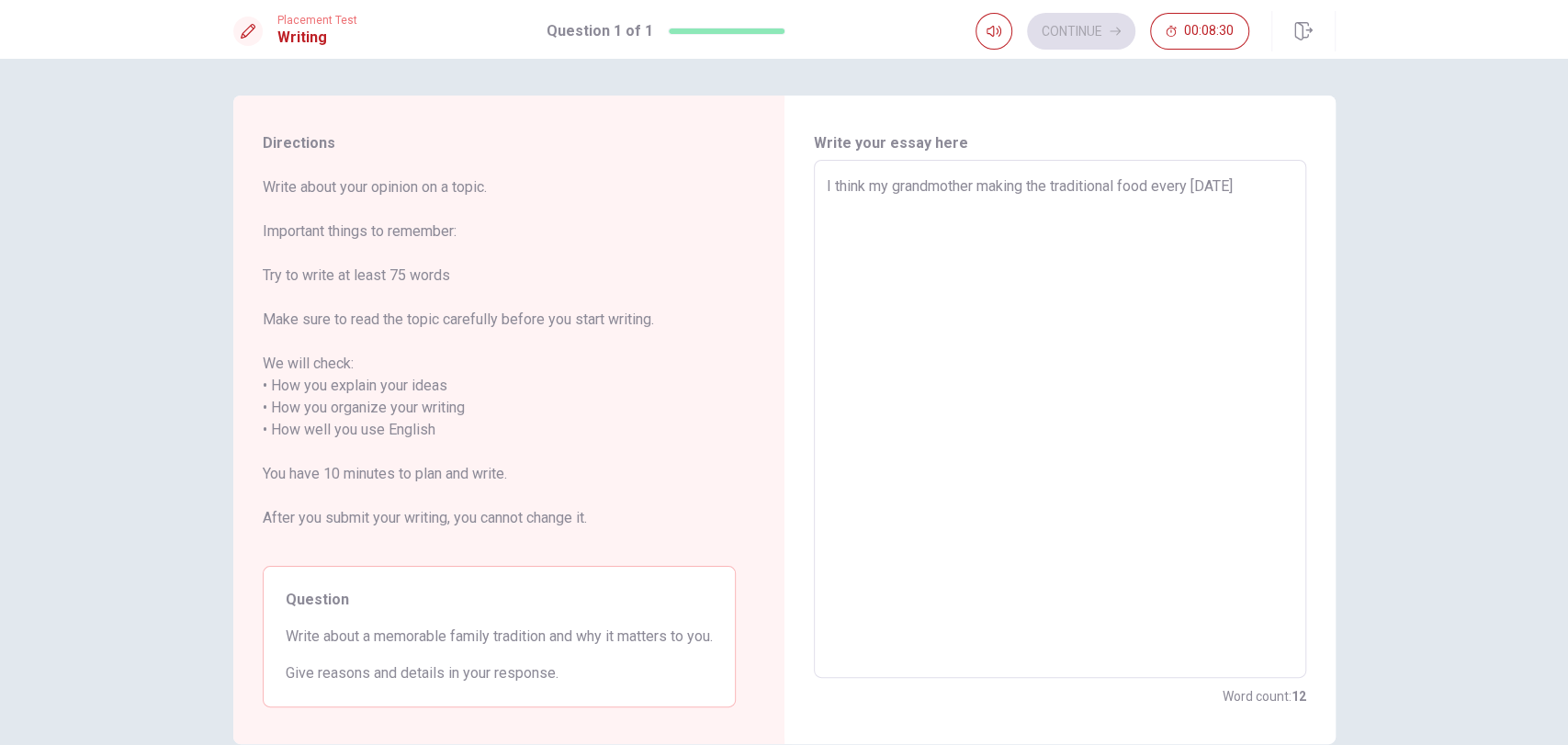 type on "I think my grandmother making the traditional food every [DATE]" 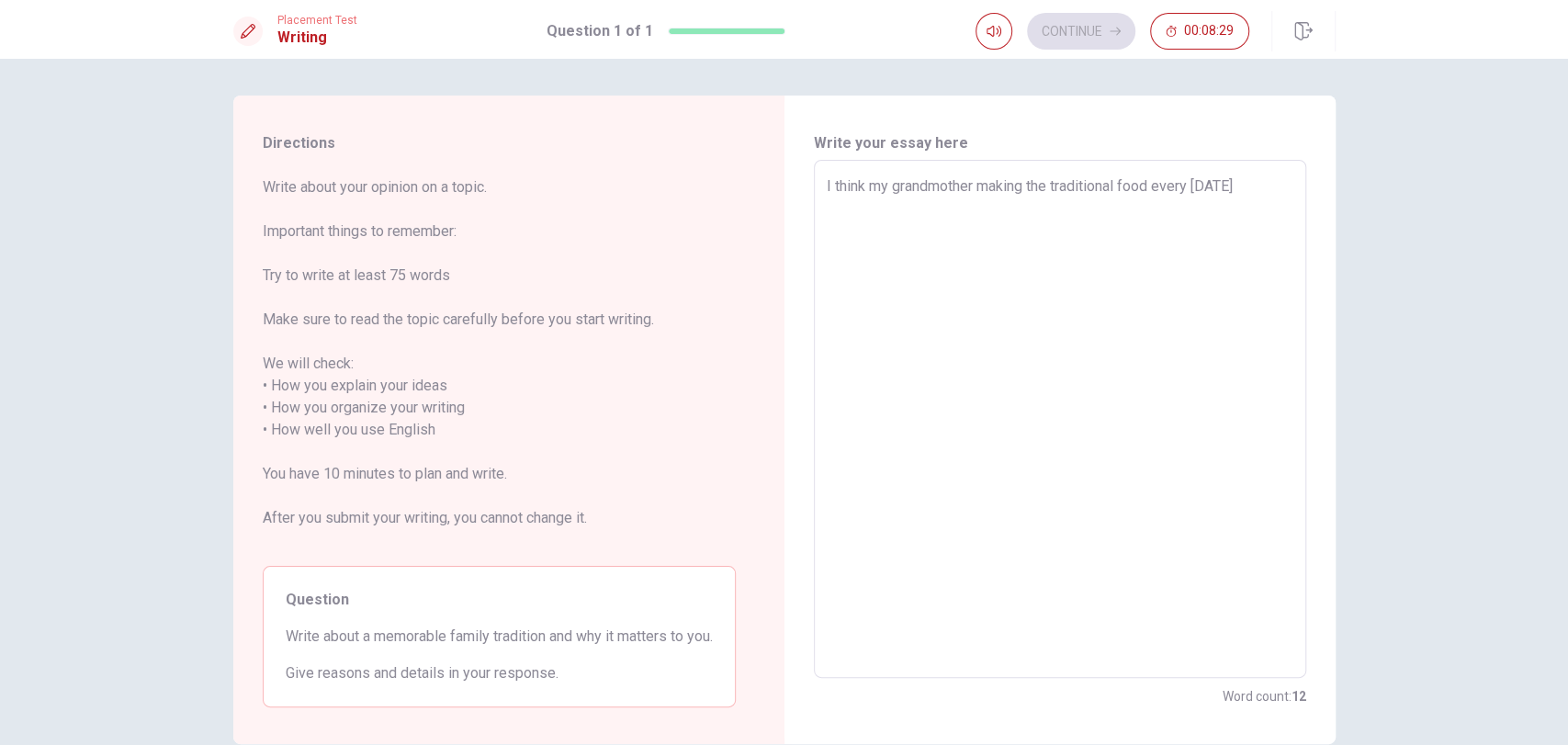 type on "x" 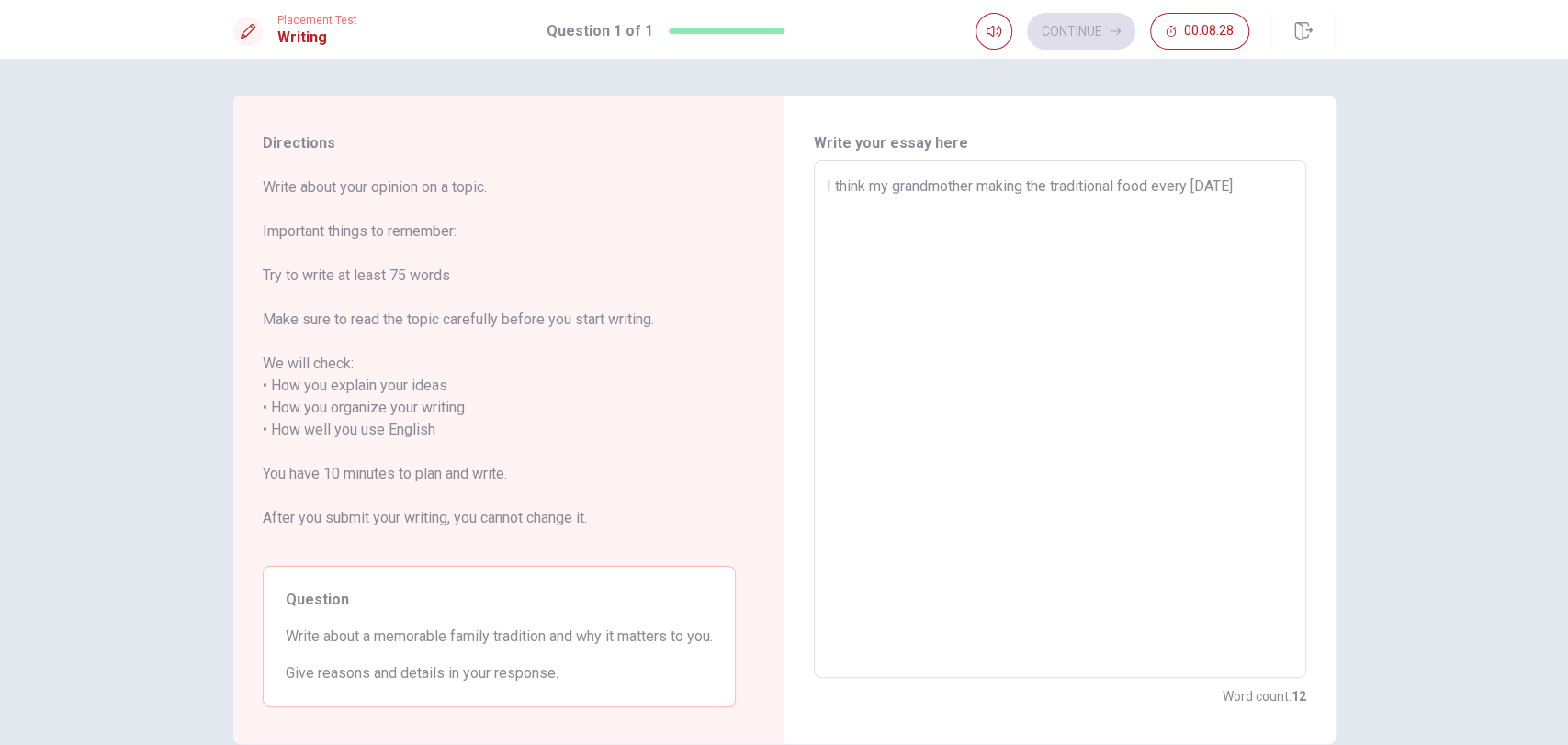 type on "I think my grandmother making the traditional food every [DATE] w" 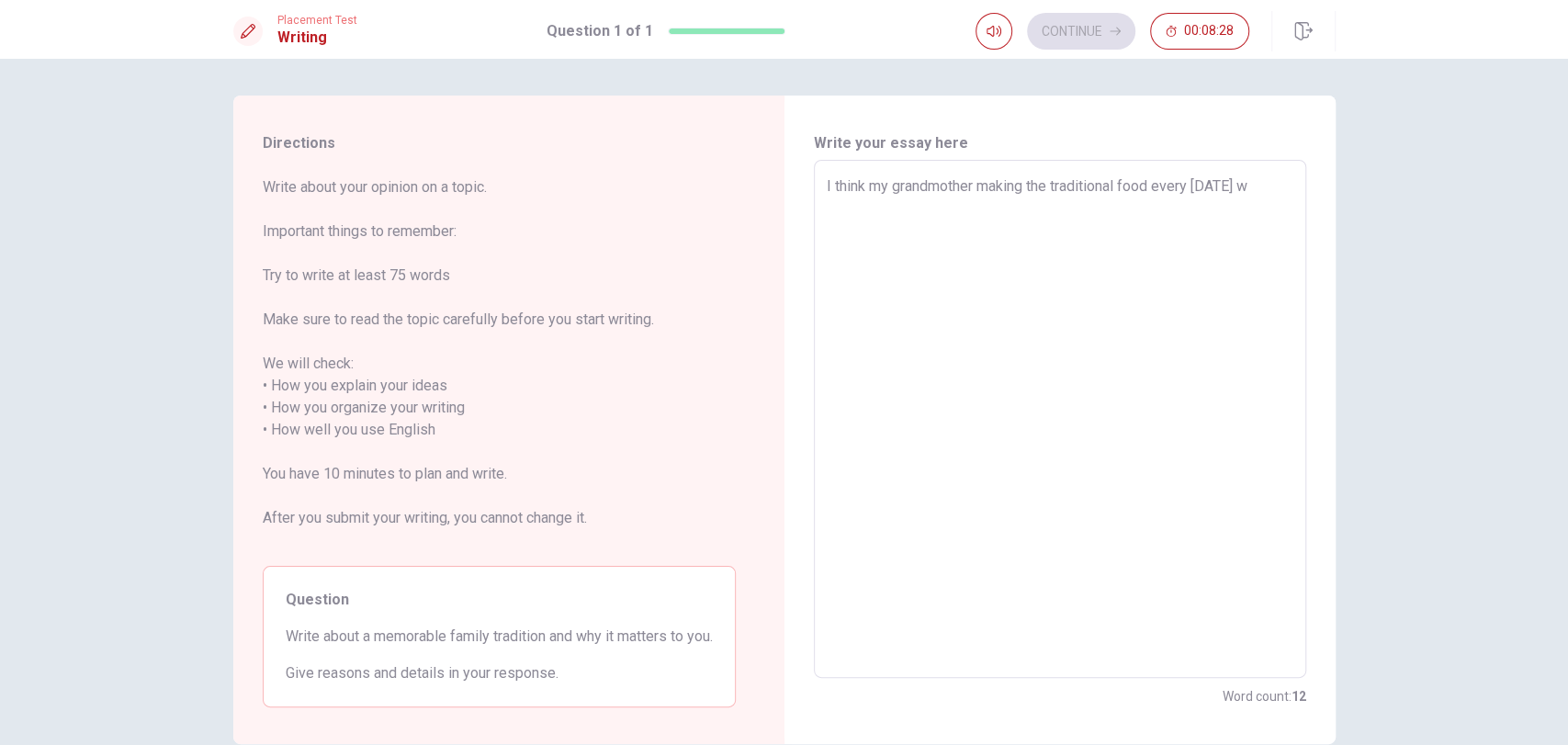 type on "x" 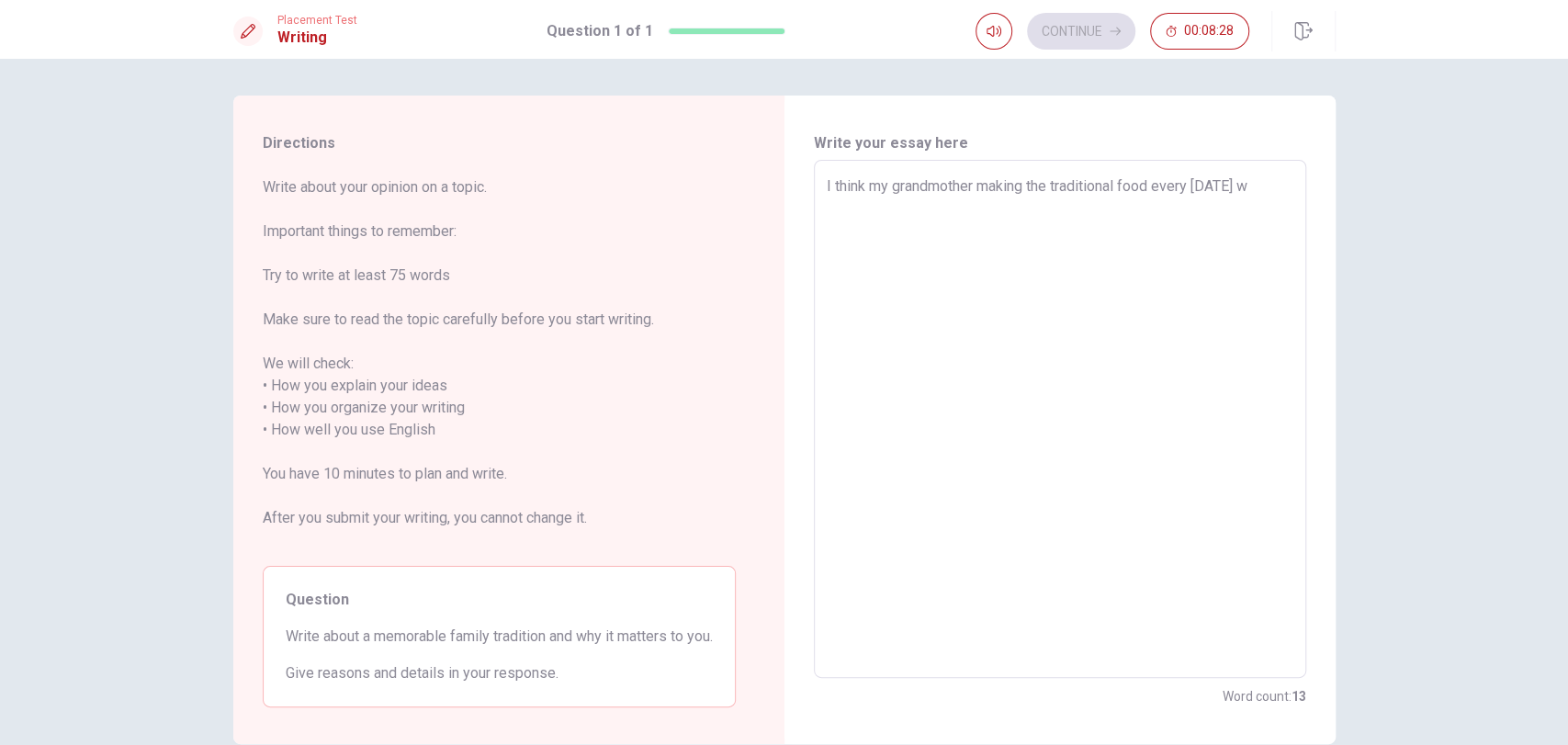 type on "I think my grandmother making the traditional food every [DATE] wi" 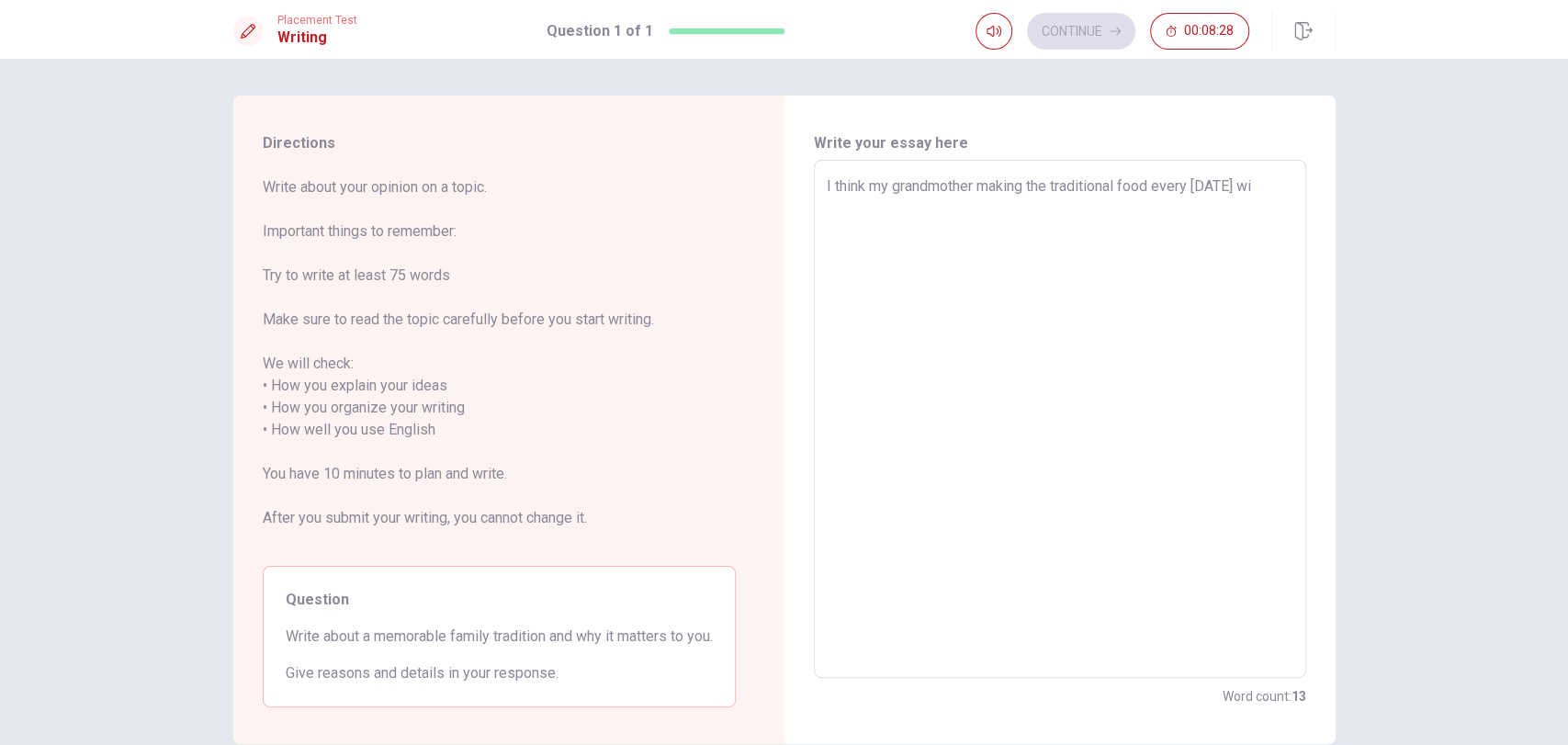 type on "x" 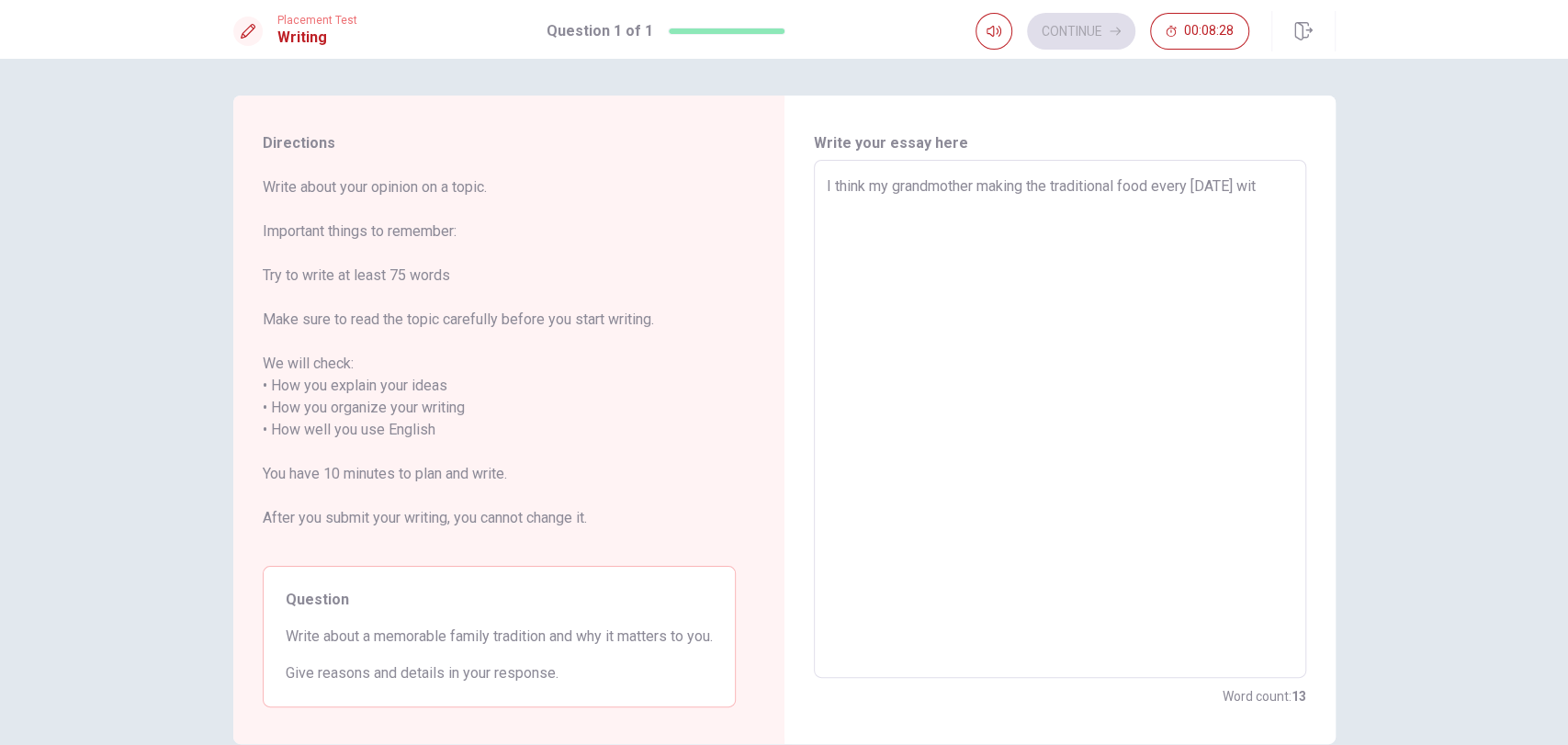 type on "x" 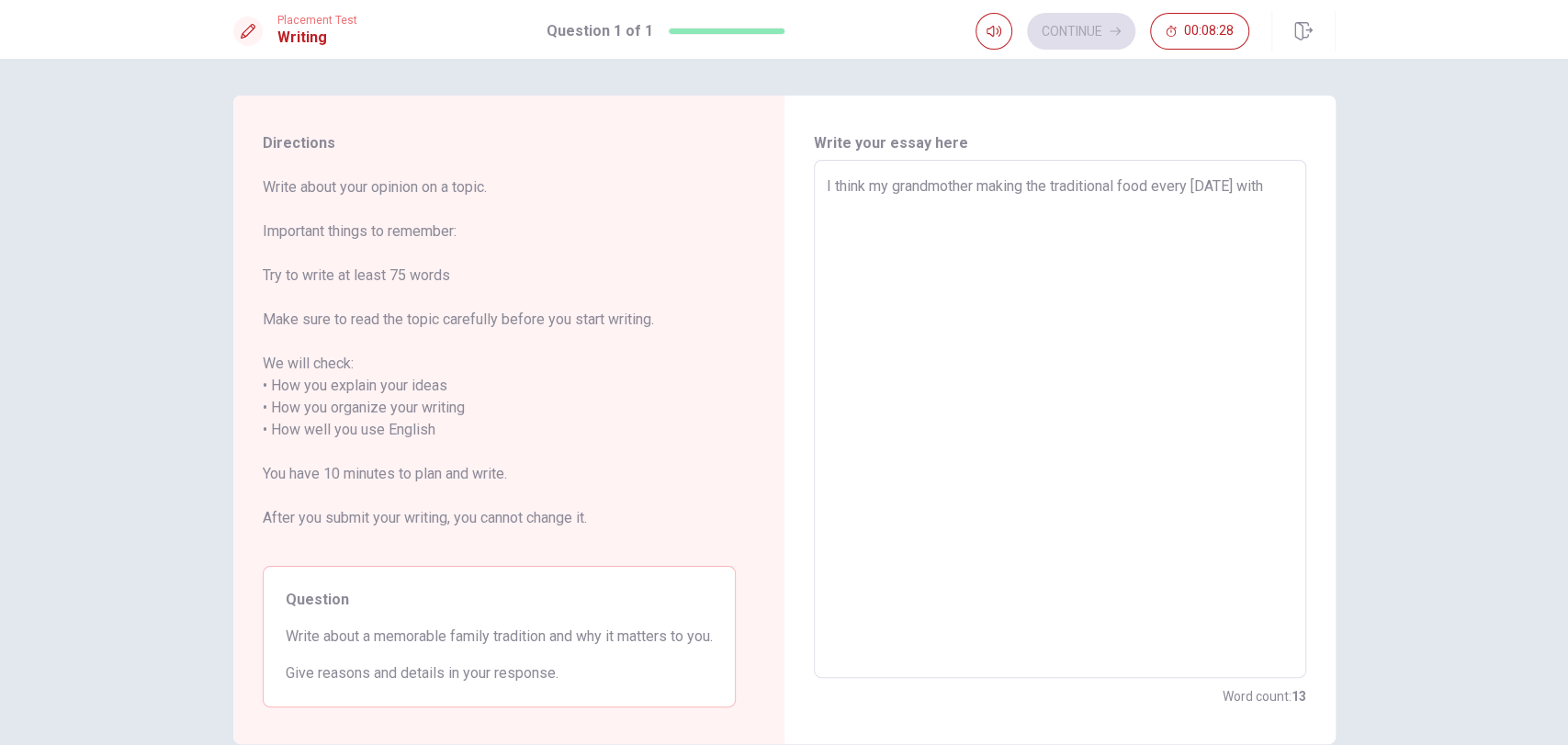 type on "x" 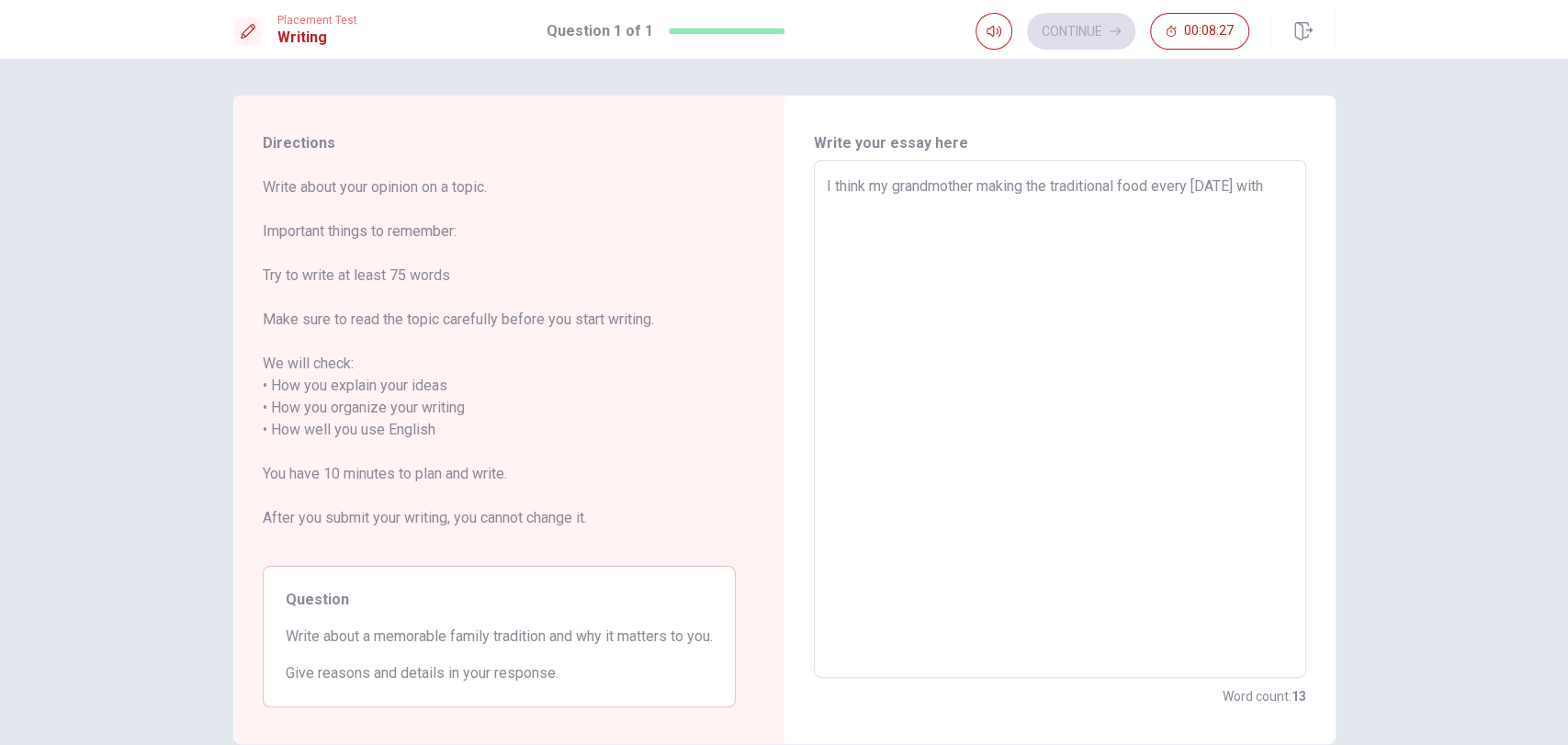type on "I think my grandmother making the traditional food every [DATE] with" 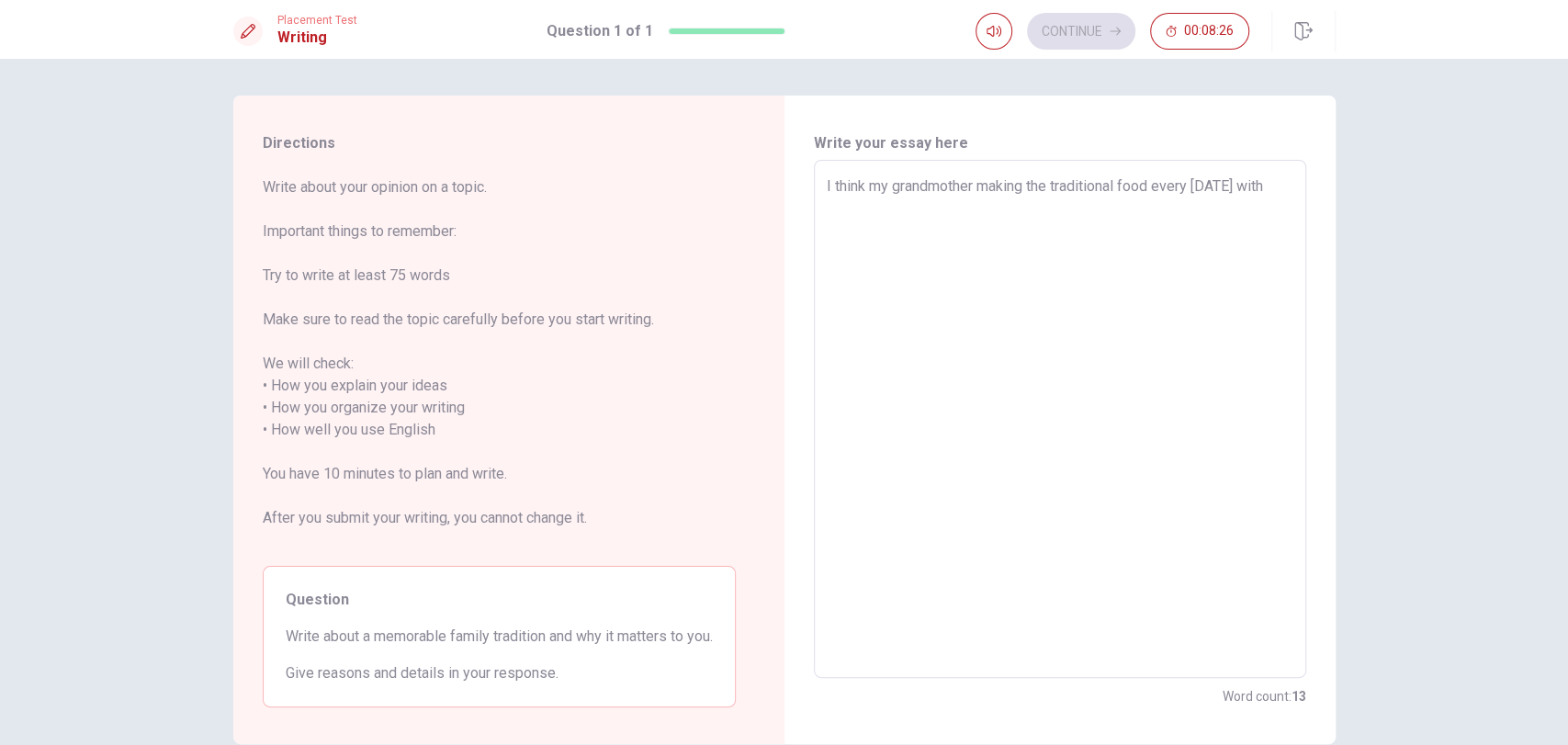 type on "I think my grandmother making the traditional food every [DATE] with m" 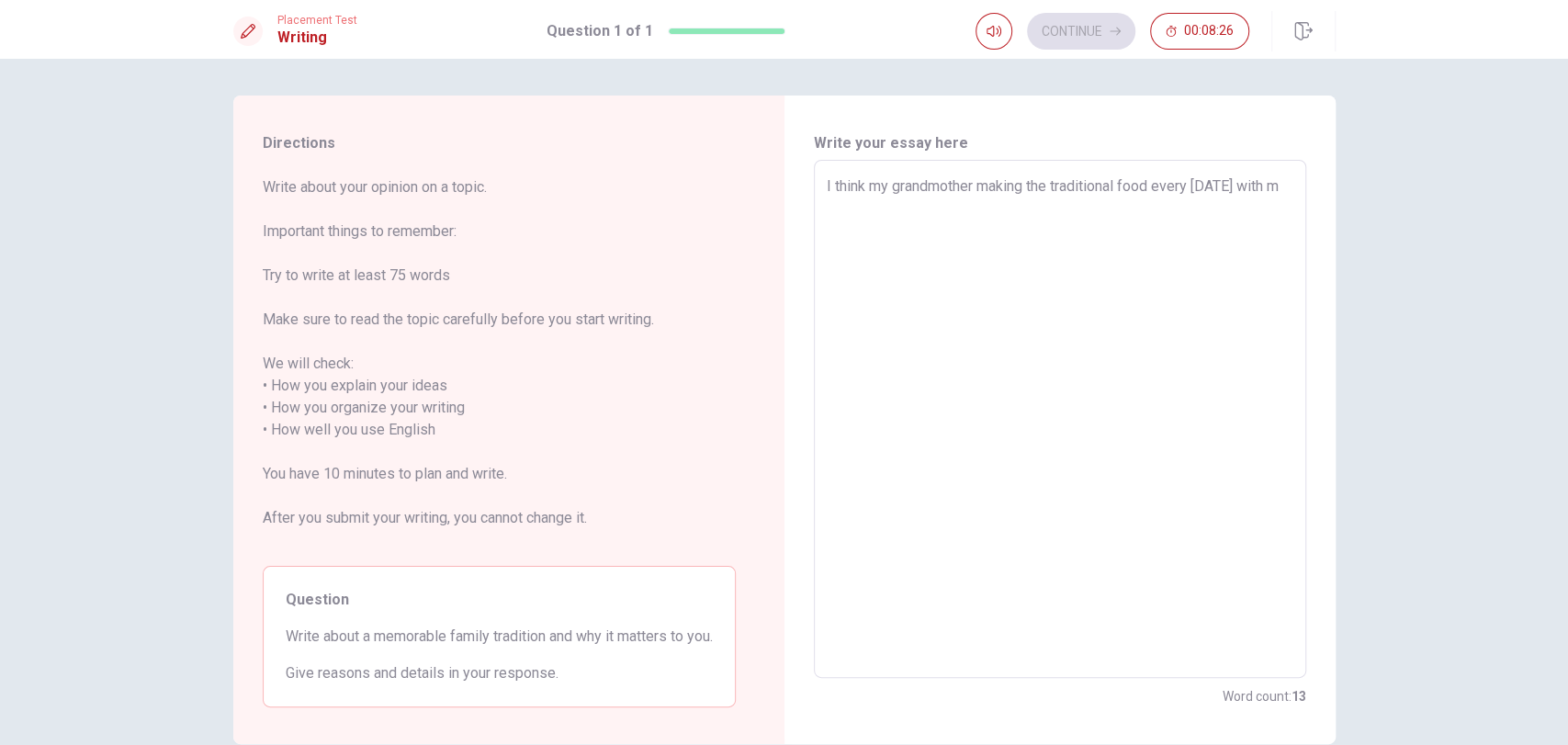 type on "x" 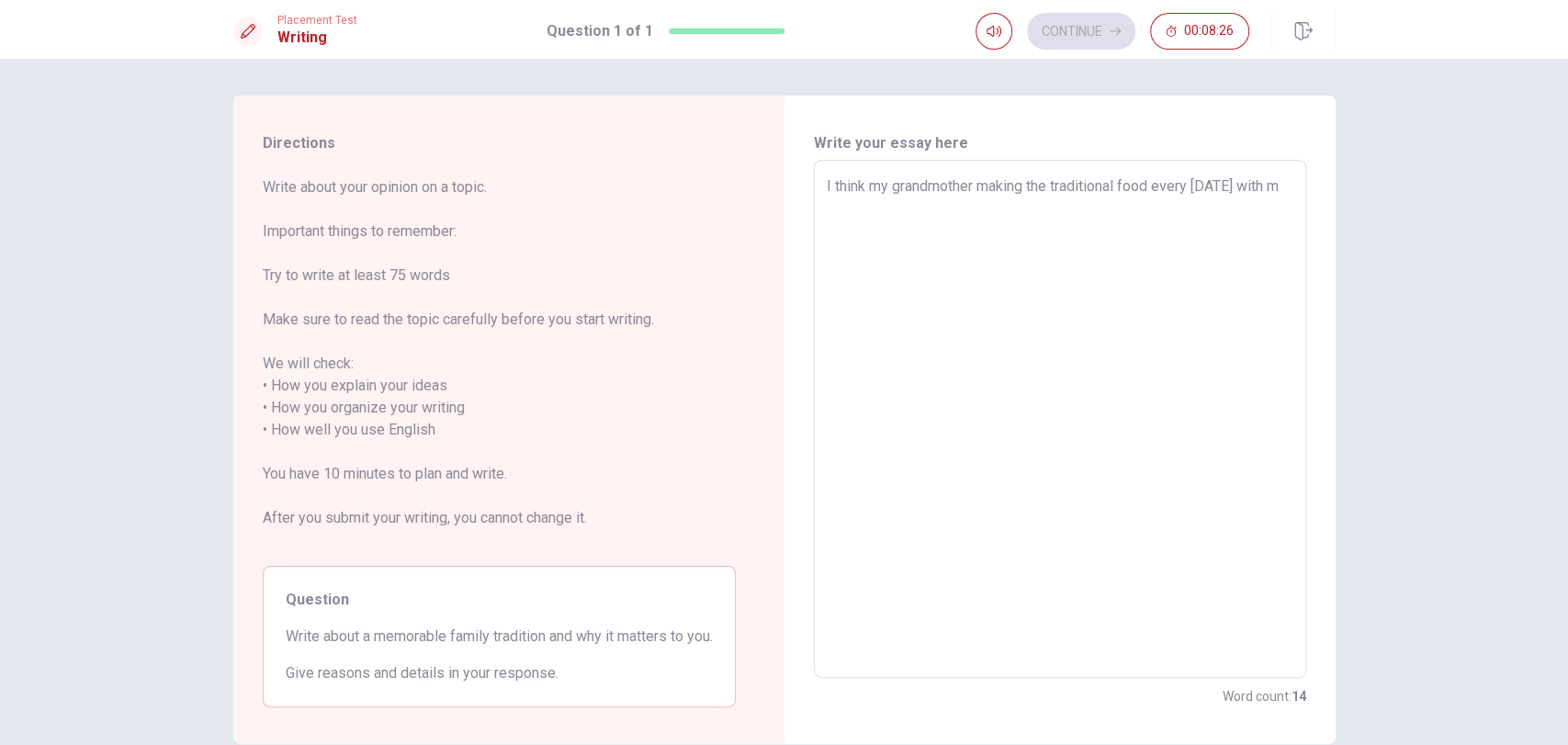 type on "I think my grandmother making the traditional food every [DATE] with my" 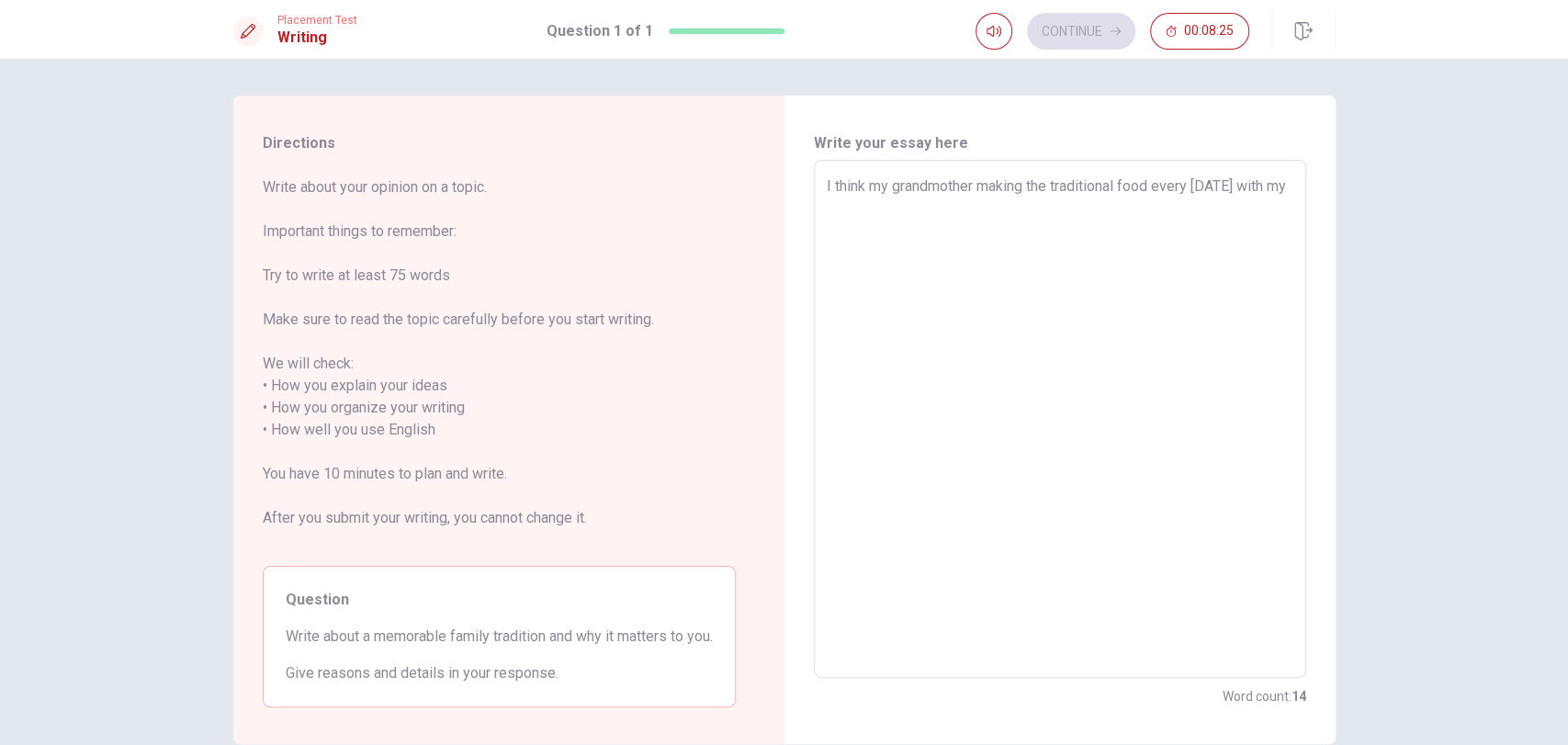 type on "x" 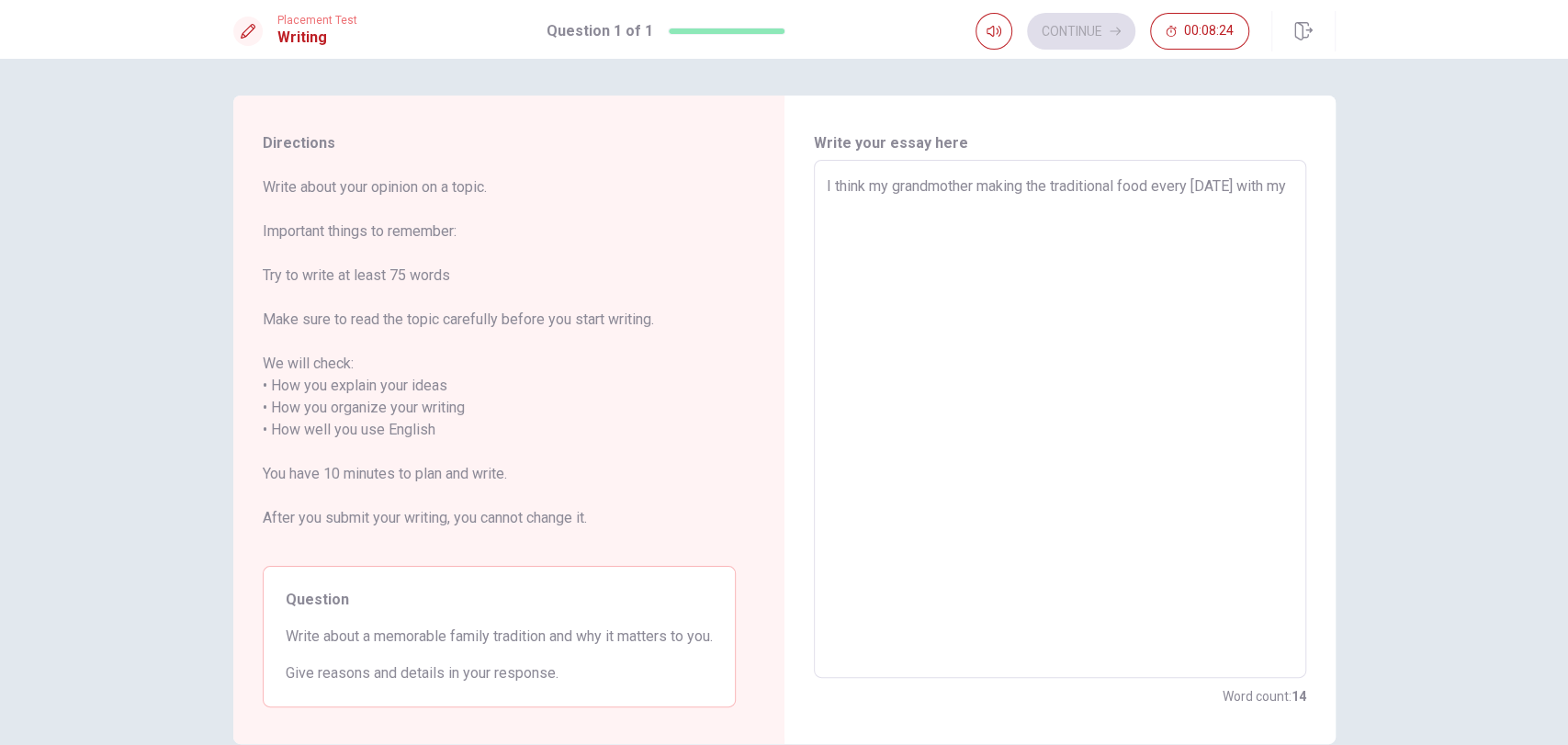 type on "I think my grandmother making the traditional food every [DATE] with my d" 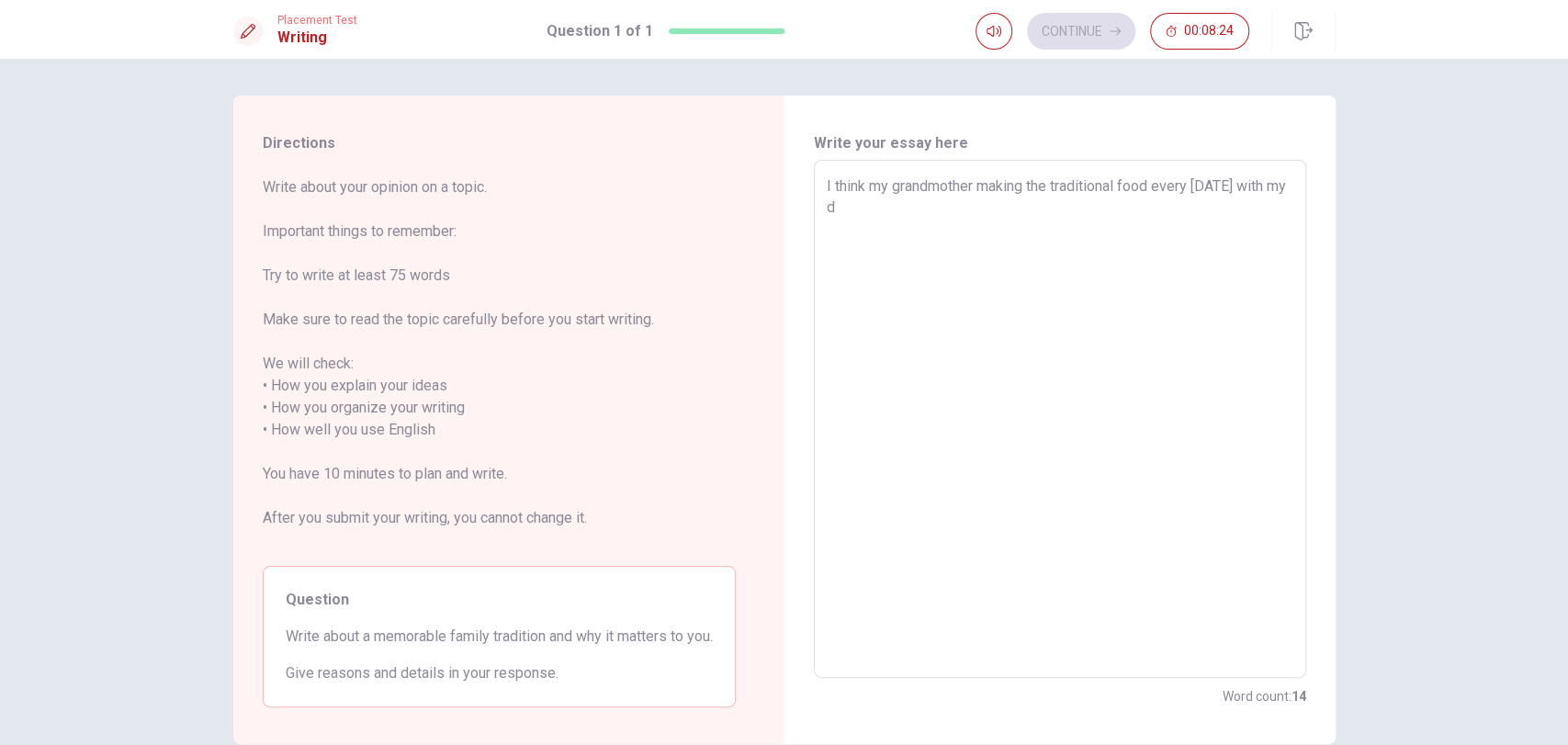 type on "x" 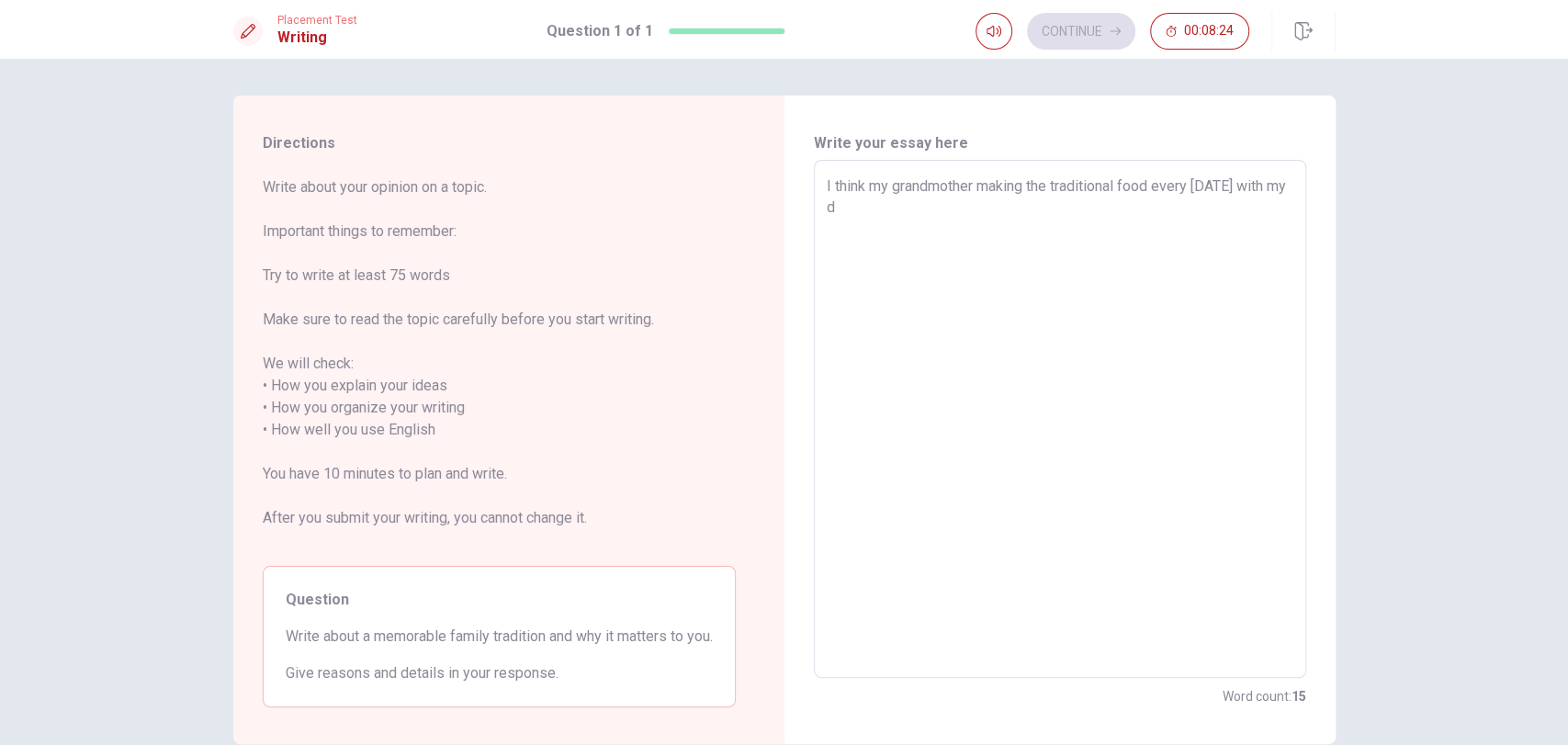 type on "I think my grandmother making the traditional food every [DATE] with my da" 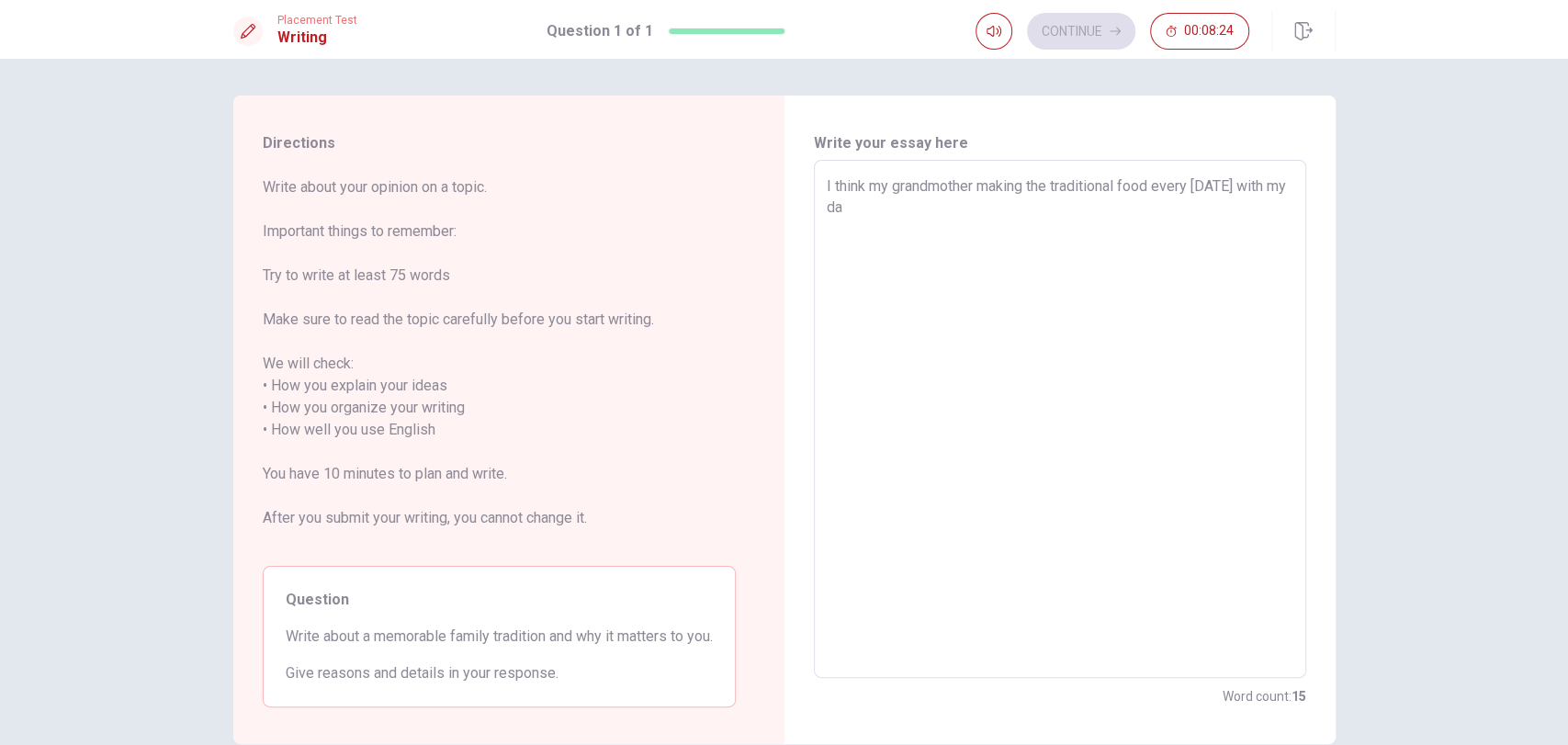 type on "x" 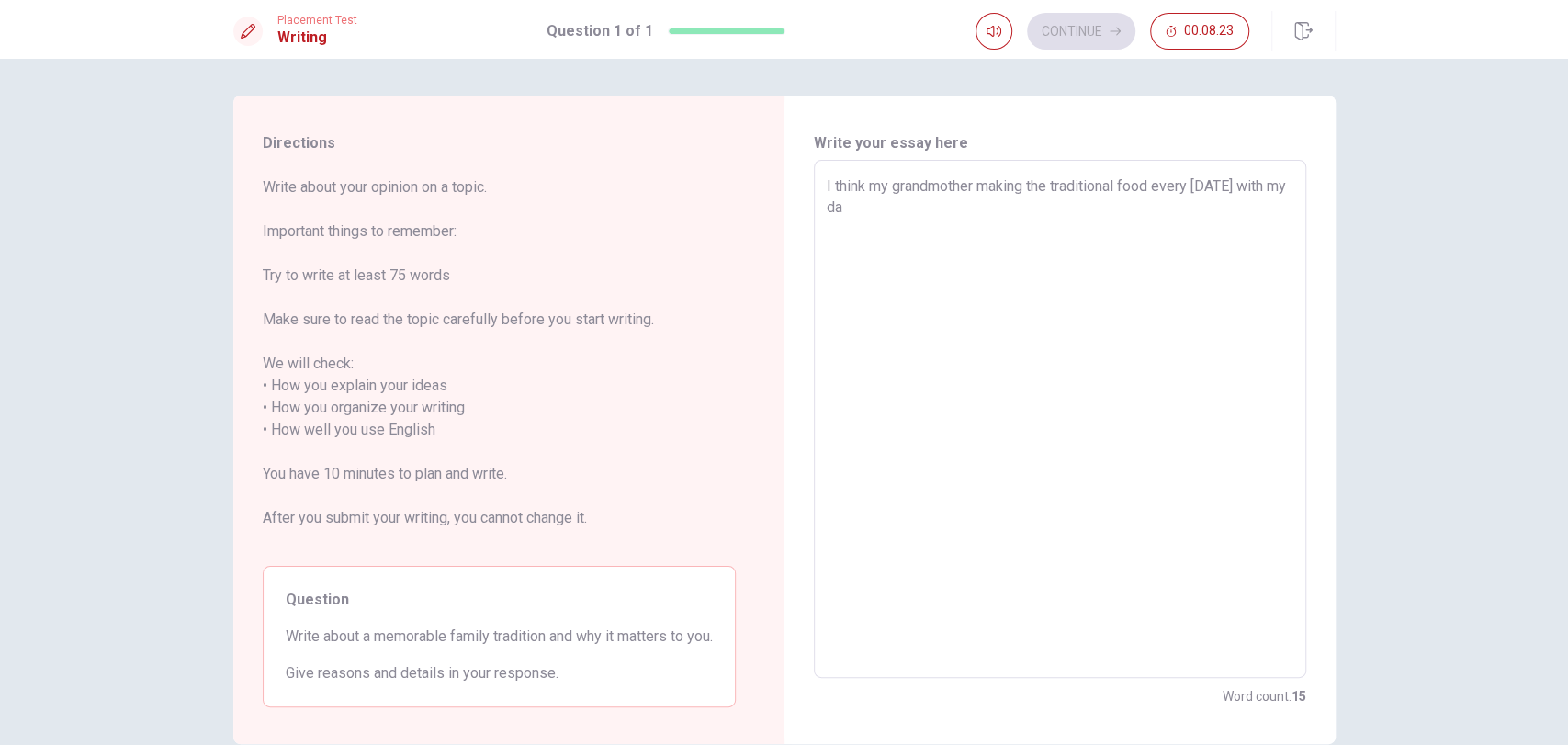 type on "I think my grandmother making the traditional food every [DATE] with my dad" 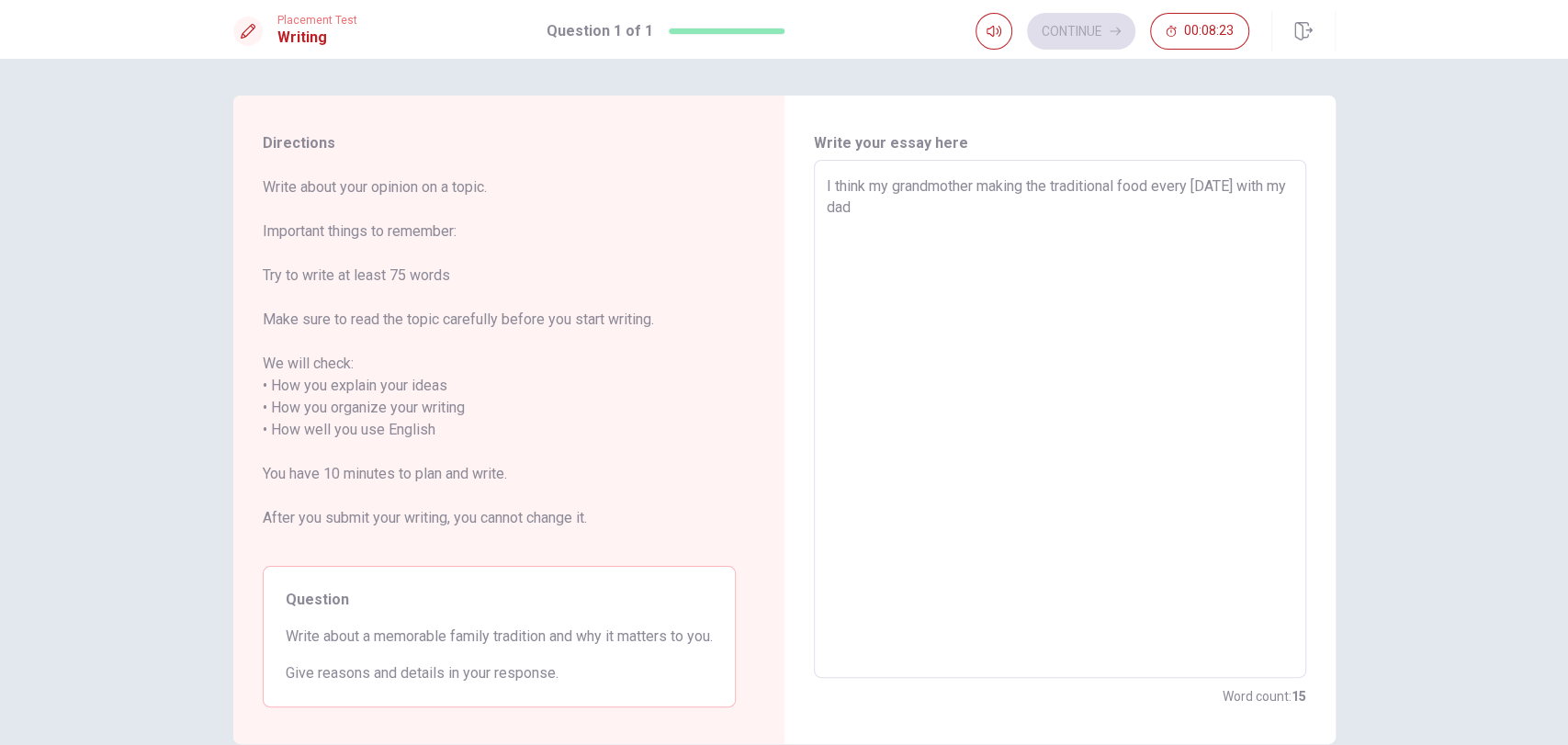 type on "x" 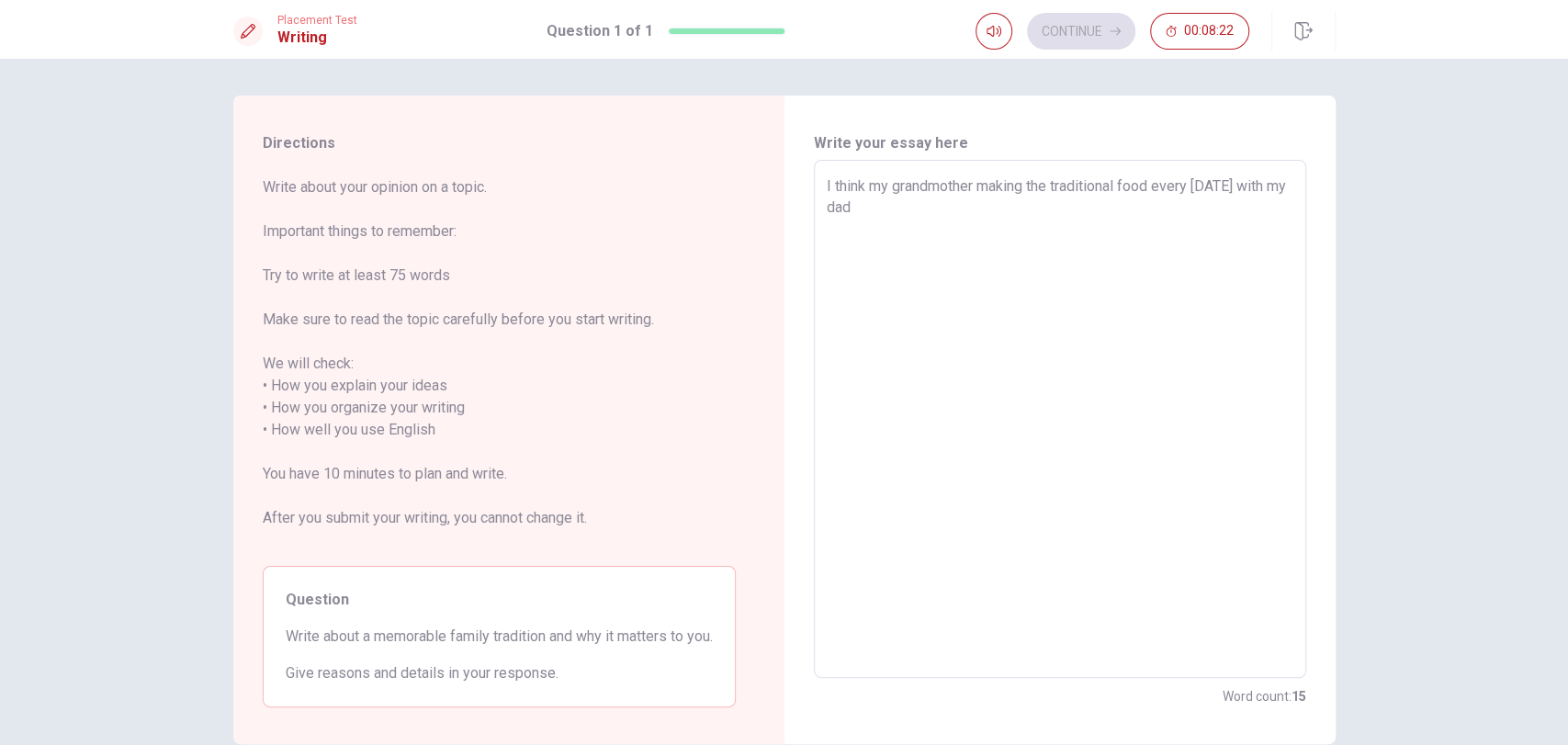 type on "I think my grandmother making the traditional food every [DATE] with my dad o" 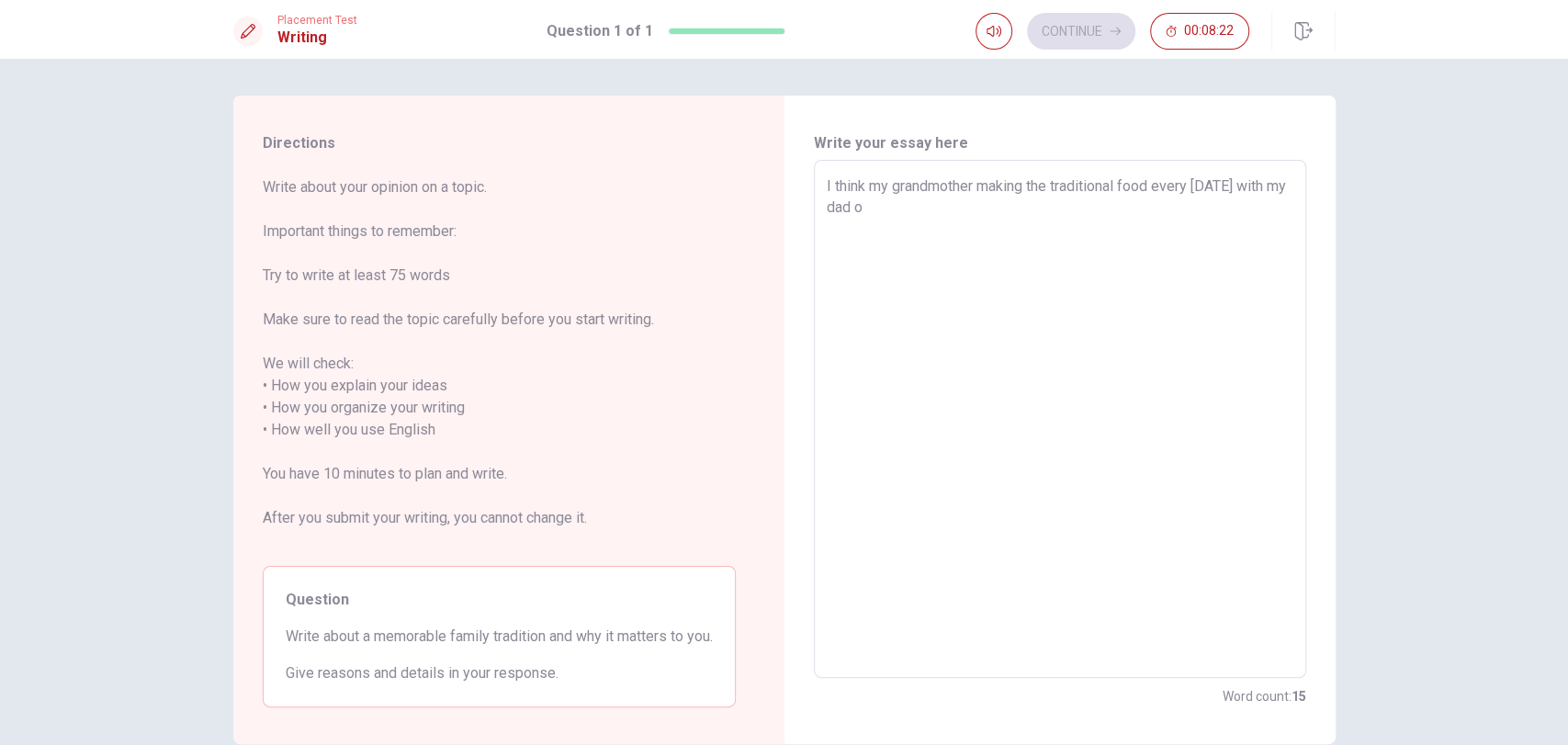 type on "x" 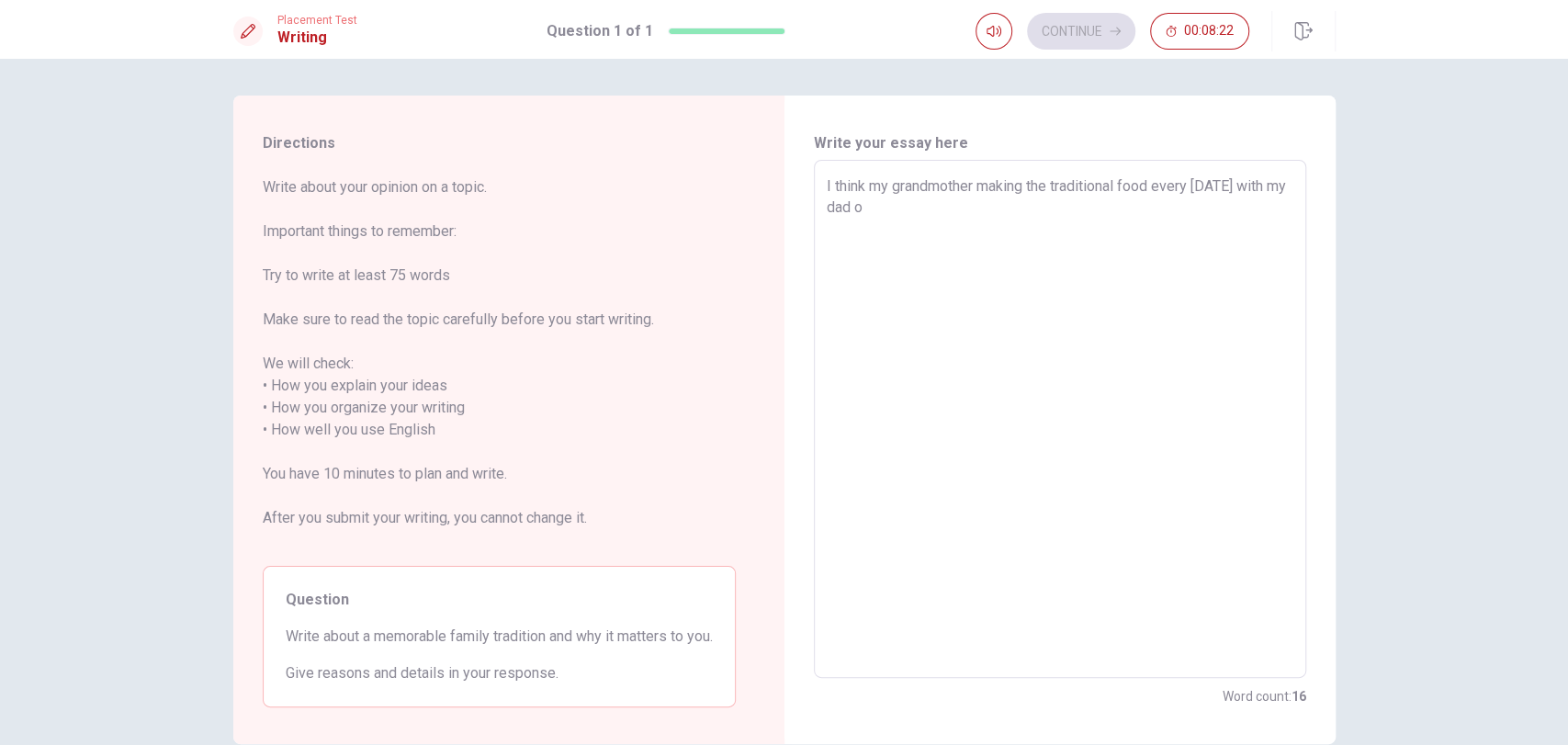 type on "I think my grandmother making the traditional food every [DATE] with my dad or" 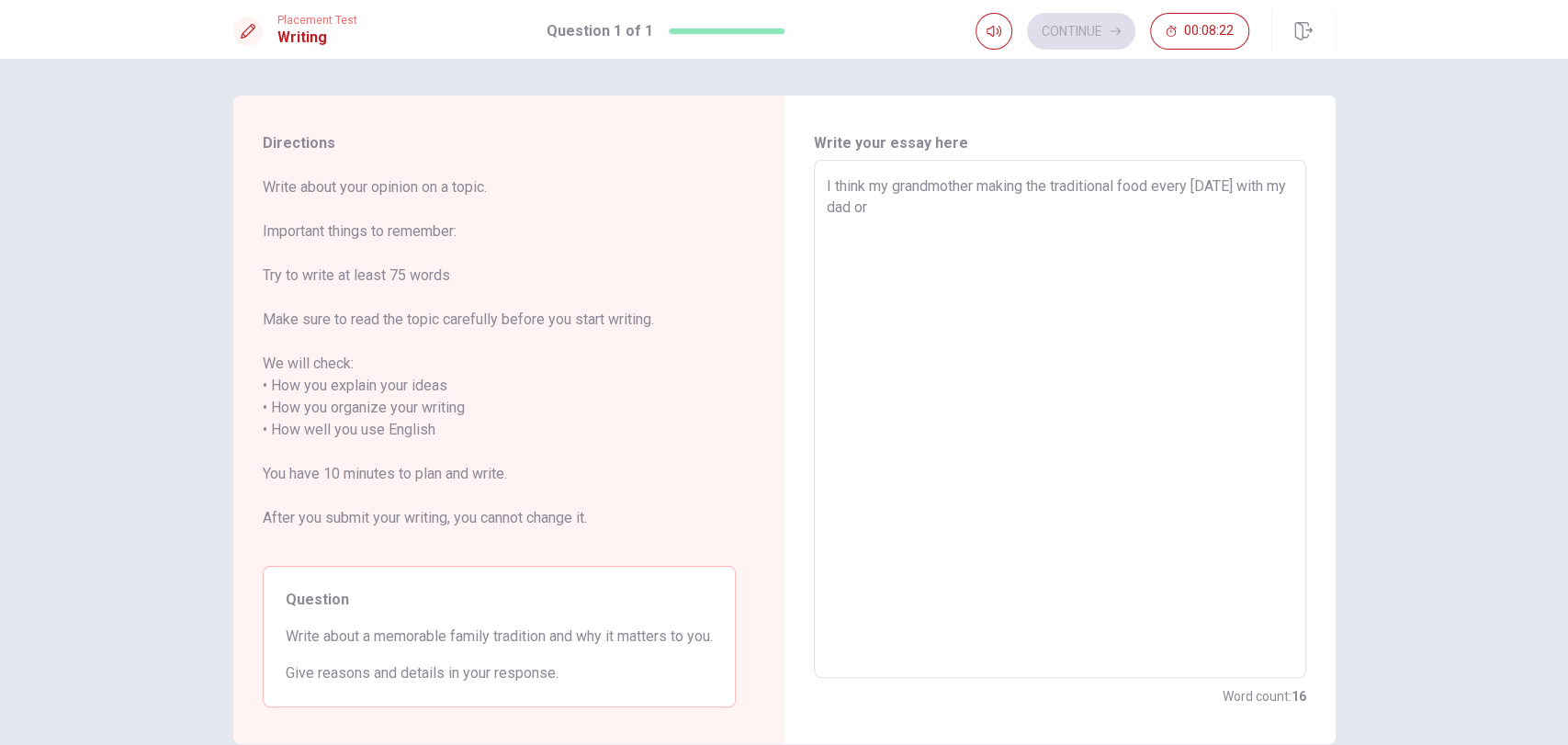 type on "x" 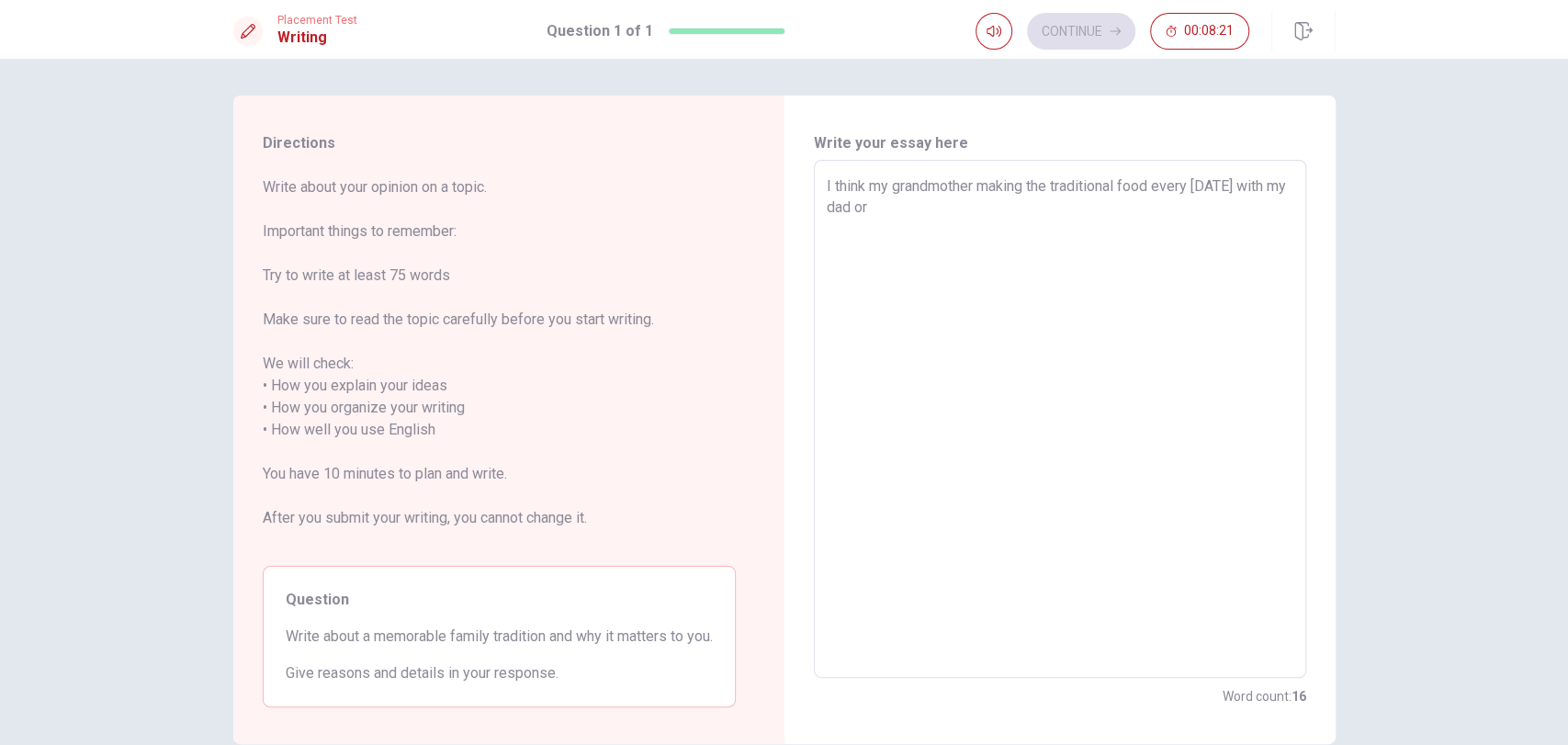 type on "I think my grandmother making the traditional food every [DATE] with my dad or" 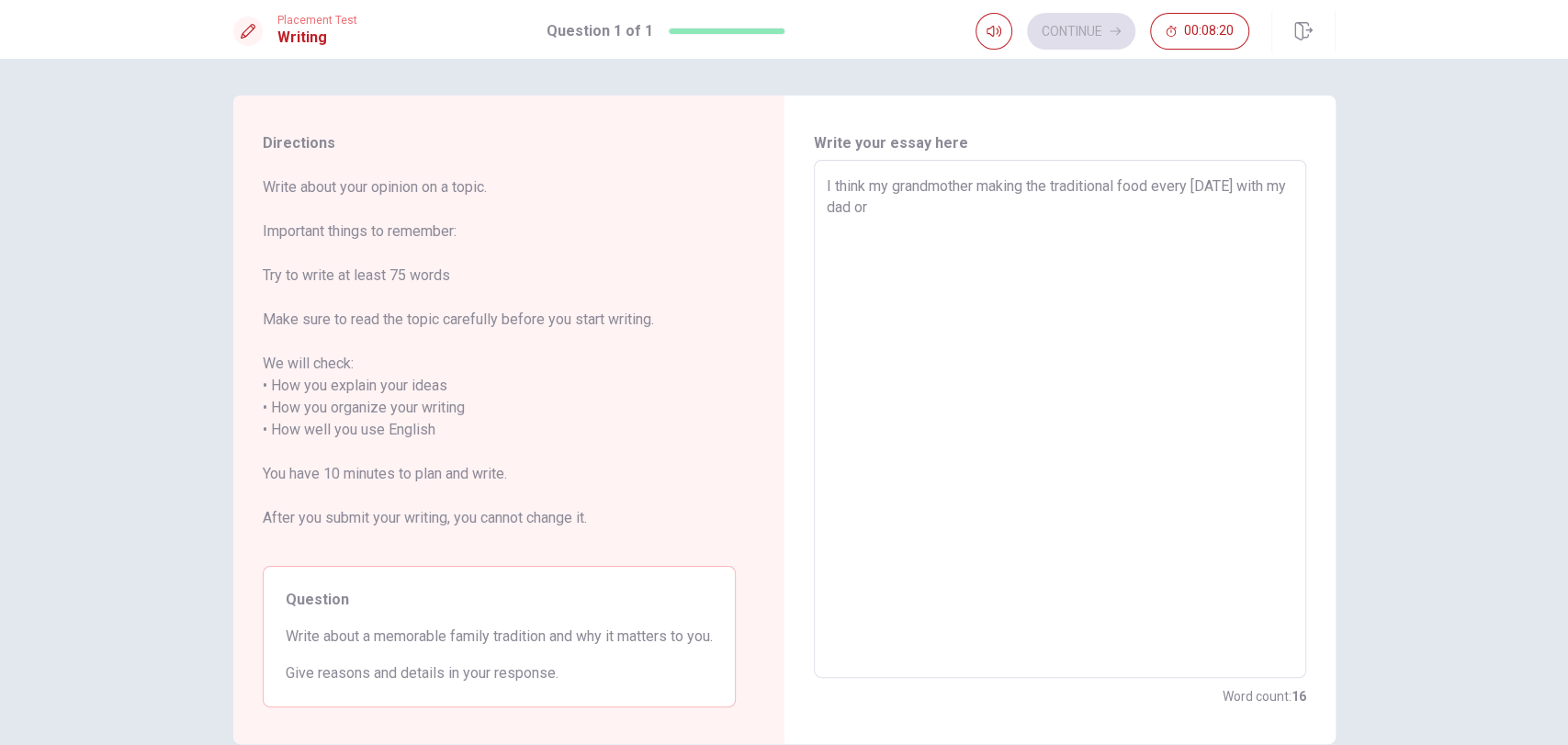 type on "I think my grandmother making the traditional food every [DATE] with my dad or m" 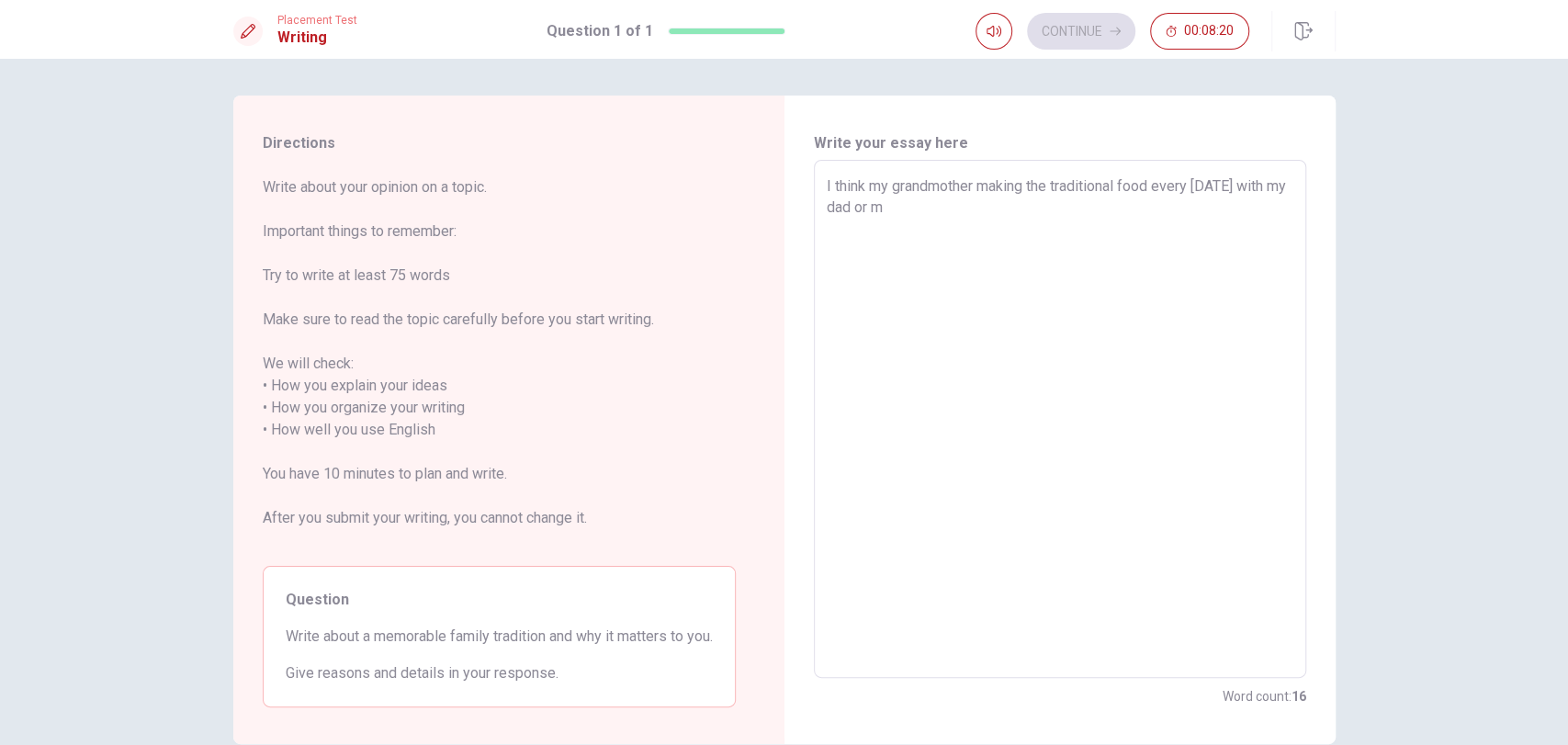 type on "x" 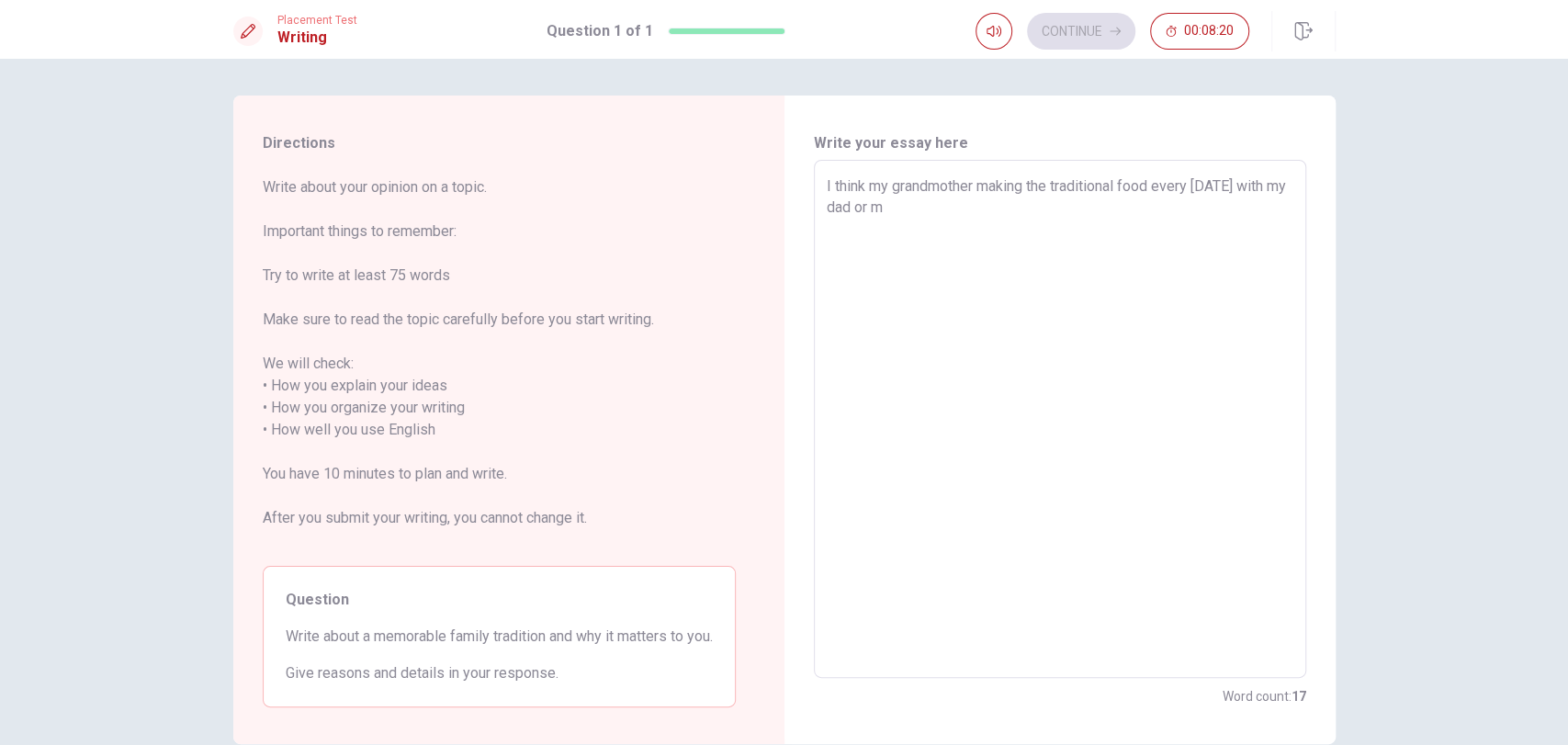 type on "I think my grandmother making the traditional food every [DATE] with my dad or me" 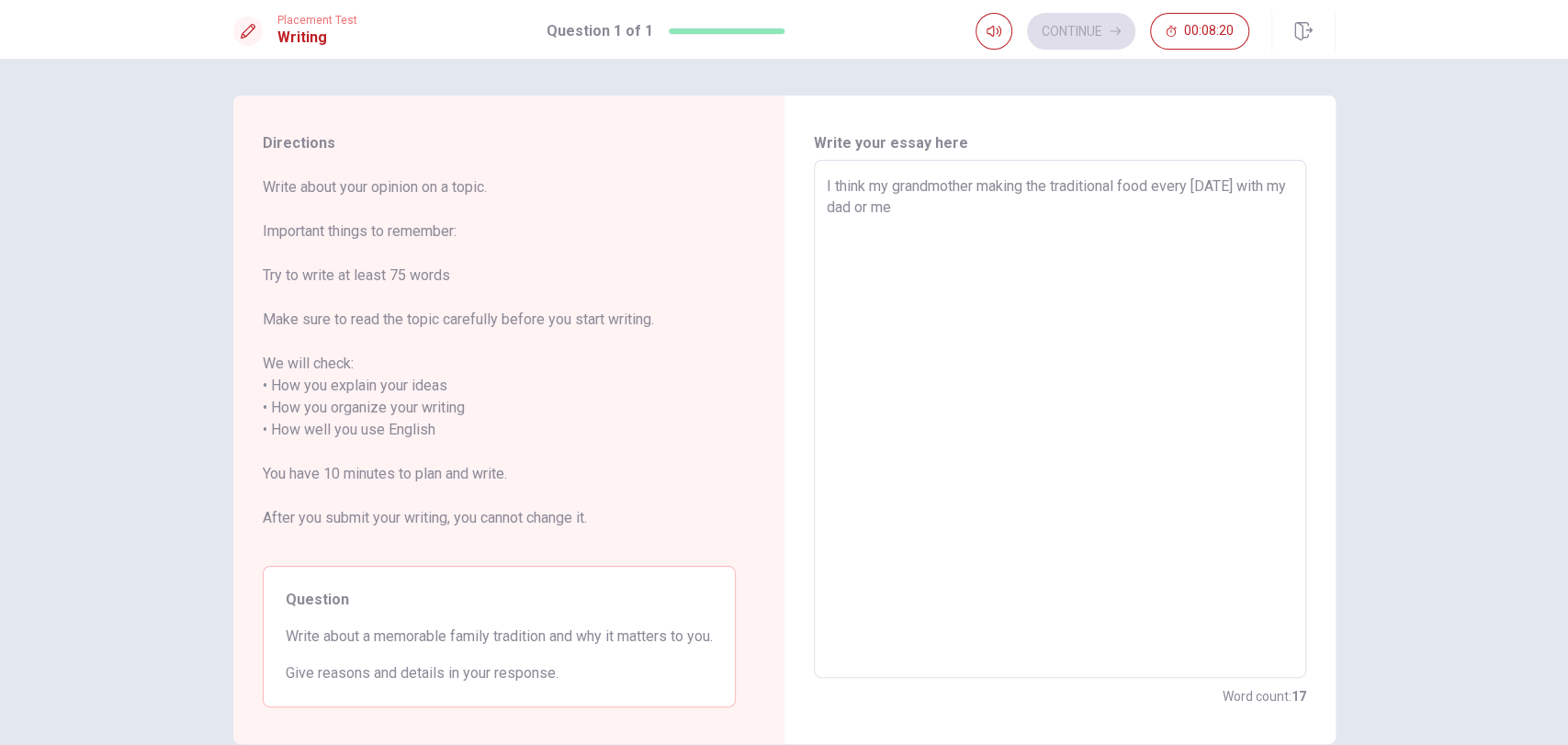 type on "x" 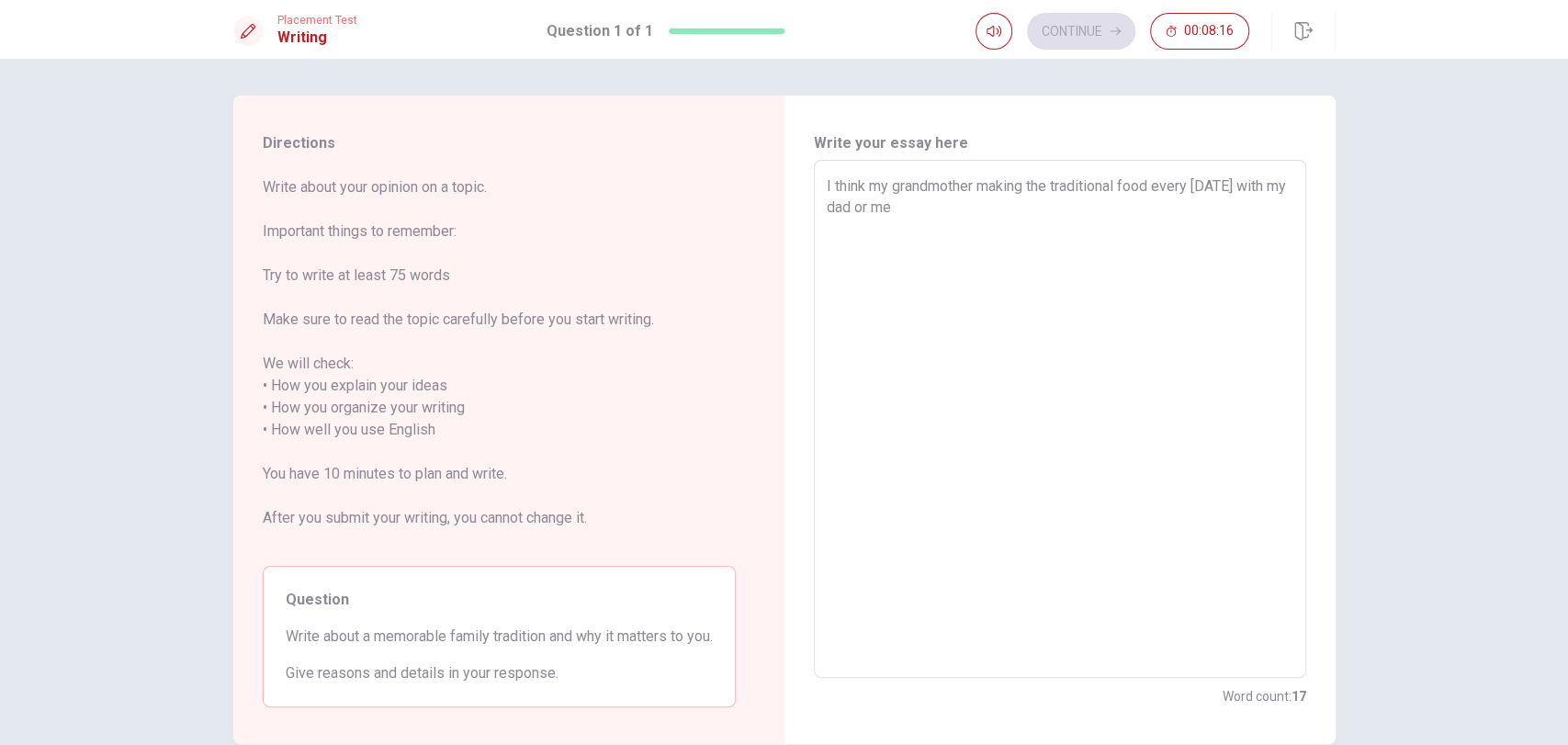 type on "x" 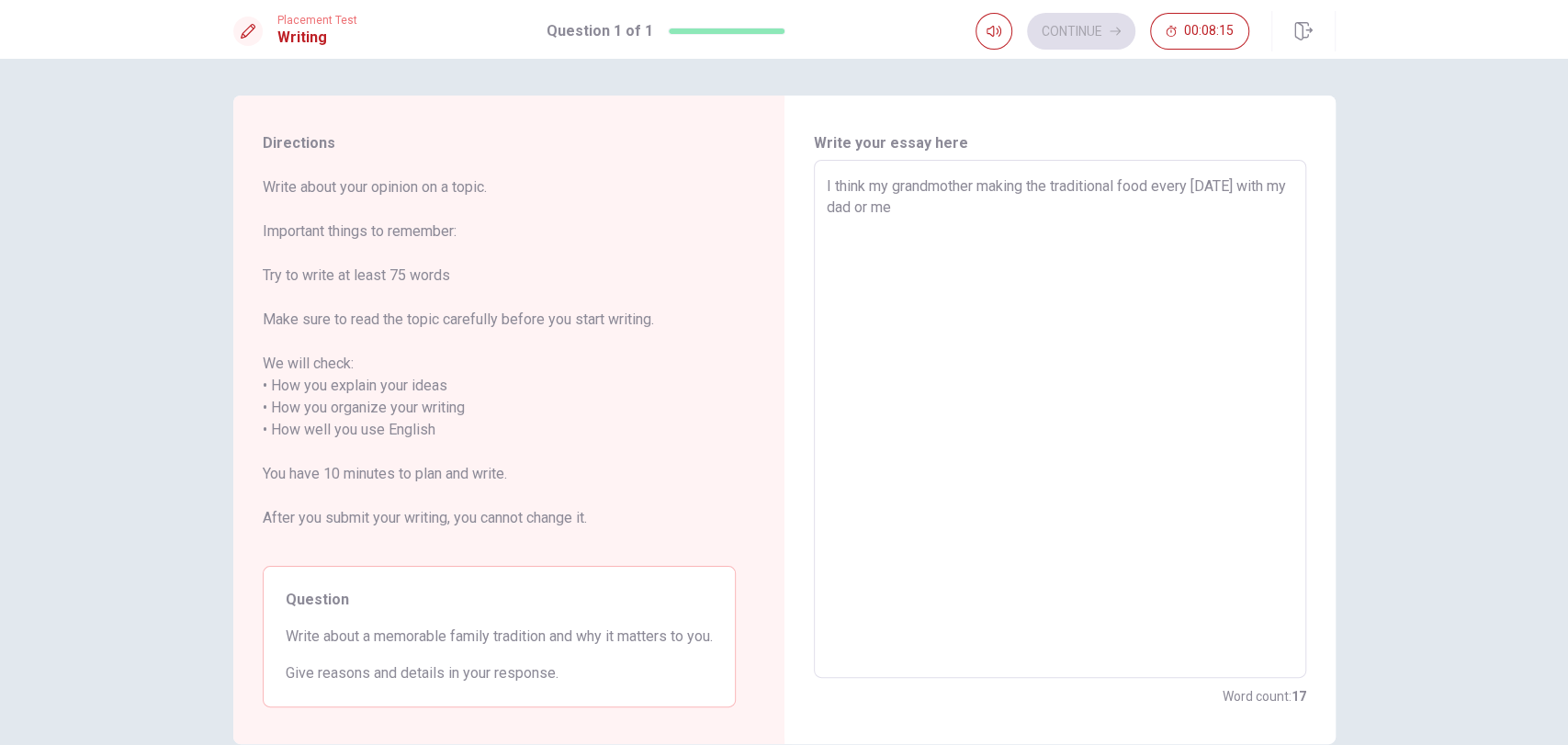type on "I think my grandmother making the traditional food every [DATE] with my dad or me i" 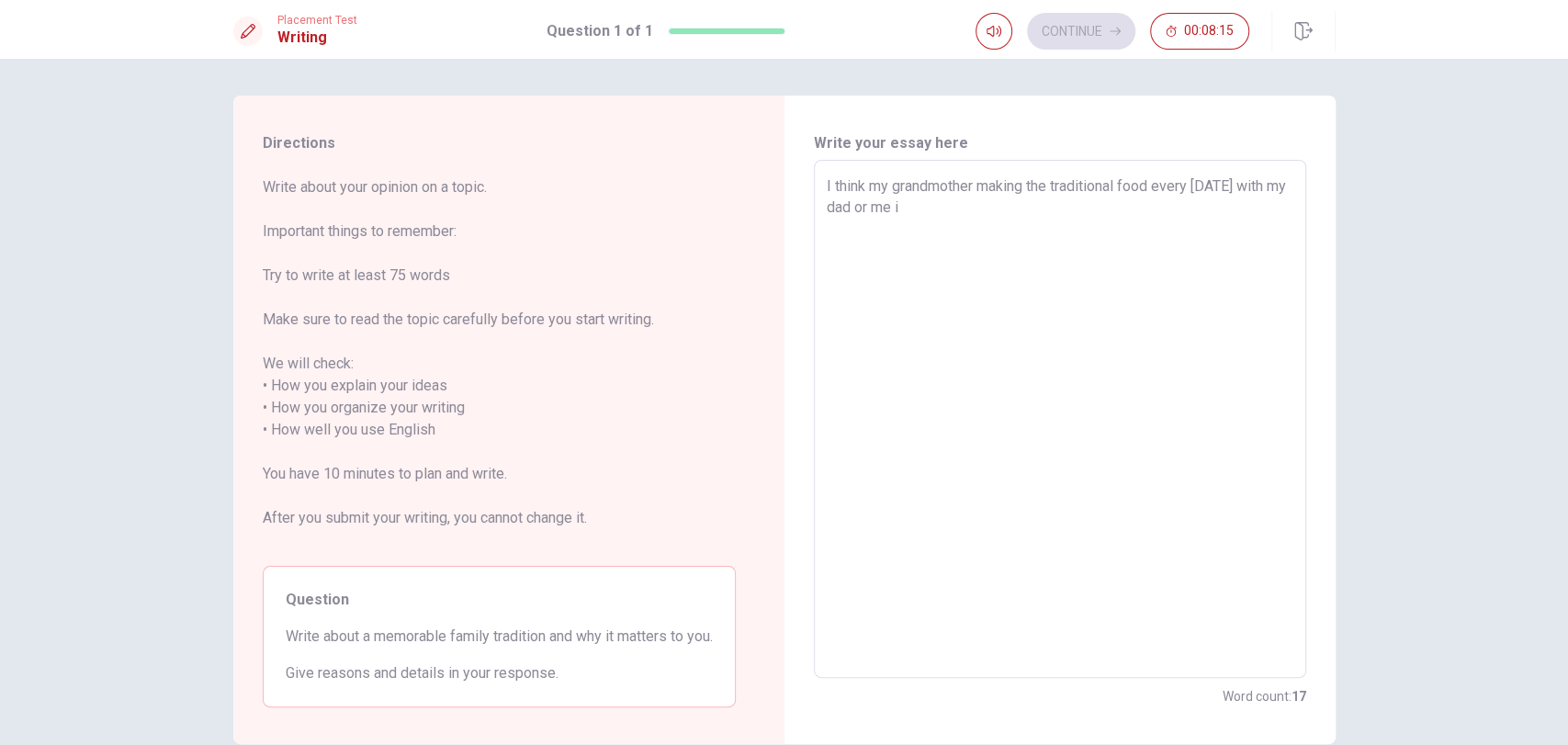 type on "x" 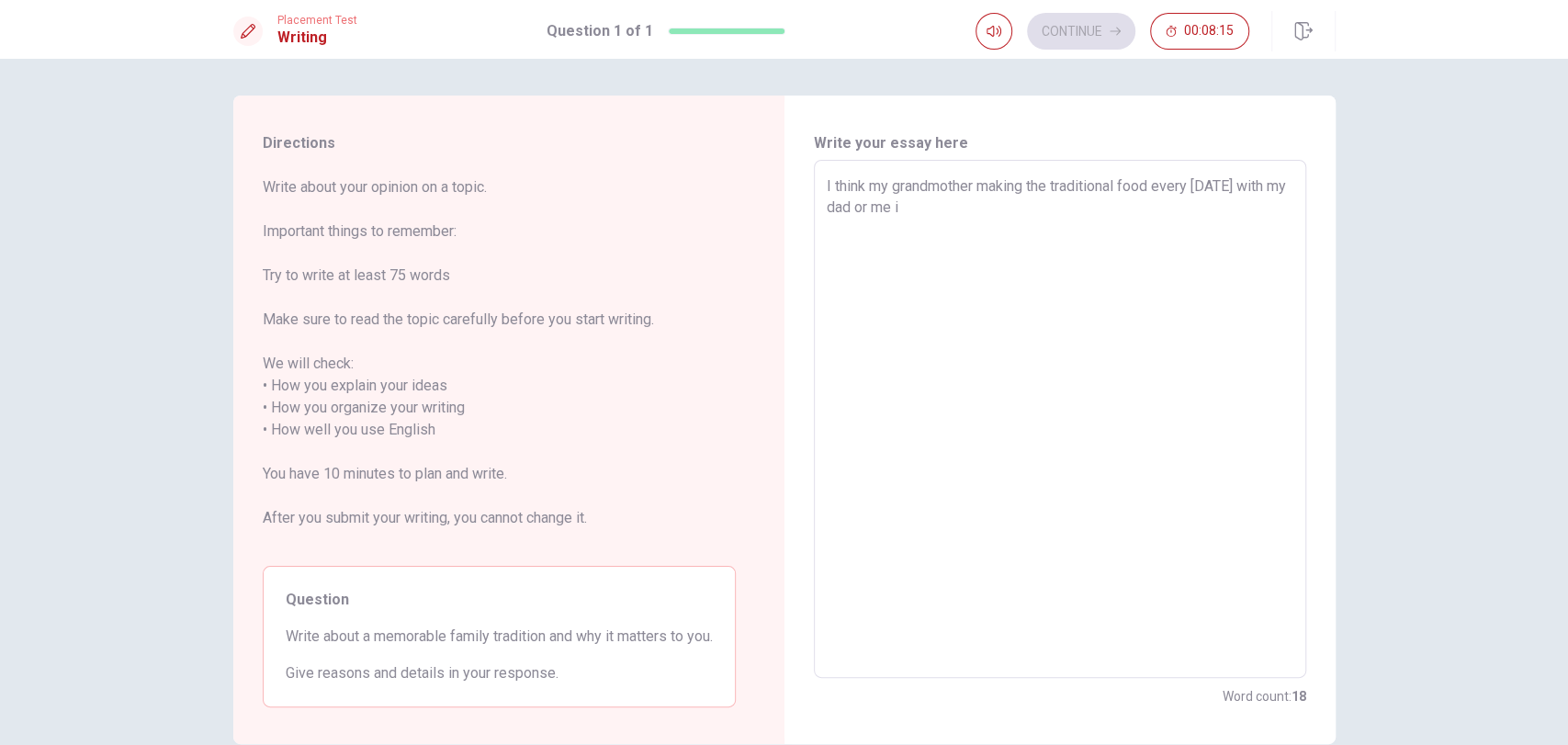 type on "I think my grandmother making the traditional food every [DATE] with my dad or me is" 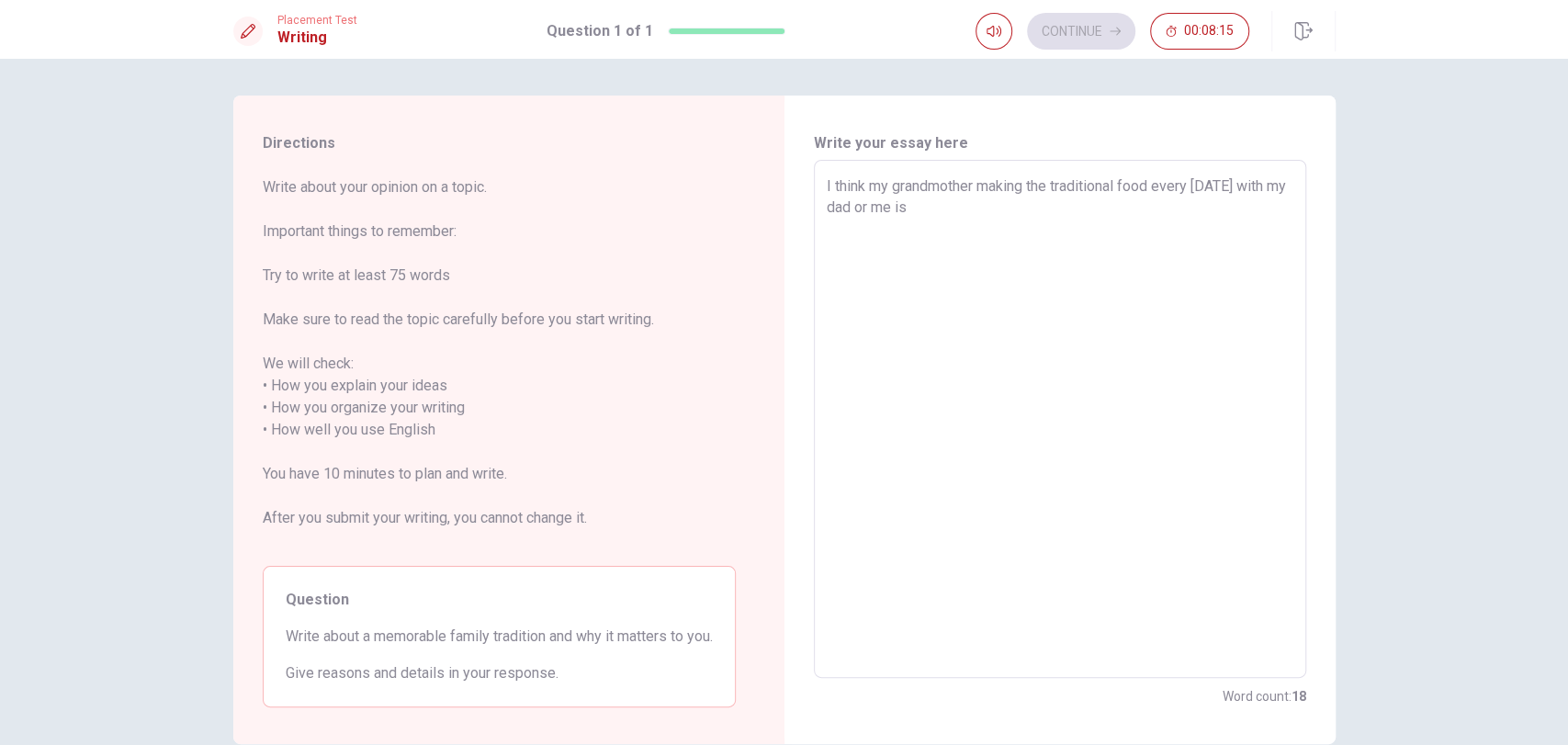 type on "x" 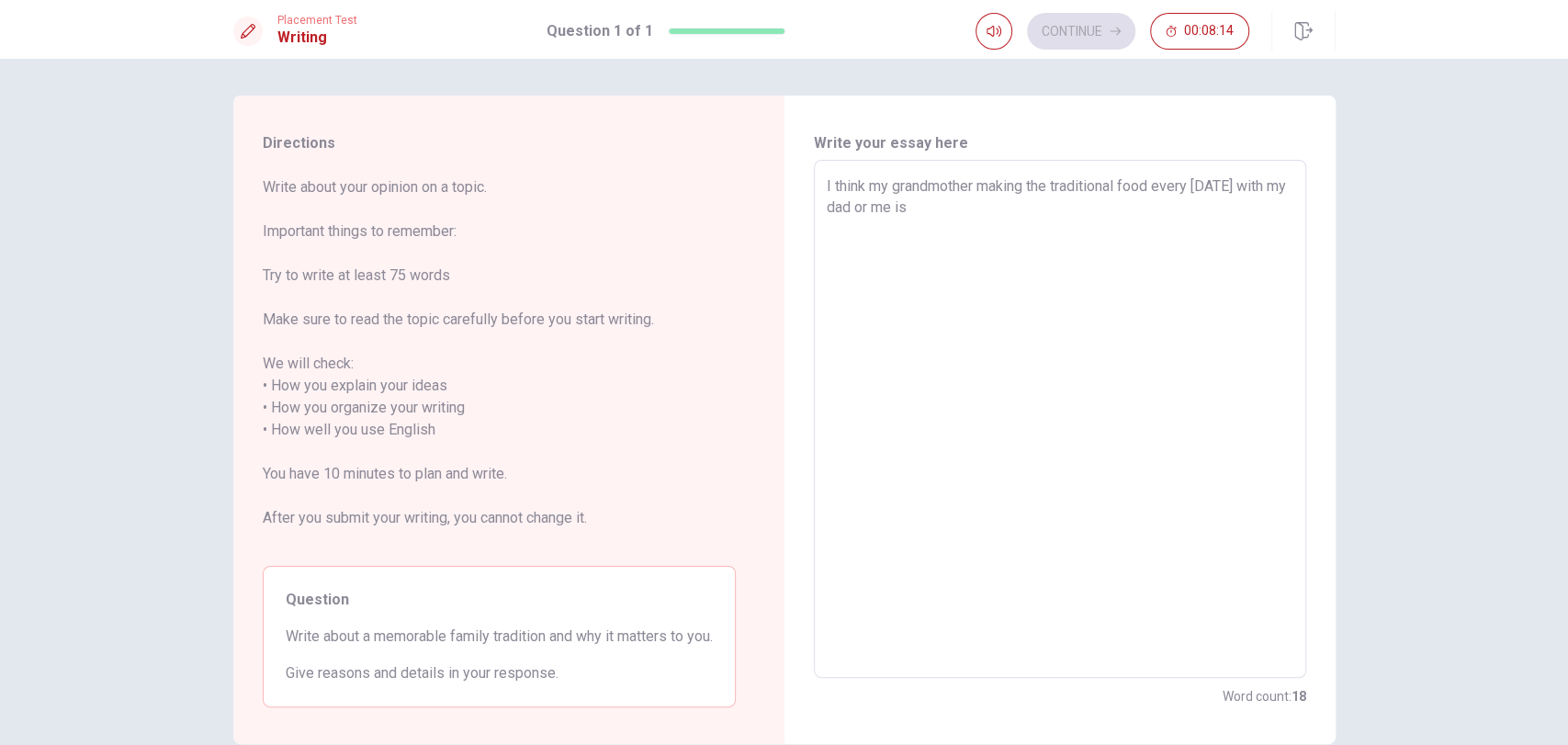 type 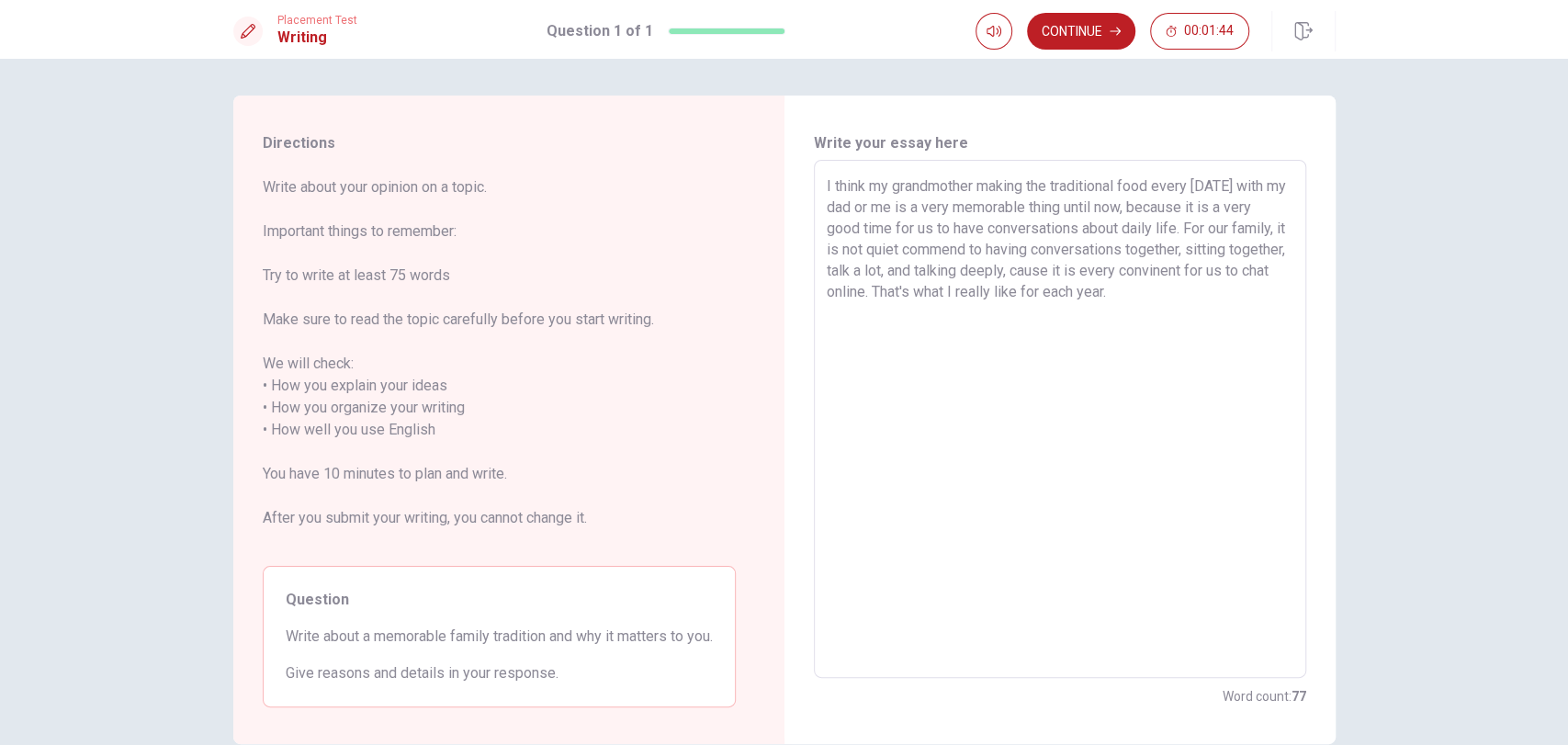 click on "Directions Write about your opinion on a topic.
Important things to remember:
Try to write at least 75 words
Make sure to read the topic carefully before you start writing.
We will check:
• How you explain your ideas
• How you organize your writing
• How well you use English
You have 10 minutes to plan and write.
After you submit your writing, you cannot change it.  Question Write about a memorable family tradition and why it matters to you. Give reasons and details in your response. Write your essay here I think my grandmother making the traditional food every [DATE] with my dad or me is a very memorable thing until now, because it is a very good time for us to have conversations about daily life. For our family, it is not quiet commend to having conversations together, sitting together, talk a lot, and talking deeply, cause it is every convinent for us to chat online. That's what I really like for each year. x ​ Word count :  77 © Copyright  2025" at bounding box center [784, 401] 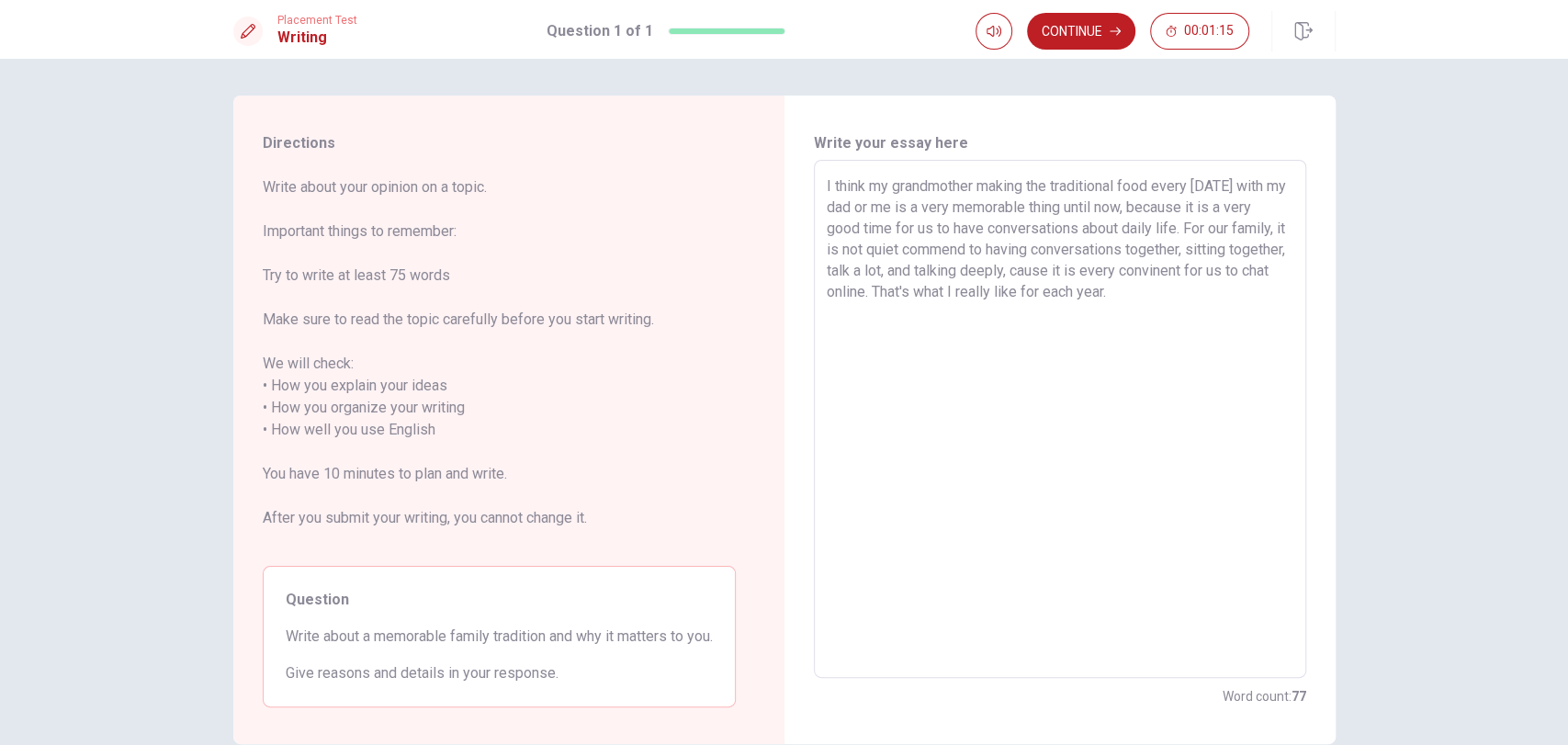 click on "I think my grandmother making the traditional food every [DATE] with my dad or me is a very memorable thing until now, because it is a very good time for us to have conversations about daily life. For our family, it is not quiet commend to having conversations together, sitting together, talk a lot, and talking deeply, cause it is every convinent for us to chat online. That's what I really like for each year." at bounding box center [1060, 419] 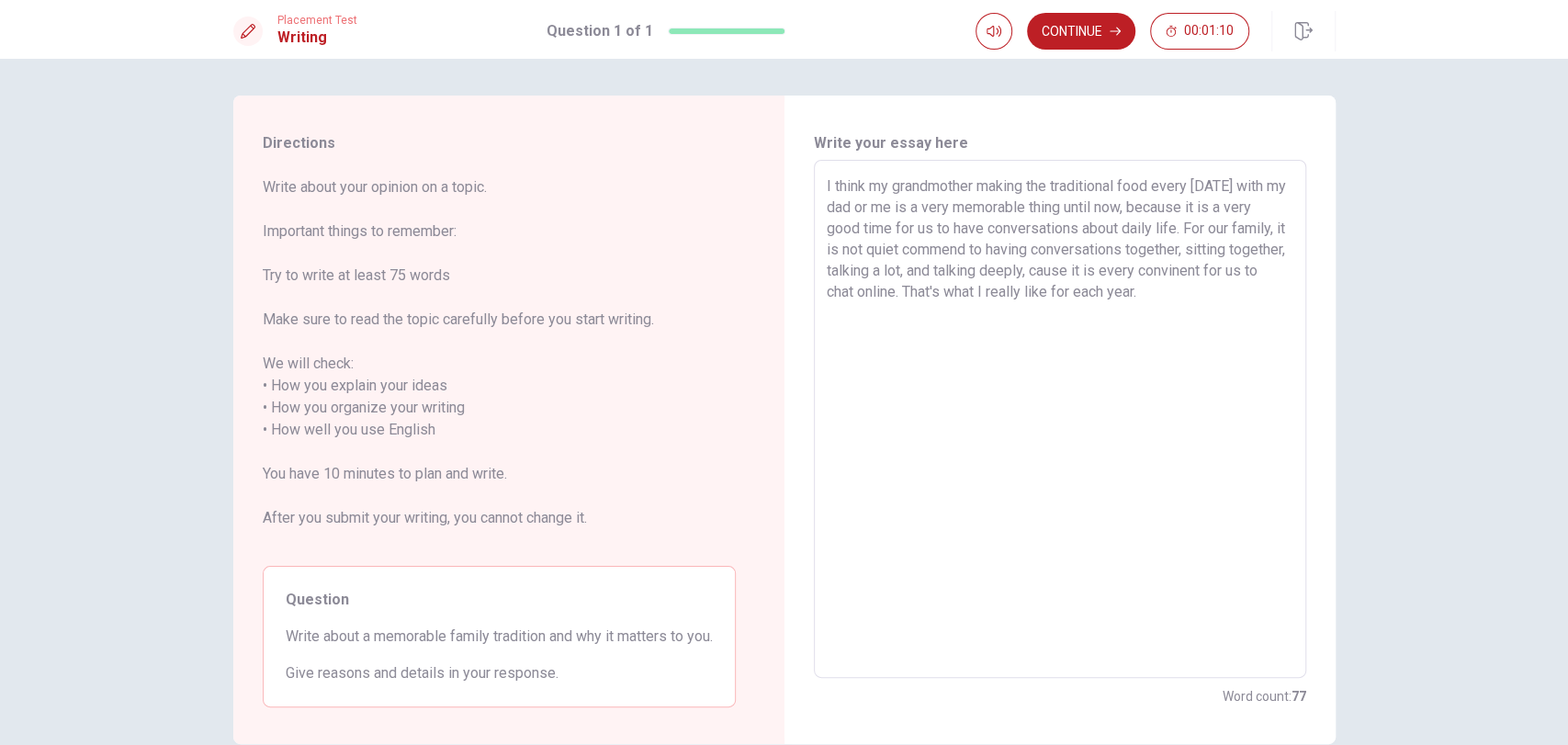 click on "Directions Write about your opinion on a topic.
Important things to remember:
Try to write at least 75 words
Make sure to read the topic carefully before you start writing.
We will check:
• How you explain your ideas
• How you organize your writing
• How well you use English
You have 10 minutes to plan and write.
After you submit your writing, you cannot change it.  Question Write about a memorable family tradition and why it matters to you. Give reasons and details in your response. Write your essay here I think my grandmother making the traditional food every [DATE] with my dad or me is a very memorable thing until now, because it is a very good time for us to have conversations about daily life. For our family, it is not quiet commend to having conversations together, sitting together, talking a lot, and talking deeply, cause it is every convinent for us to chat online. That's what I really like for each year. x ​ Word count :  77 © Copyright  2025" at bounding box center (784, 401) 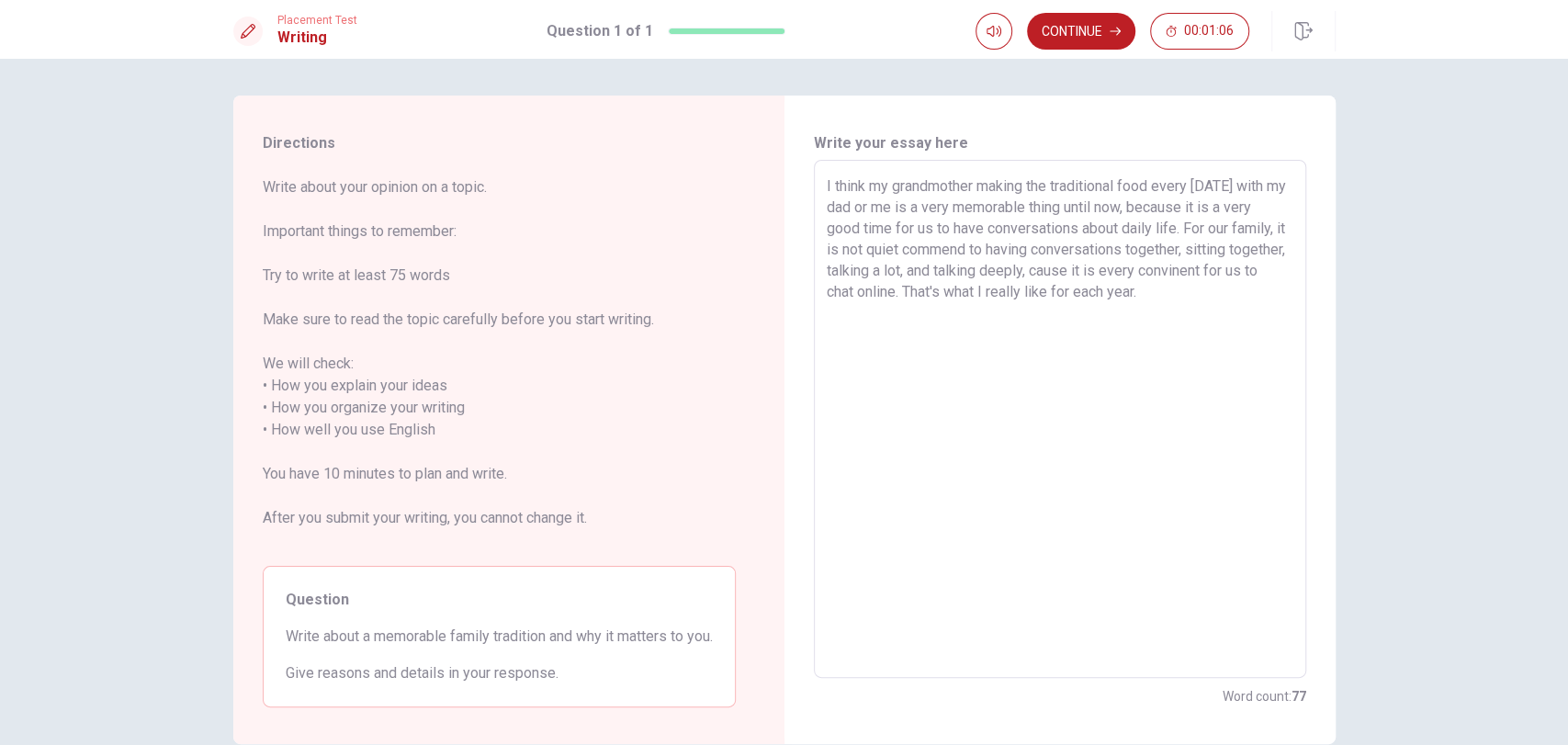 click on "I think my grandmother making the traditional food every [DATE] with my dad or me is a very memorable thing until now, because it is a very good time for us to have conversations about daily life. For our family, it is not quiet commend to having conversations together, sitting together, talking a lot, and talking deeply, cause it is every convinent for us to chat online. That's what I really like for each year." at bounding box center (1060, 419) 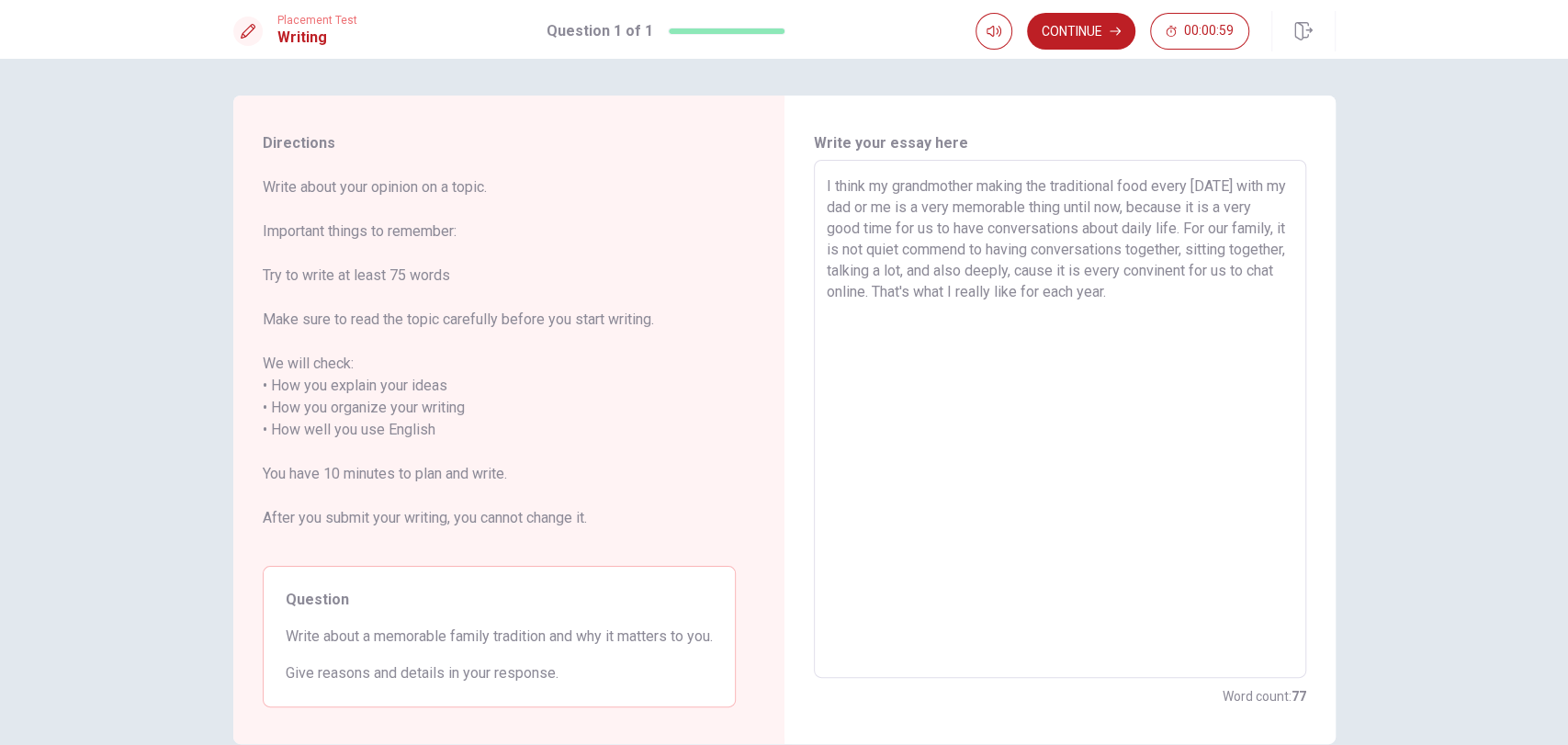 click on "Directions Write about your opinion on a topic.
Important things to remember:
Try to write at least 75 words
Make sure to read the topic carefully before you start writing.
We will check:
• How you explain your ideas
• How you organize your writing
• How well you use English
You have 10 minutes to plan and write.
After you submit your writing, you cannot change it.  Question Write about a memorable family tradition and why it matters to you. Give reasons and details in your response. Write your essay here I think my grandmother making the traditional food every [DATE] with my dad or me is a very memorable thing until now, because it is a very good time for us to have conversations about daily life. For our family, it is not quiet commend to having conversations together, sitting together, talking a lot, and also deeply, cause it is every convinent for us to chat online. That's what I really like for each year. x ​ Word count :  77 © Copyright  2025" at bounding box center (784, 401) 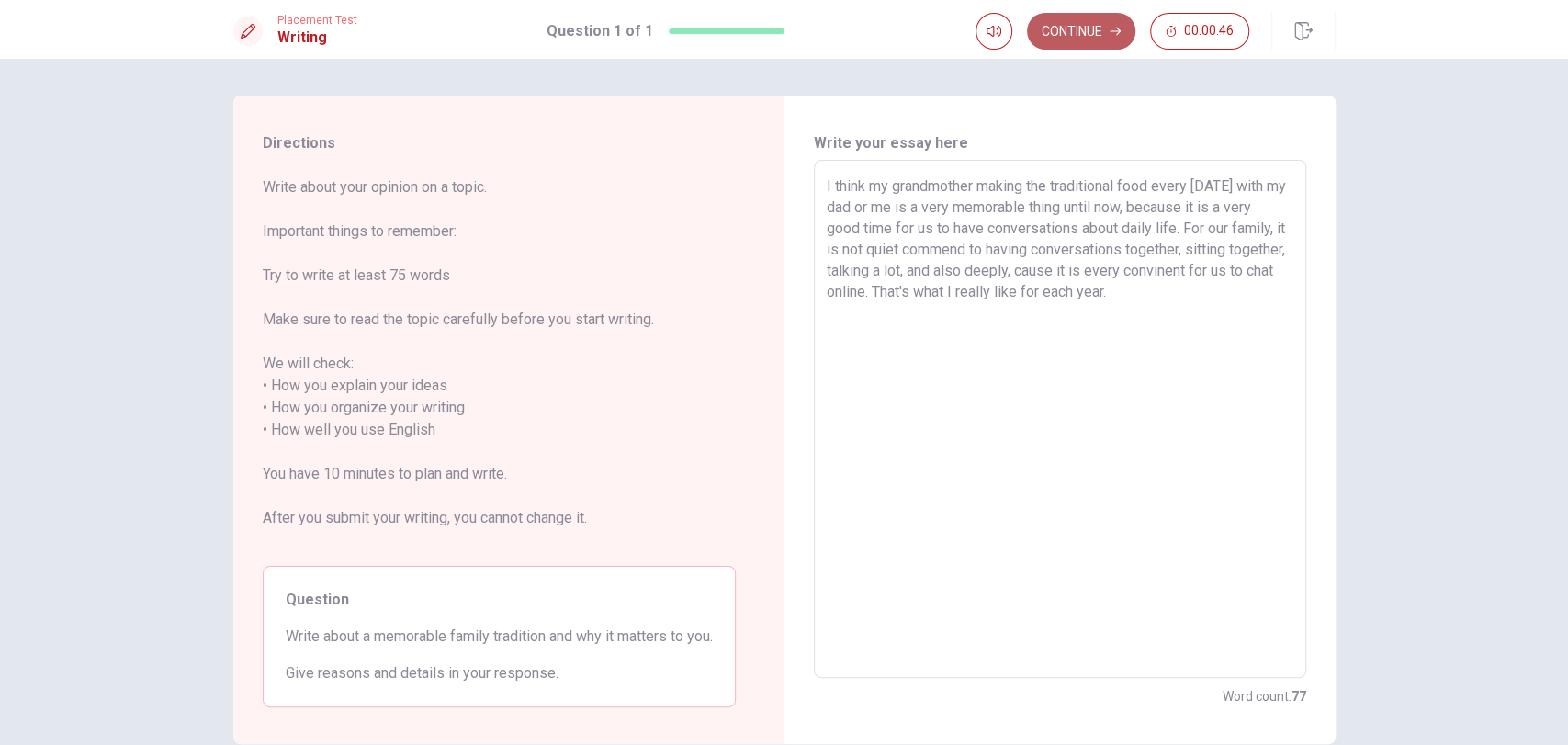 click on "Continue" at bounding box center [1081, 31] 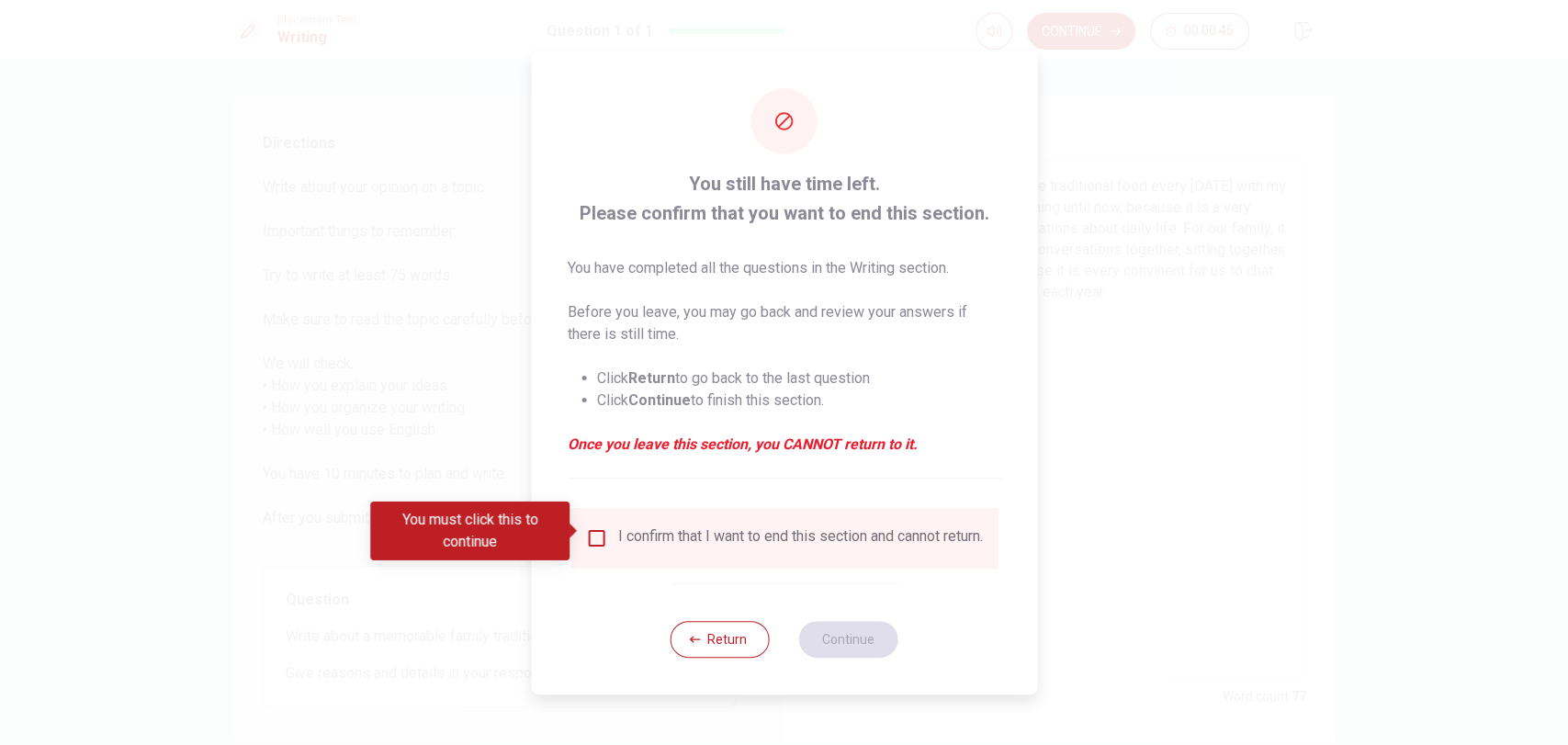 click on "I confirm that I want to end this section and cannot return." at bounding box center [784, 538] 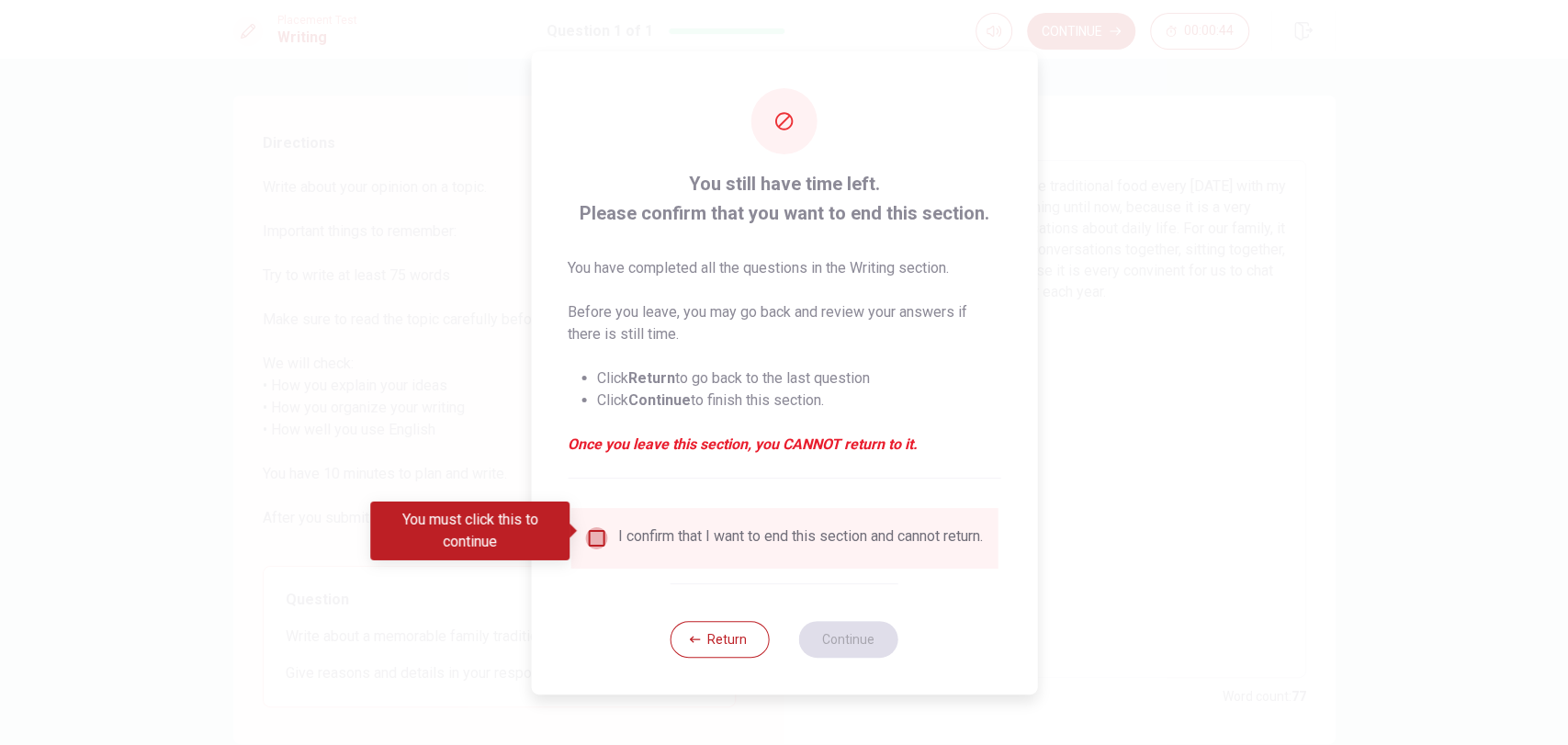 click at bounding box center (596, 538) 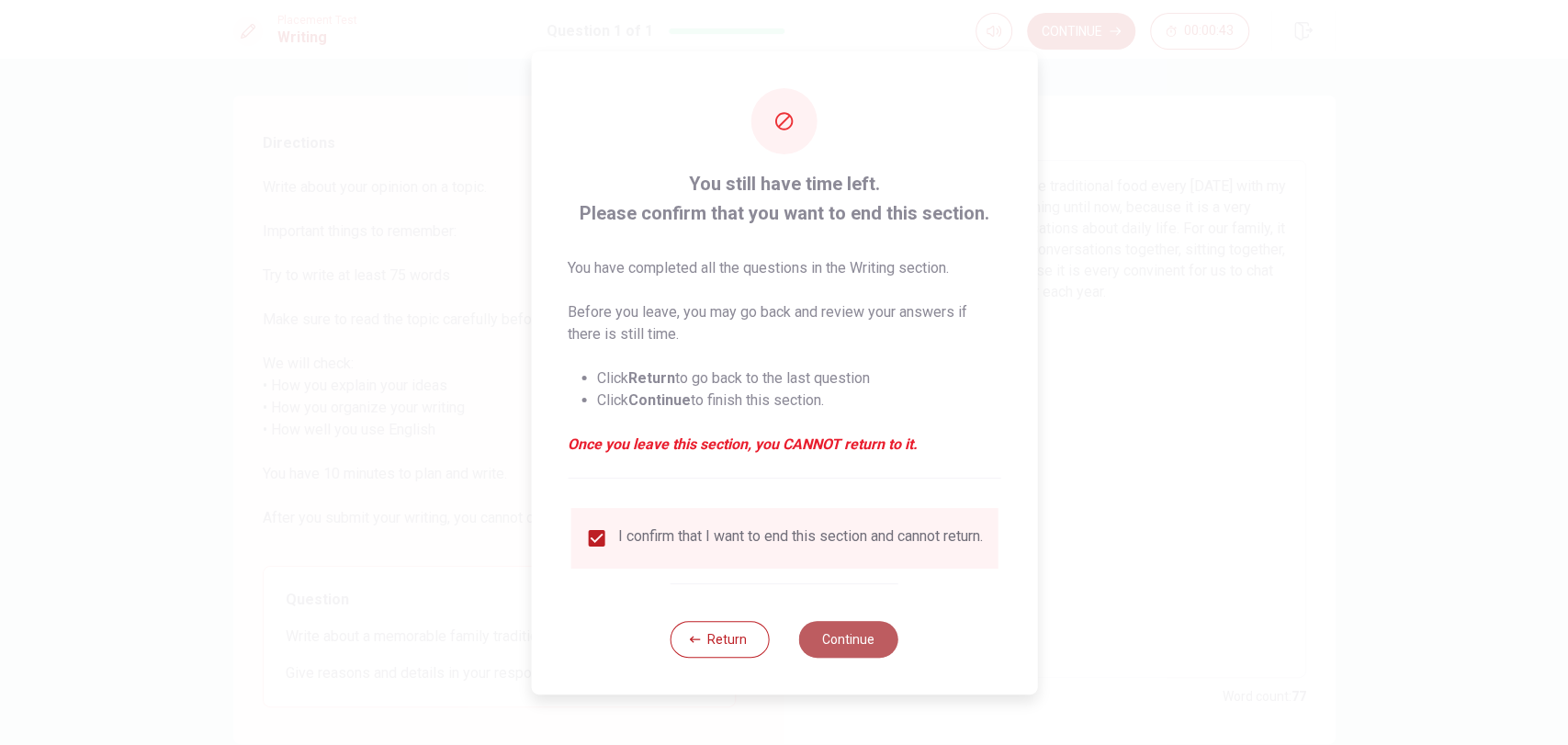 click on "Continue" at bounding box center [849, 639] 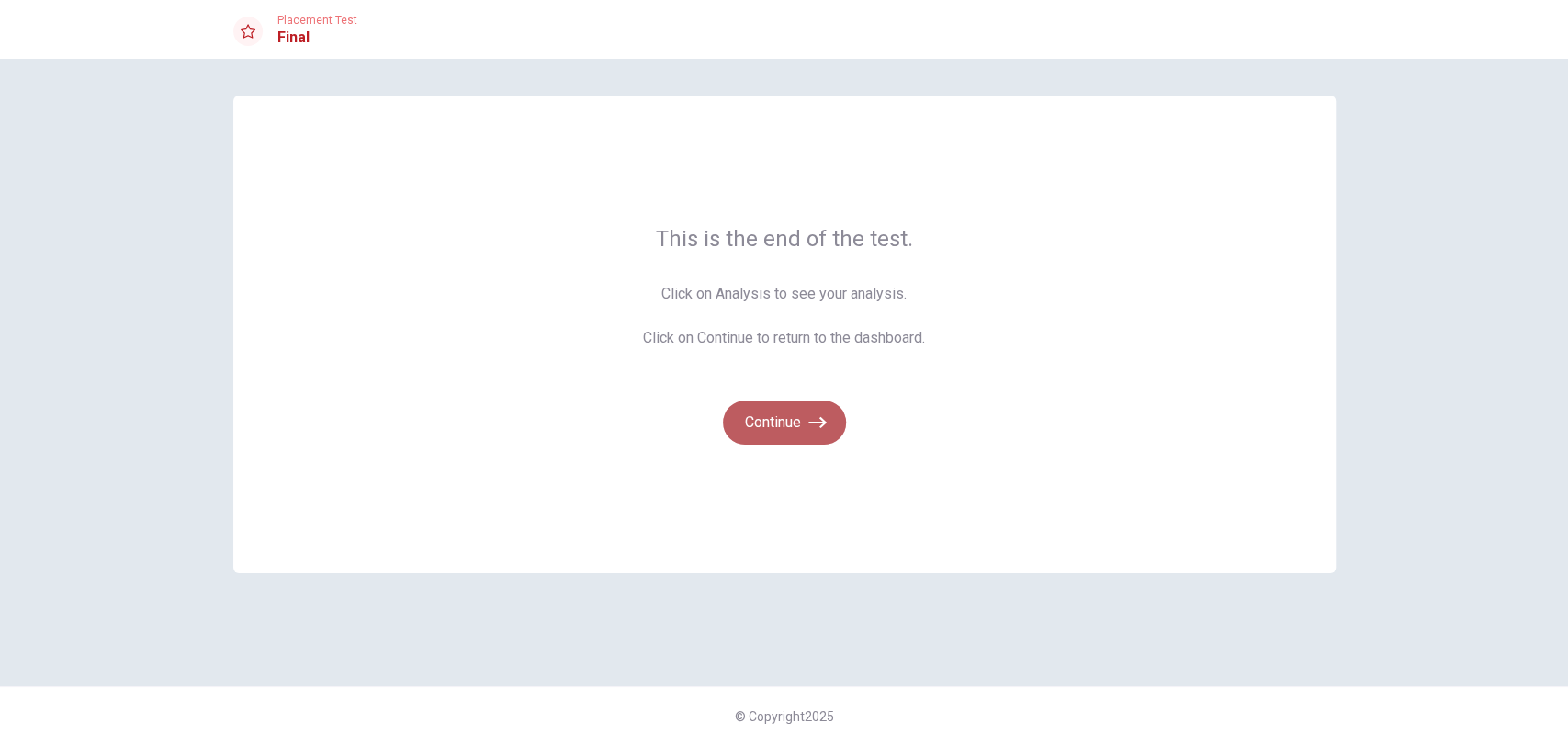 click on "Continue" at bounding box center [784, 423] 